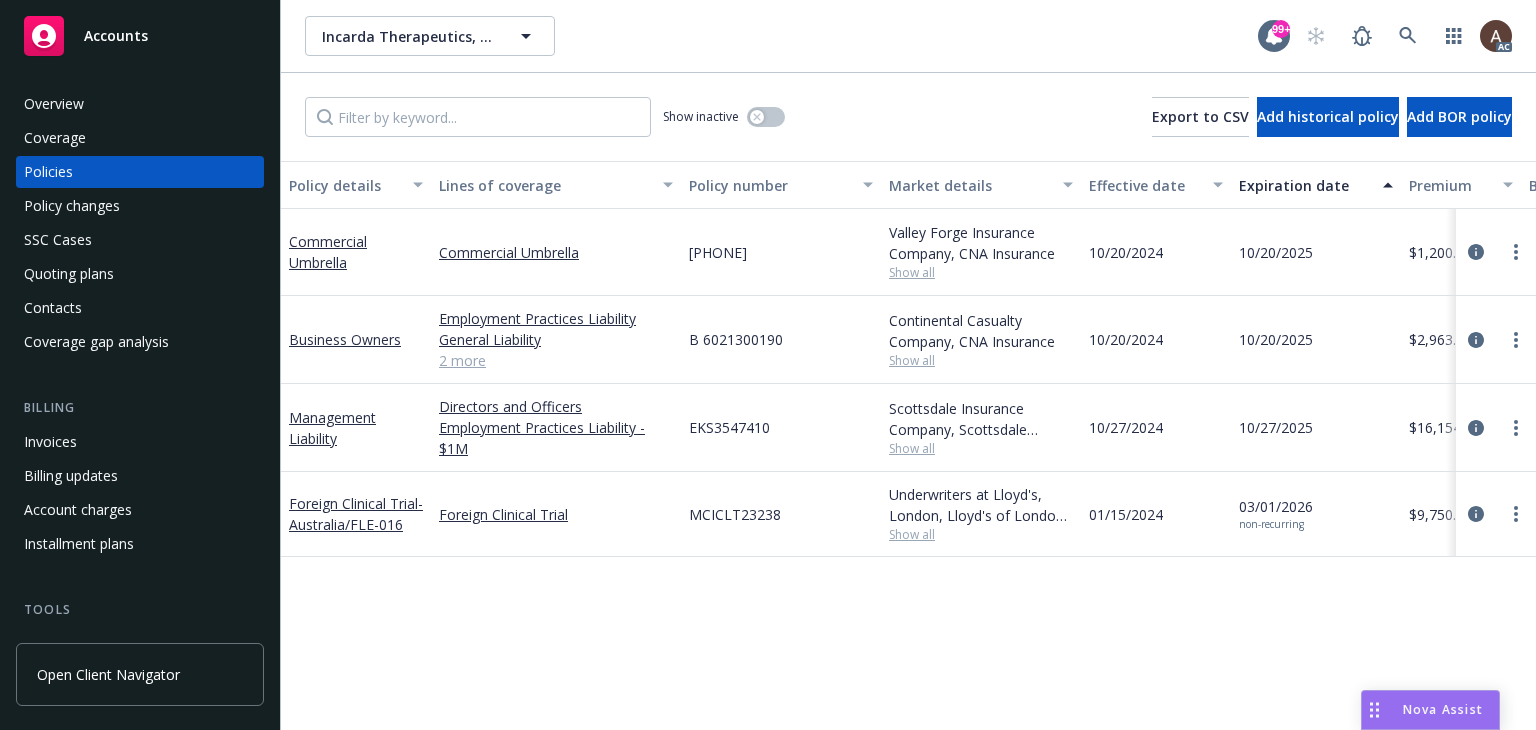 scroll, scrollTop: 0, scrollLeft: 0, axis: both 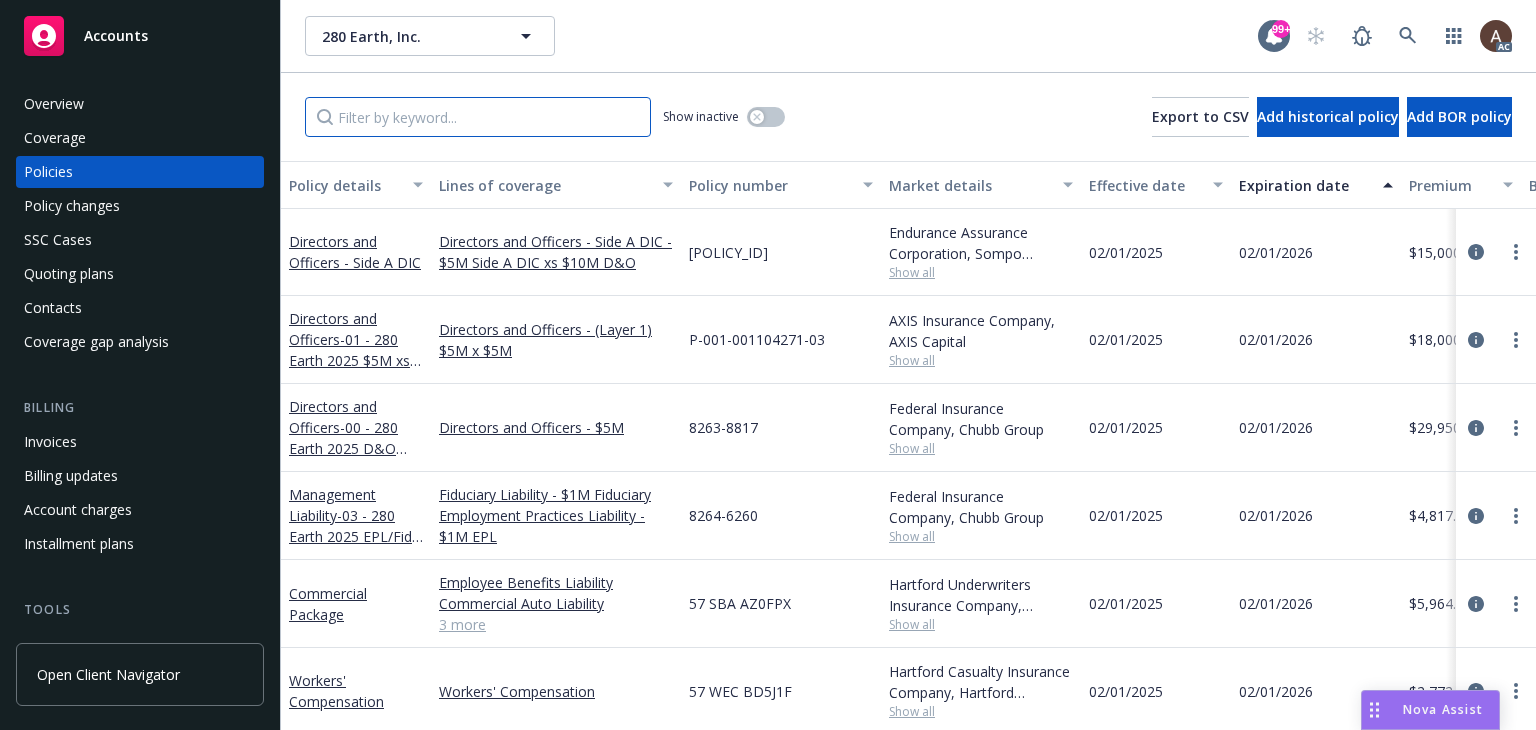 click at bounding box center [478, 117] 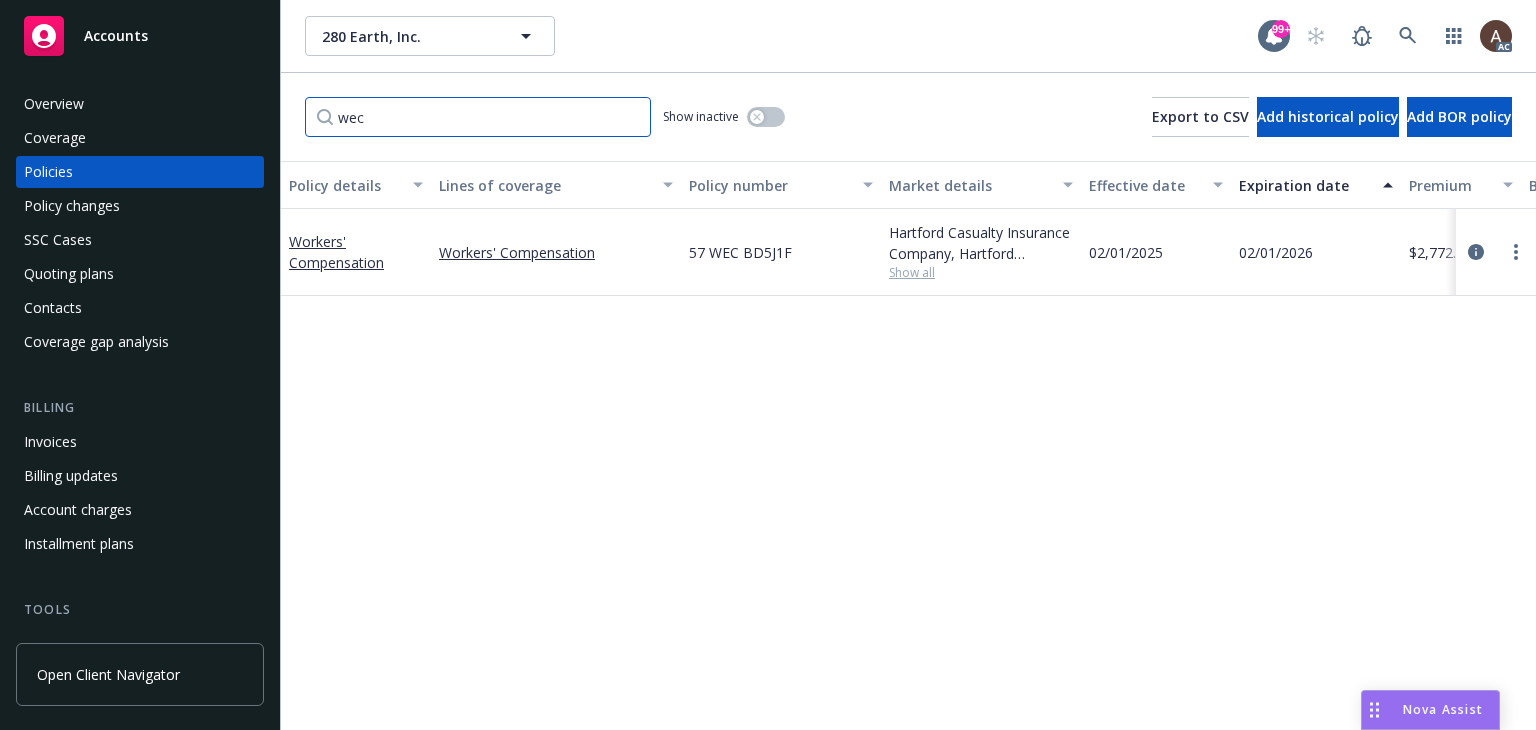 type on "wec" 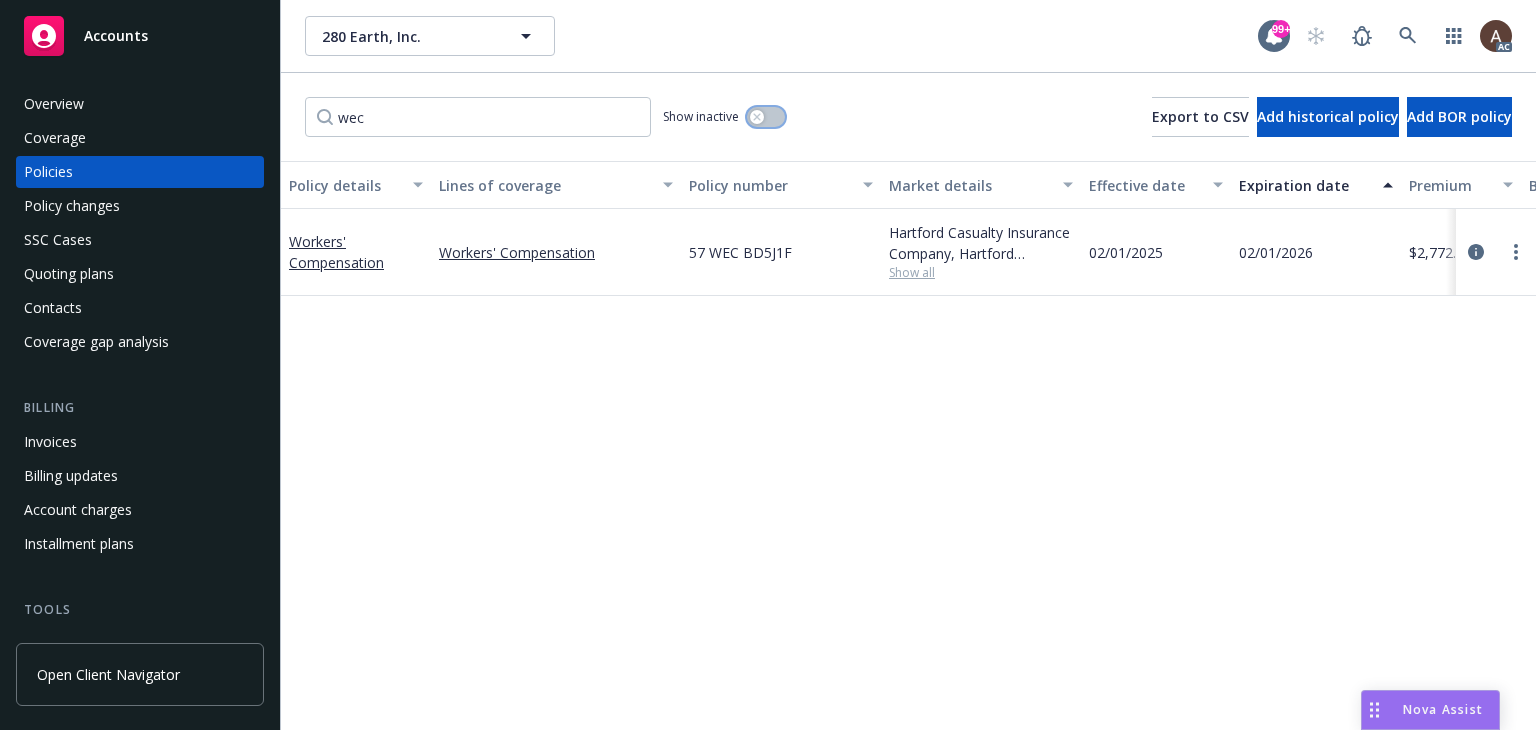 click 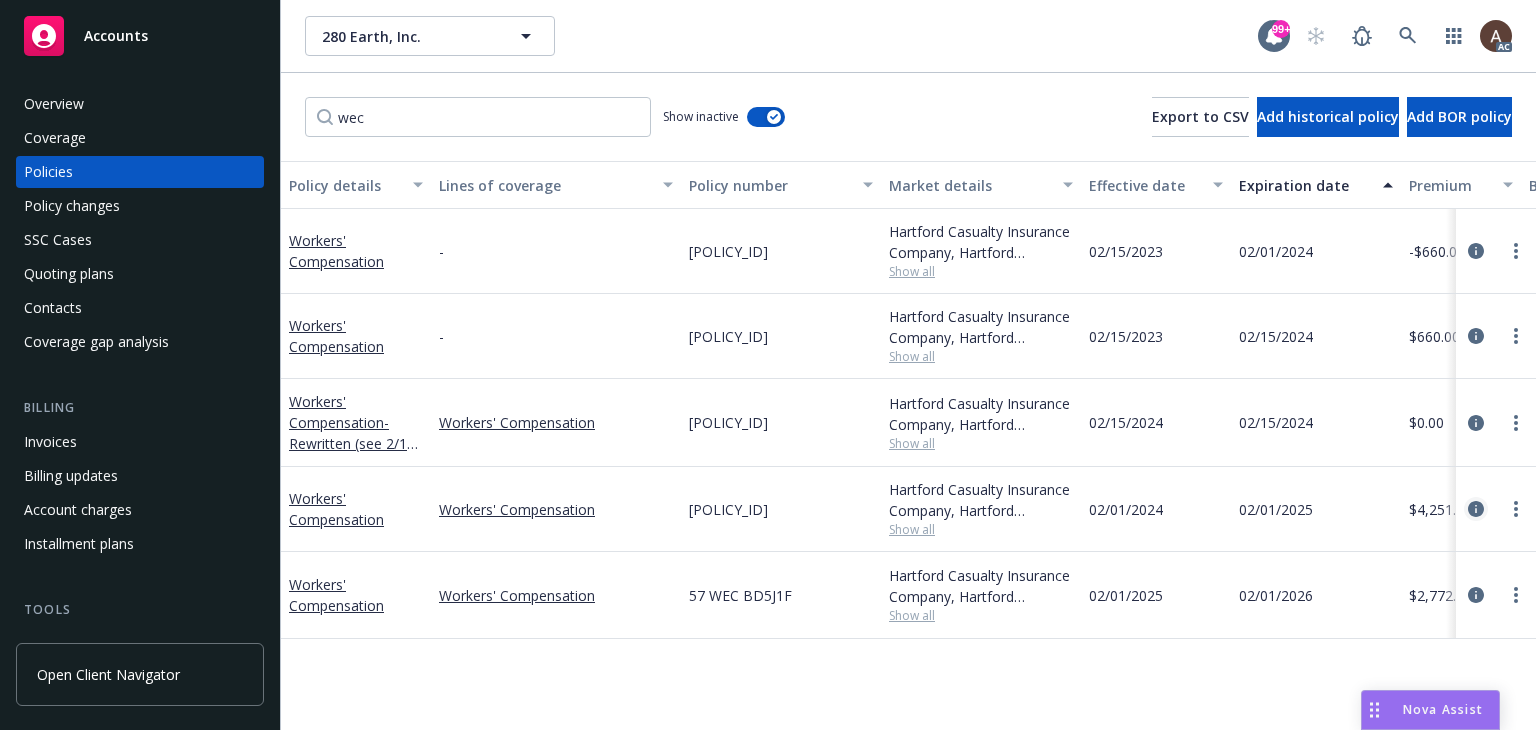 click 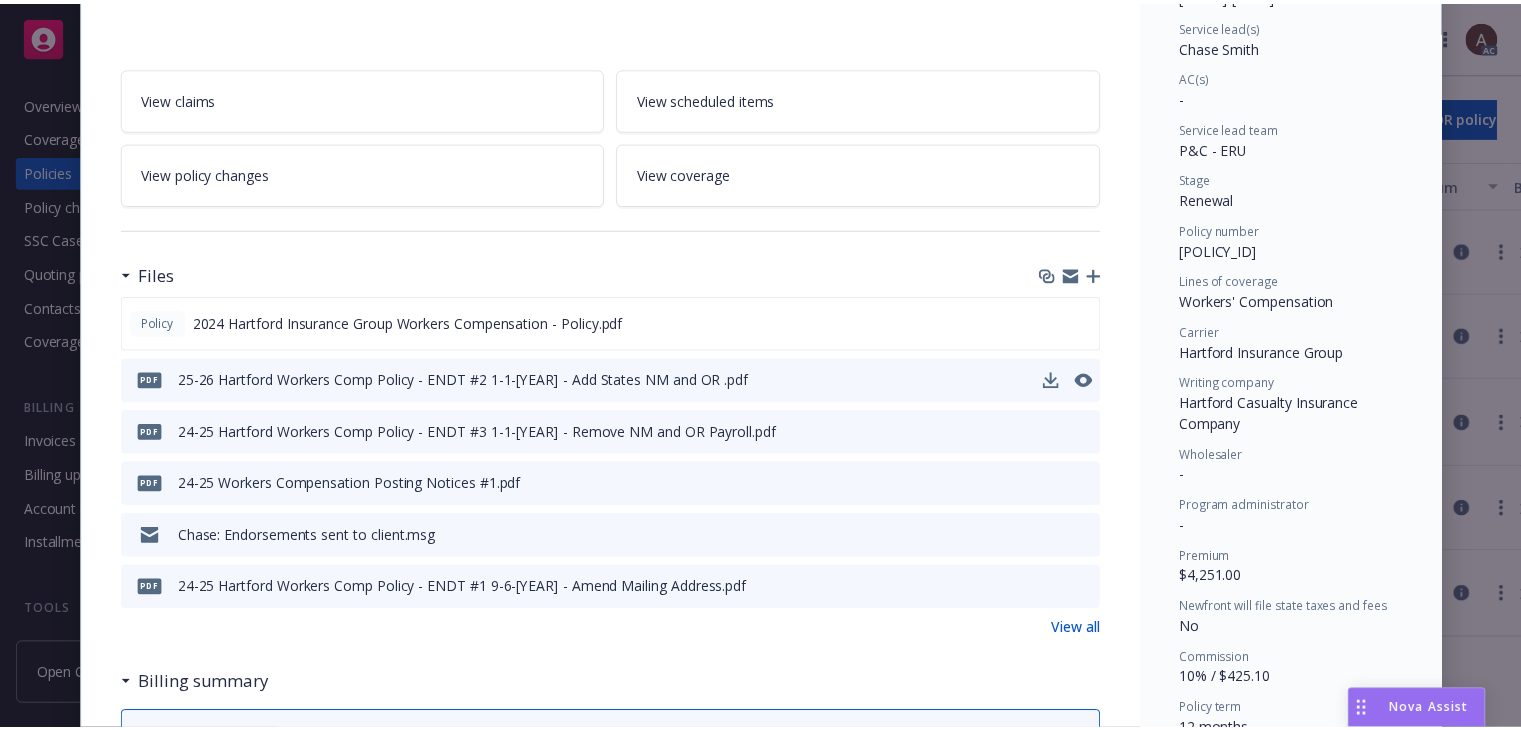 scroll, scrollTop: 0, scrollLeft: 0, axis: both 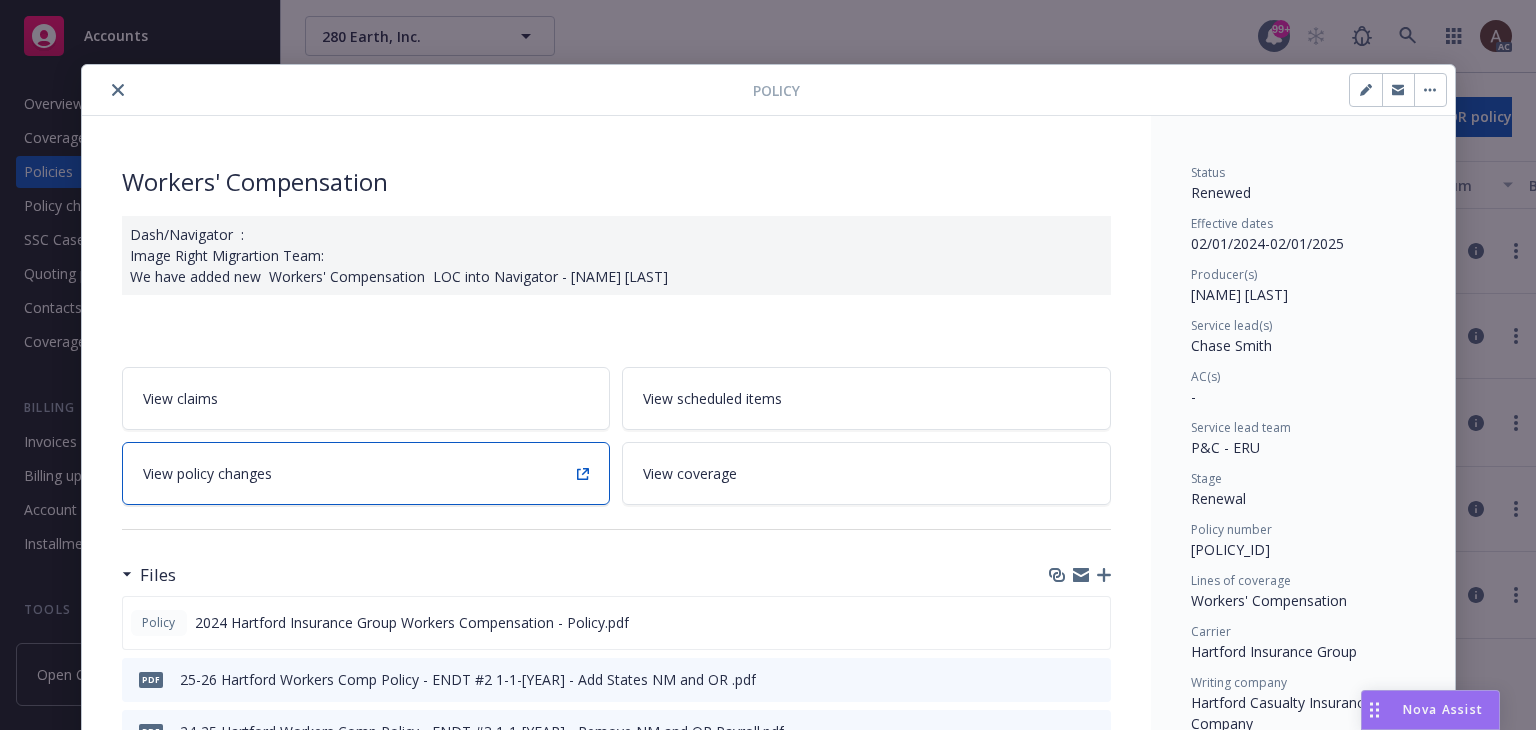 click on "View policy changes" at bounding box center [366, 473] 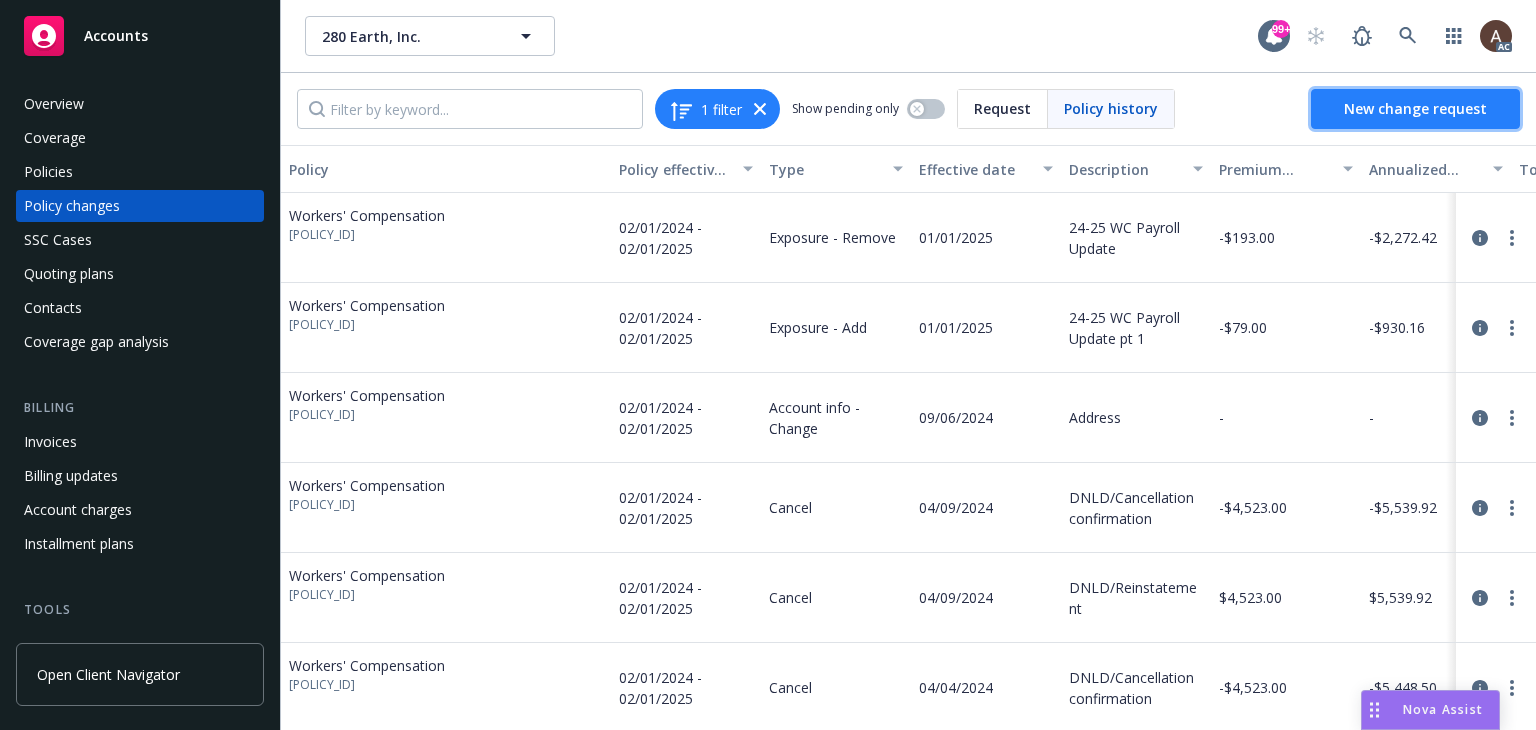 click on "New change request" at bounding box center (1415, 108) 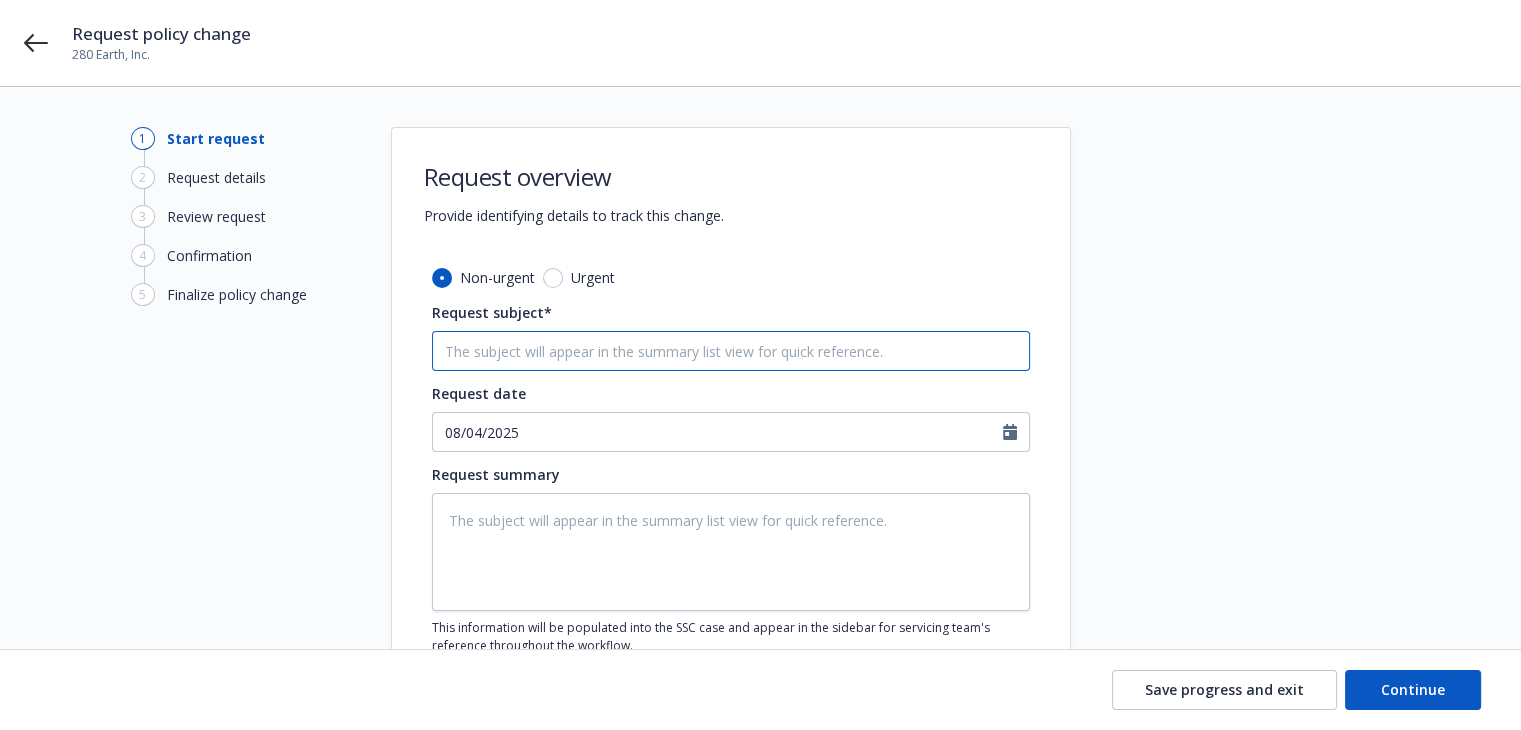 click on "Request subject*" at bounding box center (731, 351) 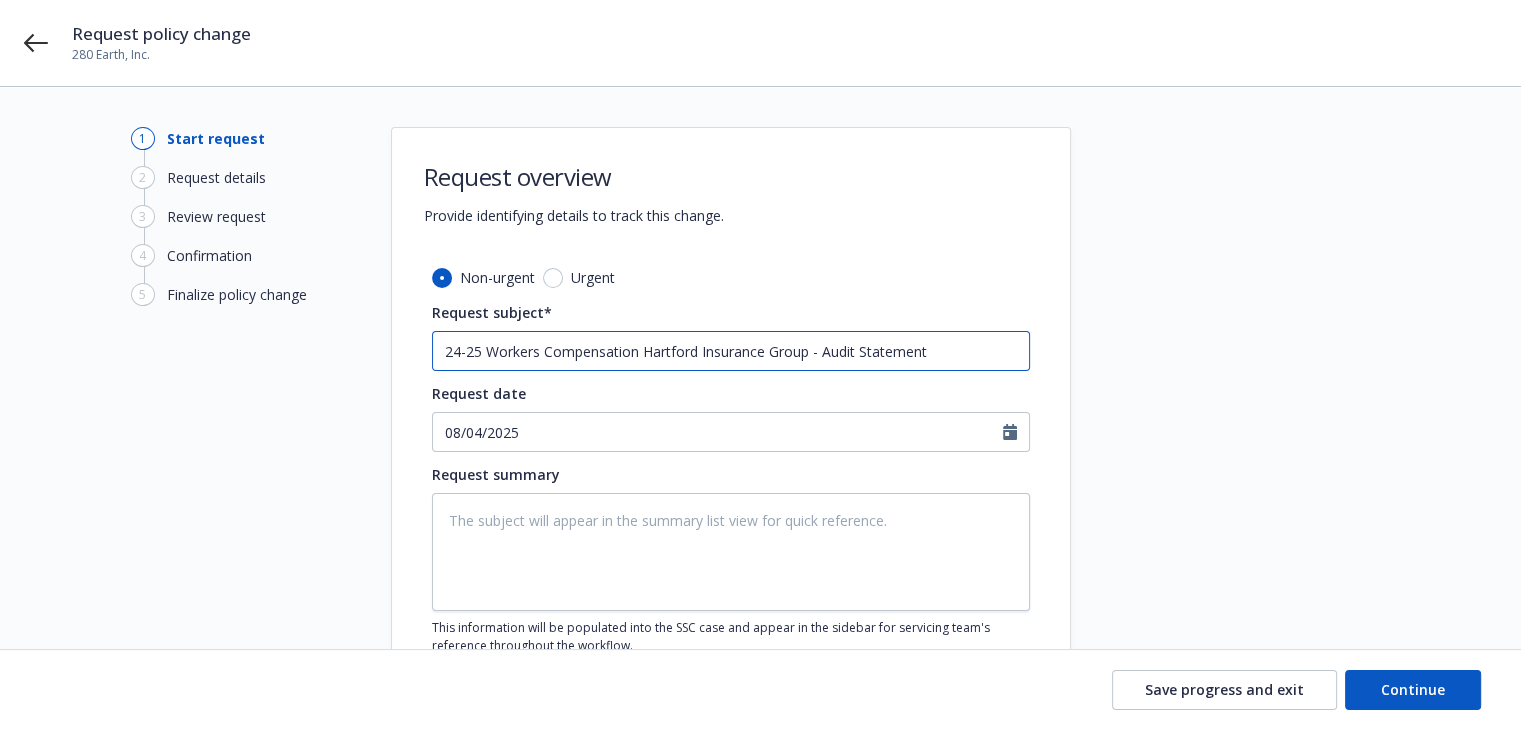 type on "24-25 Workers Compensation Hartford Insurance Group - Audit Statement" 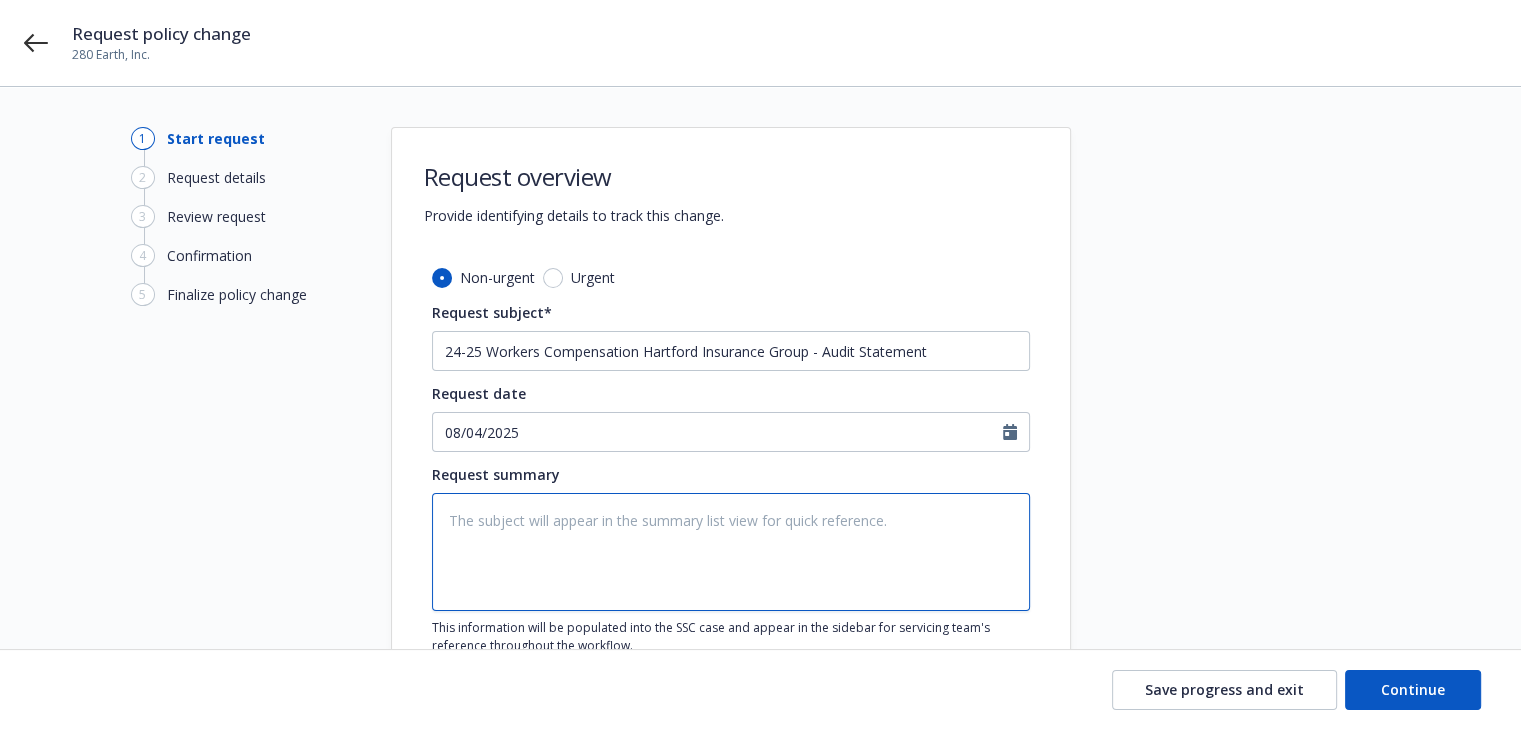 click at bounding box center [731, 552] 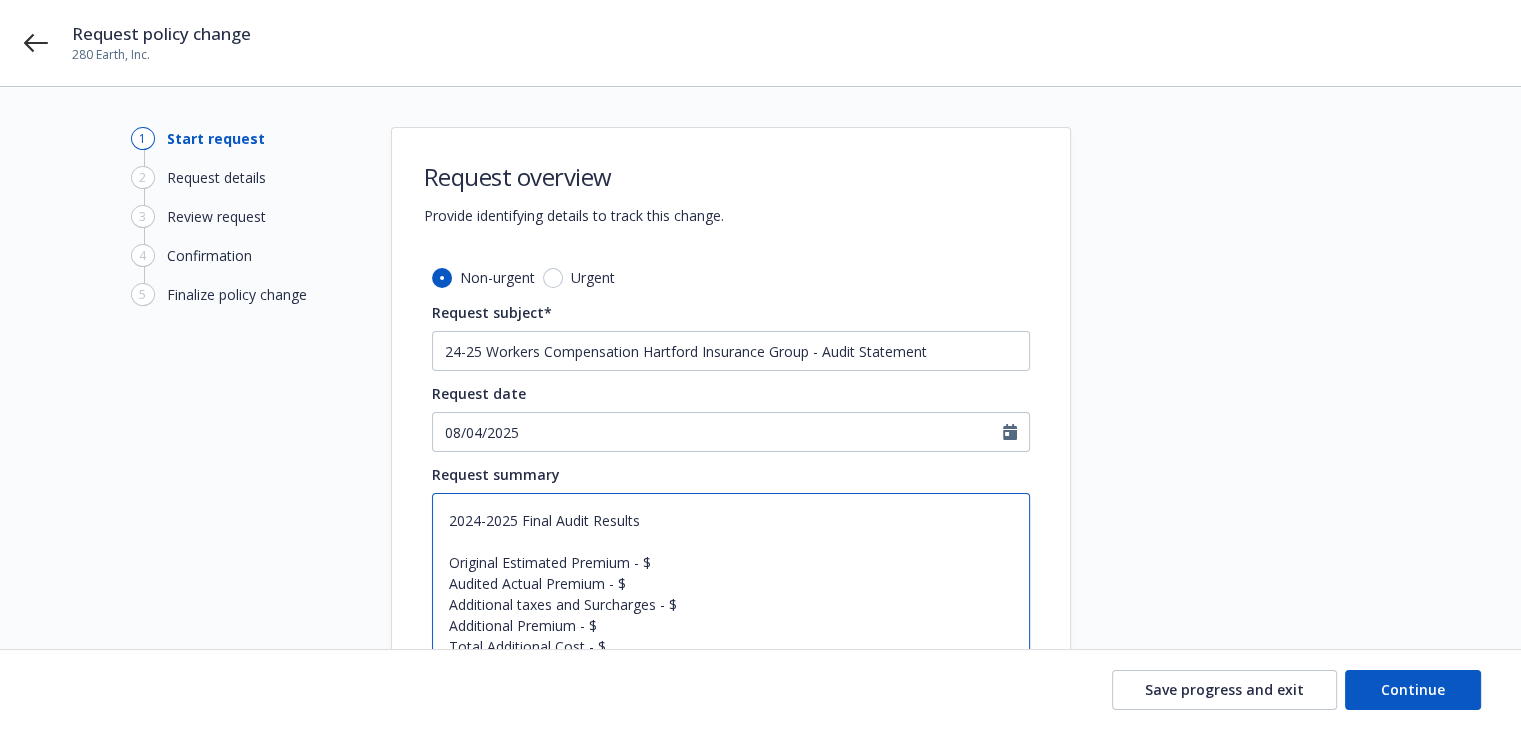 type on "2024-2025 Final Audit Results
Original Estimated Premium - $
Audited Actual Premium - $
Additional taxes and Surcharges - $
Additional Premium - $
Total Additional Cost - $" 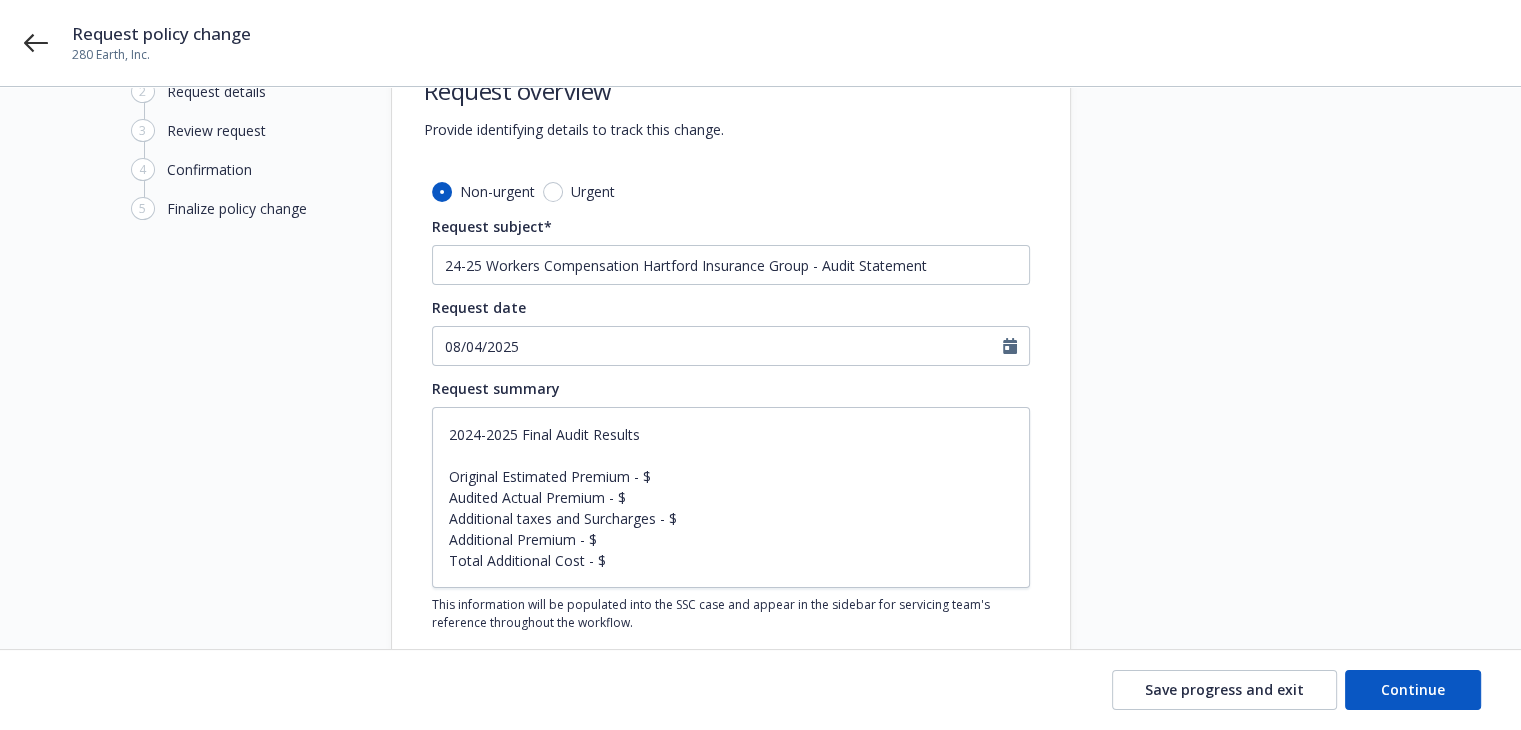 scroll, scrollTop: 200, scrollLeft: 0, axis: vertical 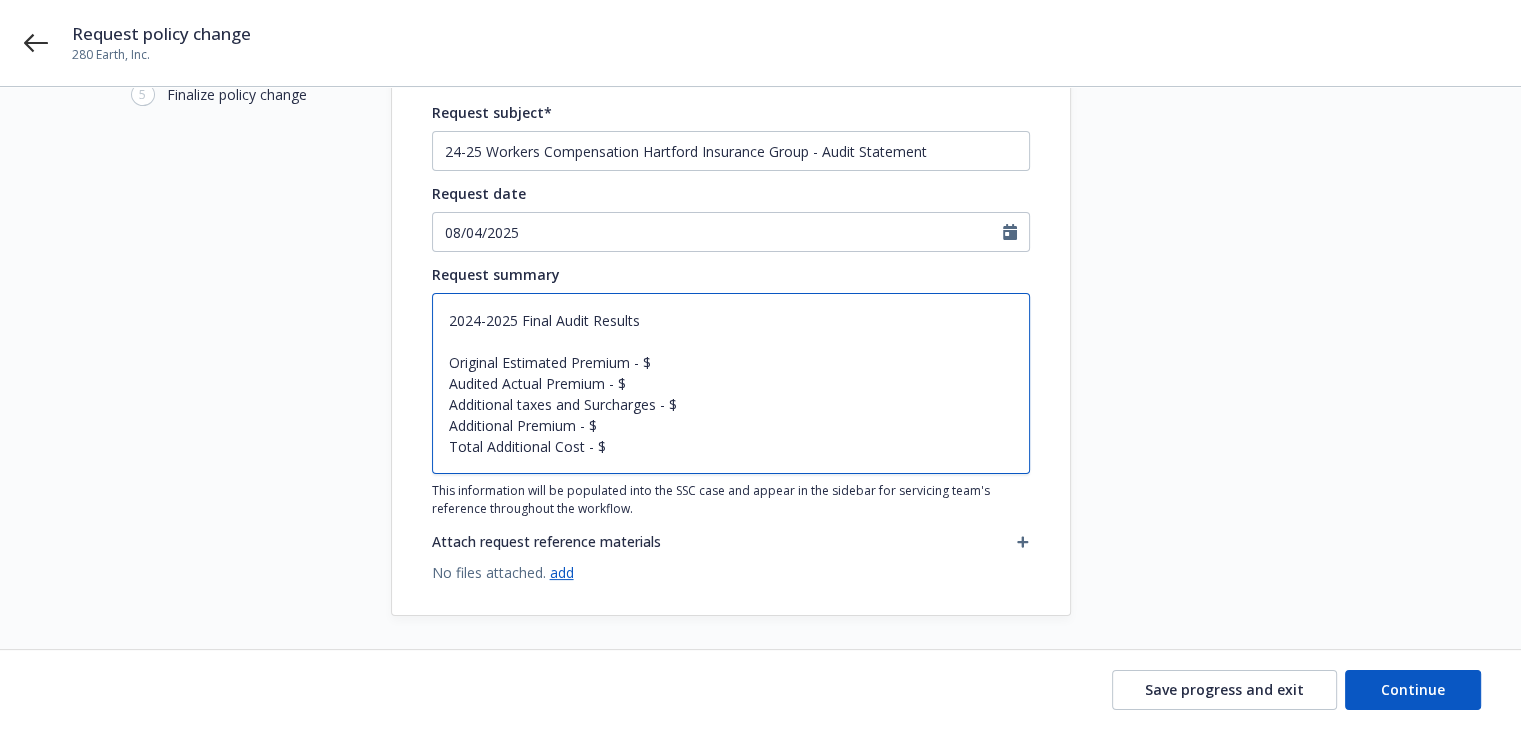 drag, startPoint x: 519, startPoint y: 402, endPoint x: 659, endPoint y: 402, distance: 140 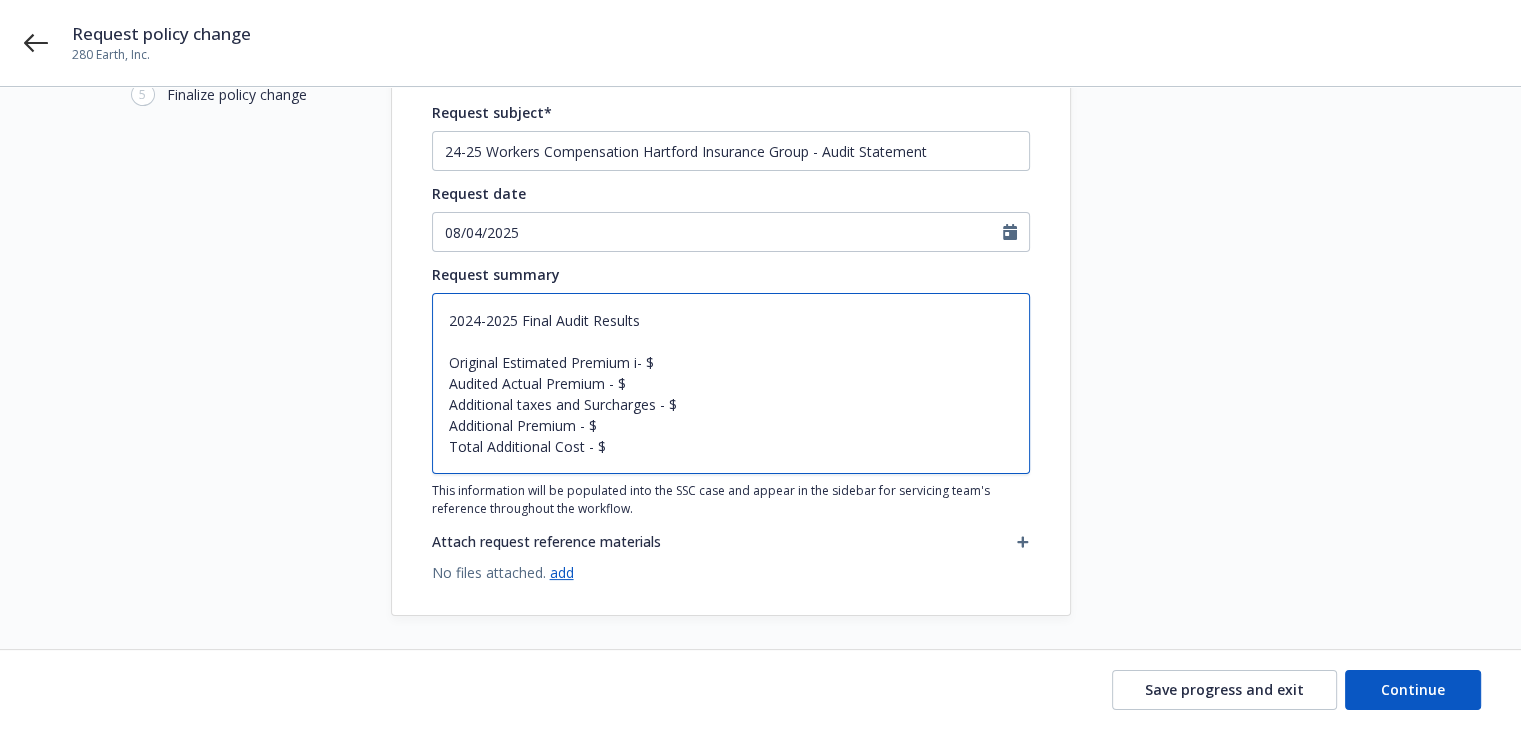 type on "x" 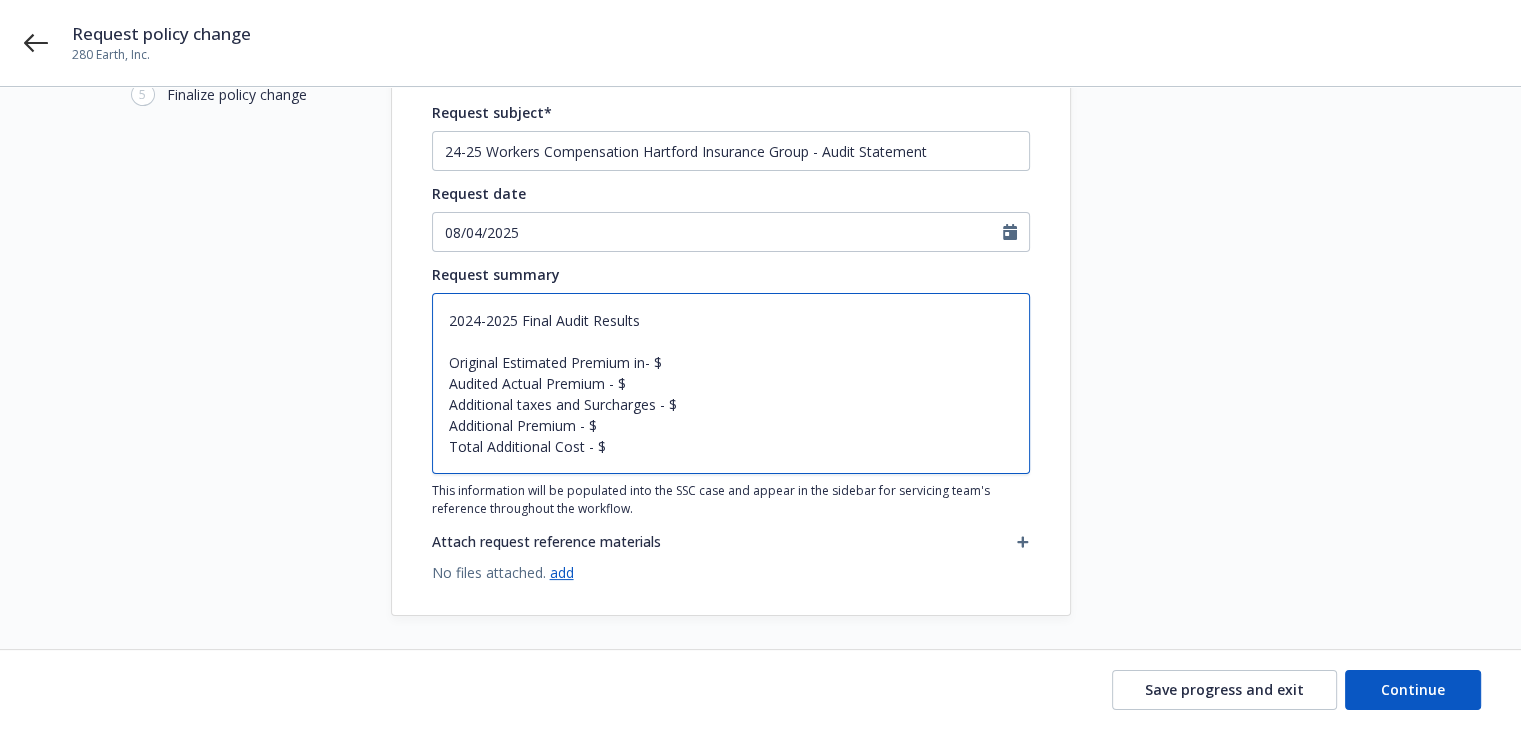 type on "x" 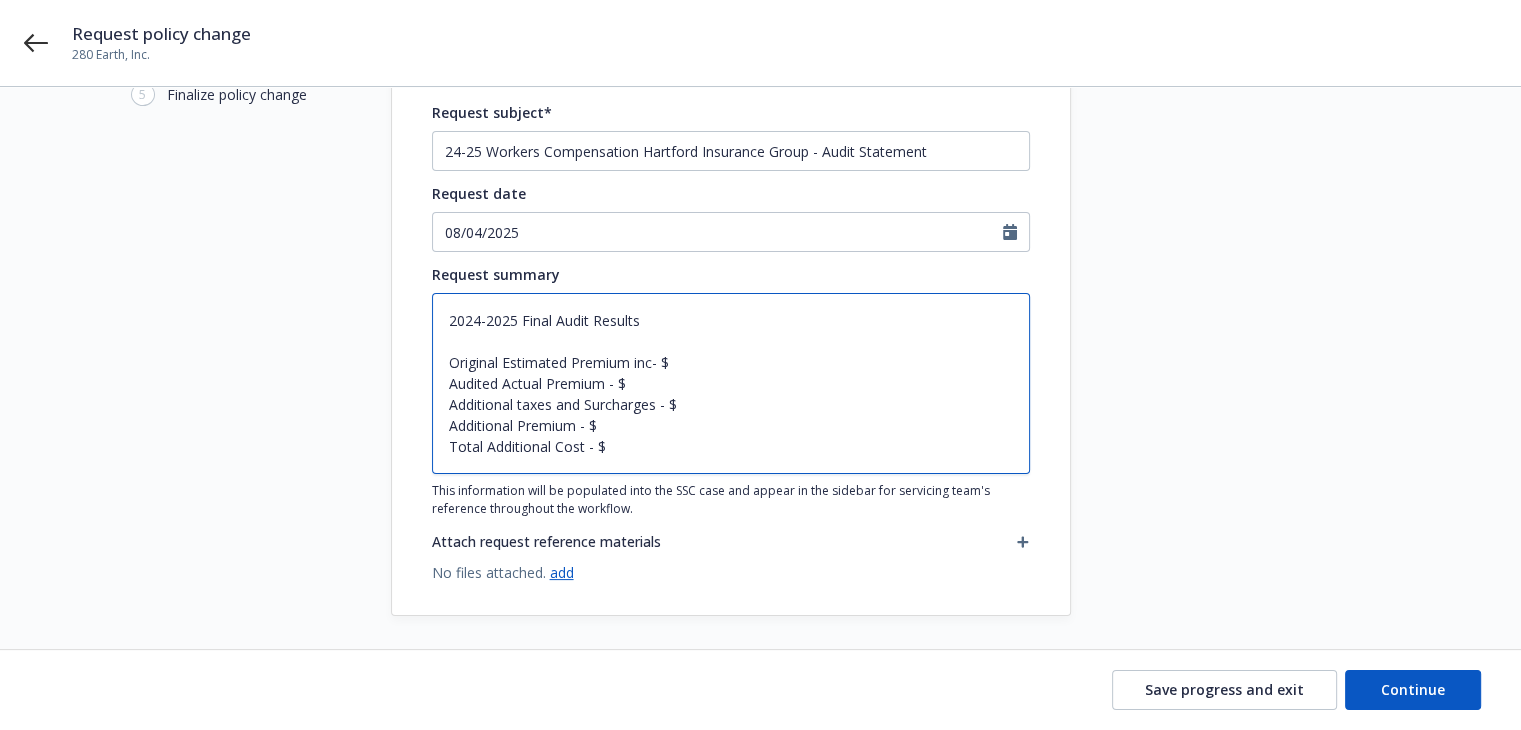 type on "x" 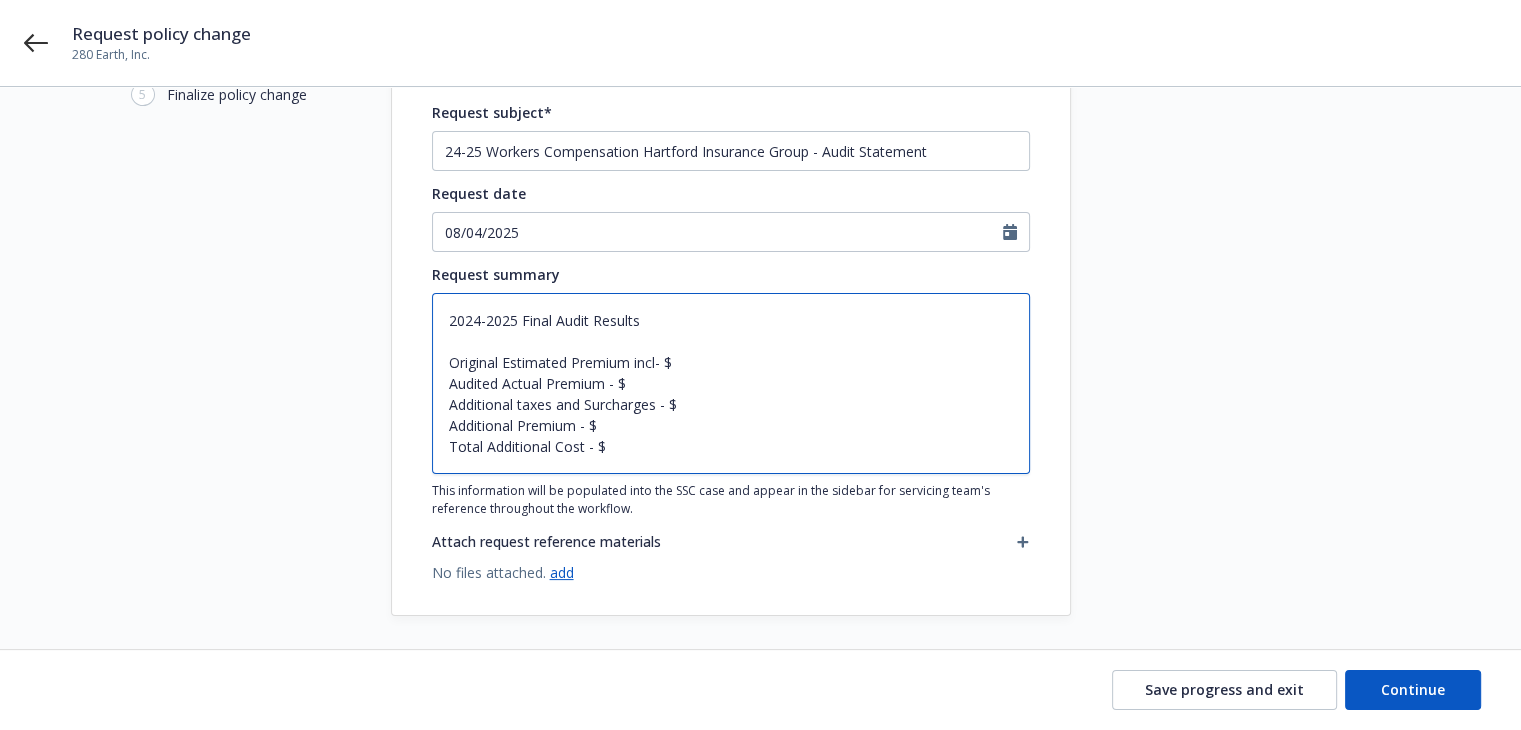 type on "x" 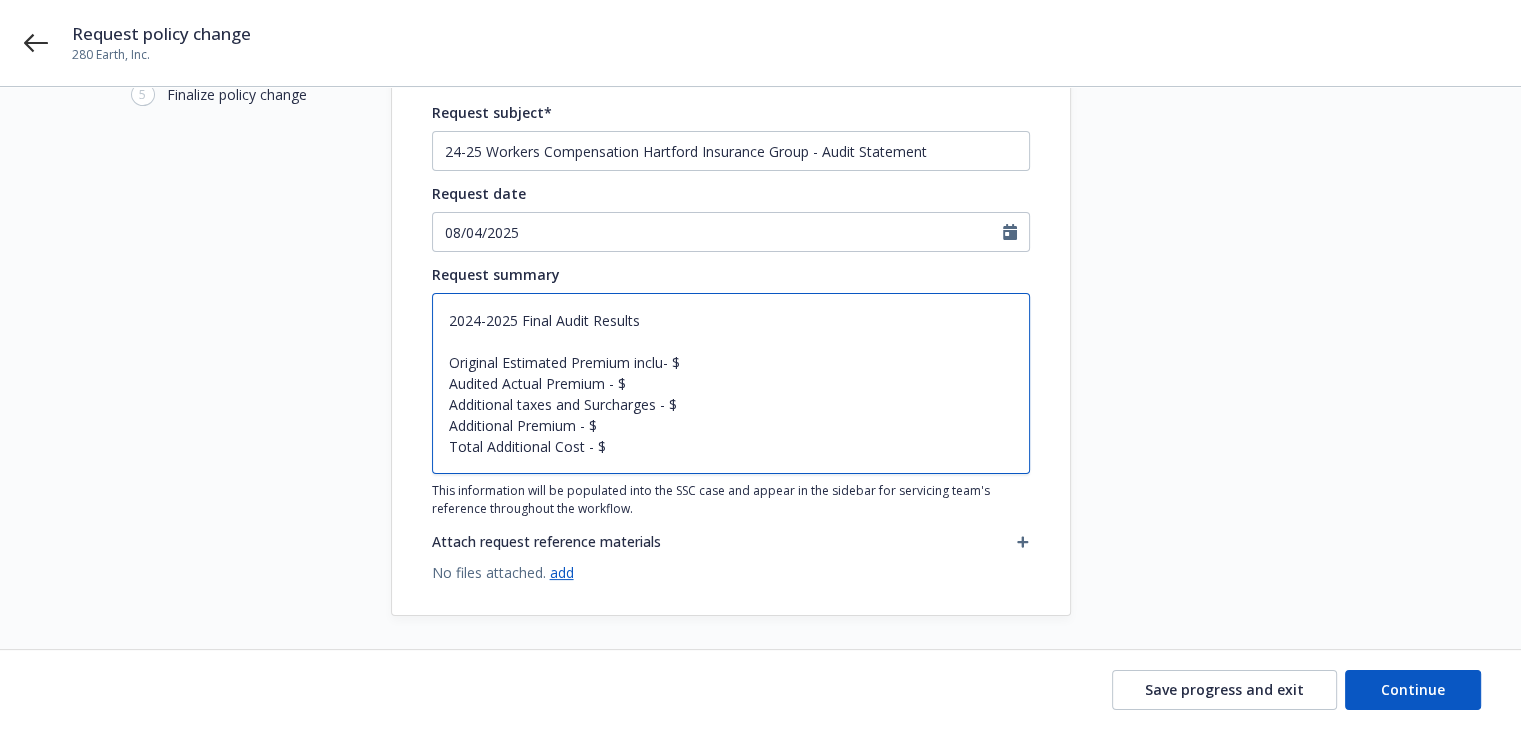 type on "x" 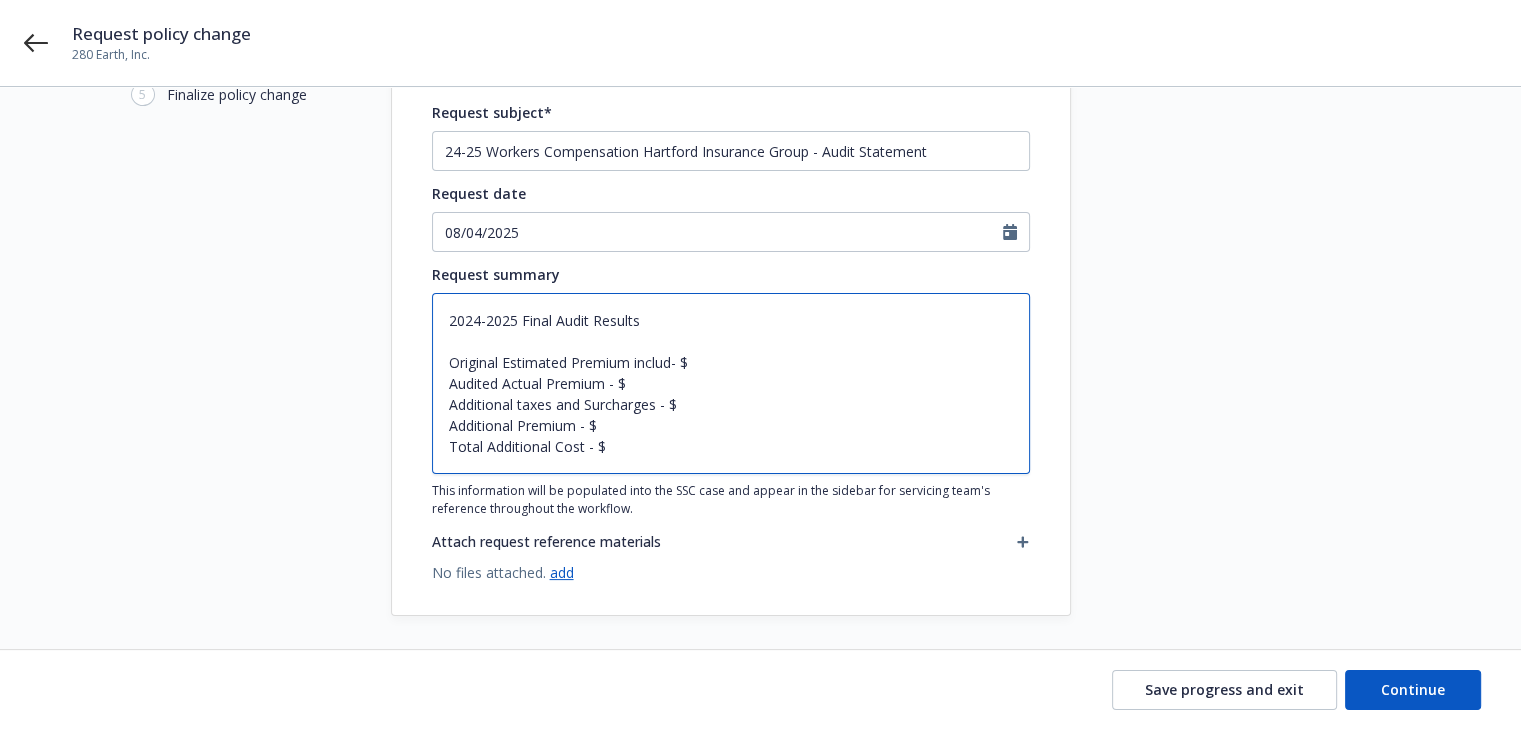 type on "x" 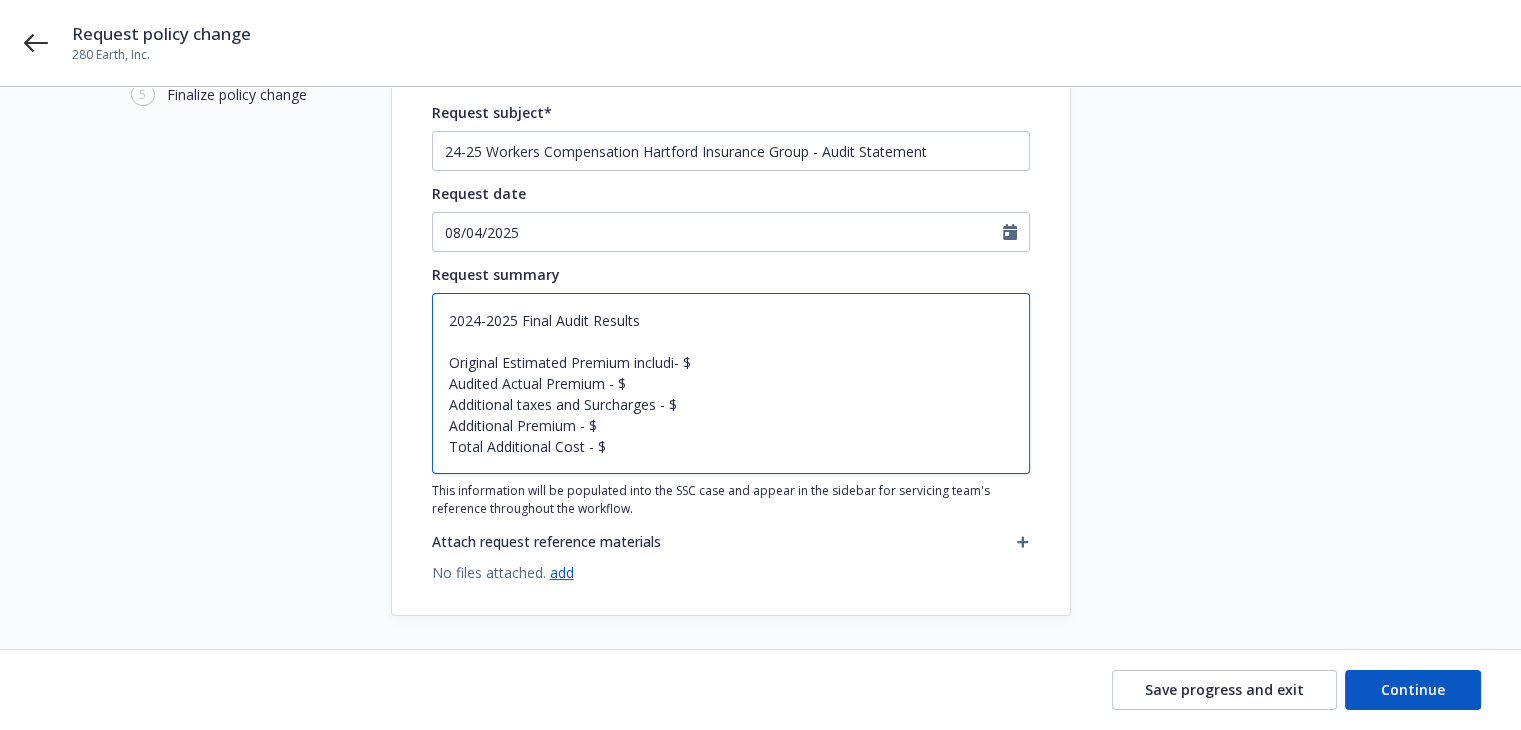 type on "x" 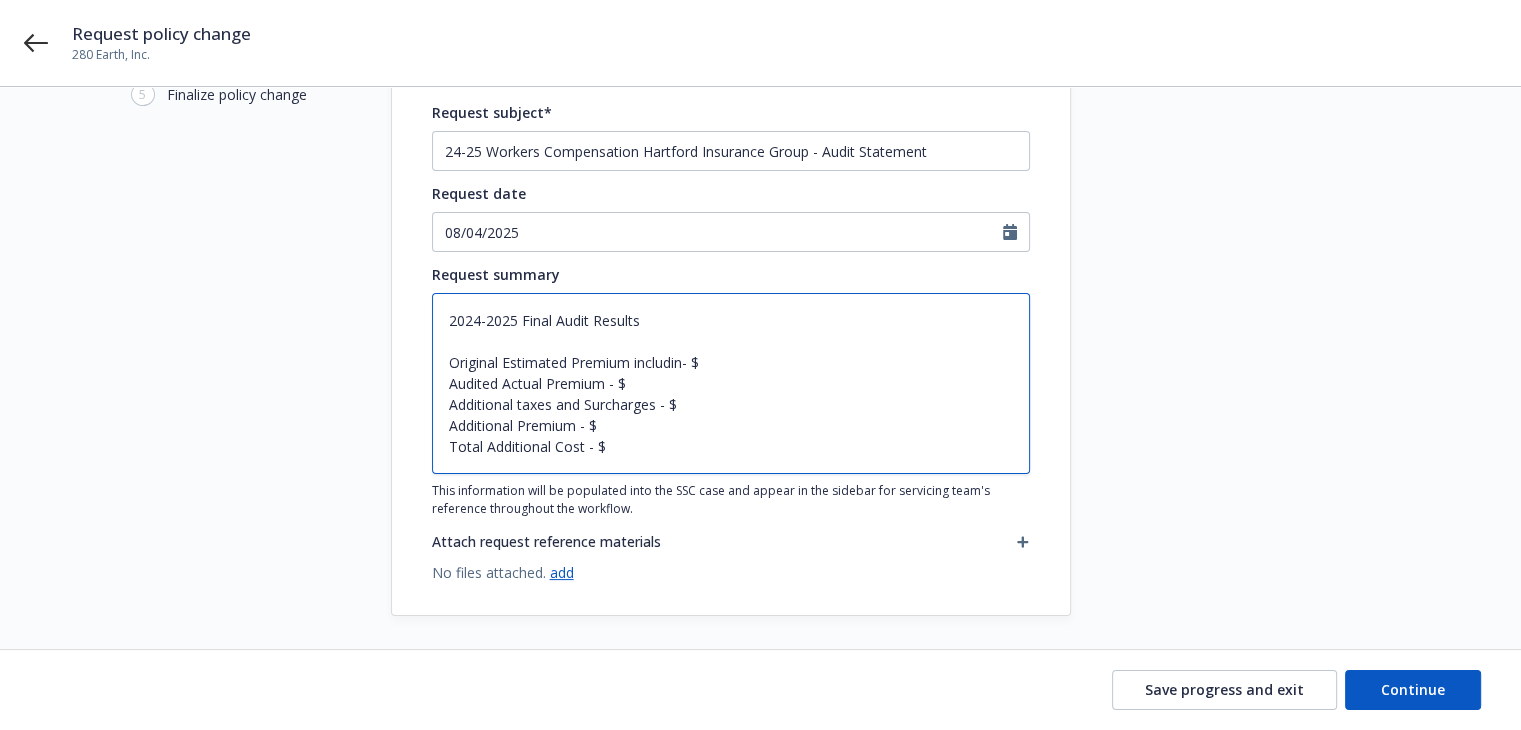 type on "x" 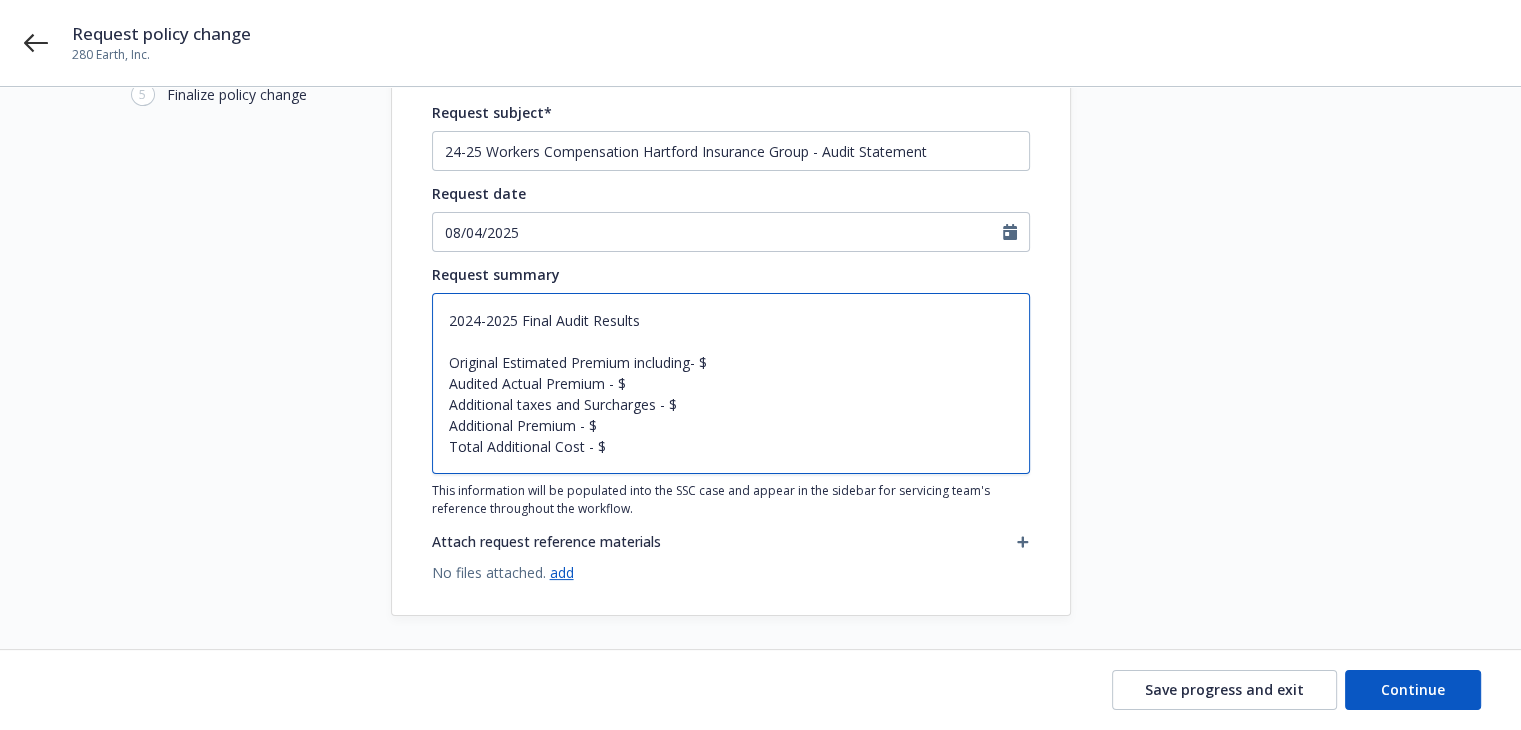 type on "x" 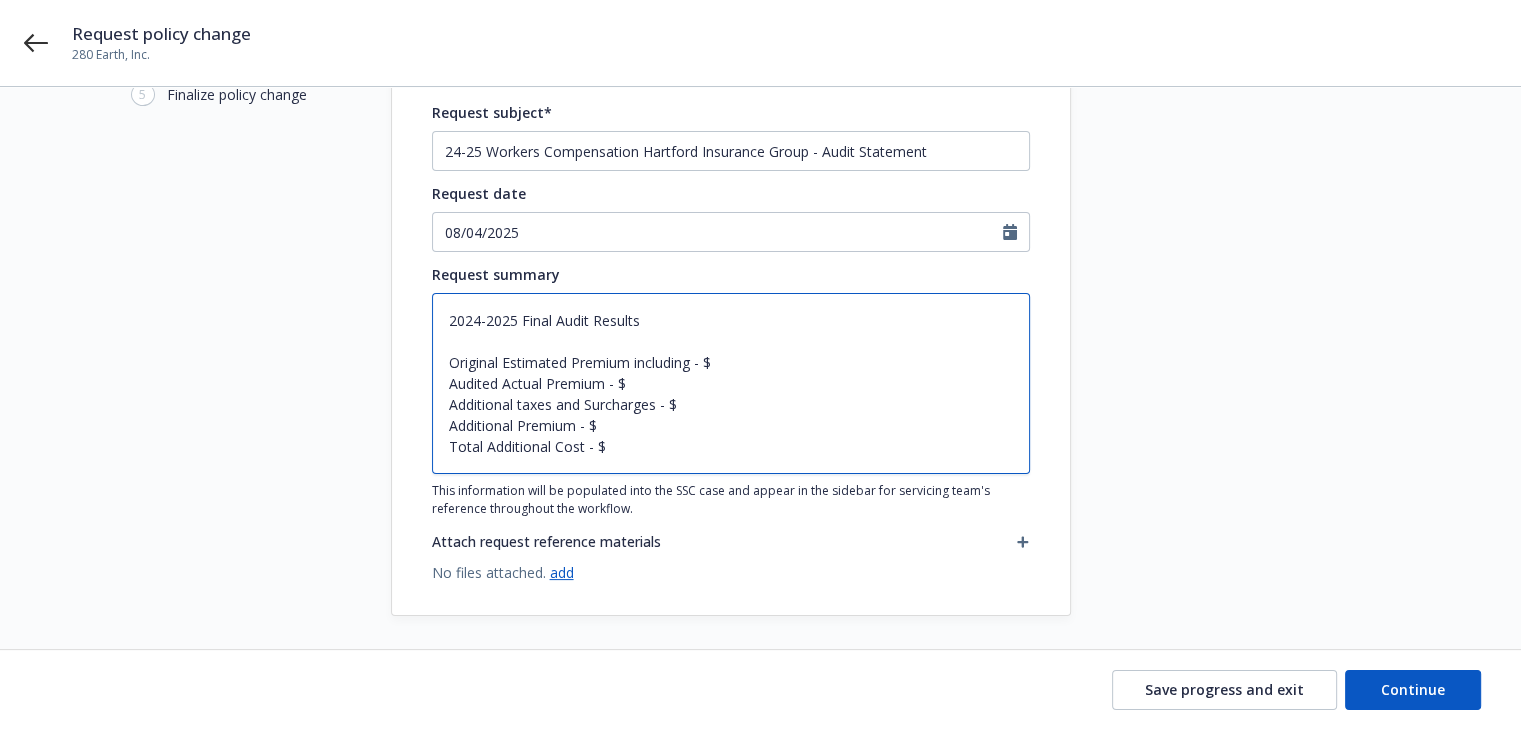 paste on "taxes and Surcharges" 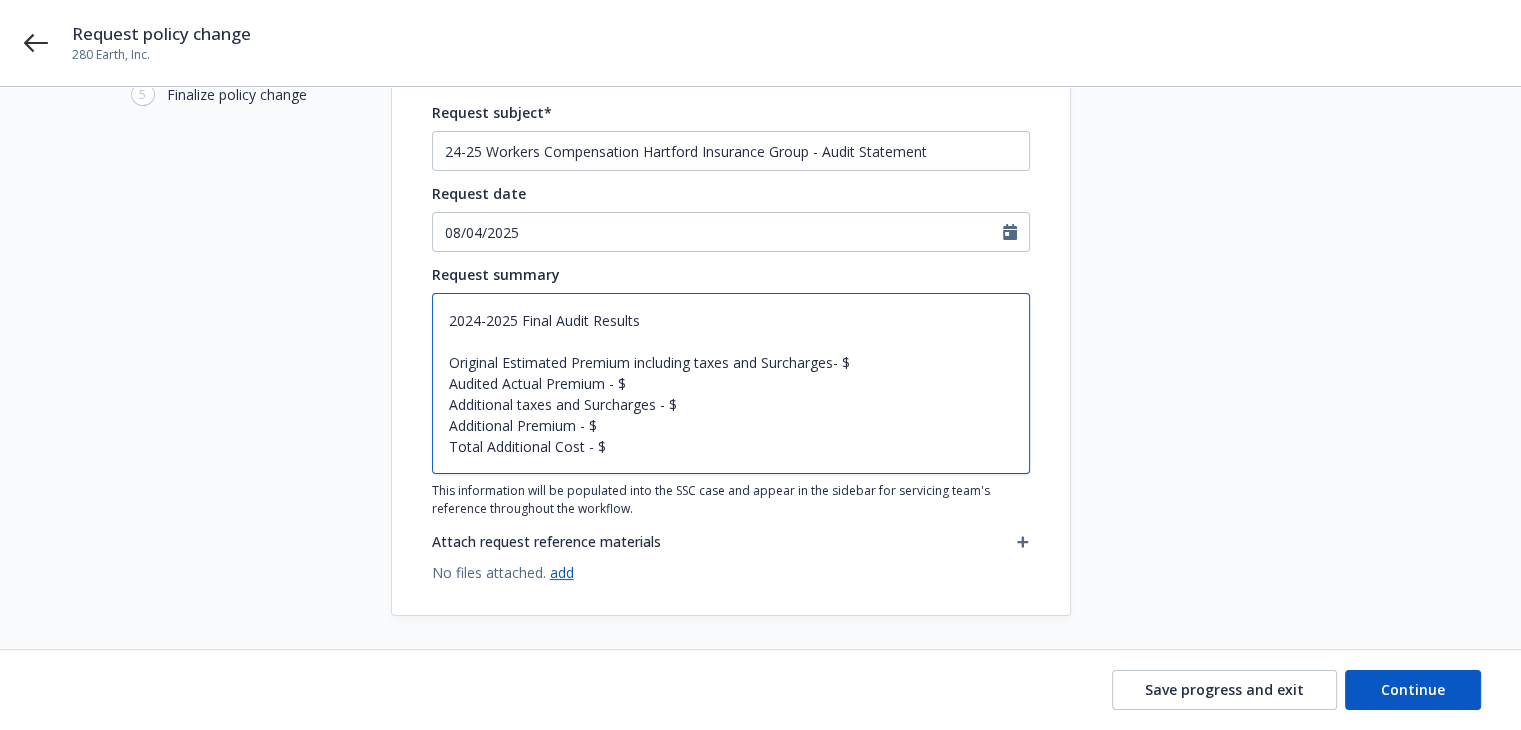 click on "2024-2025 Final Audit Results
Original Estimated Premium including taxes and Surcharges- $
Audited Actual Premium - $
Additional taxes and Surcharges - $
Additional Premium - $
Total Additional Cost - $" at bounding box center [731, 383] 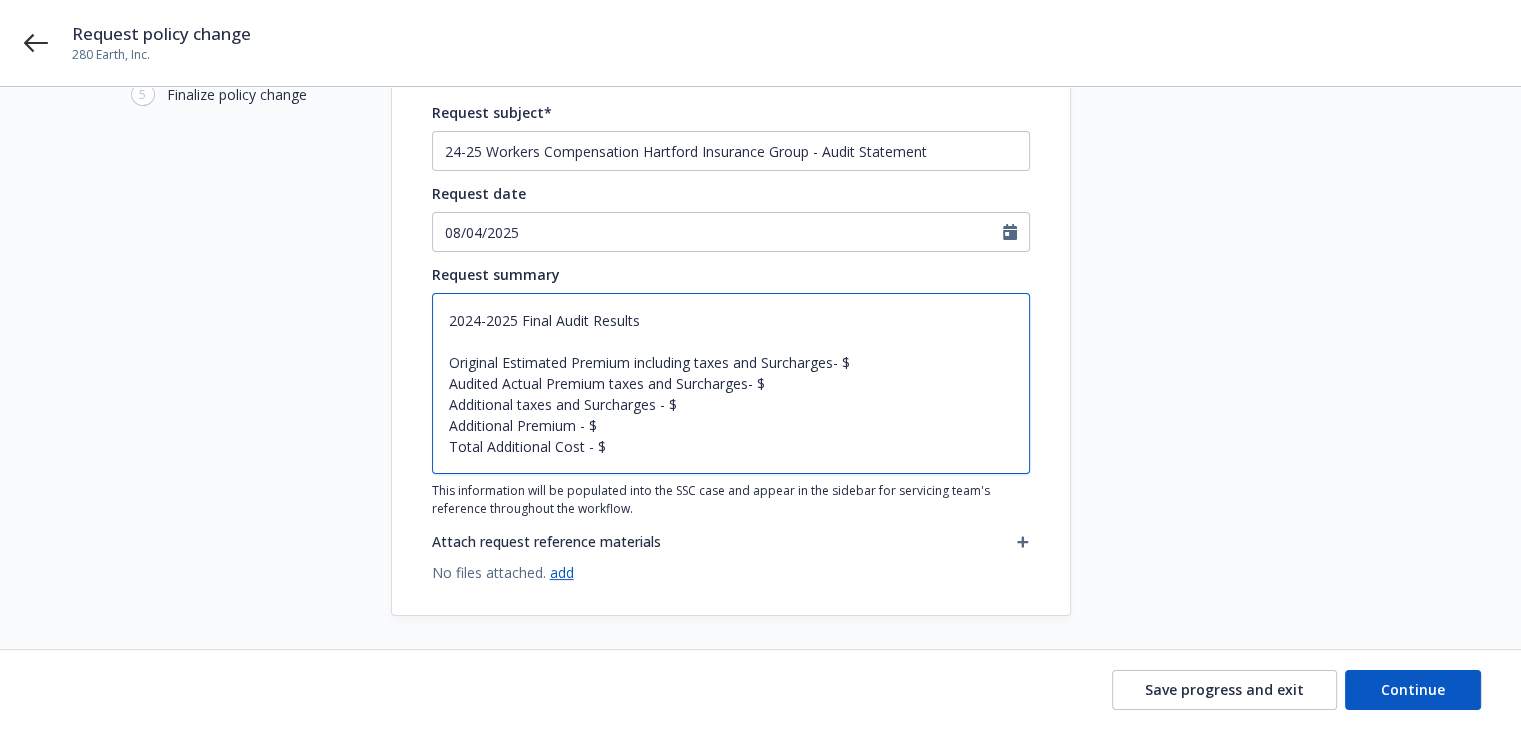 drag, startPoint x: 443, startPoint y: 405, endPoint x: 615, endPoint y: 424, distance: 173.04623 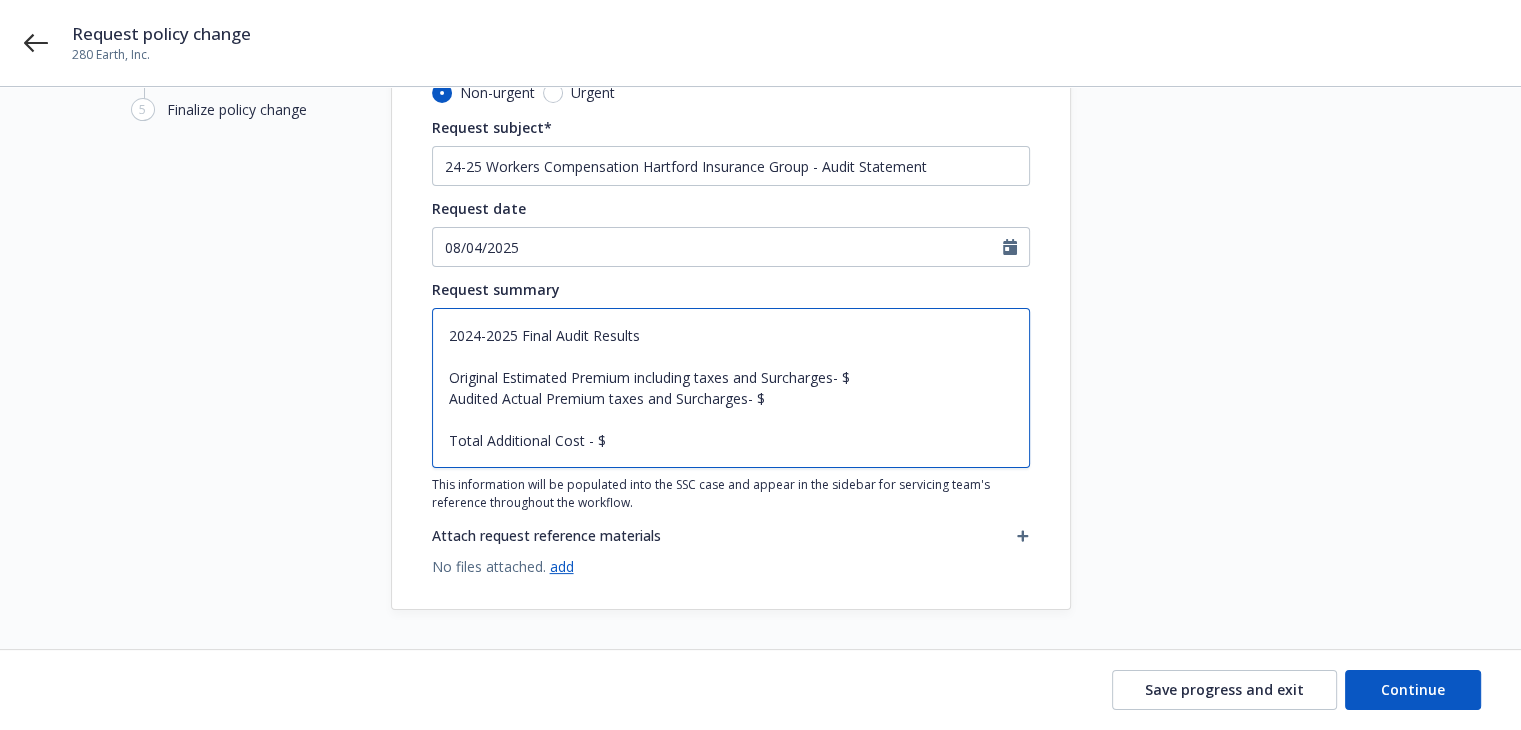 type on "x" 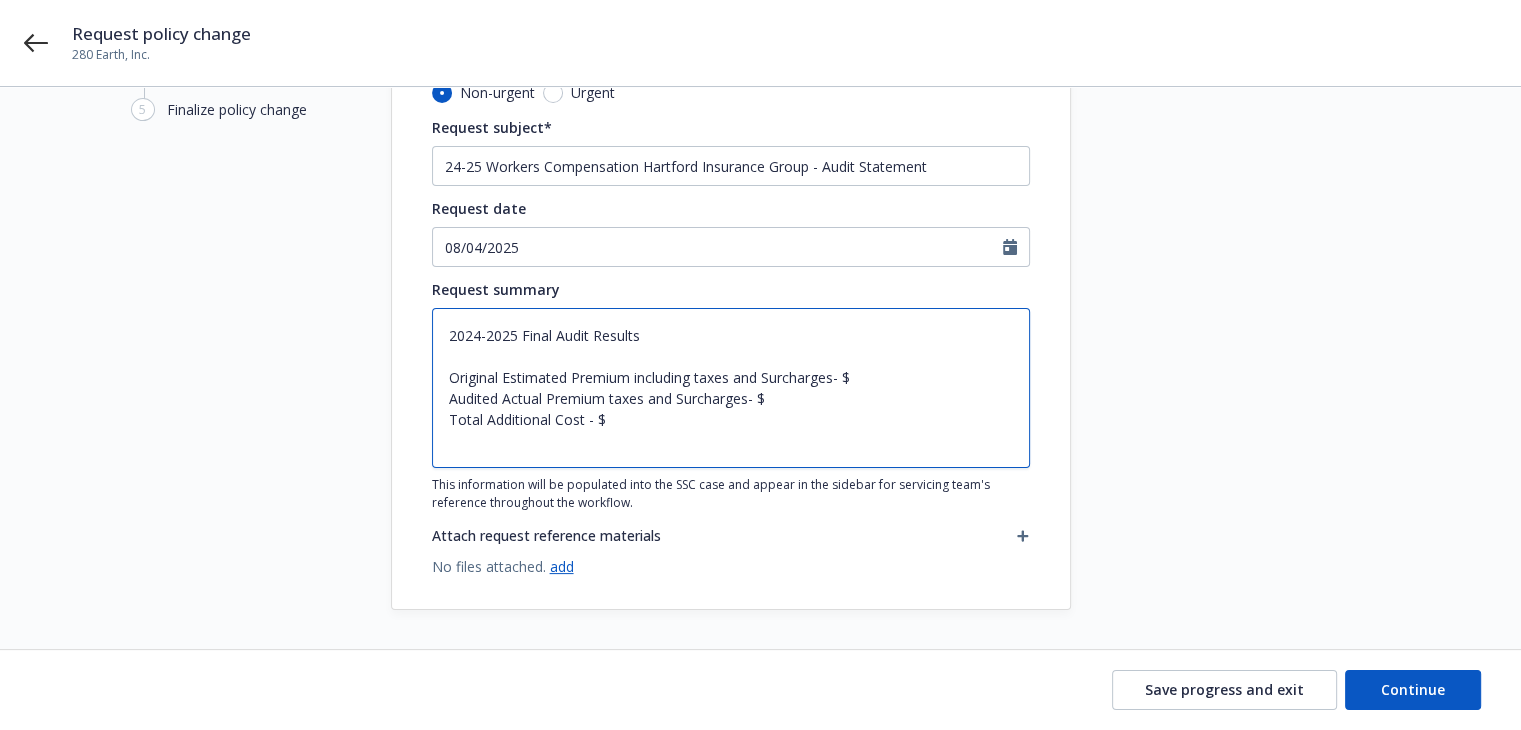 scroll, scrollTop: 164, scrollLeft: 0, axis: vertical 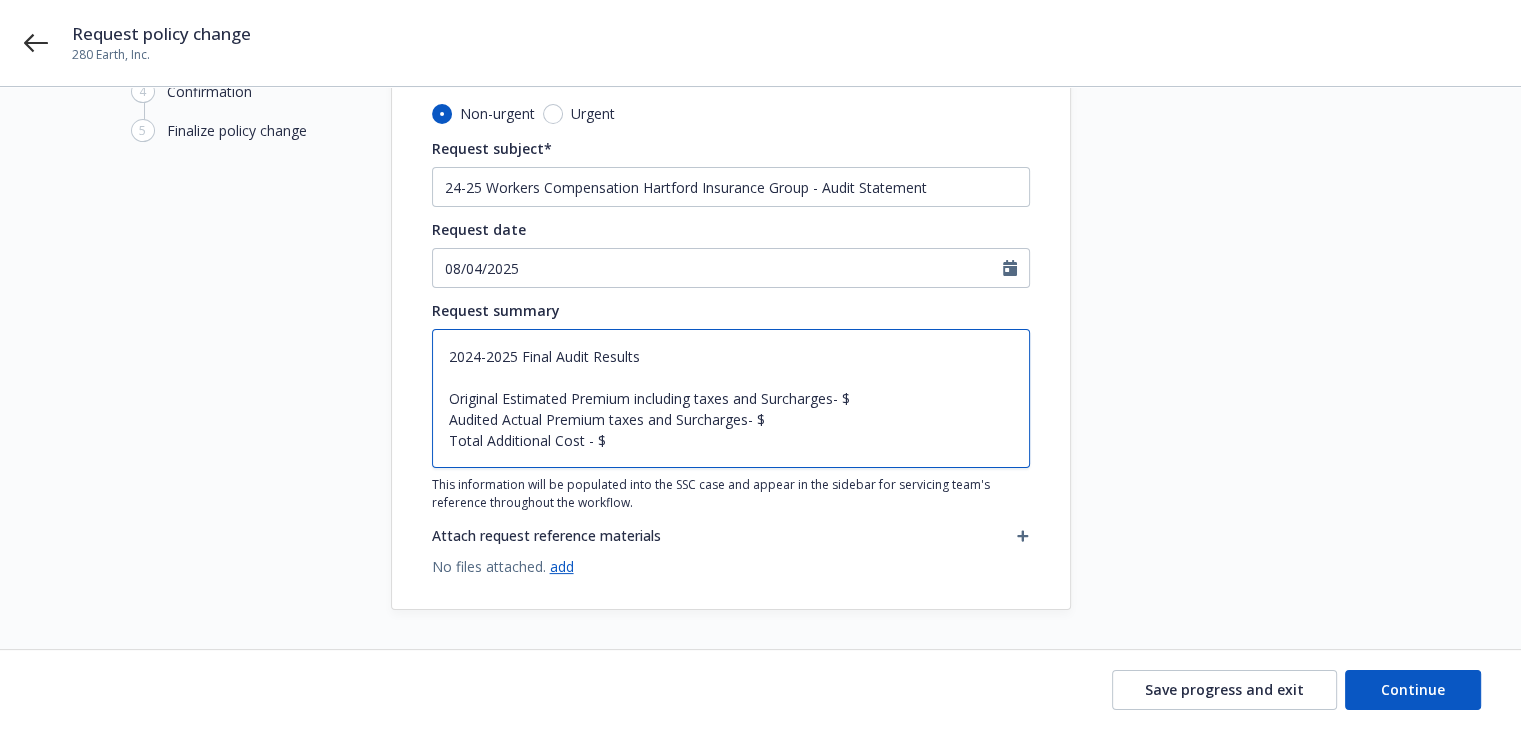 click on "2024-2025 Final Audit Results
Original Estimated Premium including taxes and Surcharges- $
Audited Actual Premium taxes and Surcharges- $
Total Additional Cost - $" at bounding box center [731, 398] 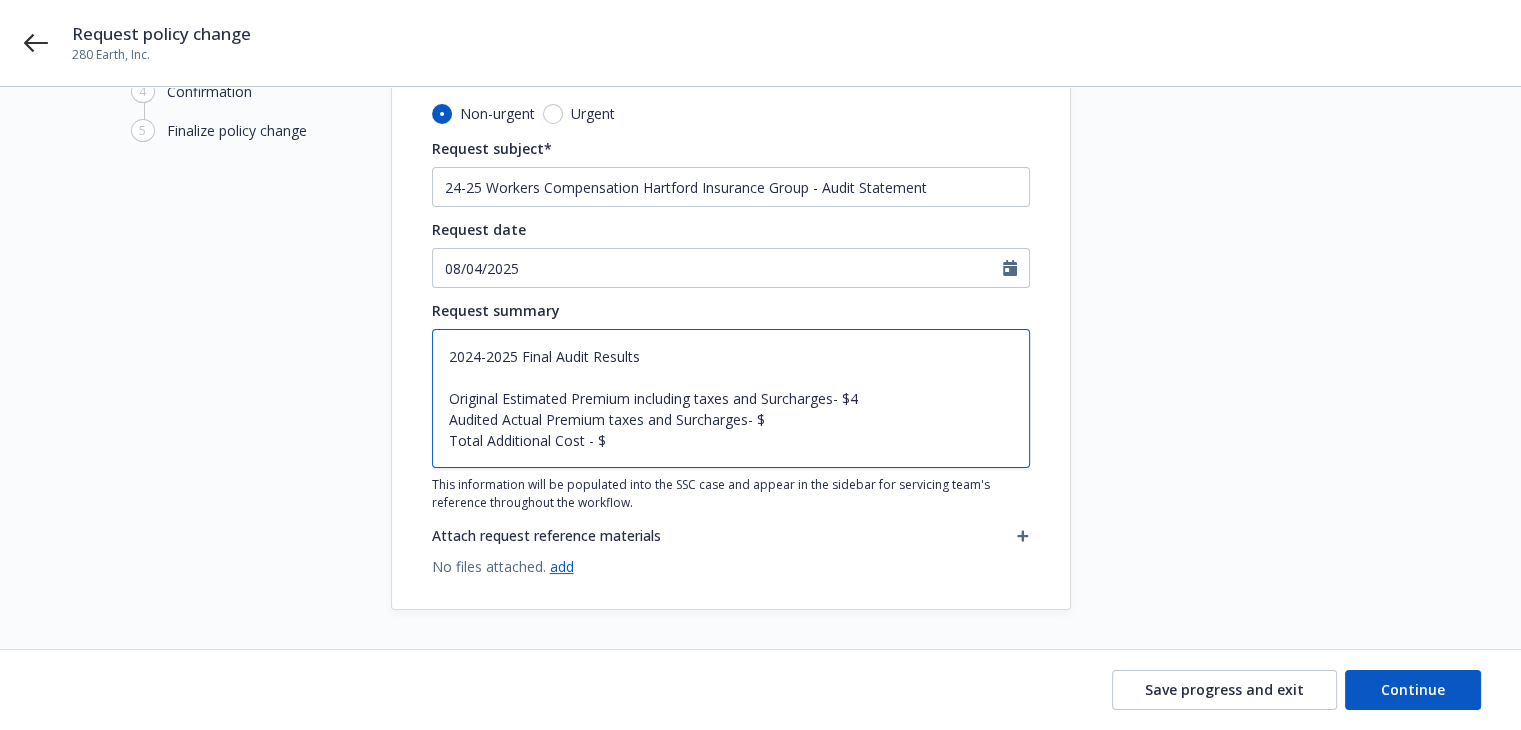 type on "x" 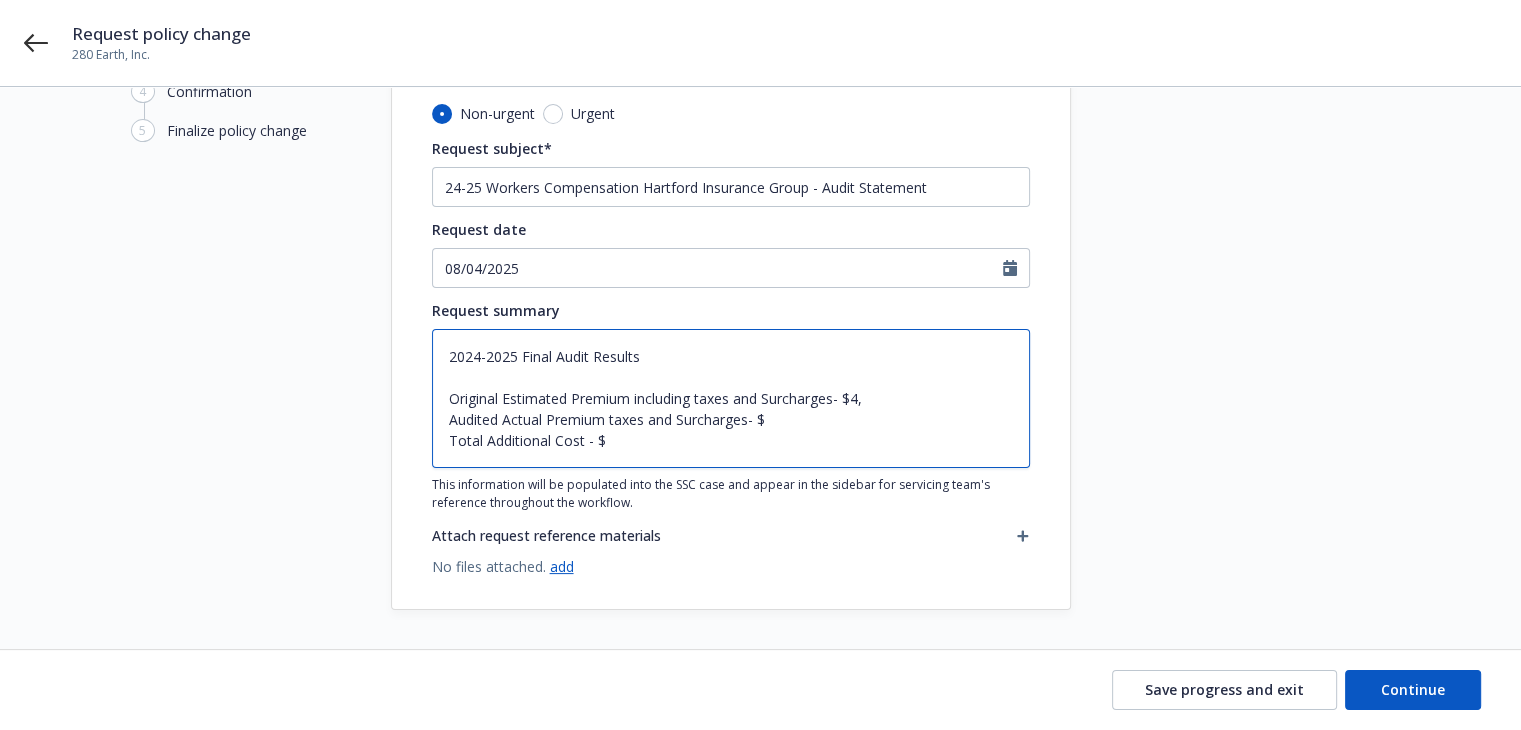 type on "x" 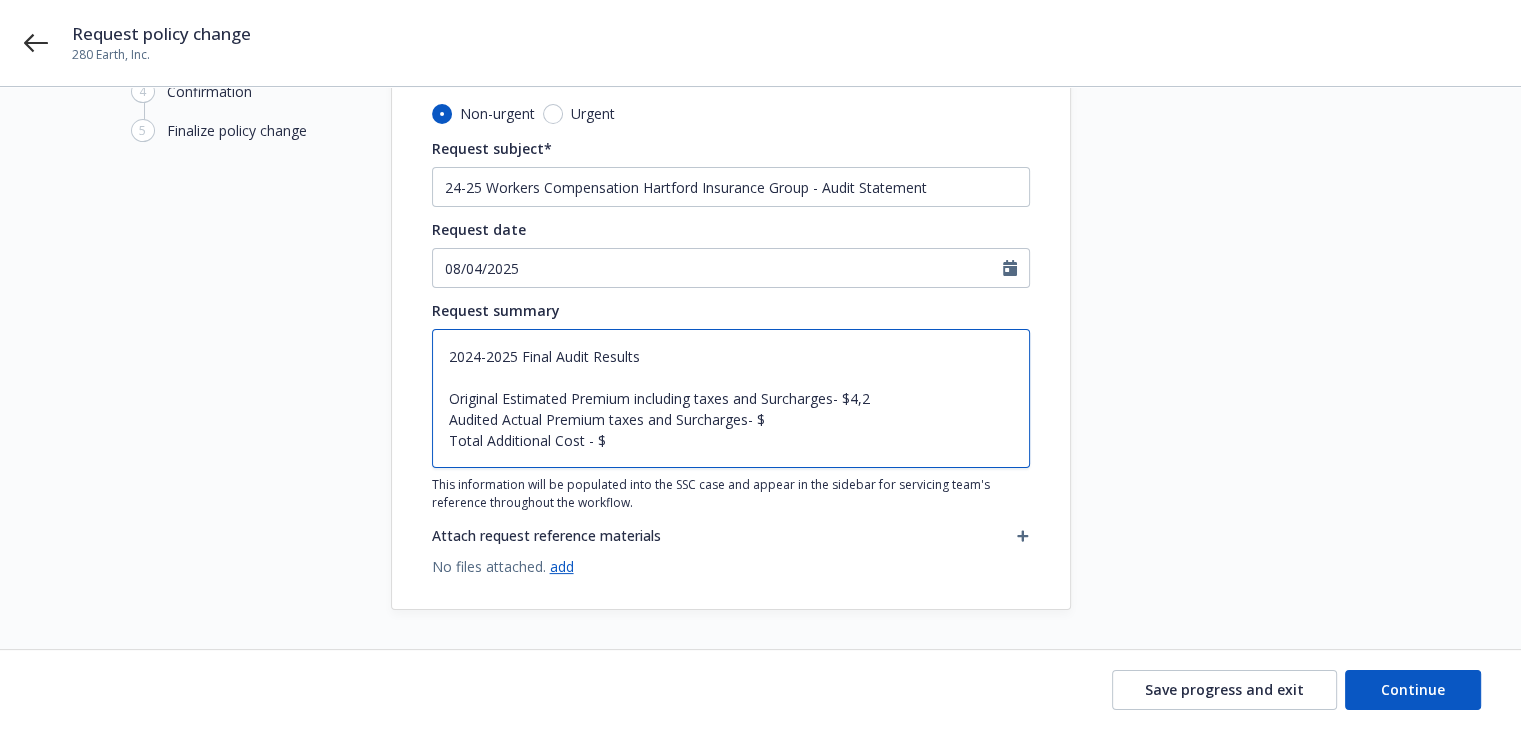 type on "x" 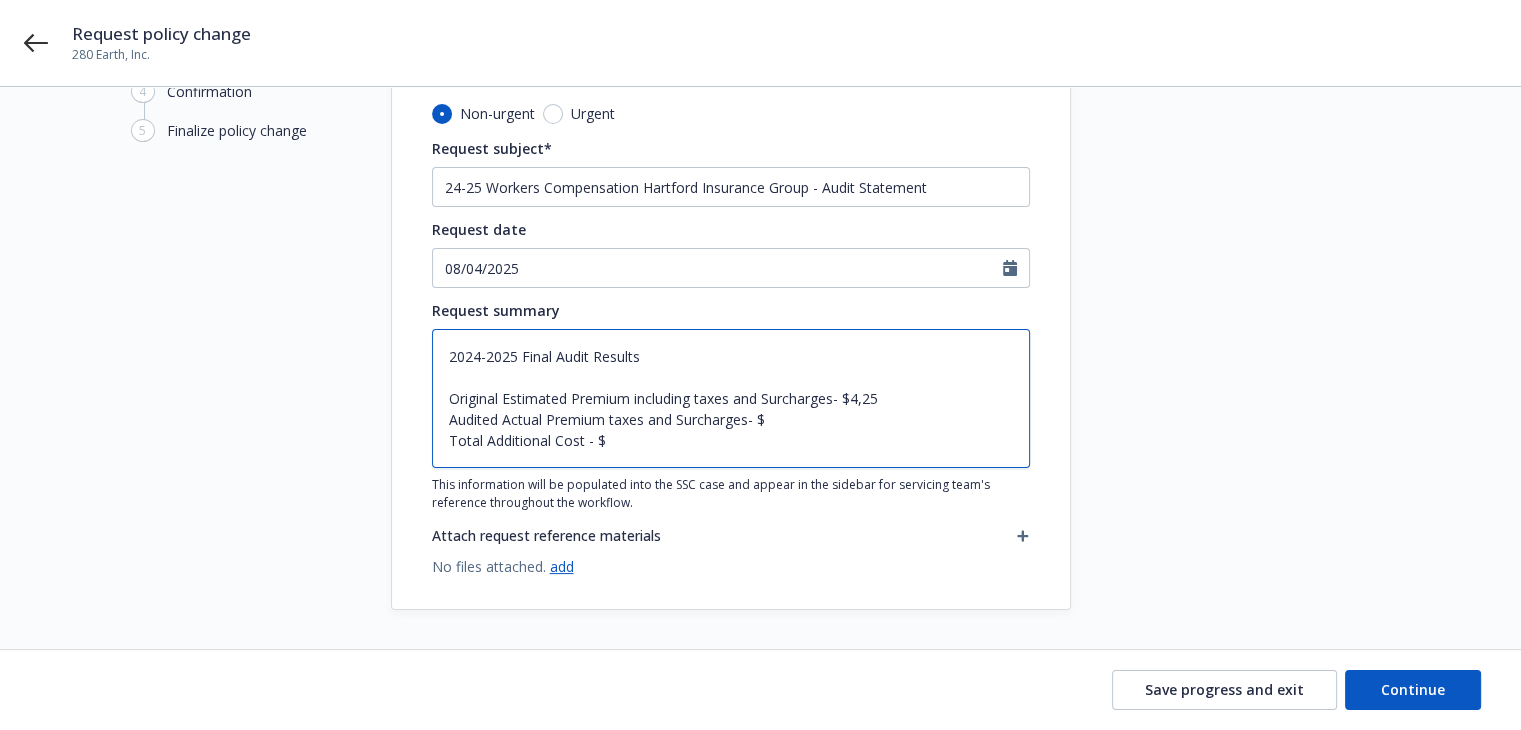 type on "x" 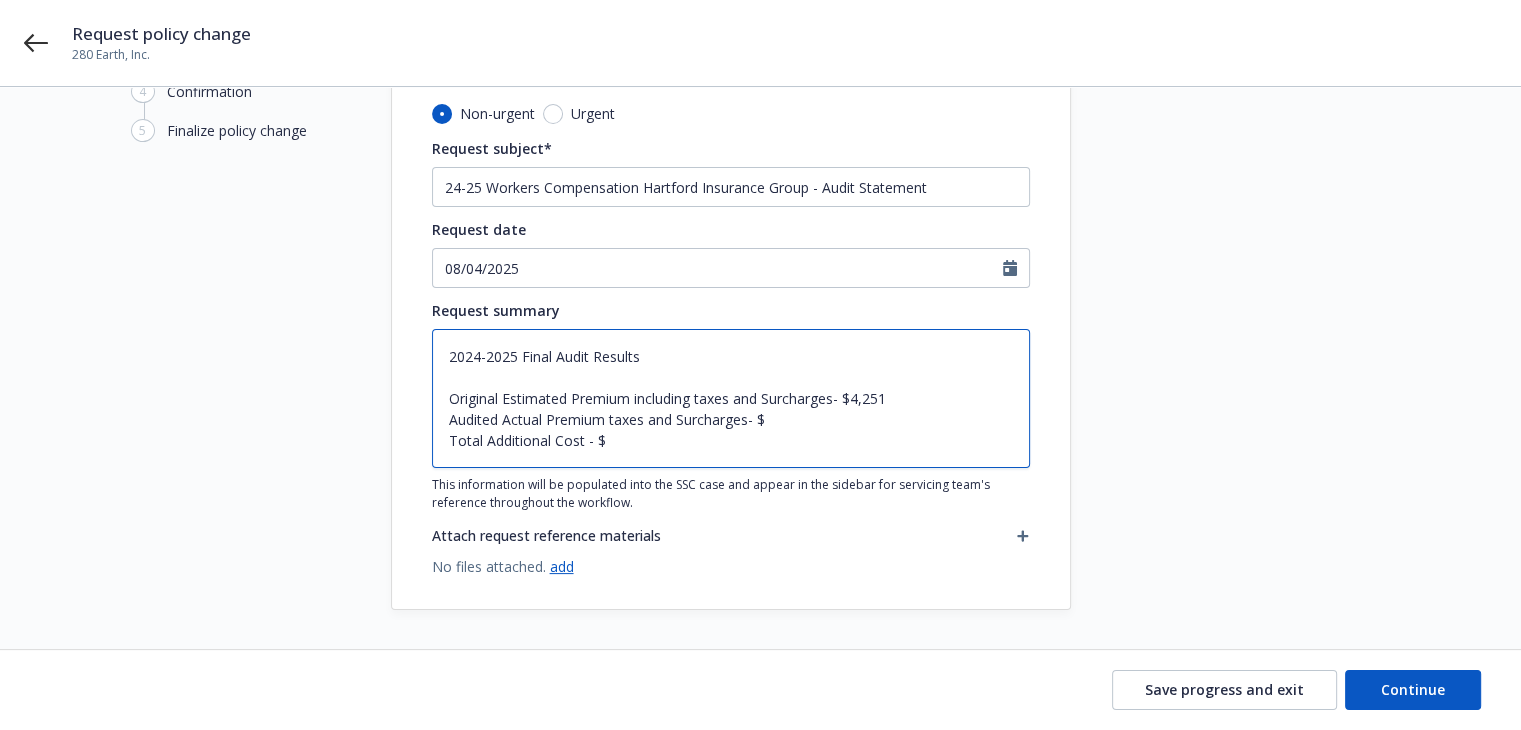 click on "2024-2025 Final Audit Results
Original Estimated Premium including taxes and Surcharges- $4,251
Audited Actual Premium taxes and Surcharges- $
Total Additional Cost - $" at bounding box center [731, 398] 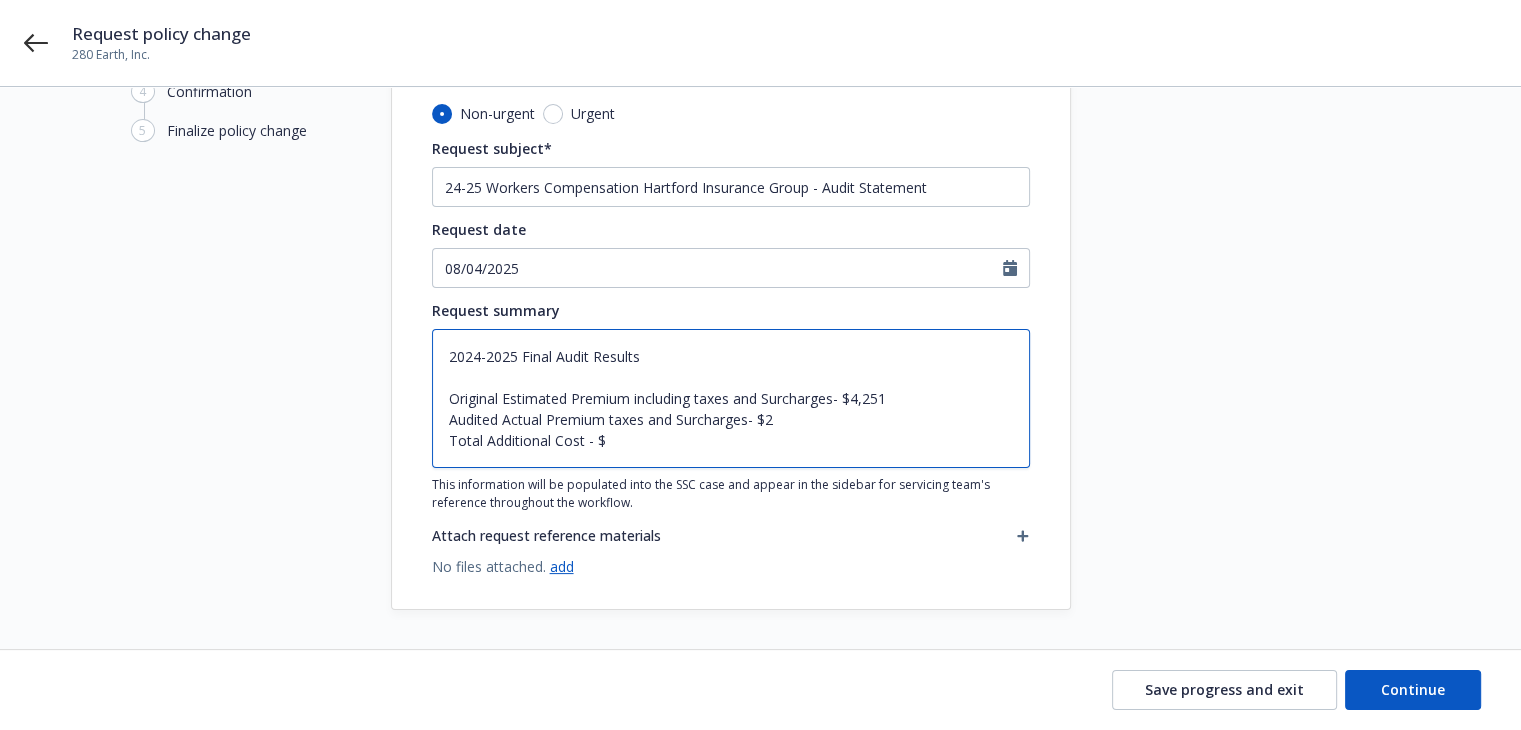type on "x" 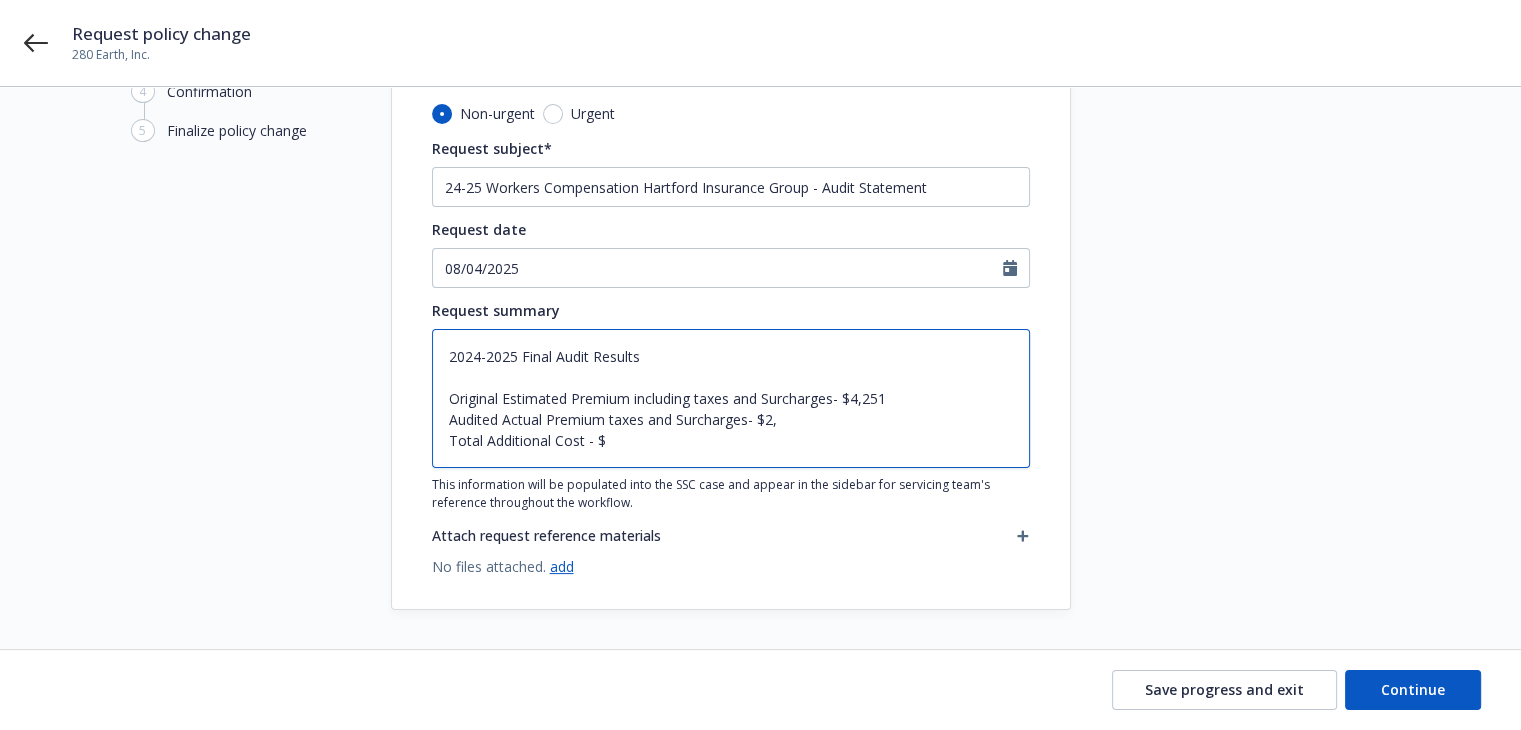 type on "x" 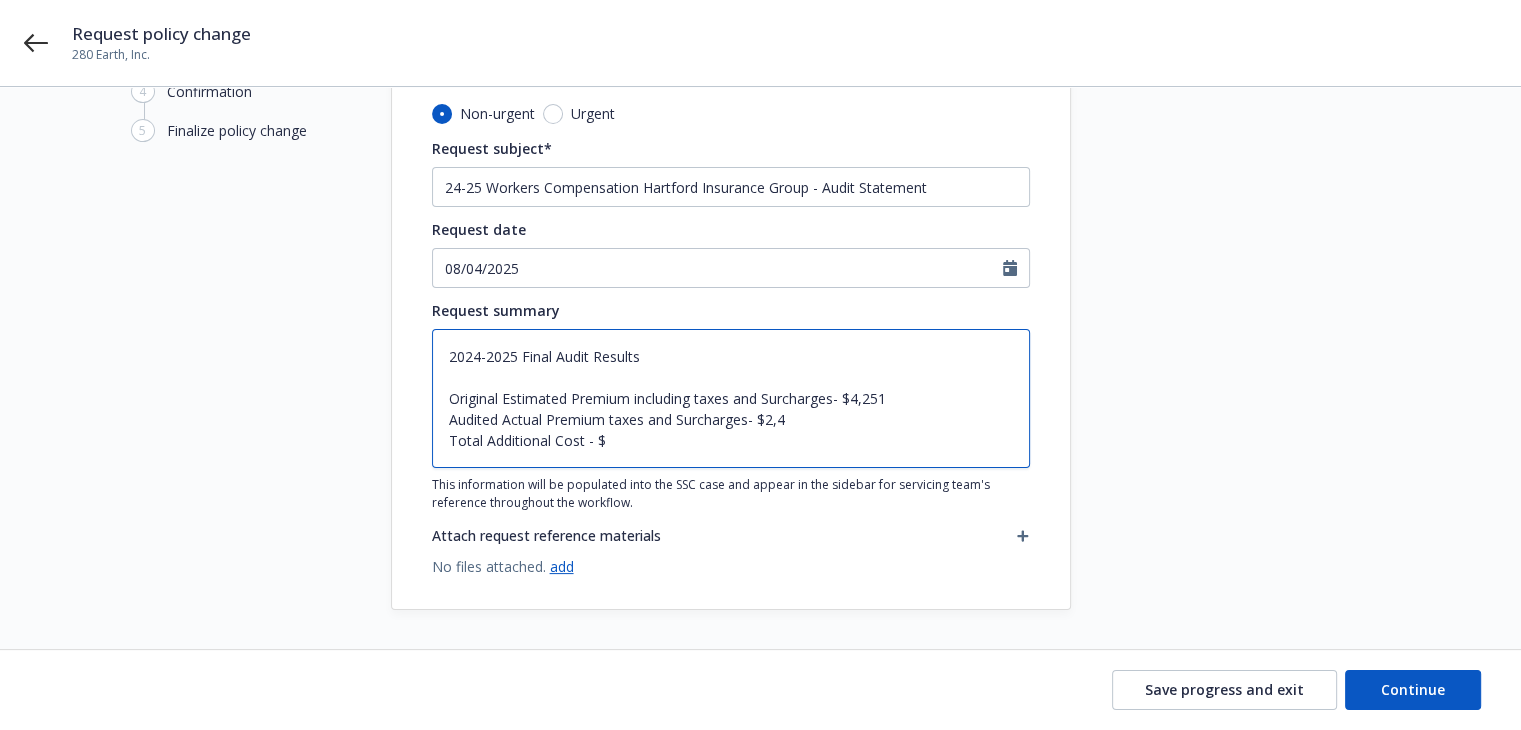 type on "x" 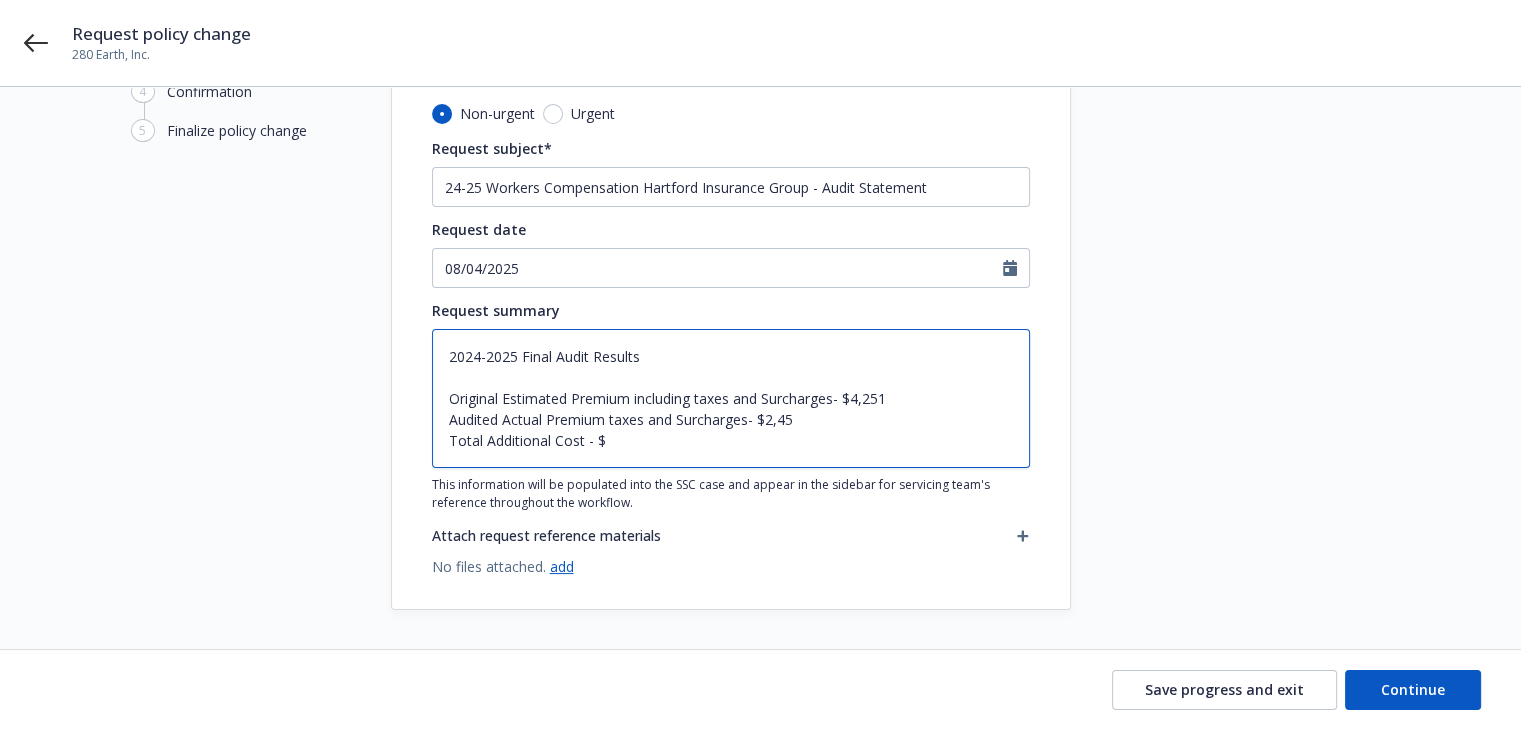 type on "x" 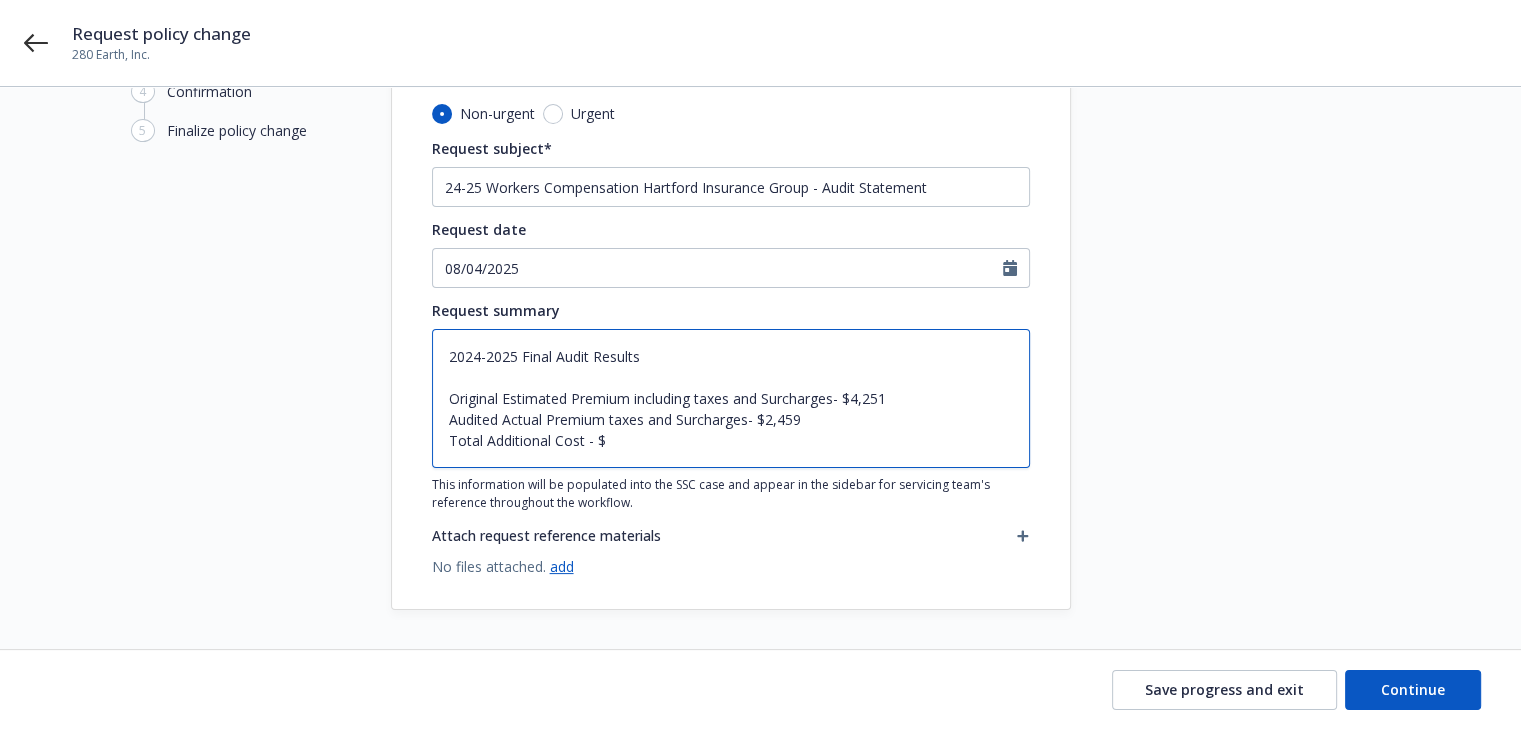 click on "2024-2025 Final Audit Results
Original Estimated Premium including taxes and Surcharges- $4,251
Audited Actual Premium taxes and Surcharges- $2,459
Total Additional Cost - $" at bounding box center (731, 398) 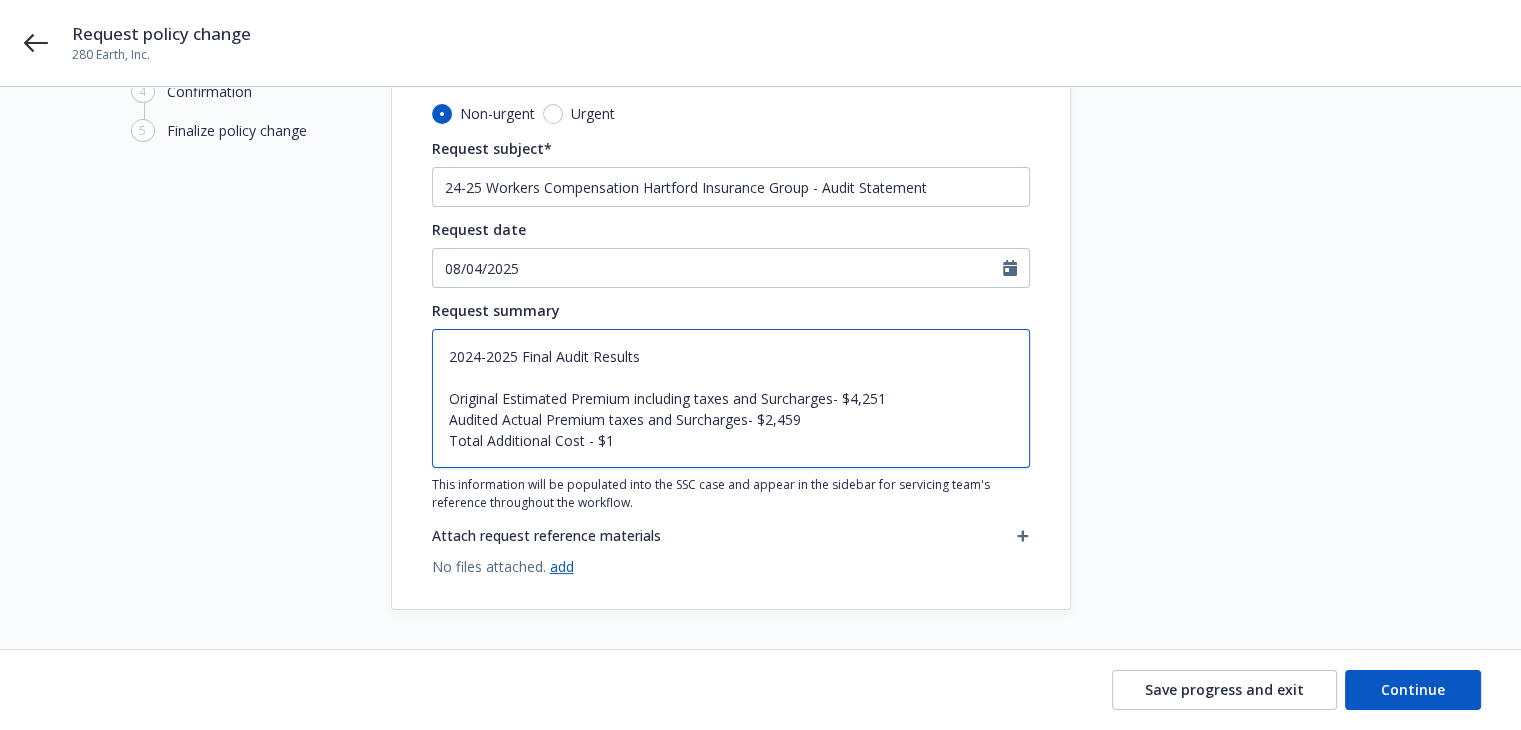 type on "x" 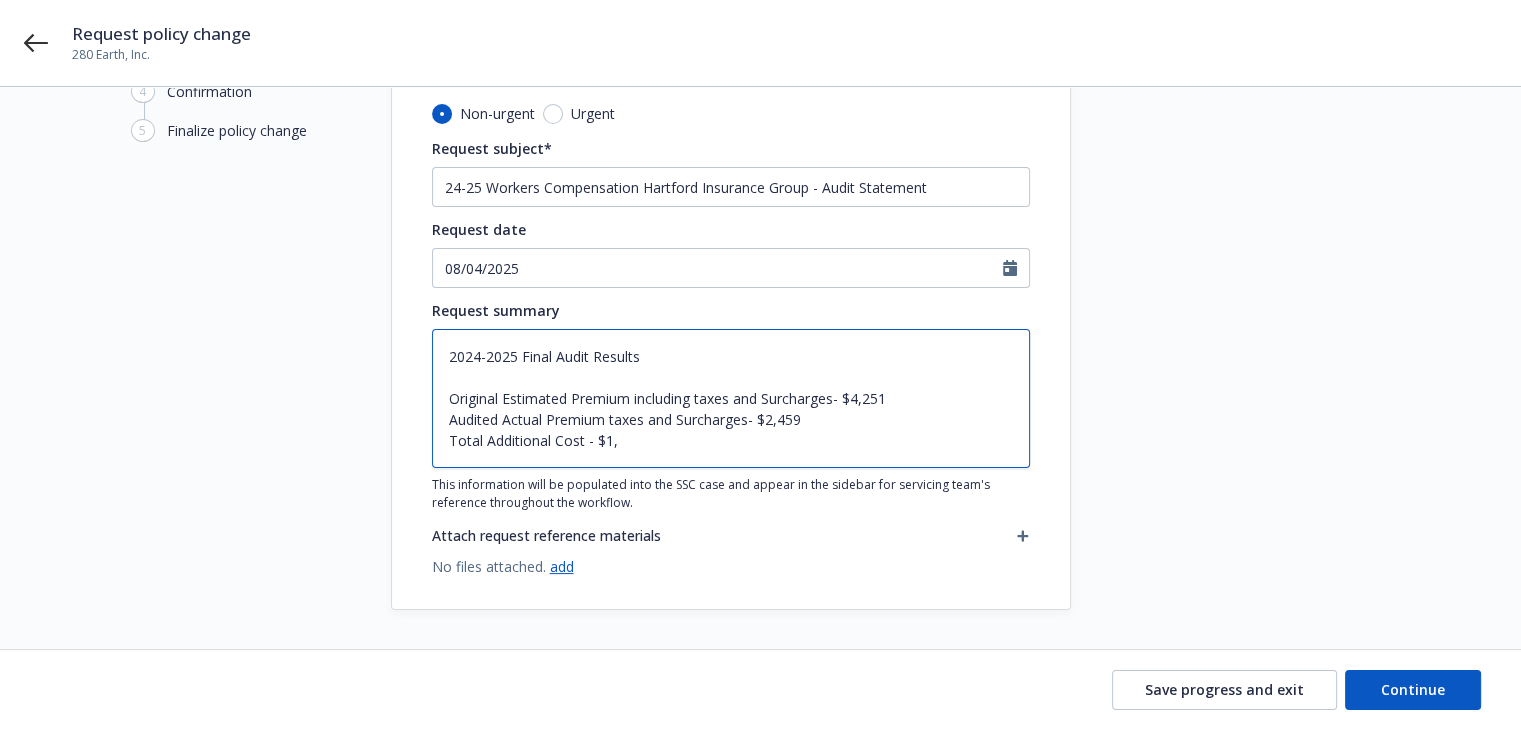 type on "x" 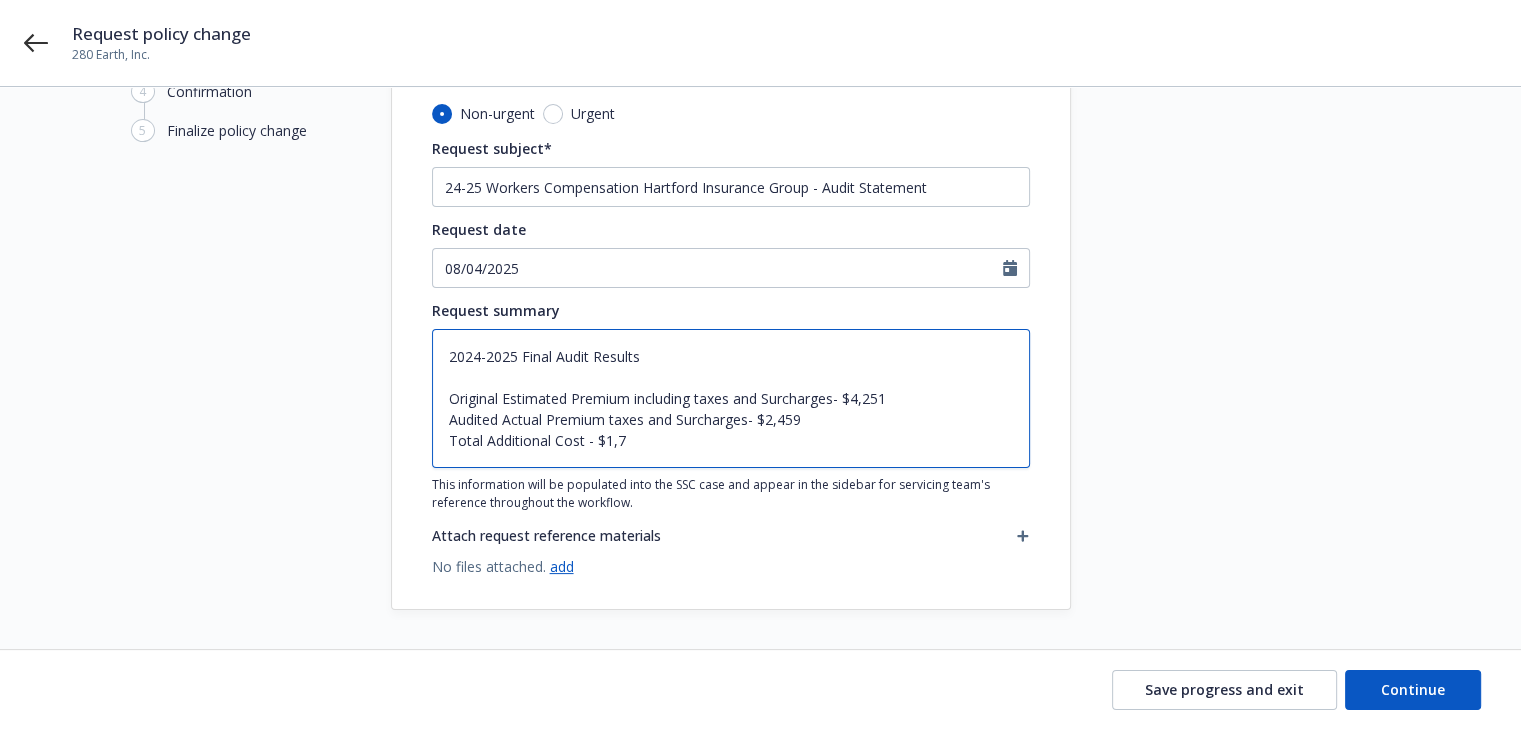 type on "x" 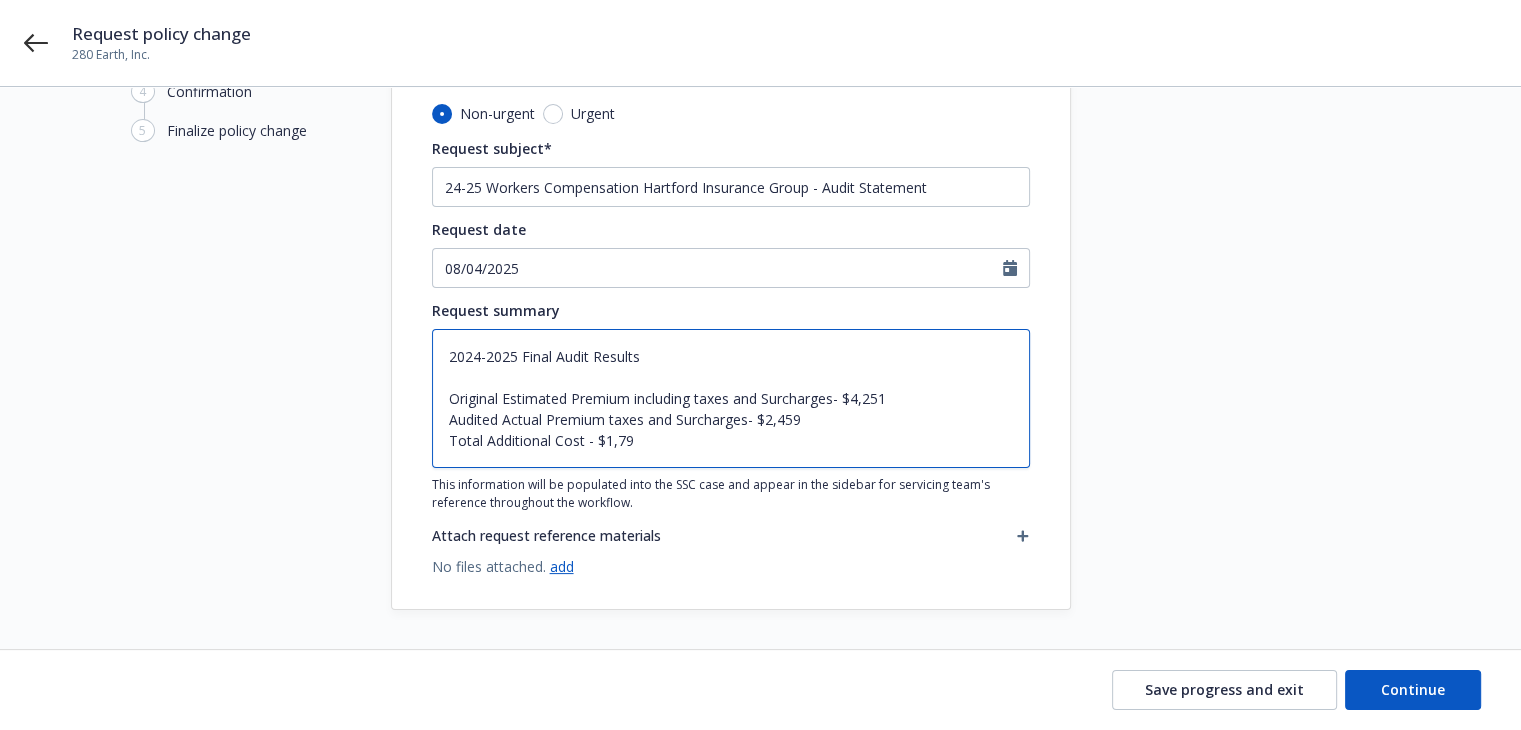 type on "x" 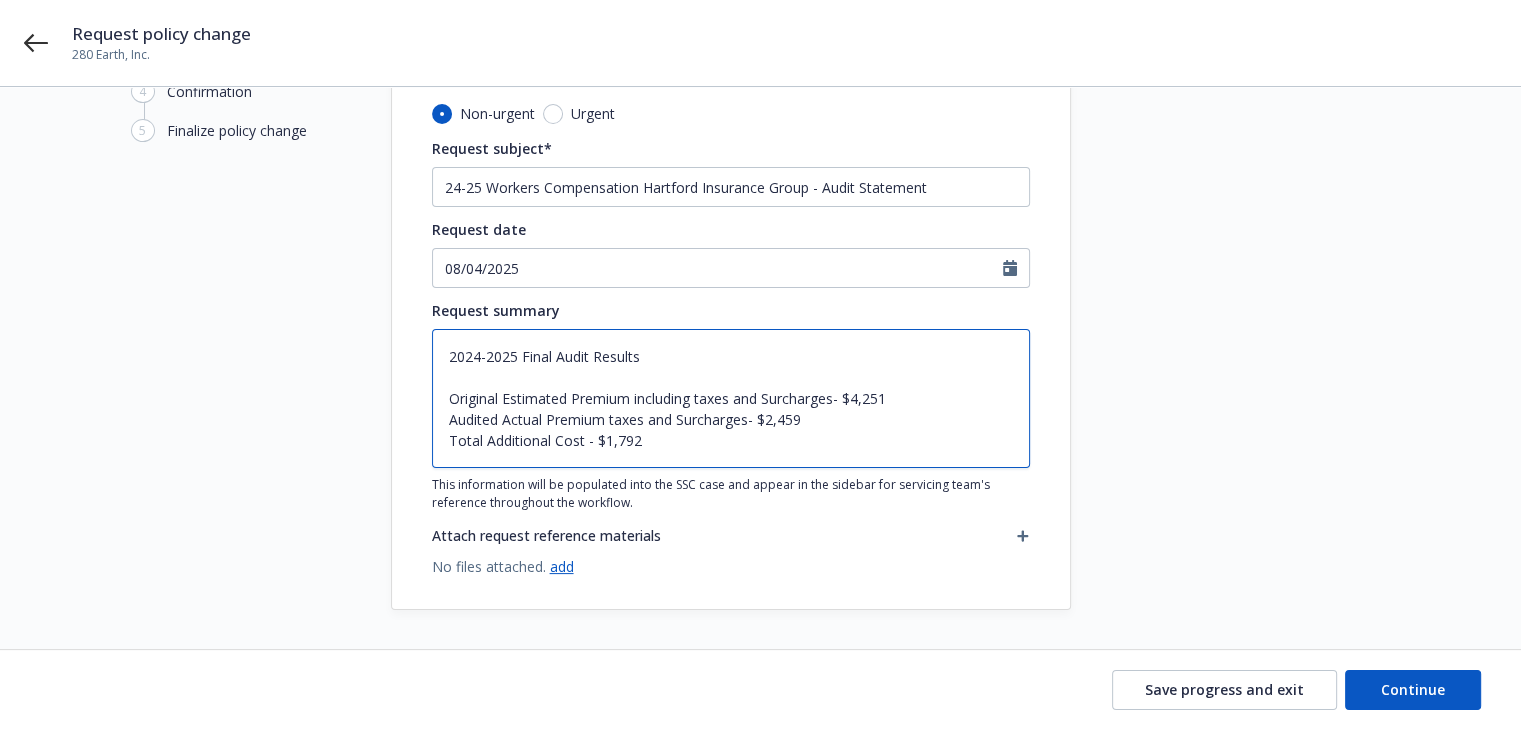 drag, startPoint x: 488, startPoint y: 438, endPoint x: 584, endPoint y: 441, distance: 96.04687 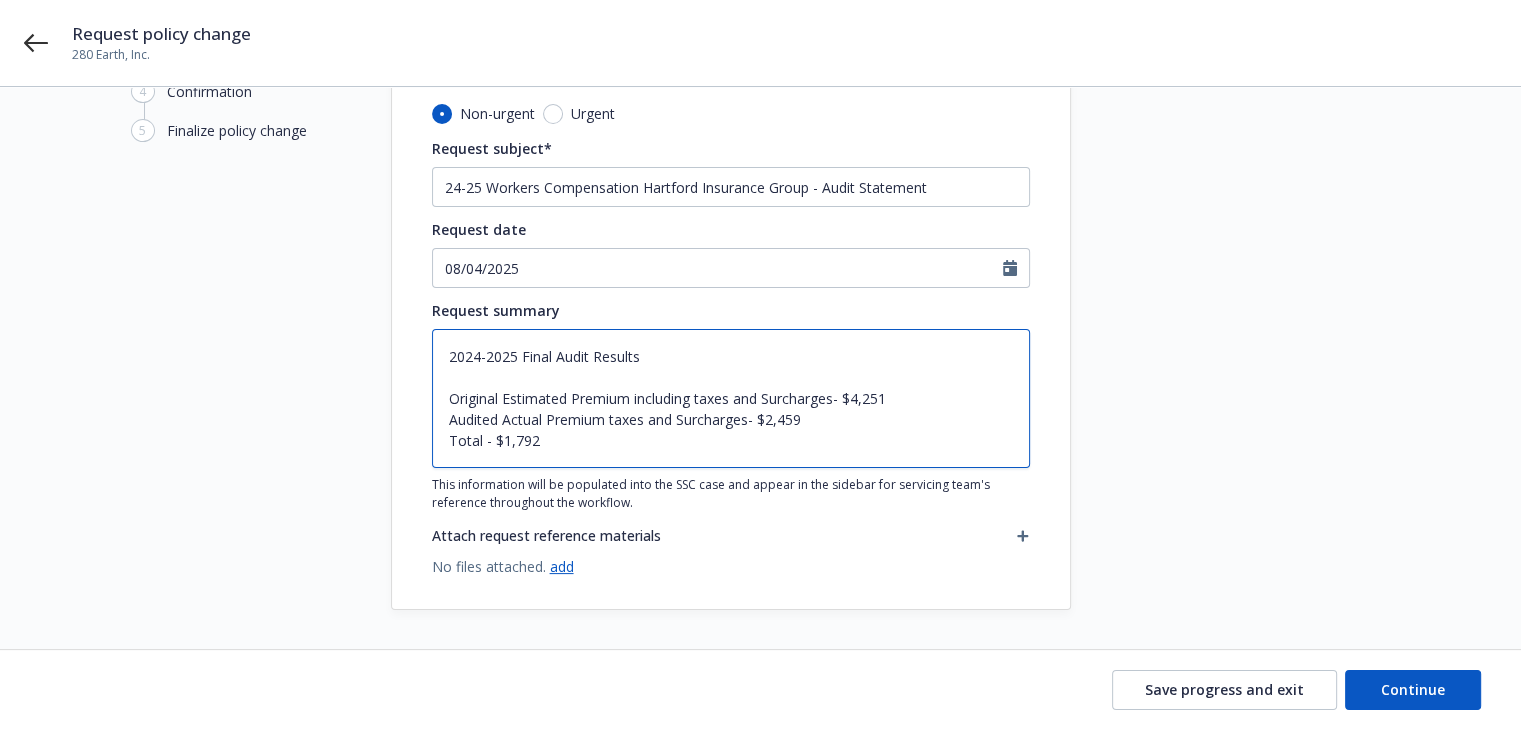 type on "x" 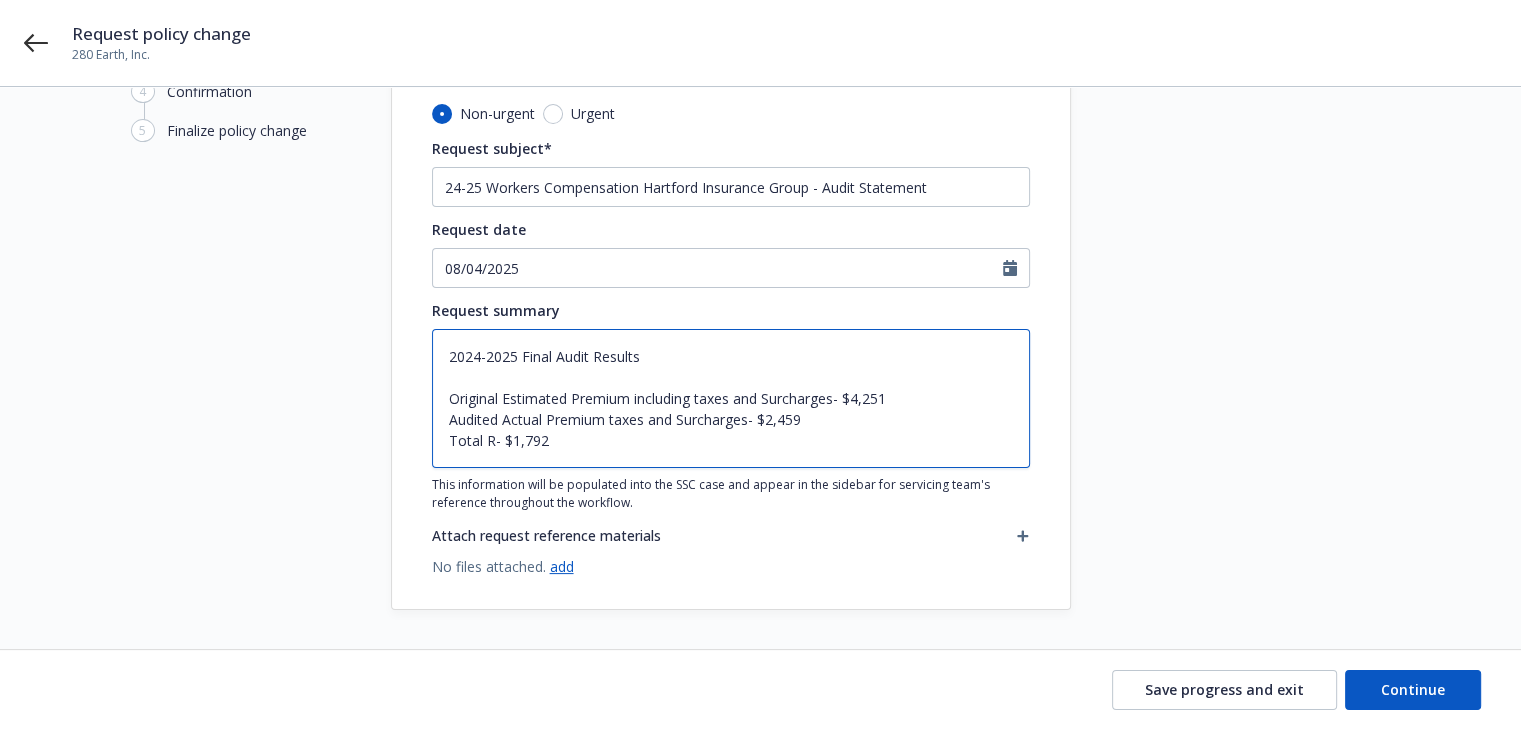 type on "x" 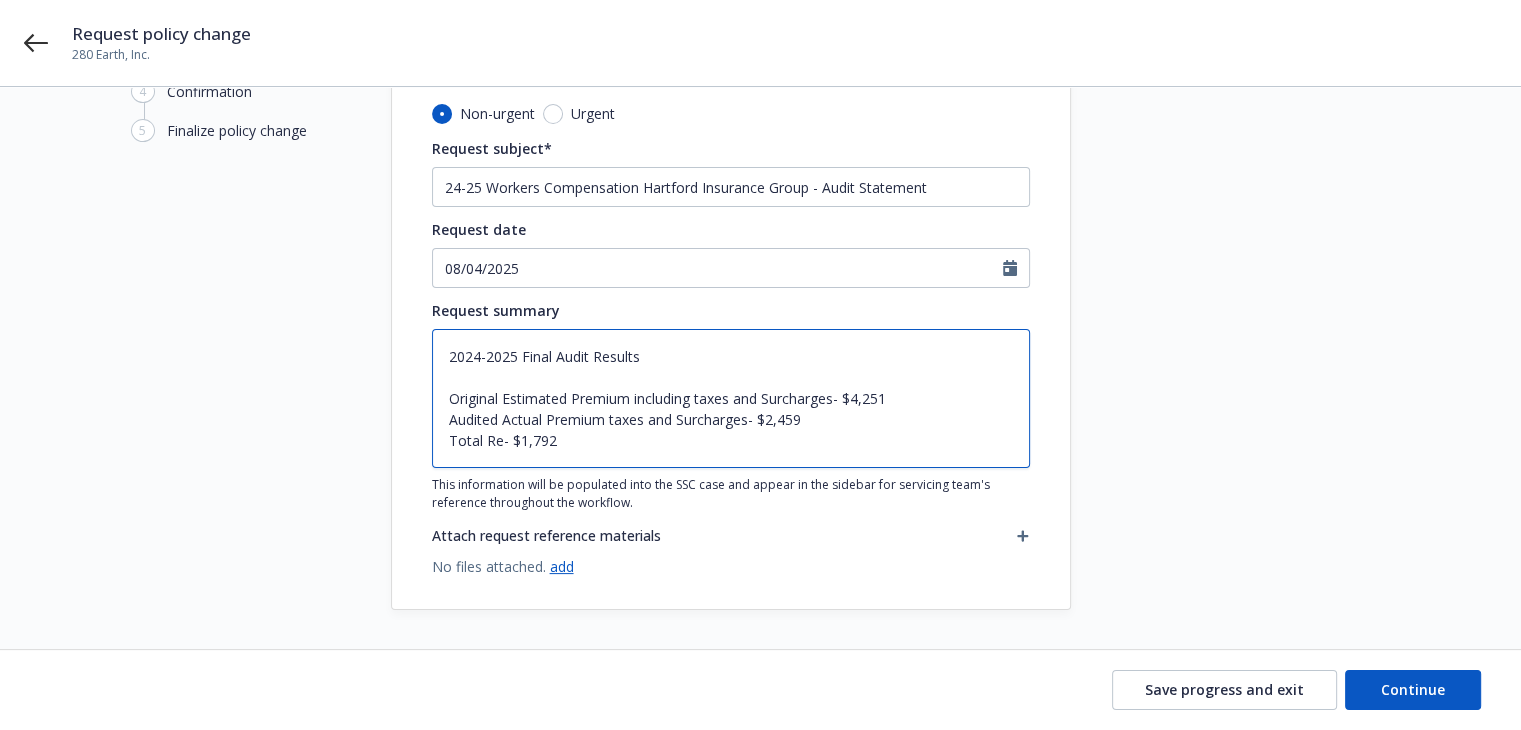 type on "x" 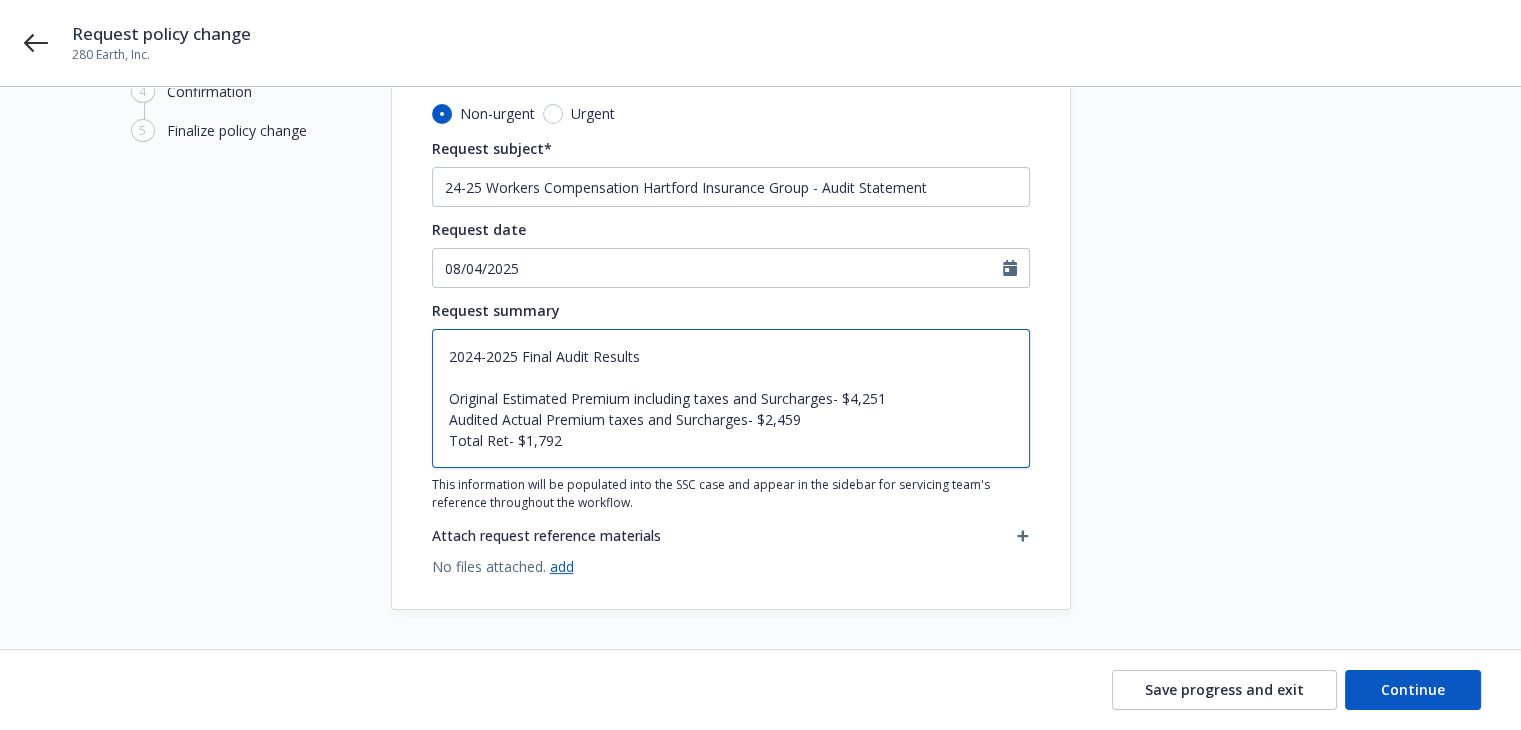 type on "x" 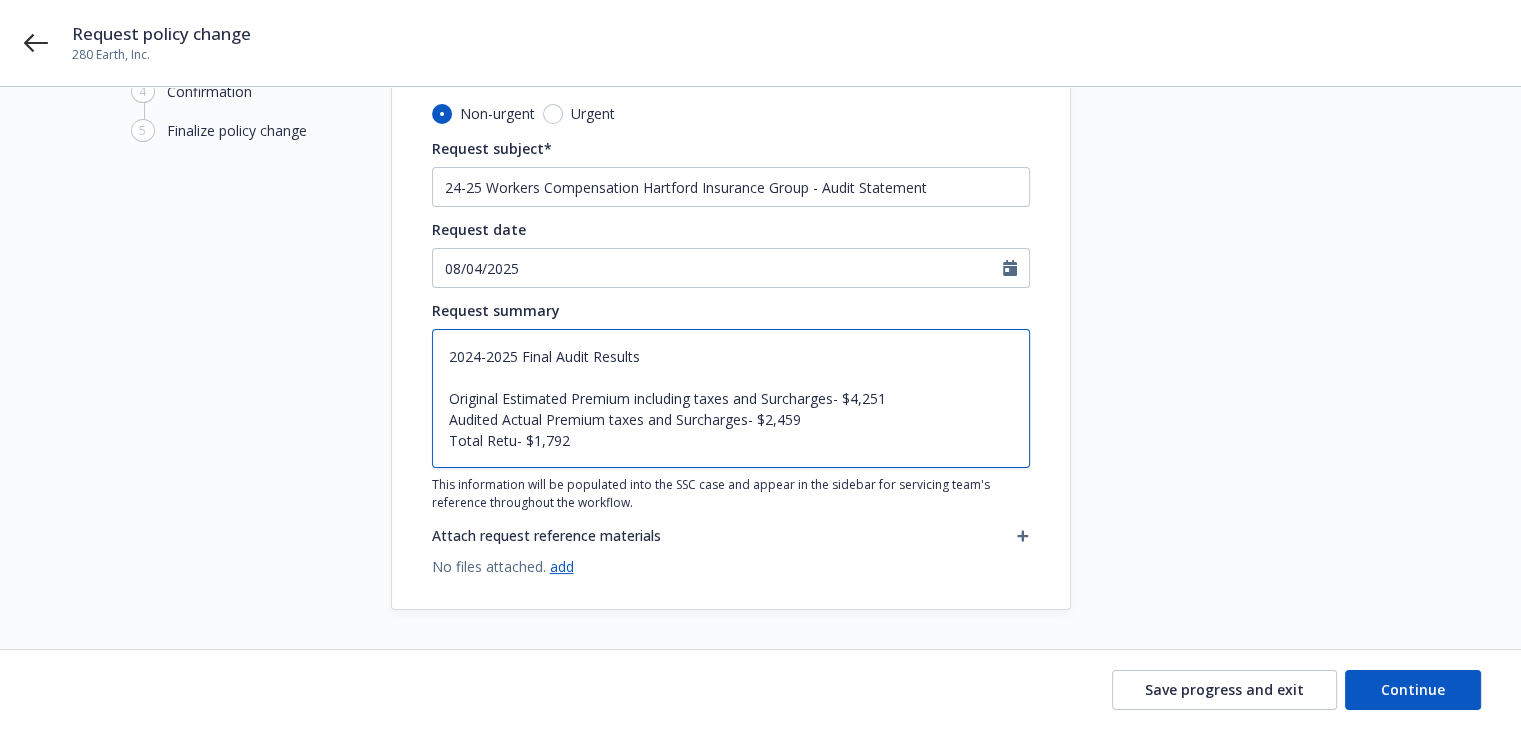 type on "x" 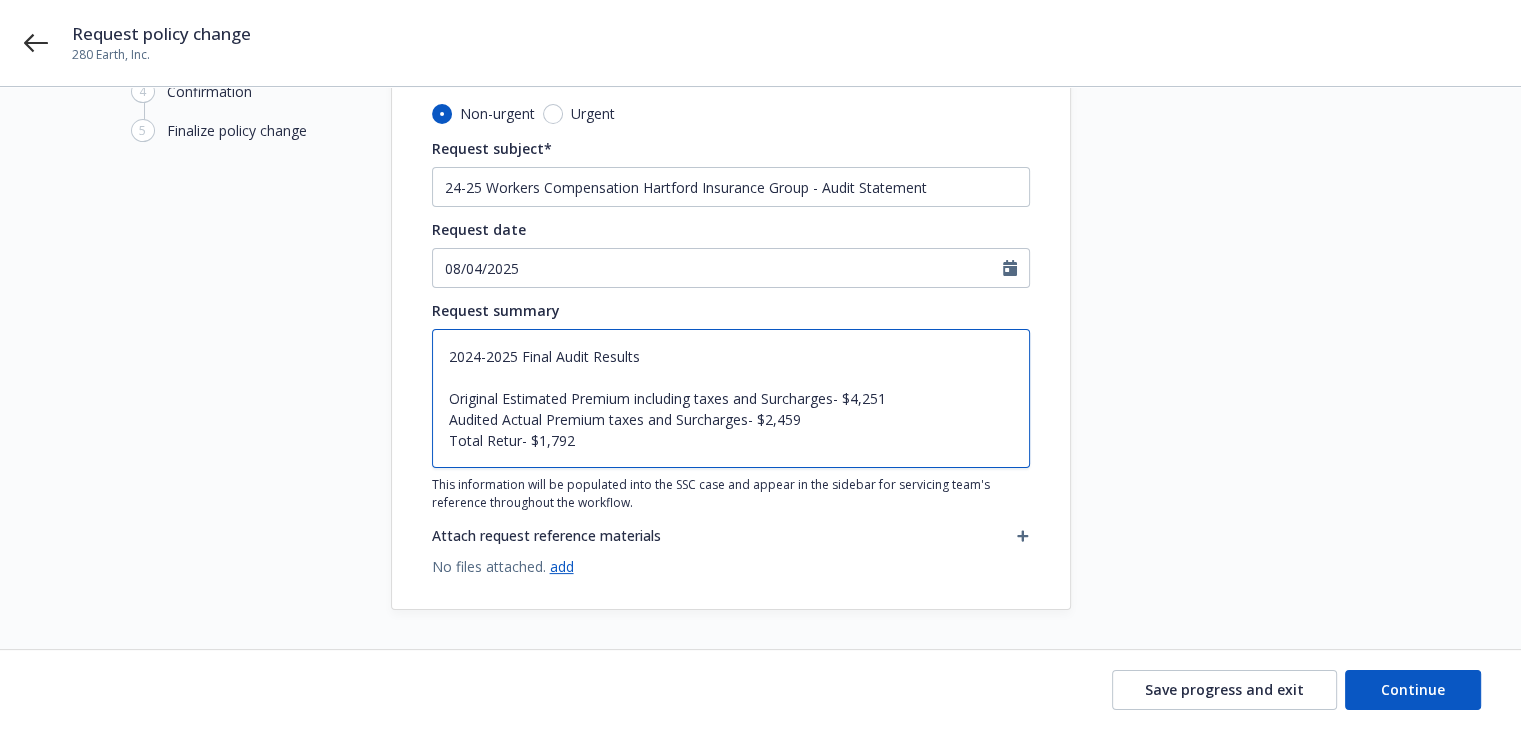 type on "x" 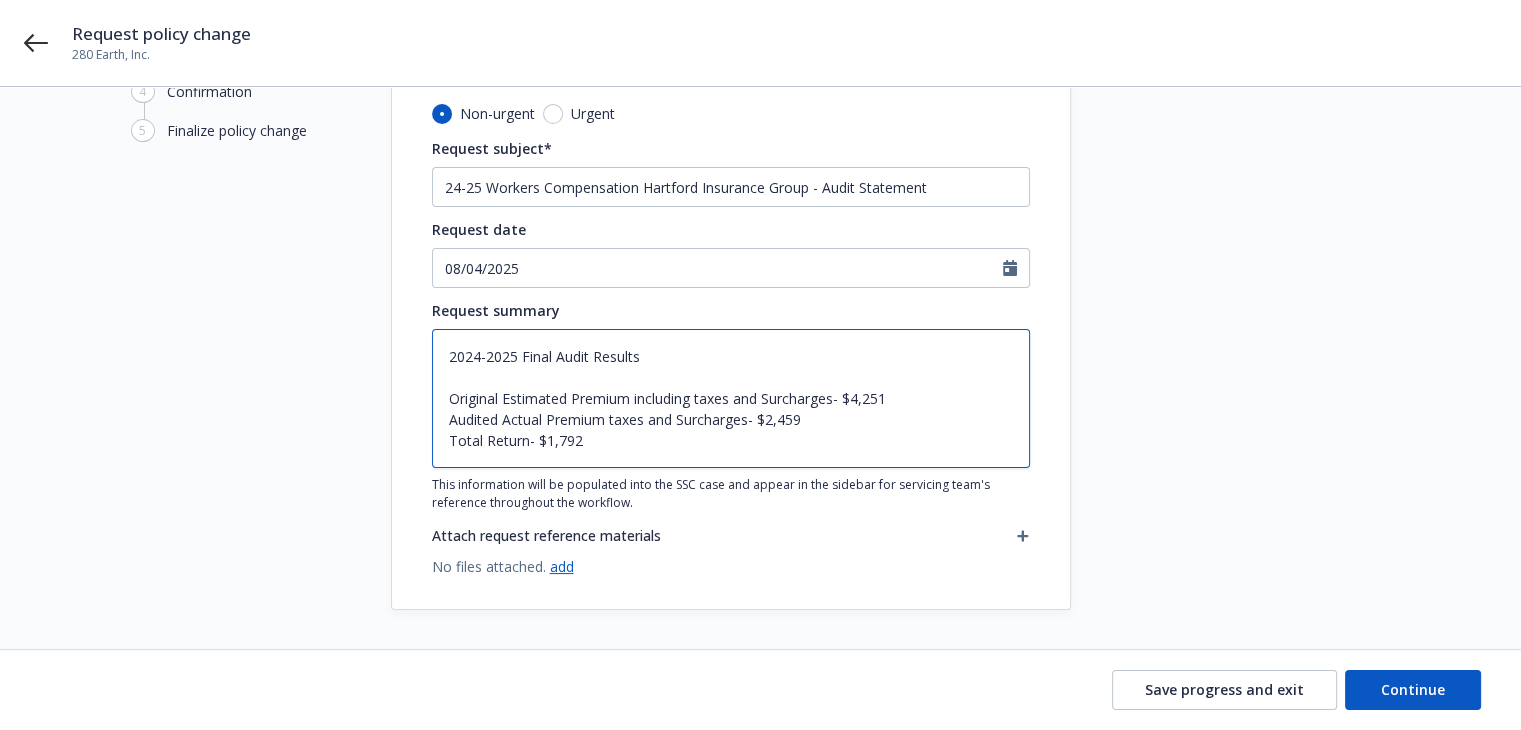 type on "x" 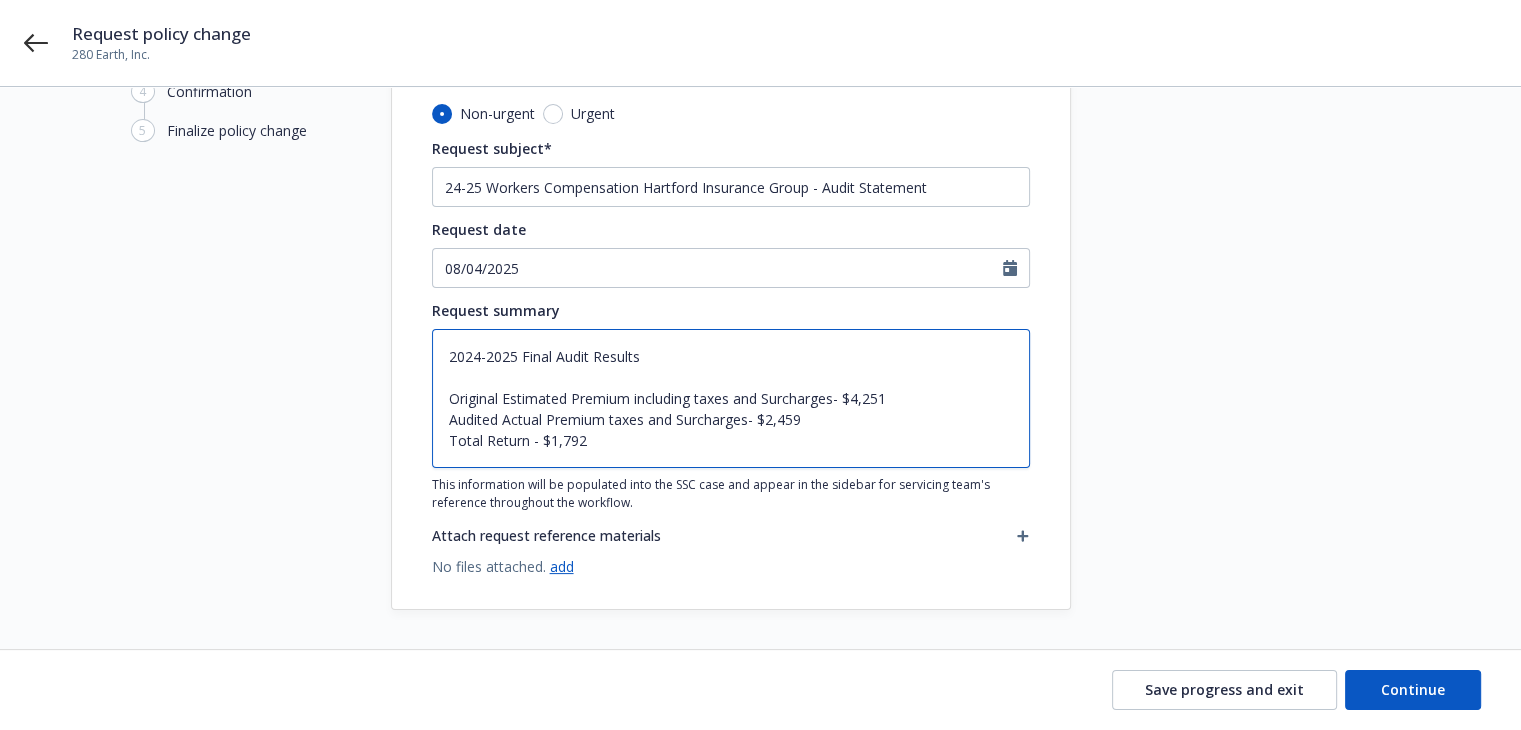 type on "x" 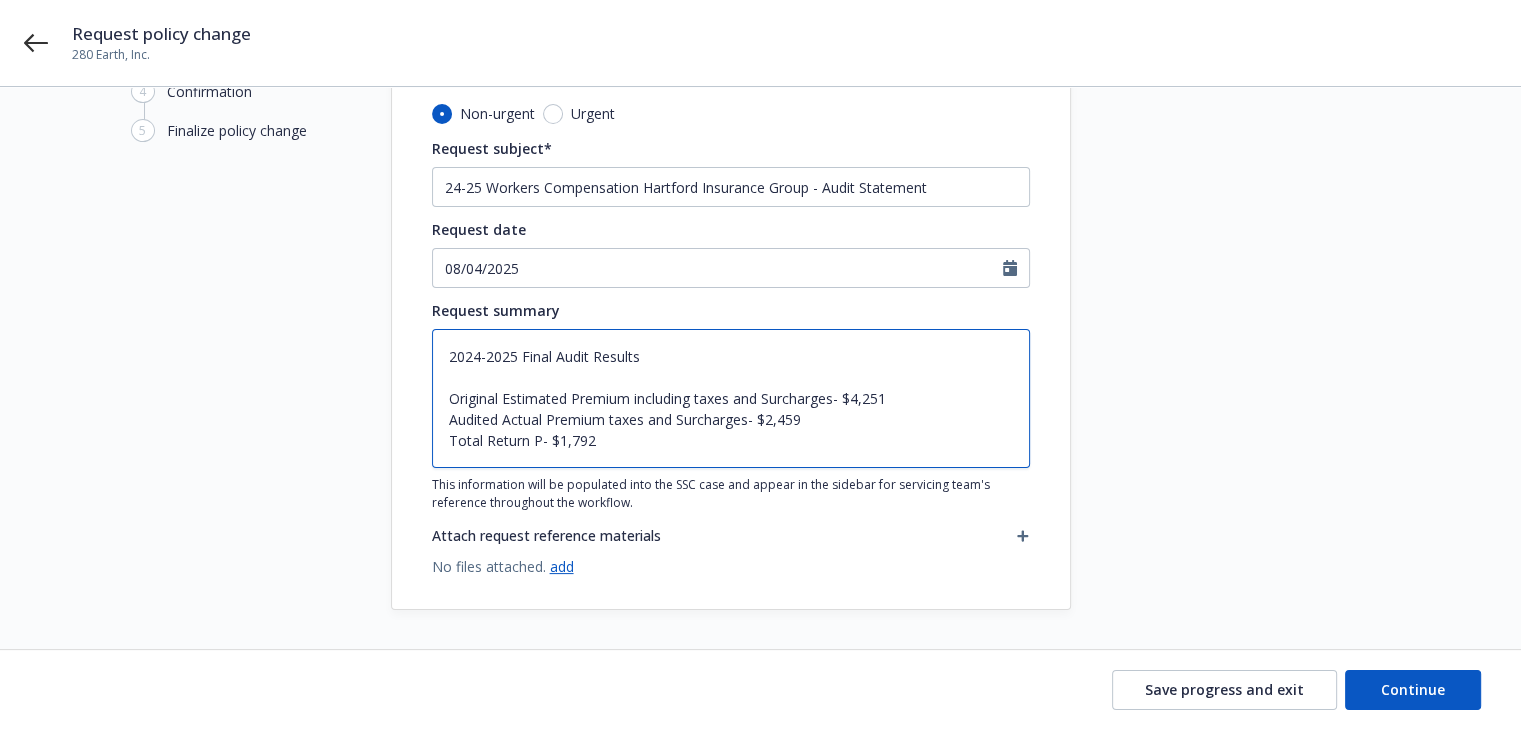 type on "x" 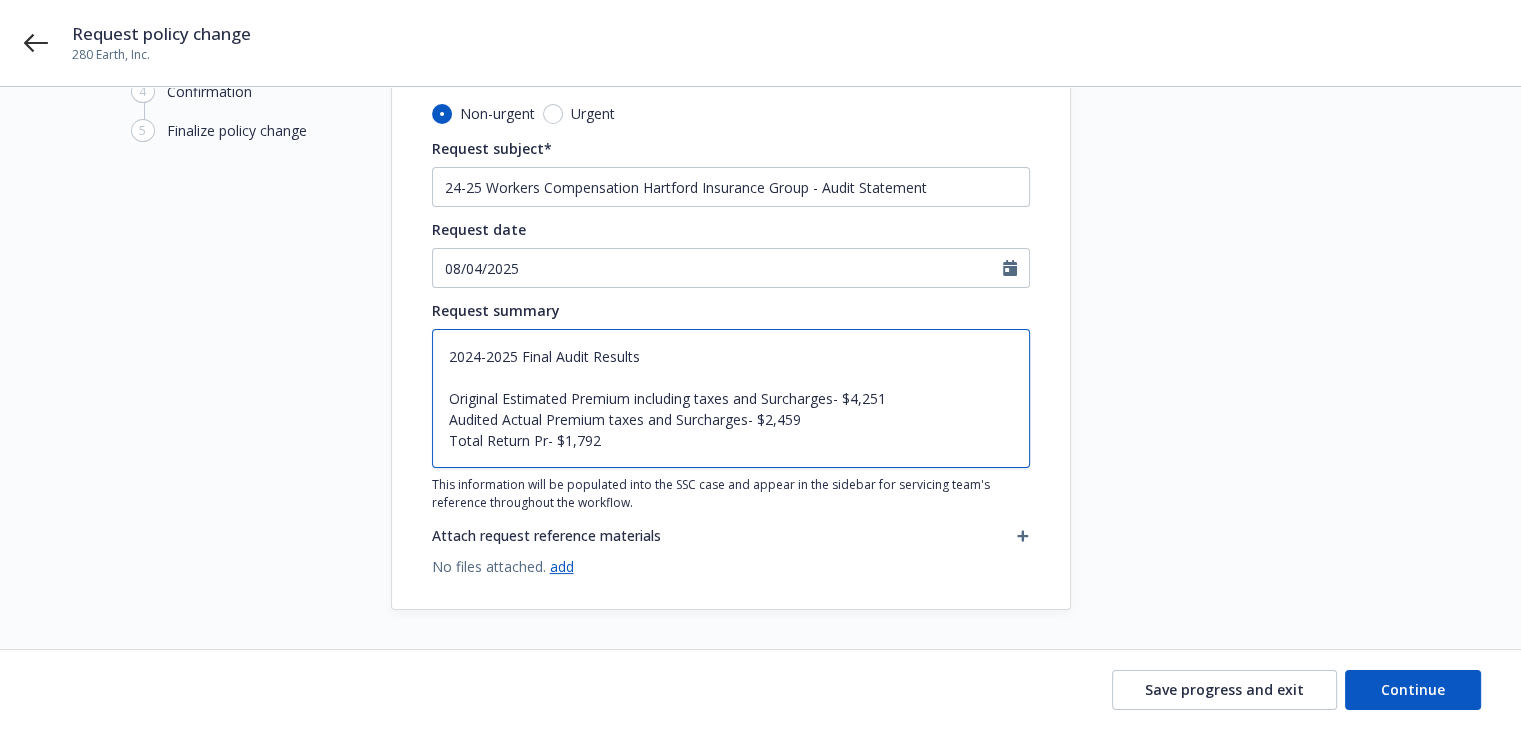 type on "x" 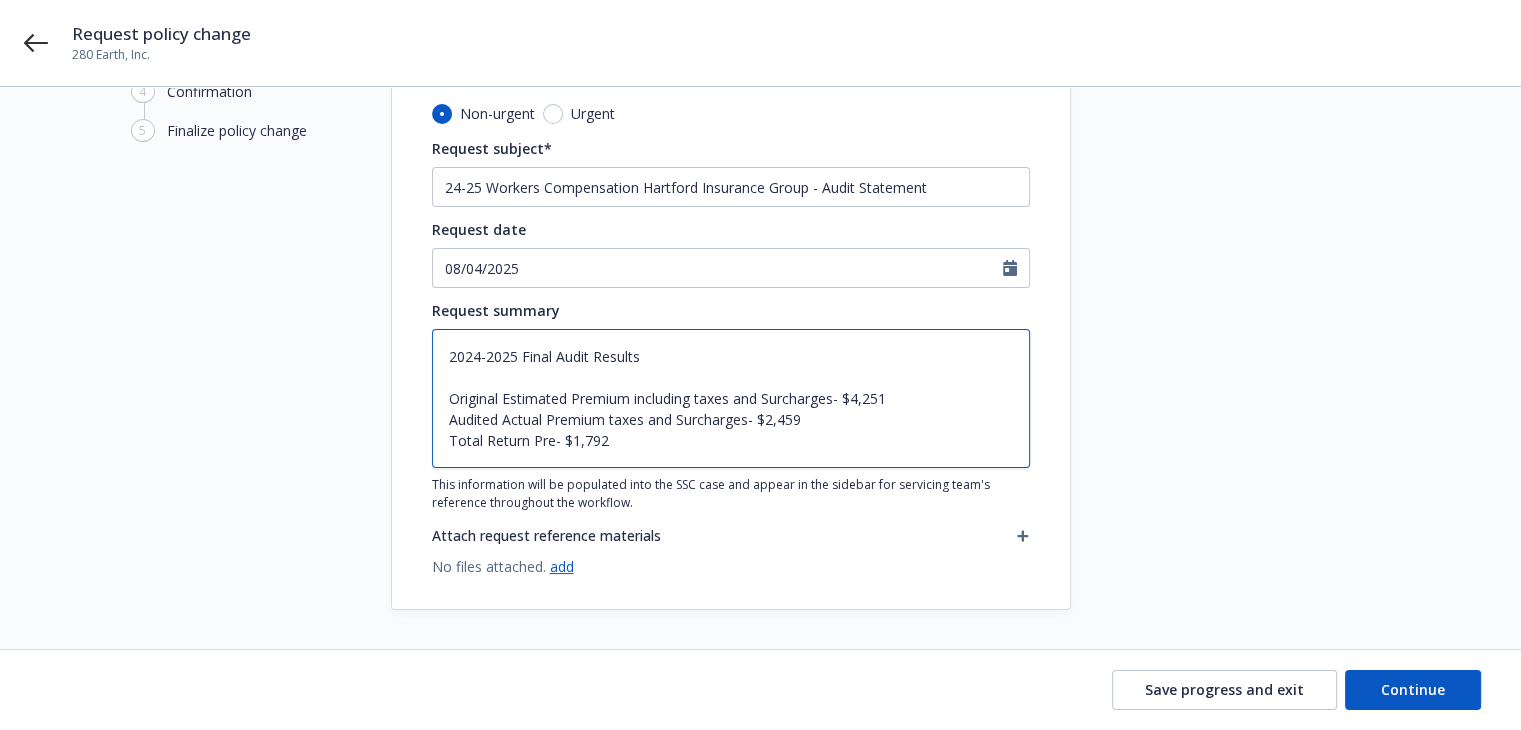 type on "x" 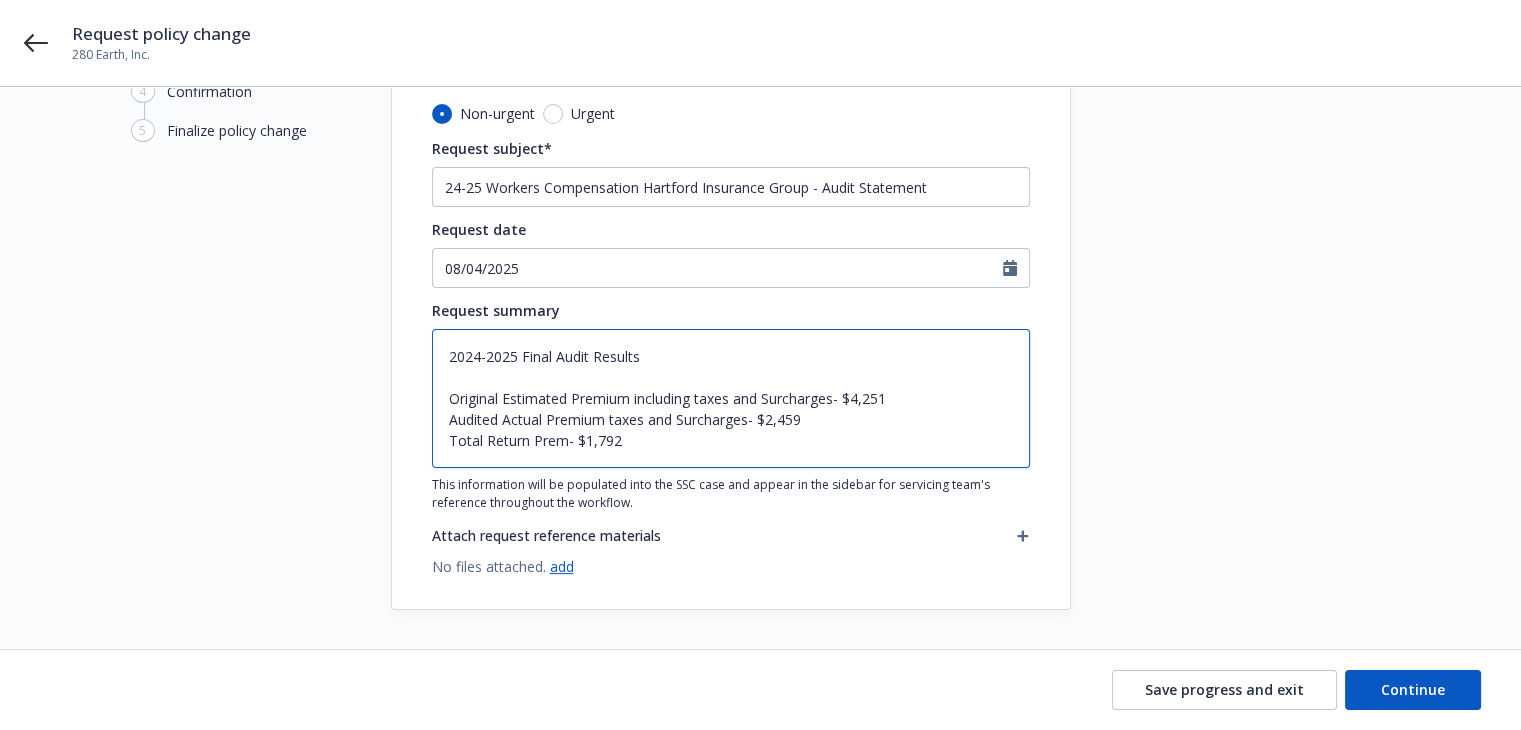 type on "x" 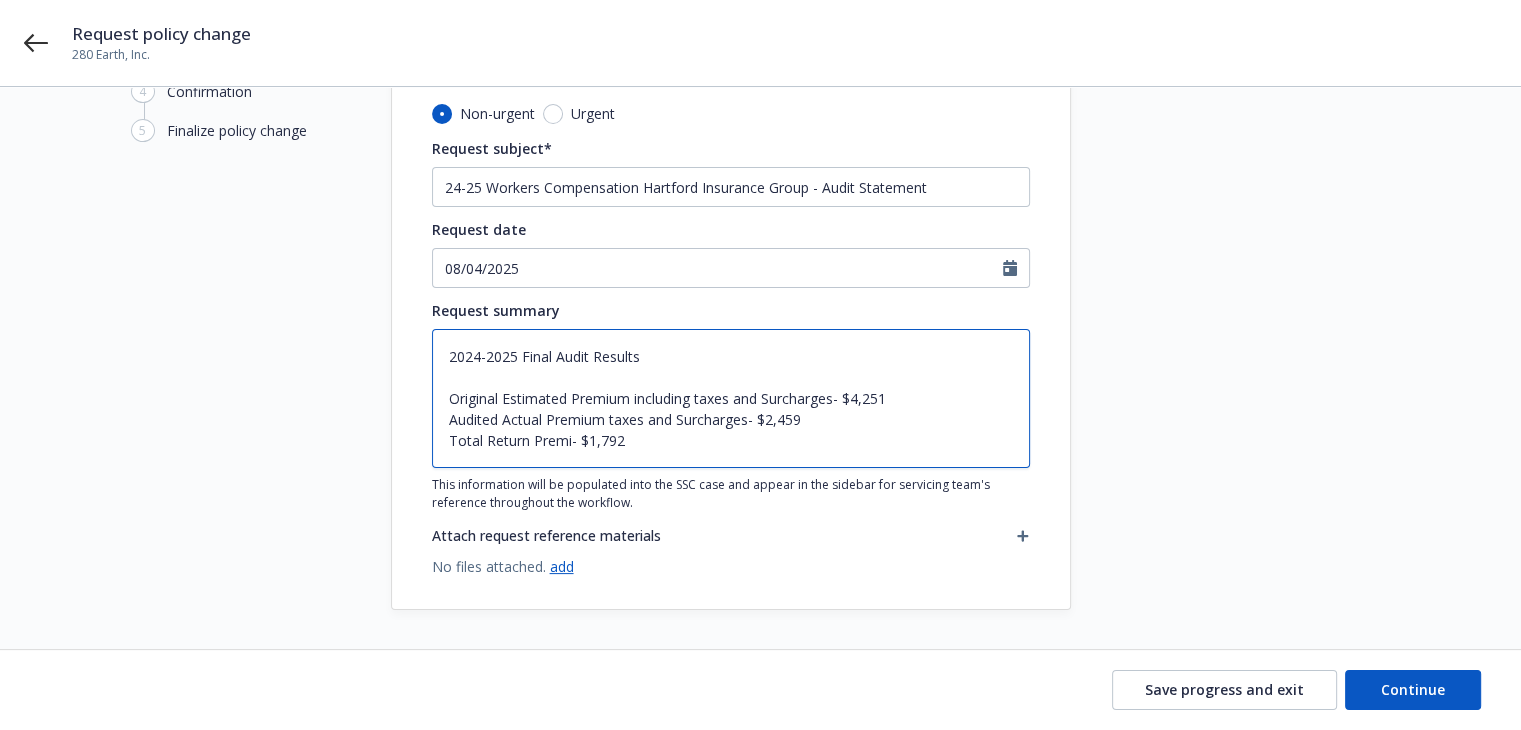 type on "x" 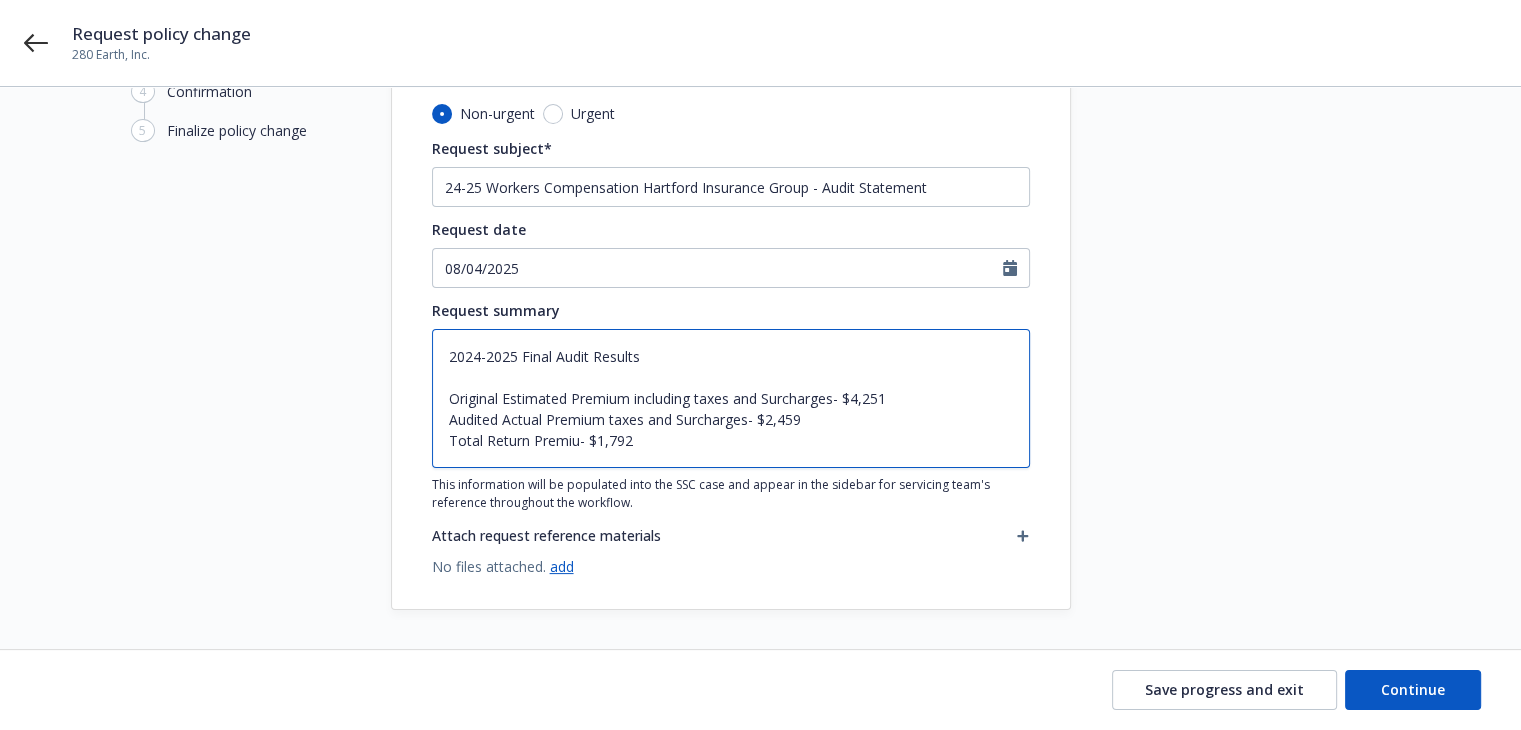 type on "x" 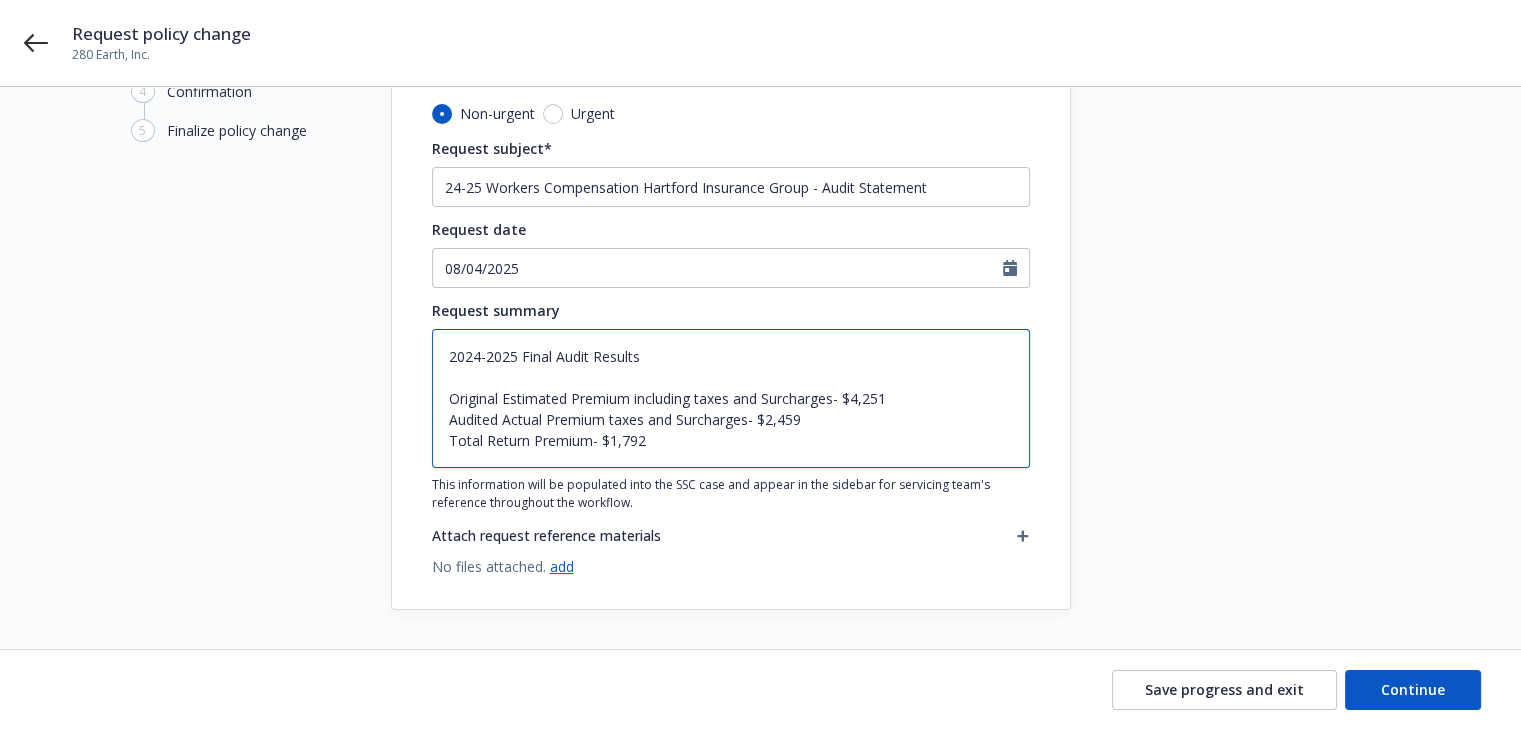 type on "x" 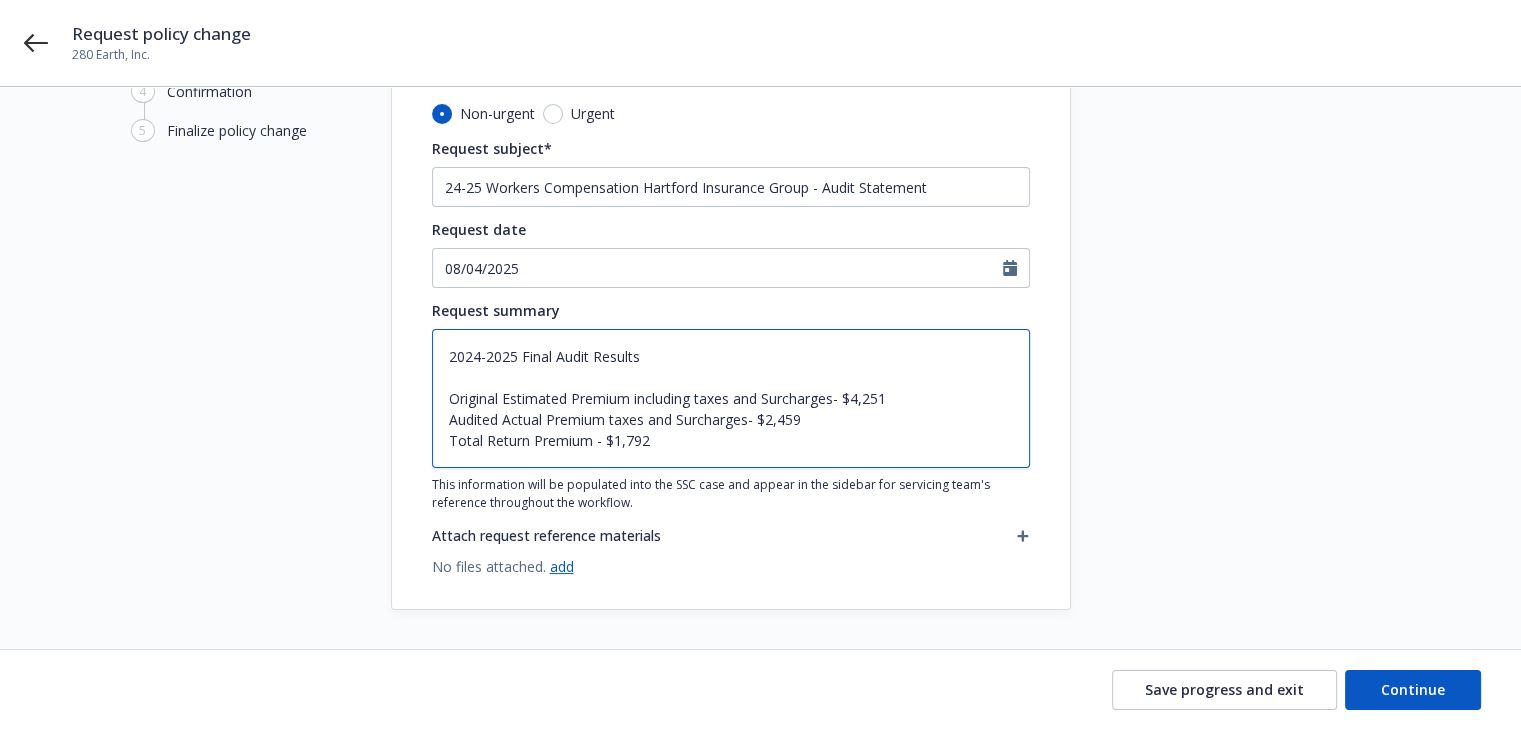 click on "2024-2025 Final Audit Results
Original Estimated Premium including taxes and Surcharges- $4,251
Audited Actual Premium taxes and Surcharges- $2,459
Total Return Premium - $1,792" at bounding box center [731, 398] 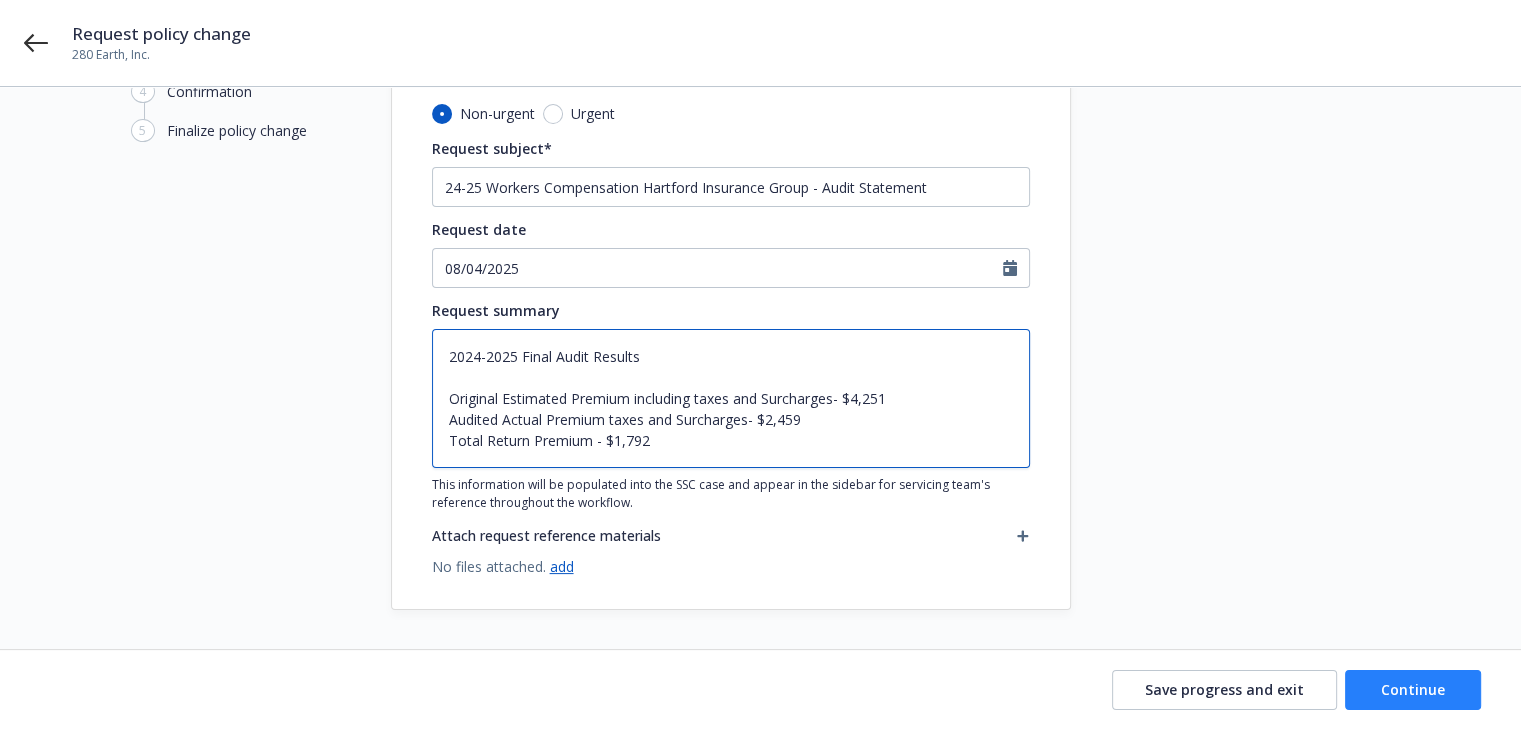 type on "2024-2025 Final Audit Results
Original Estimated Premium including taxes and Surcharges- $4,251
Audited Actual Premium taxes and Surcharges- $2,459
Total Return Premium - $1,792" 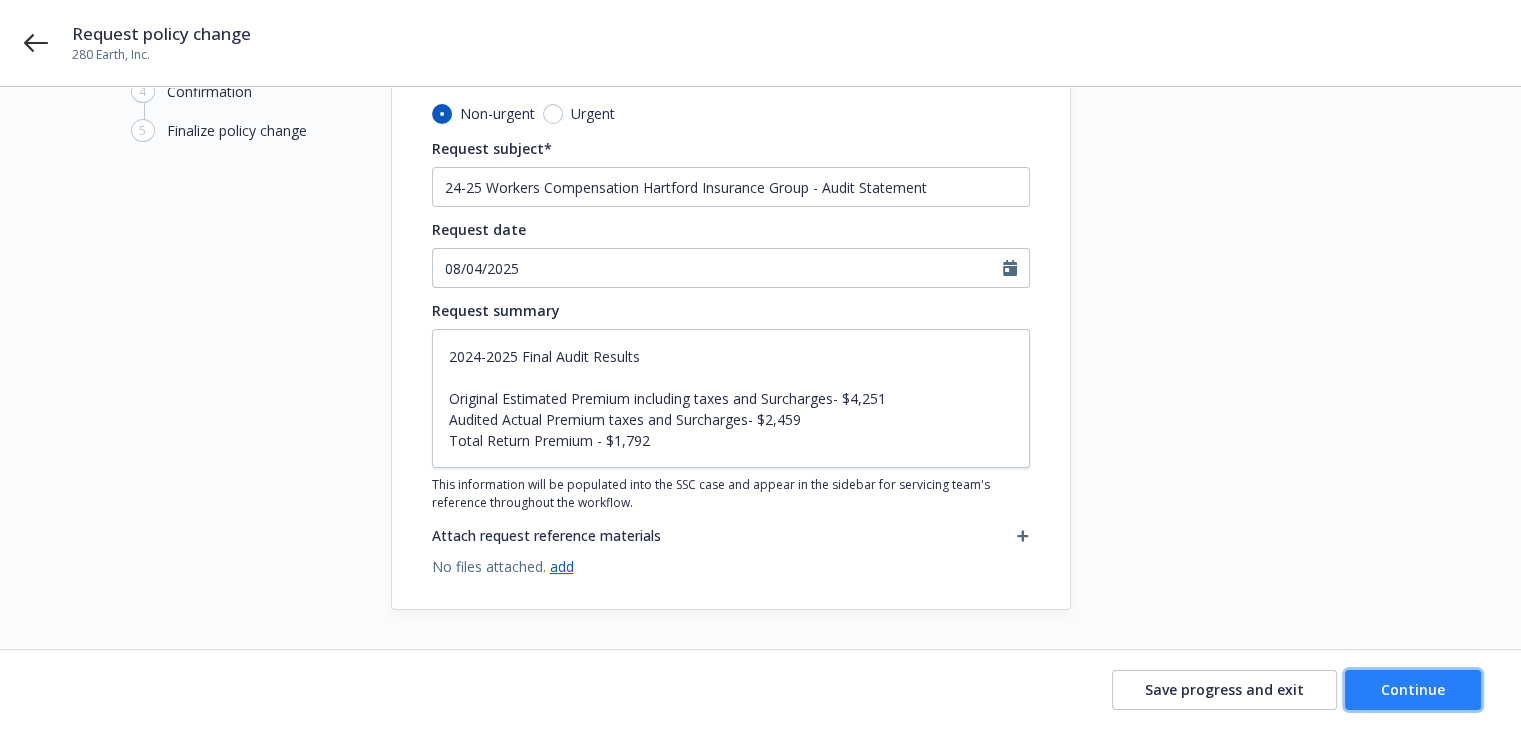 click on "Continue" at bounding box center [1413, 690] 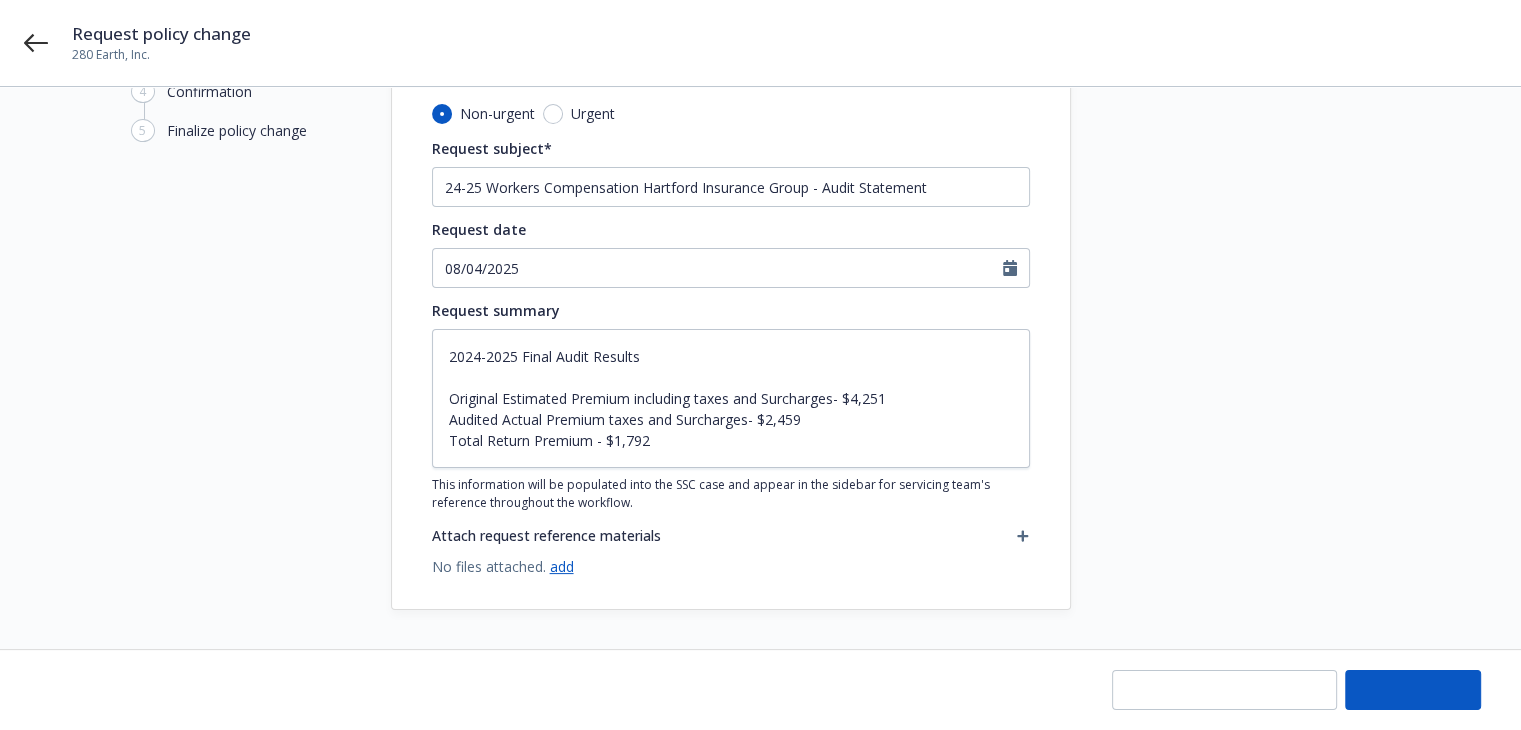 type on "x" 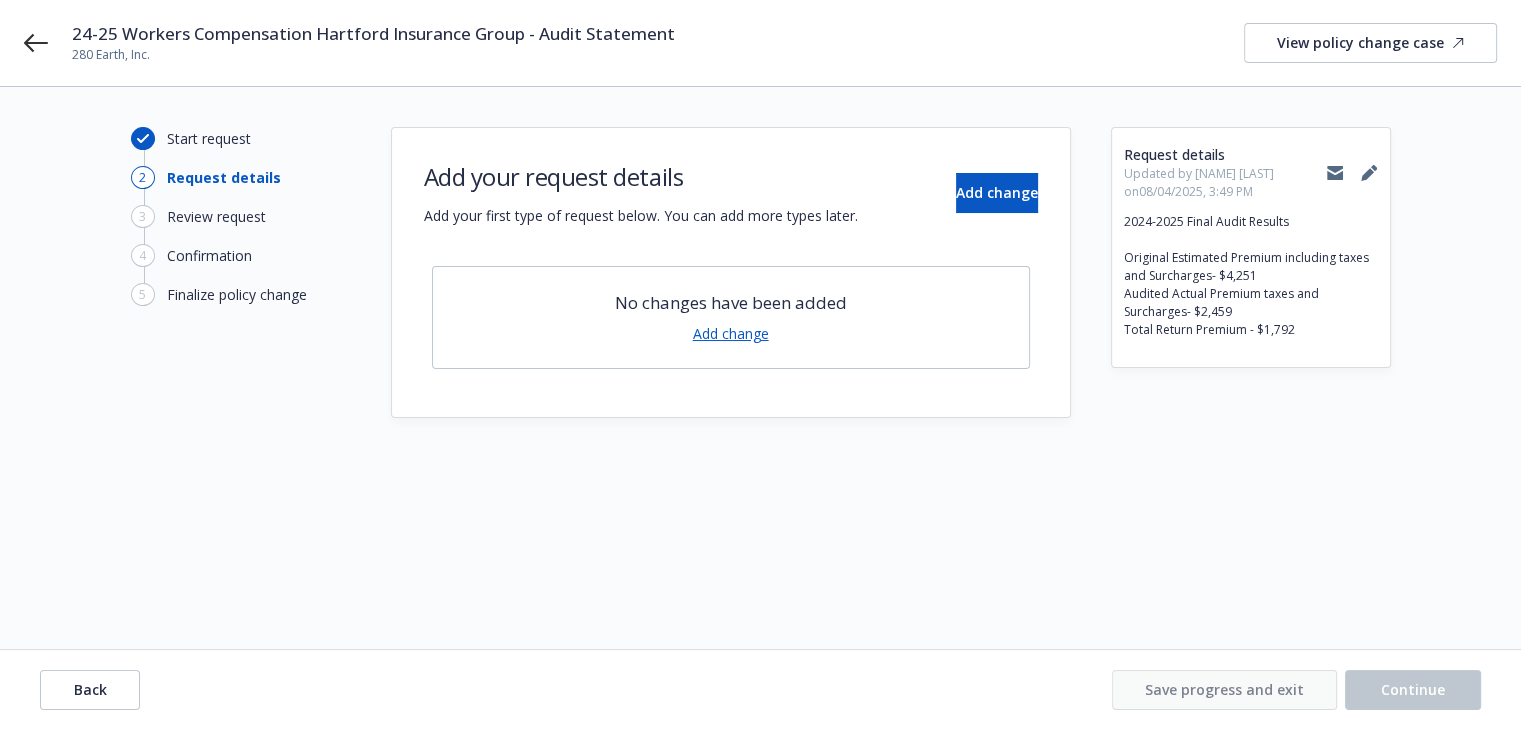 scroll, scrollTop: 0, scrollLeft: 0, axis: both 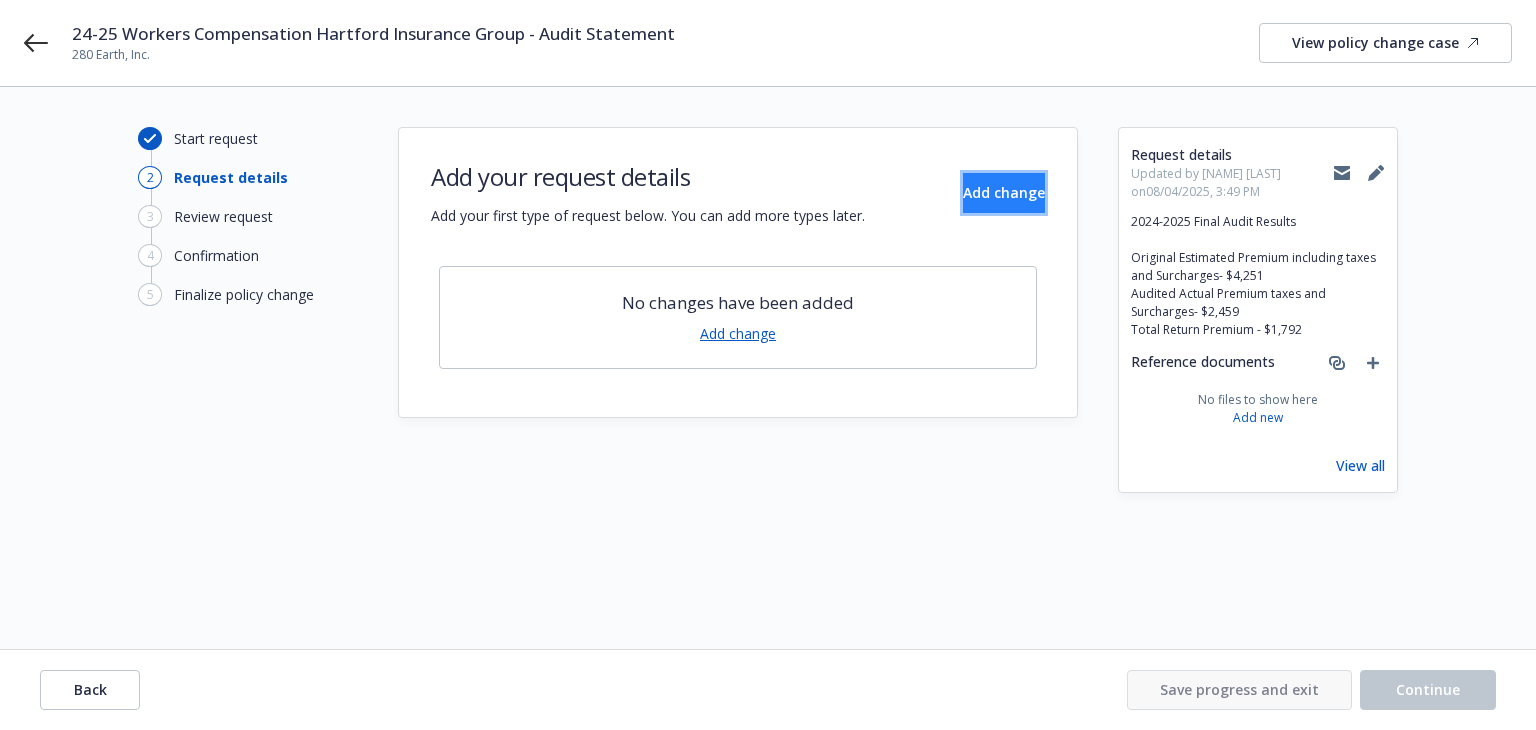 click on "Add change" at bounding box center (1004, 193) 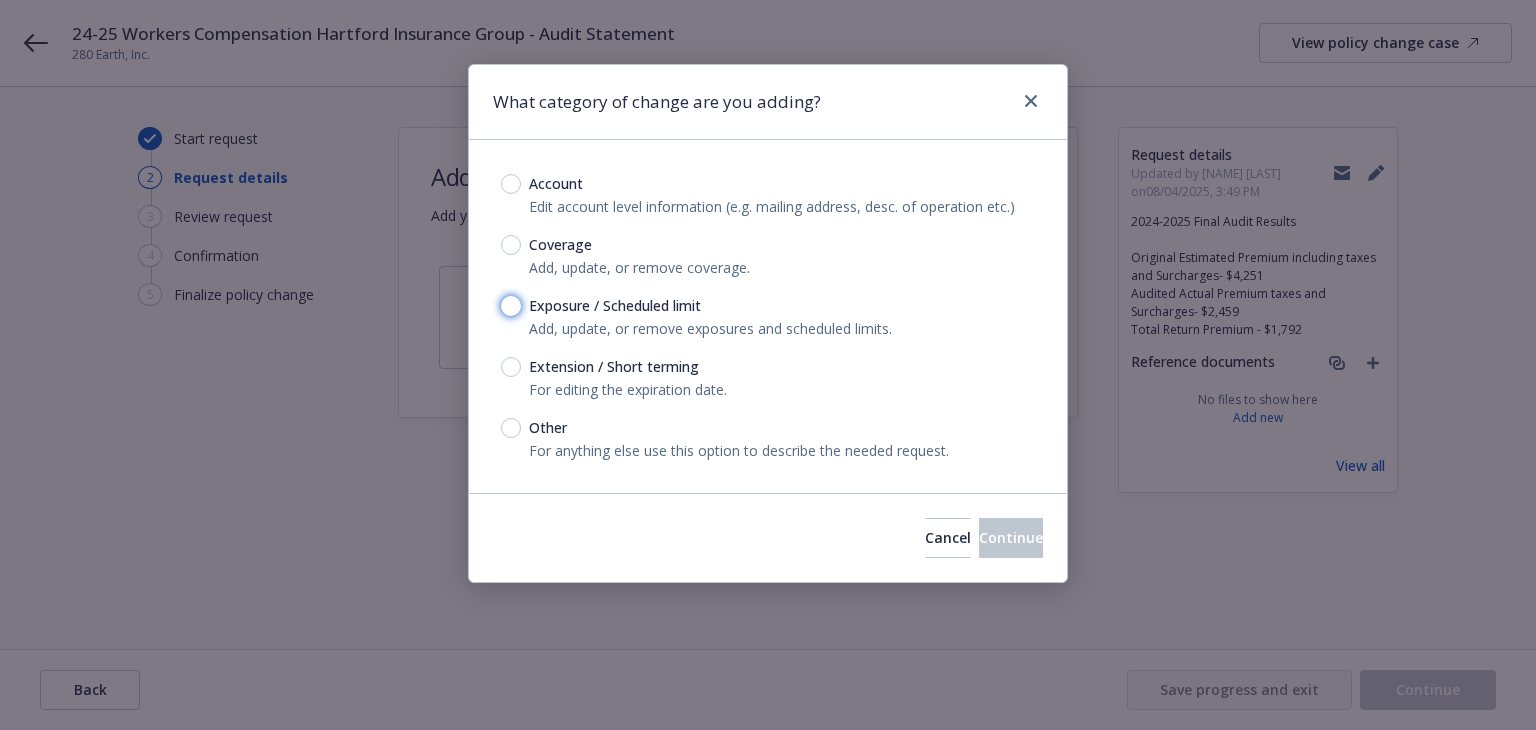 click on "Exposure / Scheduled limit" at bounding box center (511, 306) 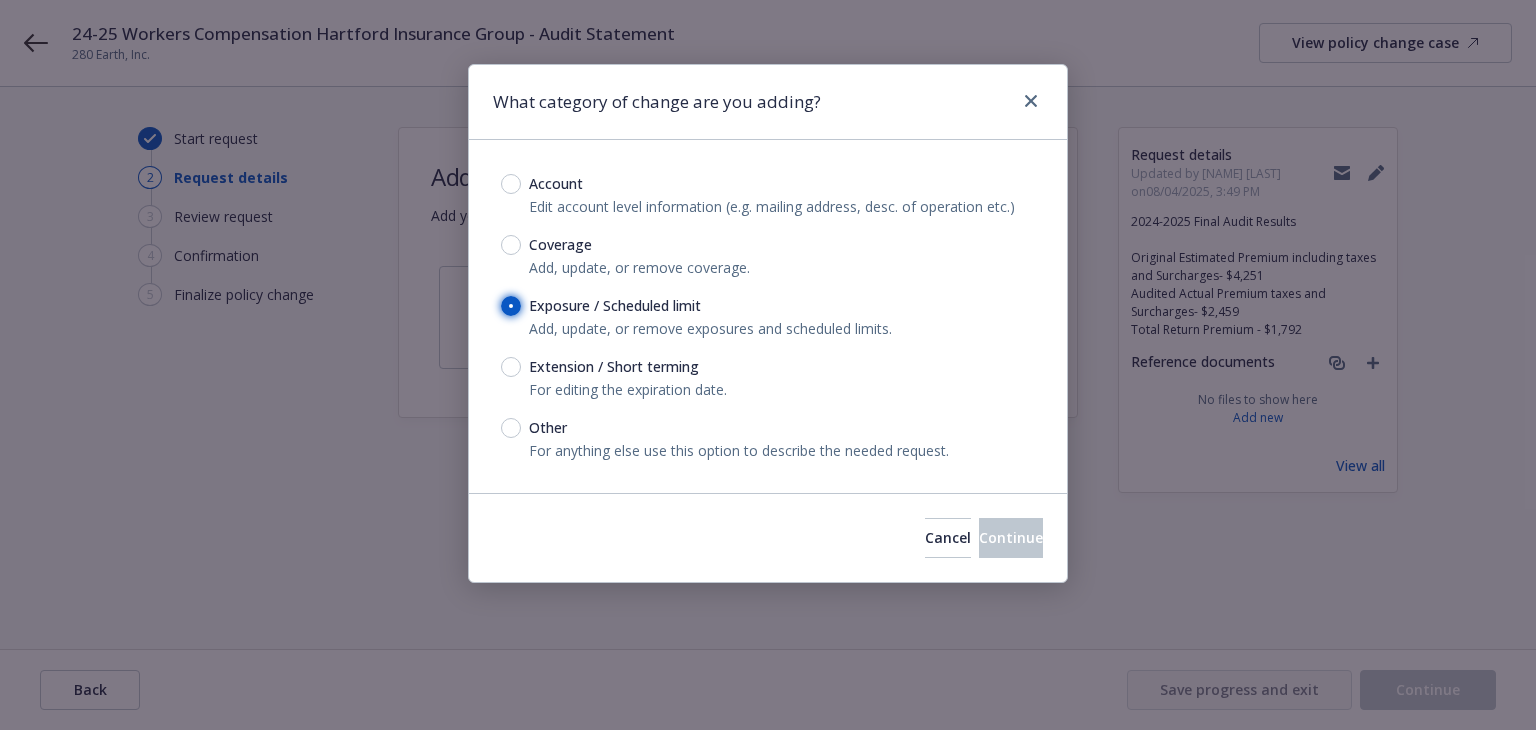 radio on "true" 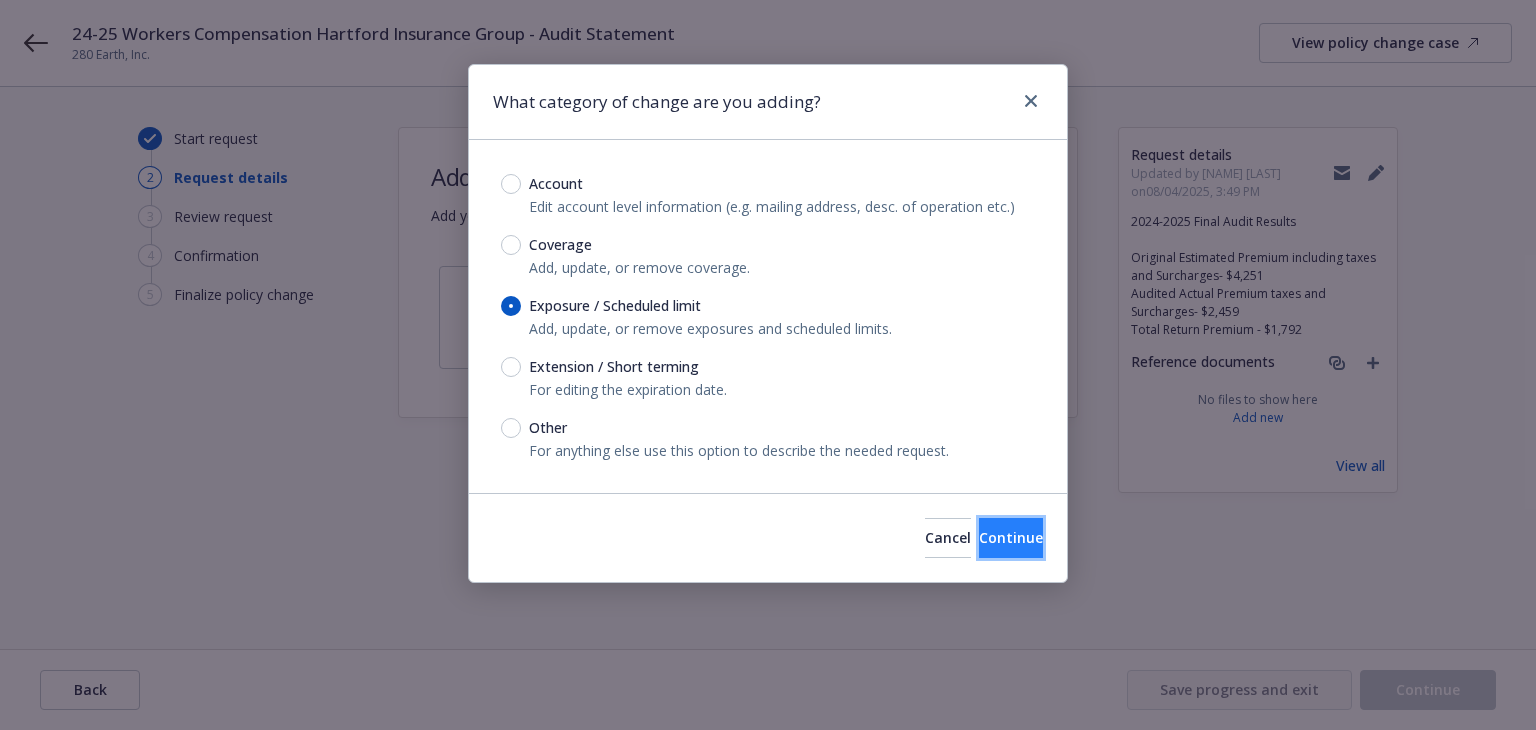 click on "Continue" at bounding box center (1011, 538) 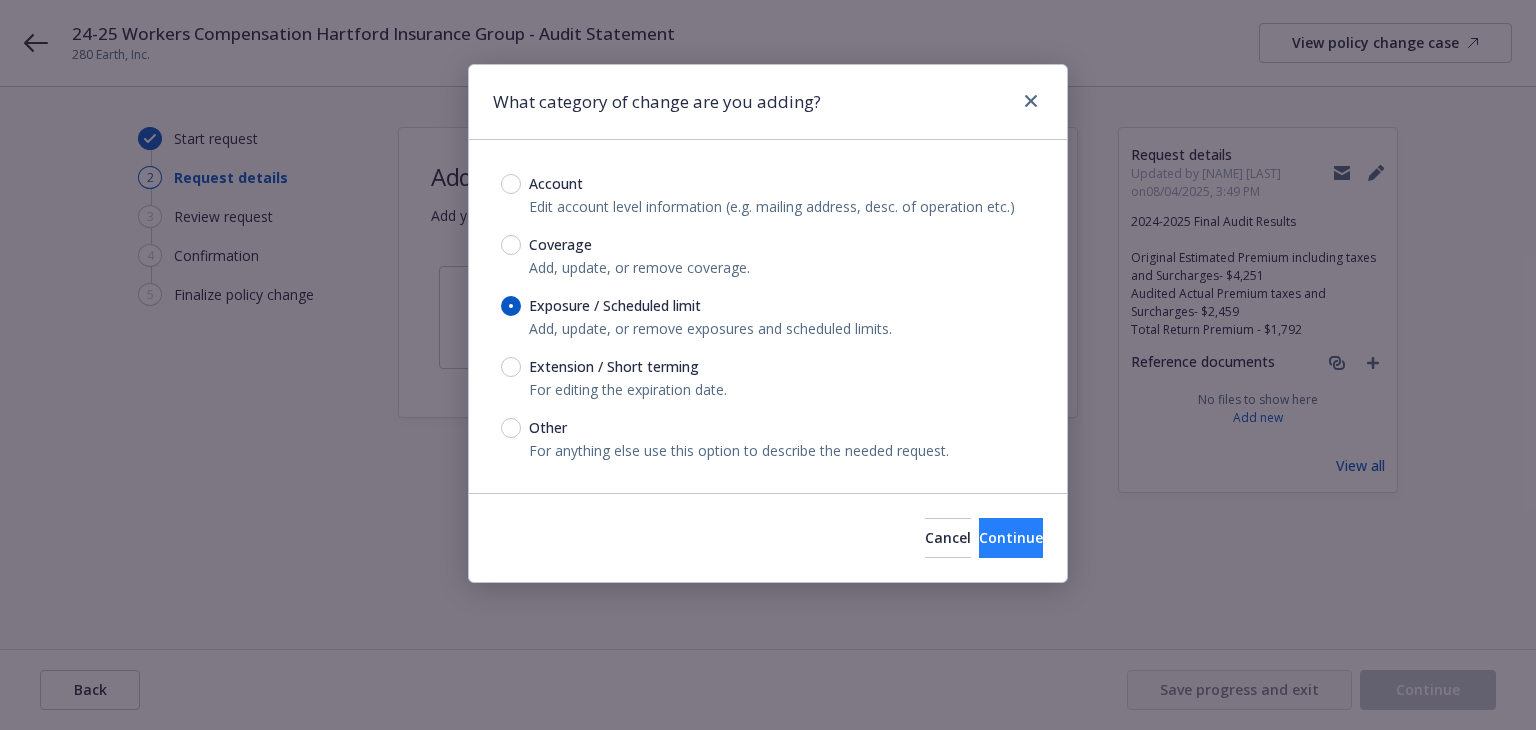 type on "x" 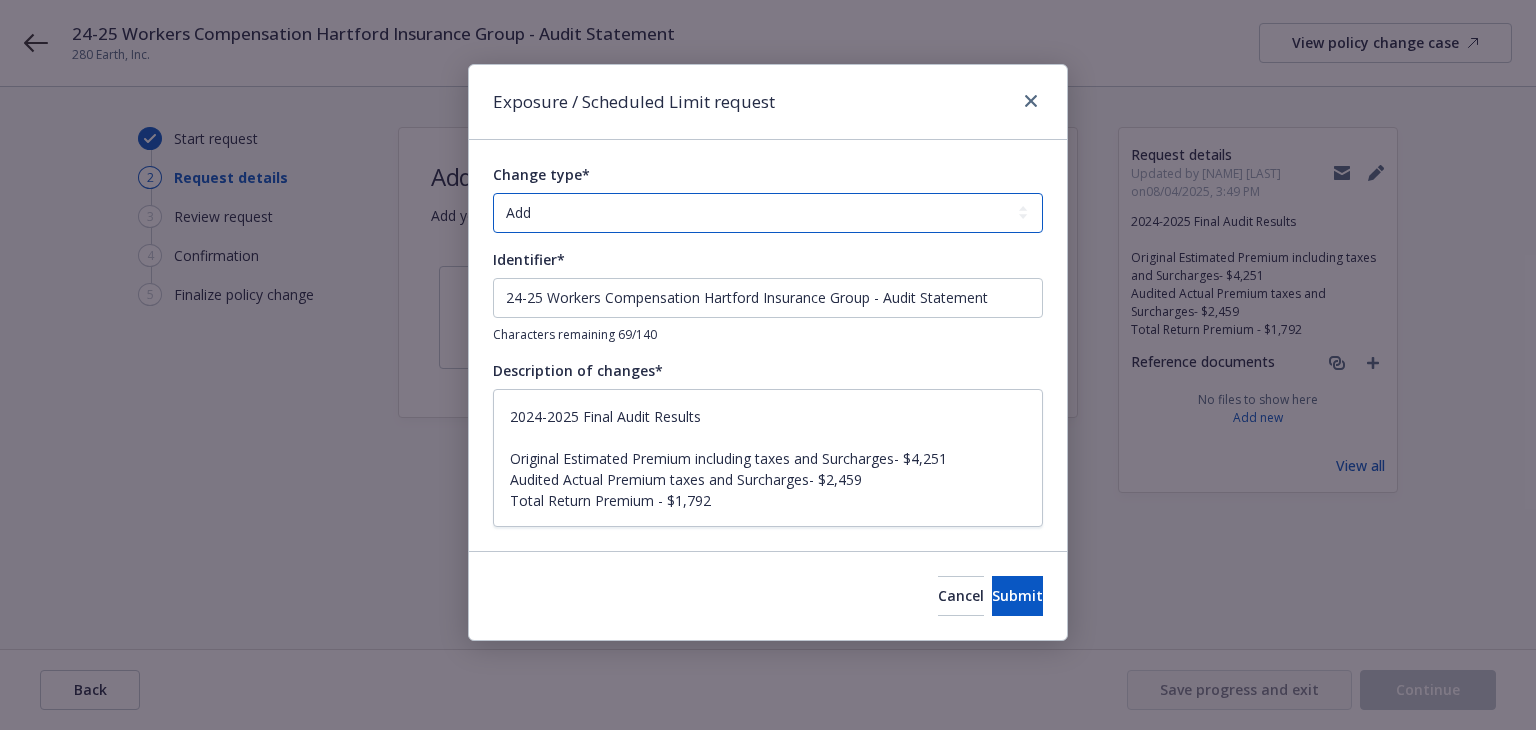 click on "Add Audit Change Remove" at bounding box center (768, 213) 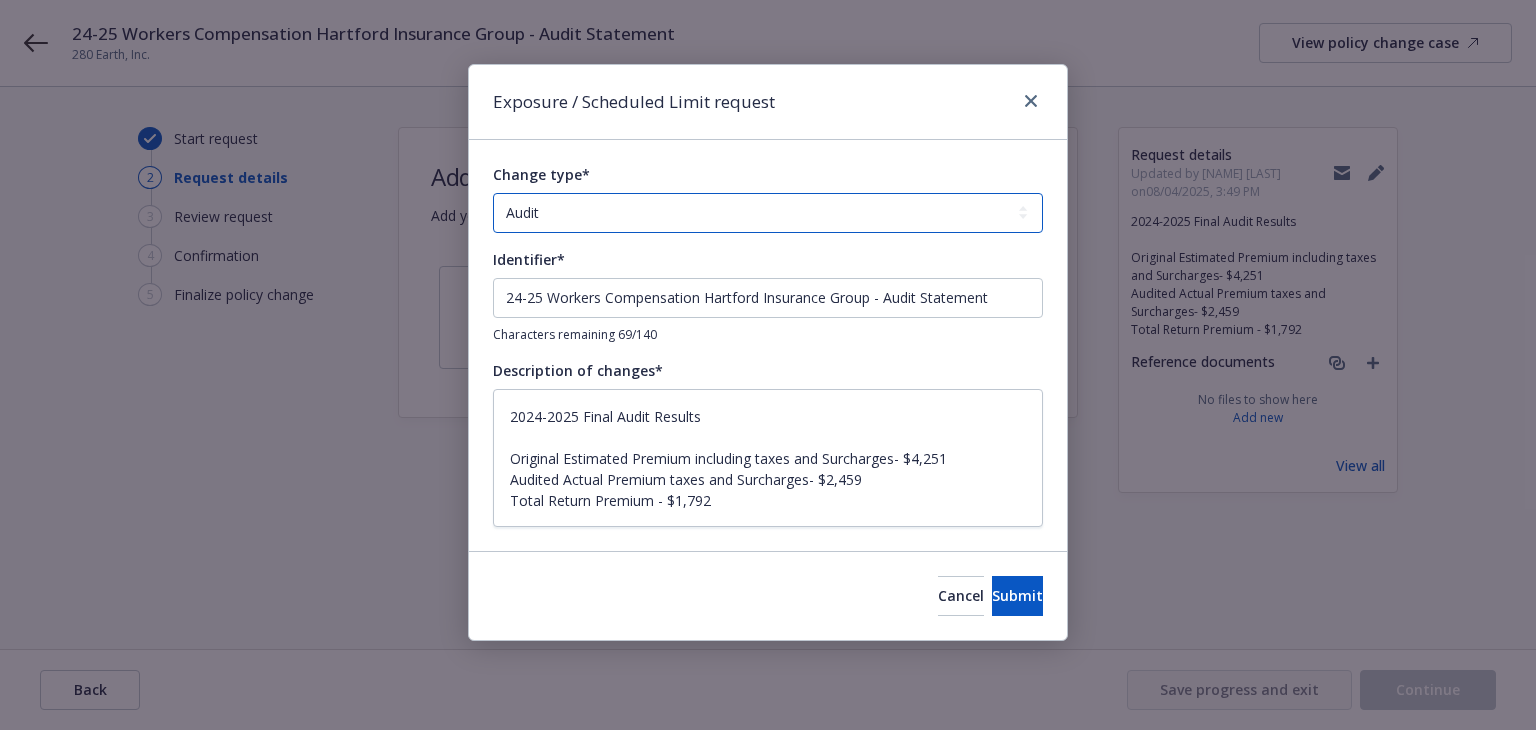 click on "Add Audit Change Remove" at bounding box center [768, 213] 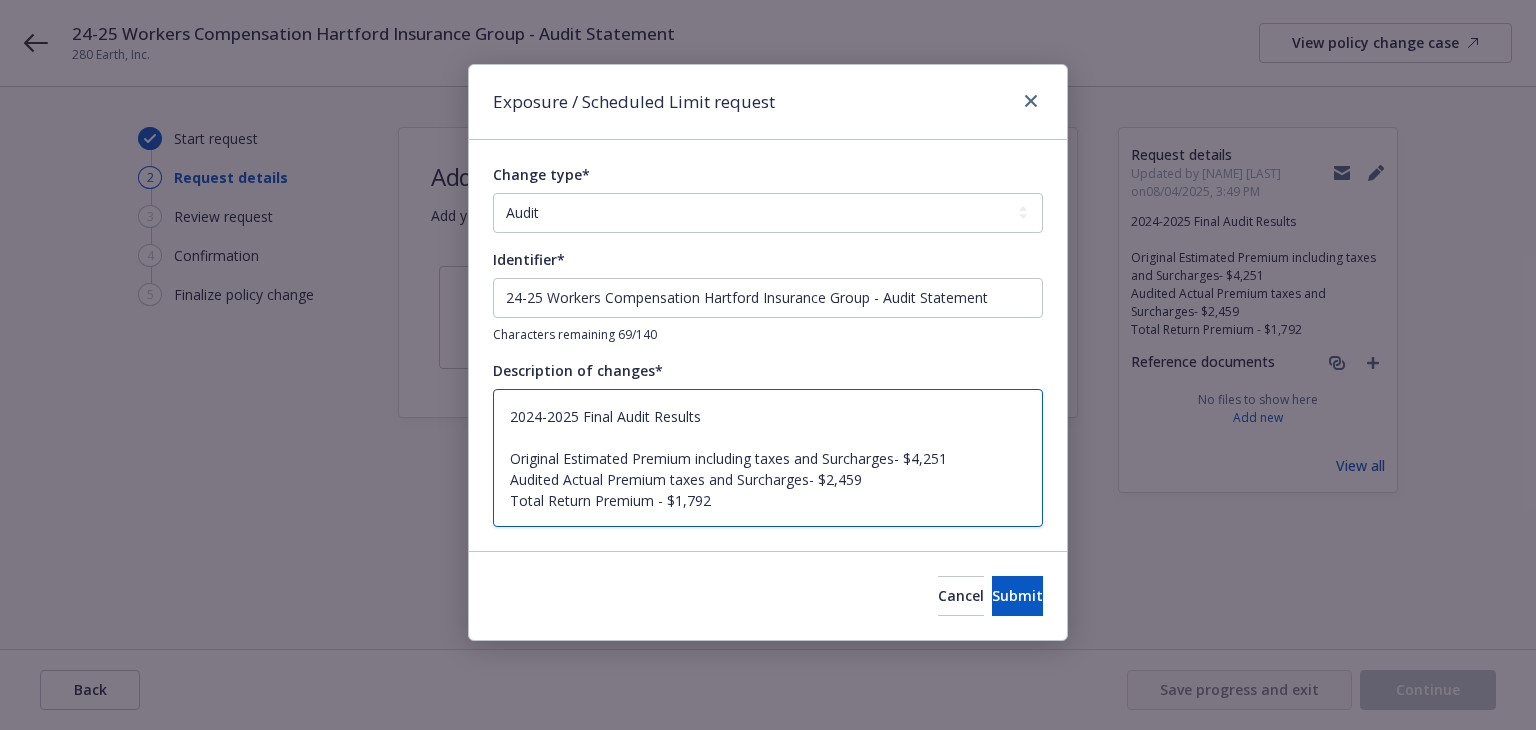 drag, startPoint x: 709, startPoint y: 416, endPoint x: 475, endPoint y: 416, distance: 234 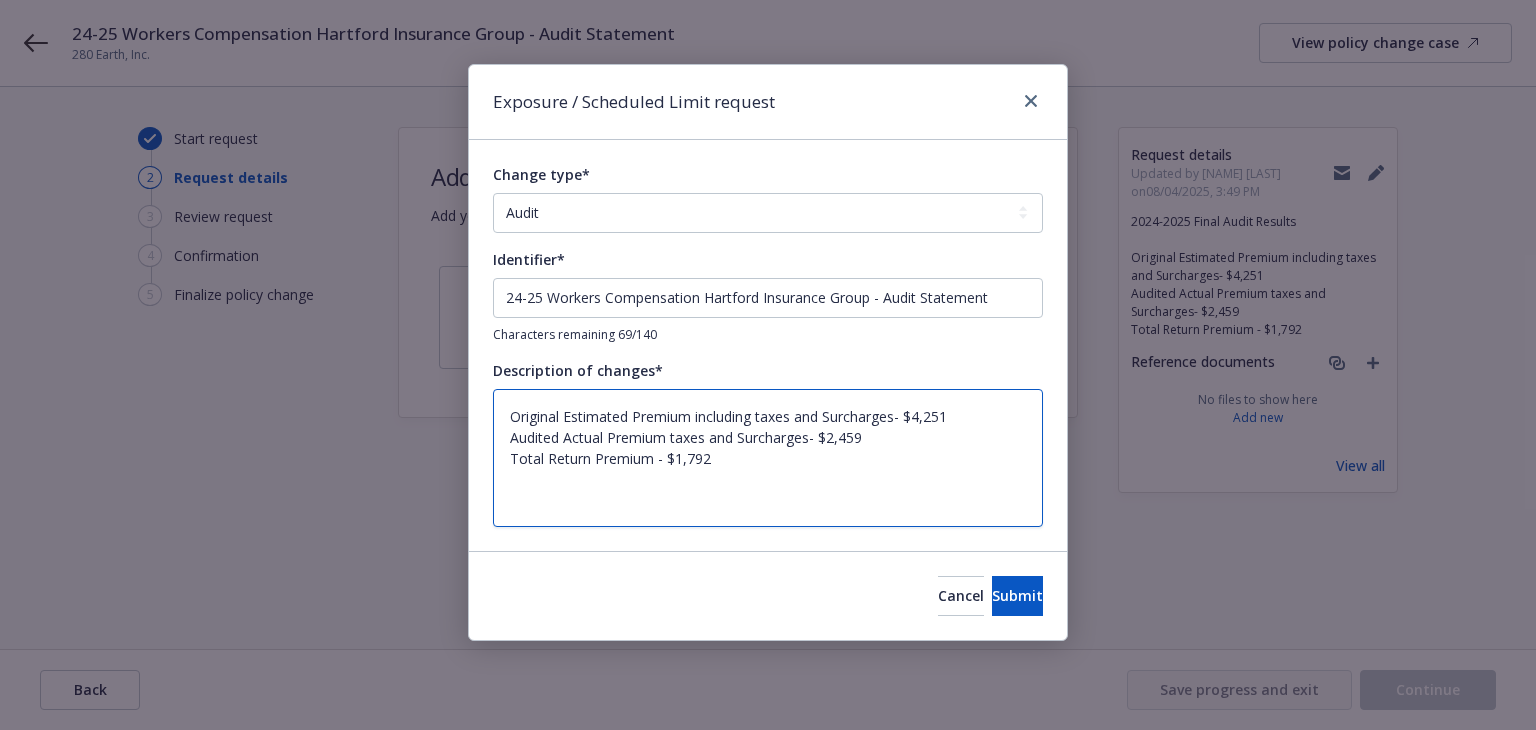 click on "Original Estimated Premium including taxes and Surcharges- $4,251
Audited Actual Premium taxes and Surcharges- $2,459
Total Return Premium - $1,792" at bounding box center [768, 458] 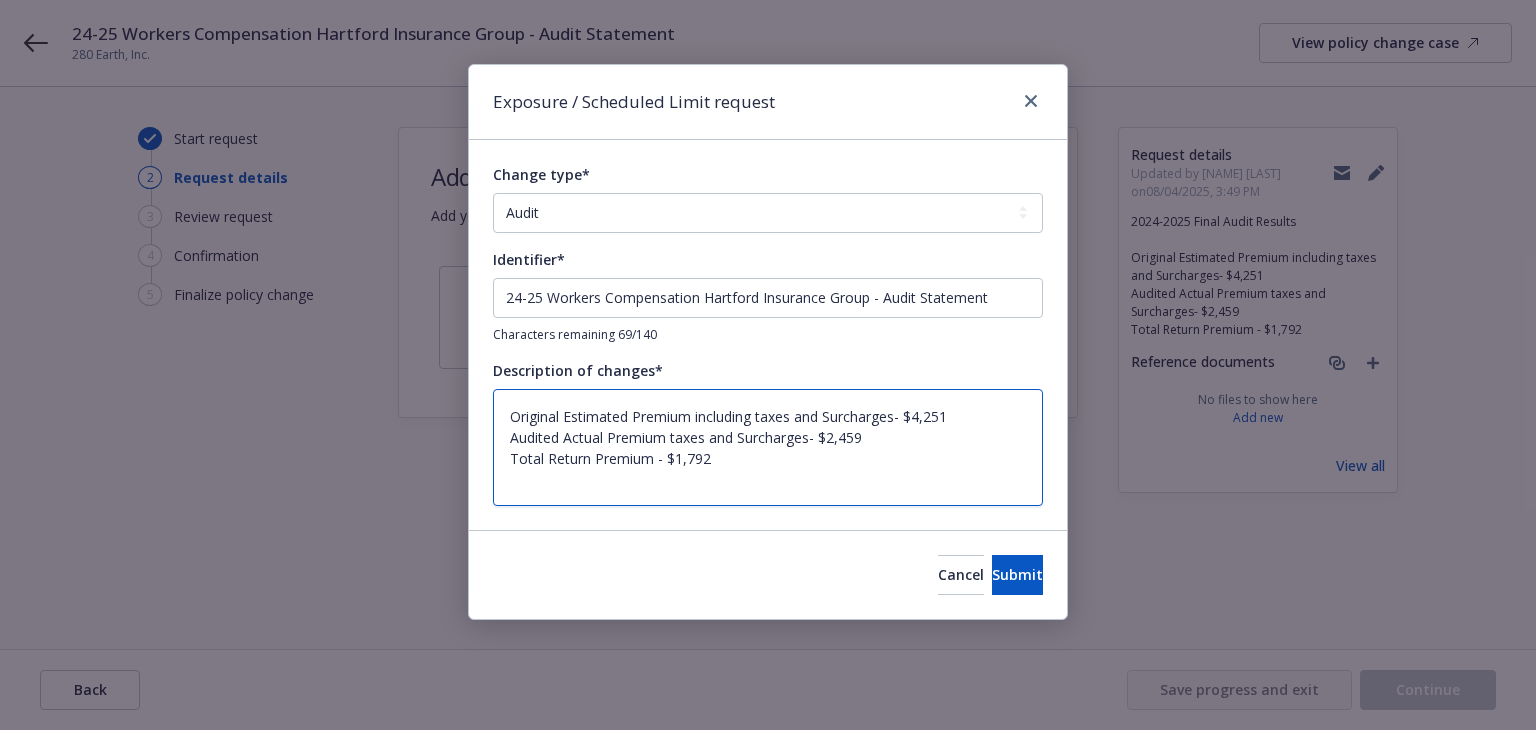 type on "x" 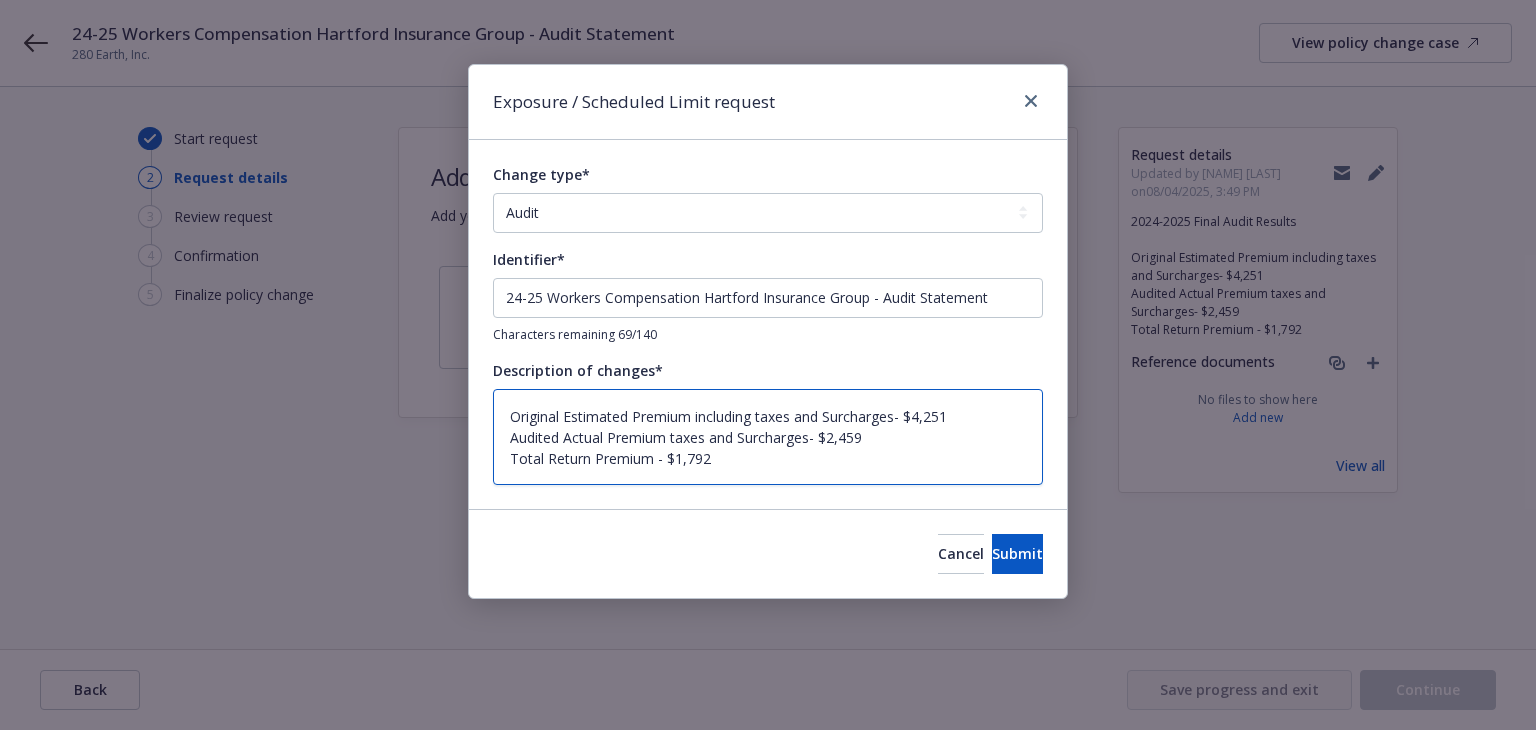 type on "Original Estimated Premium including taxes and Surcharges- $4,251
Audited Actual Premium taxes and Surcharges- $2,459
Total Return Premium - $1,792" 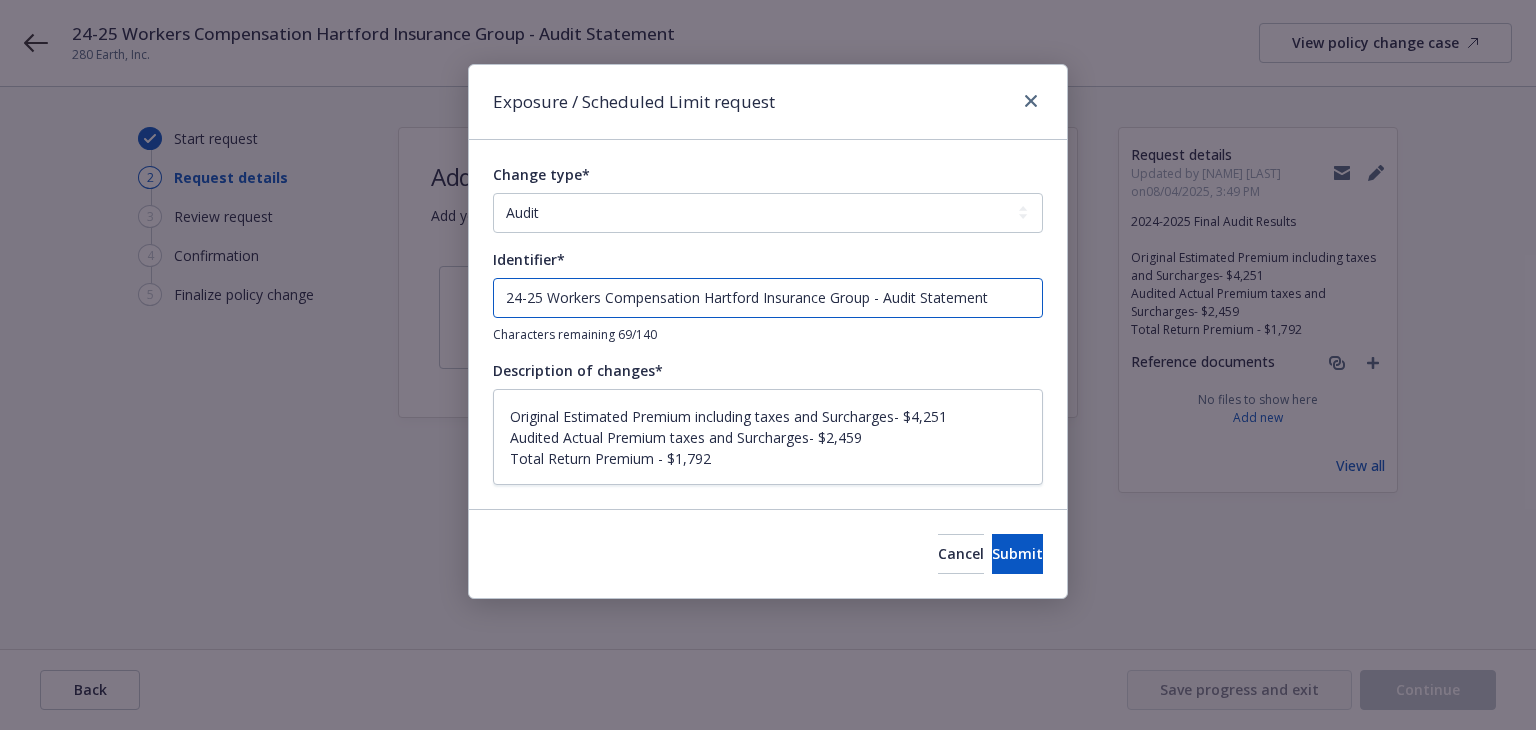 drag, startPoint x: 1006, startPoint y: 293, endPoint x: 275, endPoint y: 241, distance: 732.84717 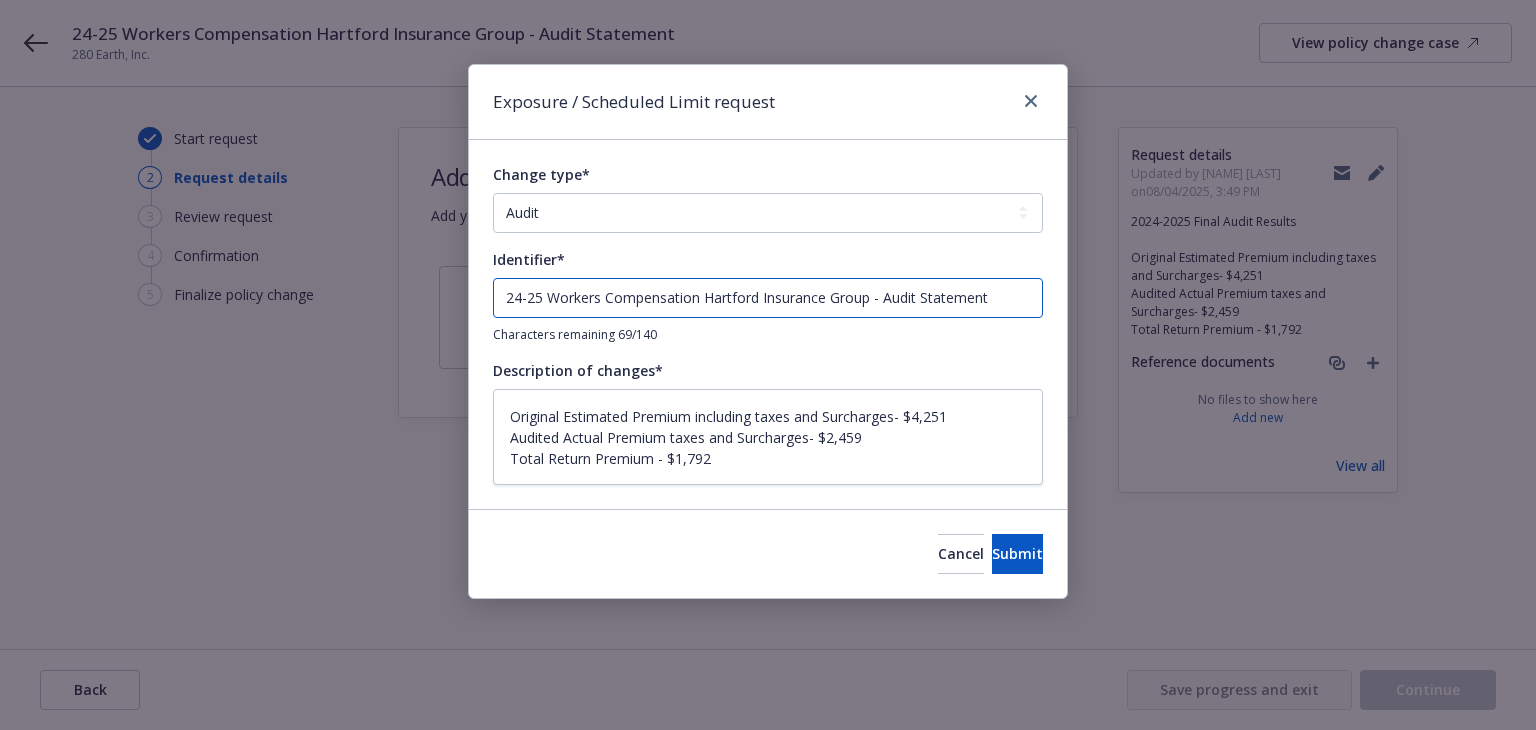 paste on "024-2025 Final Audit Results" 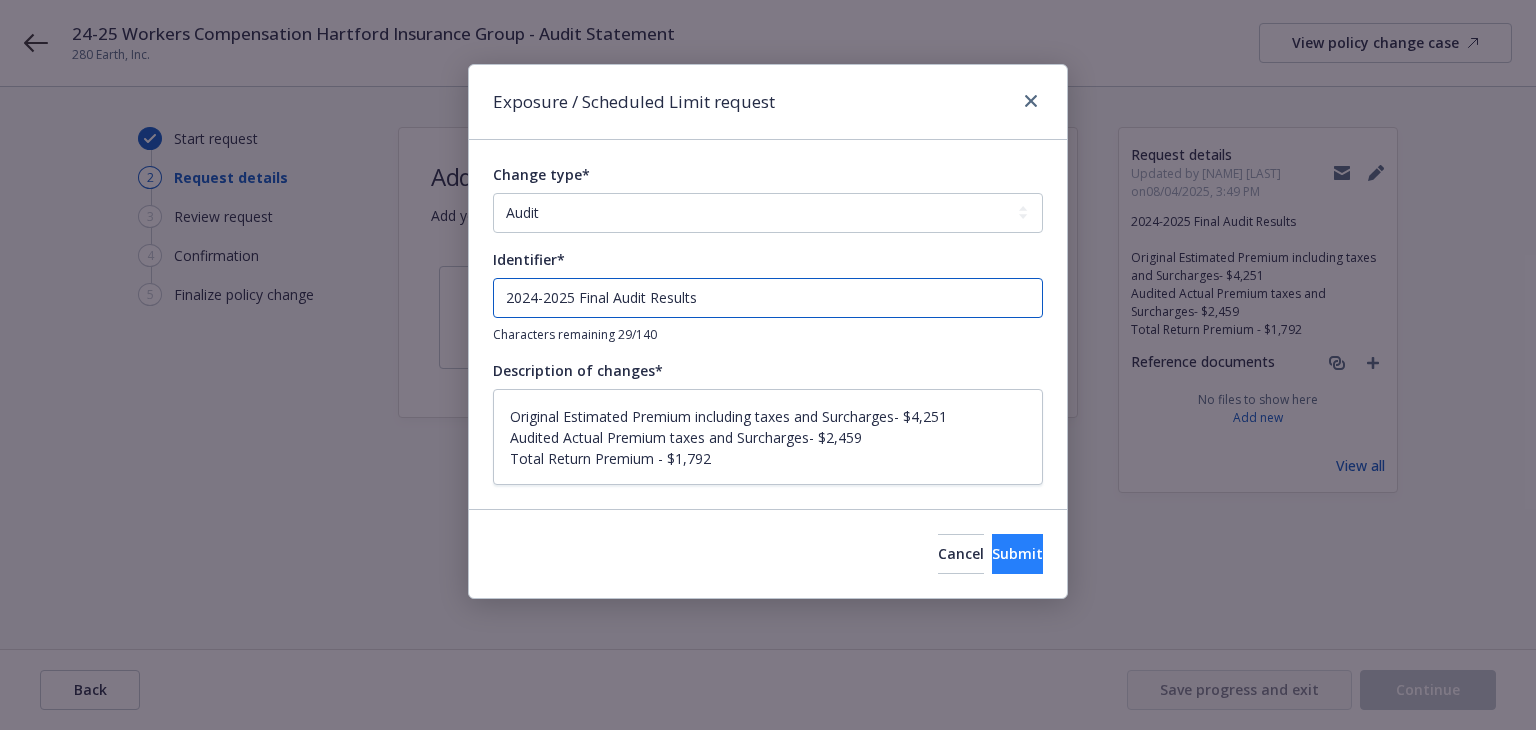 type on "2024-2025 Final Audit Results" 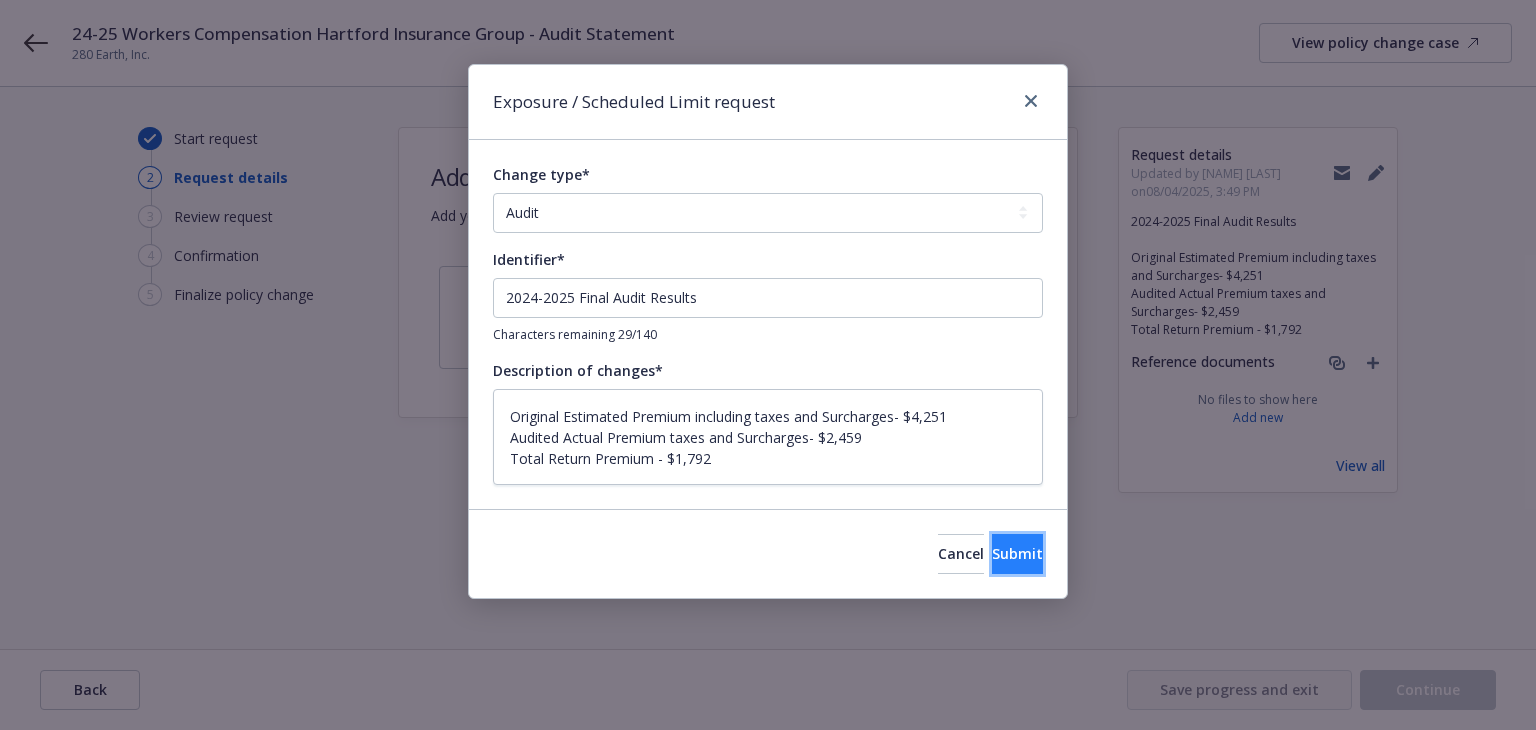 click on "Submit" at bounding box center (1017, 554) 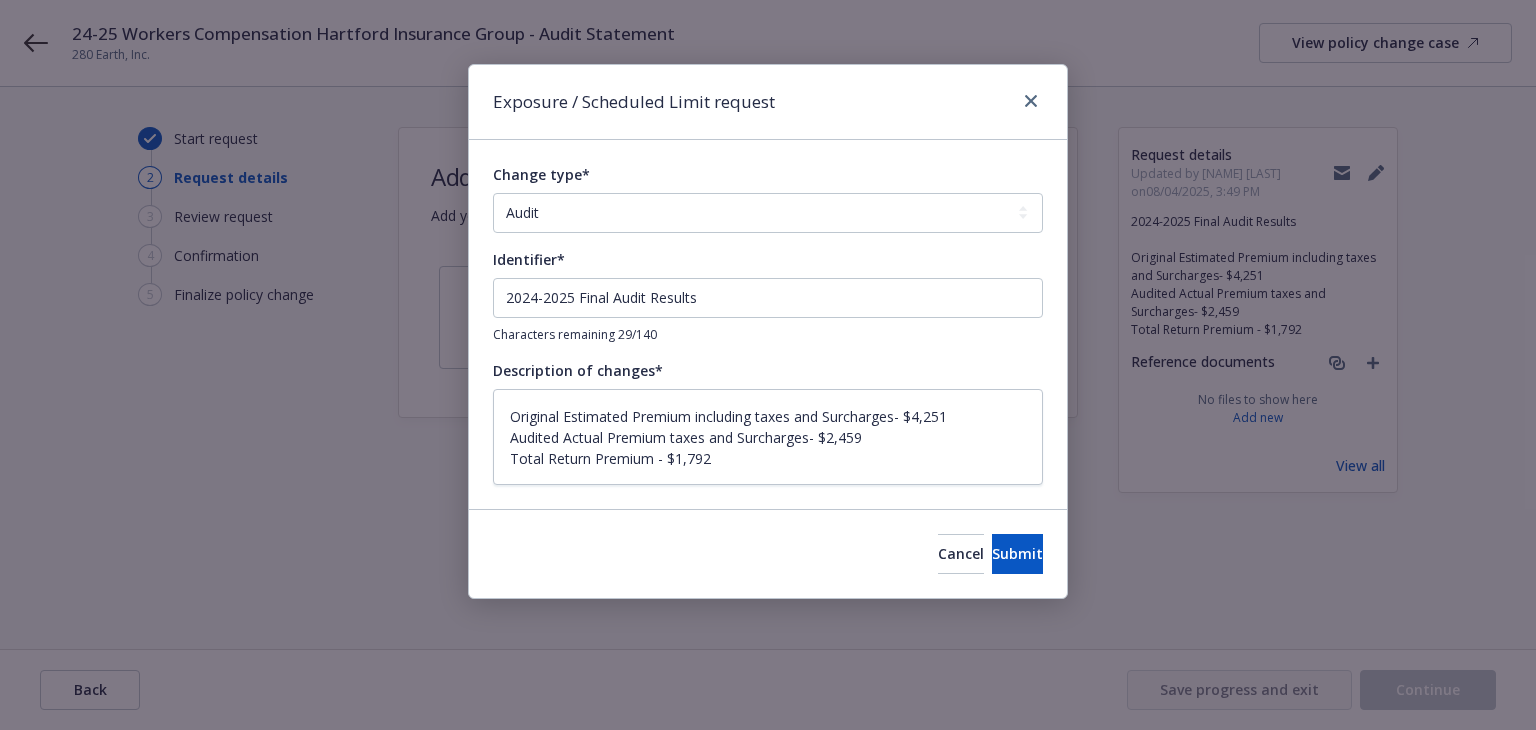 type on "x" 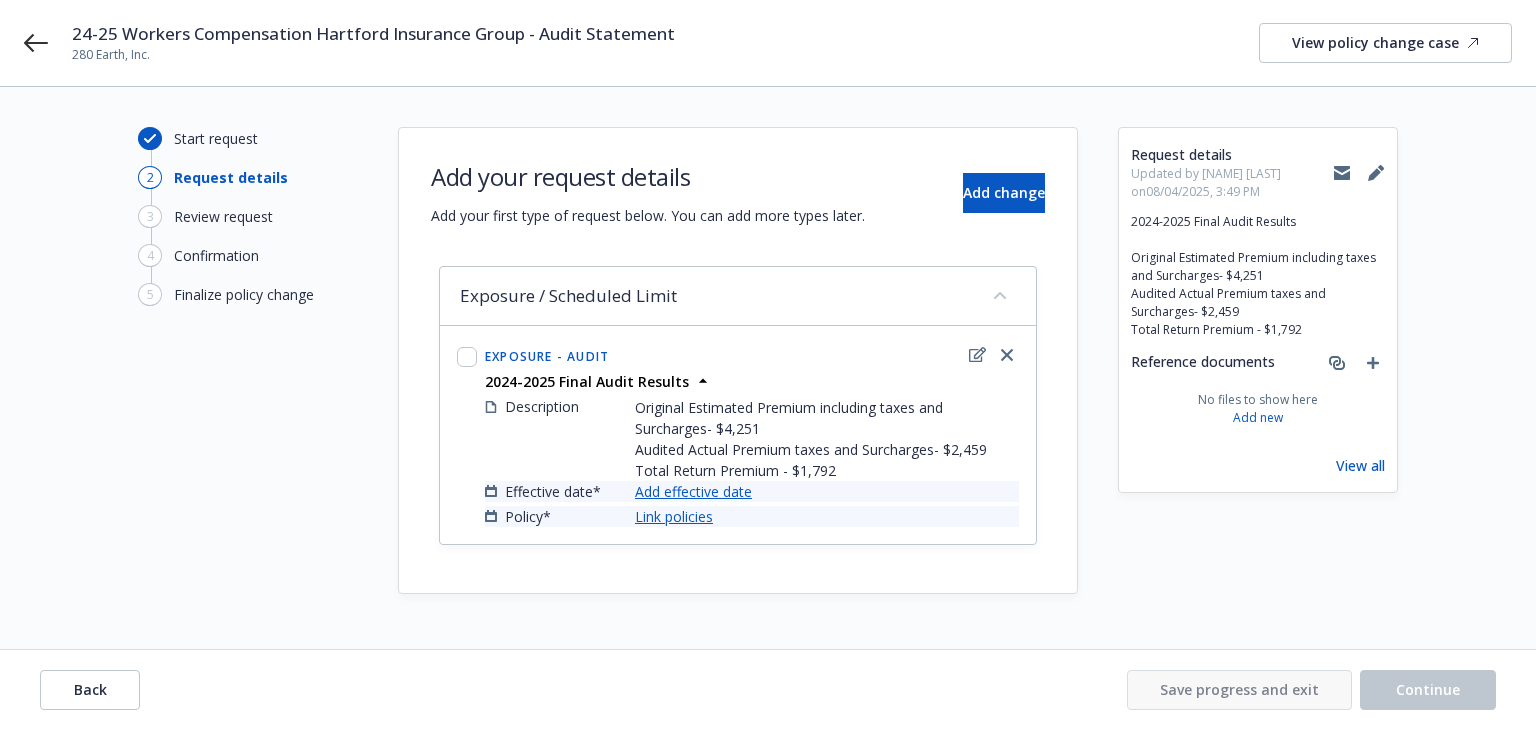 click on "Add effective date" at bounding box center [693, 491] 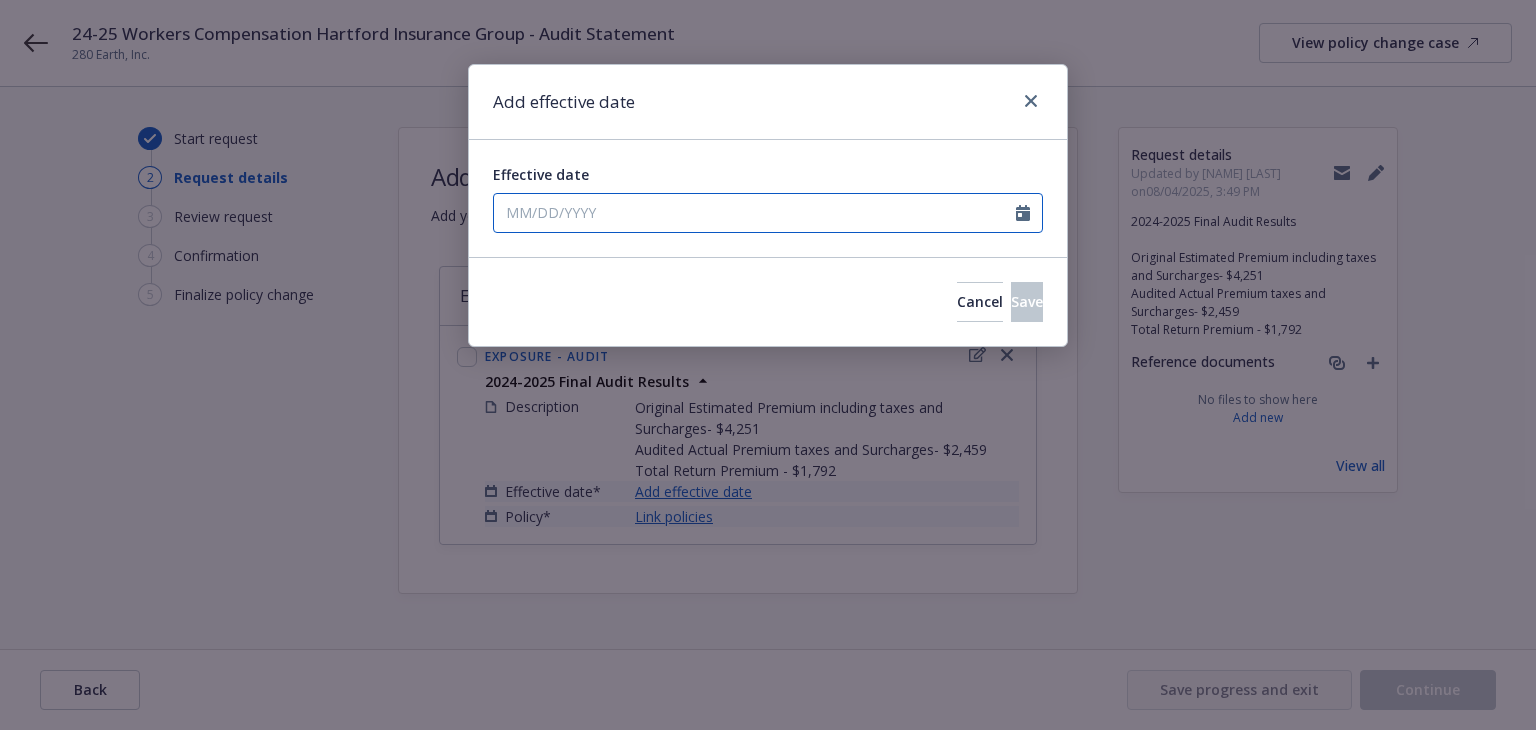 select on "8" 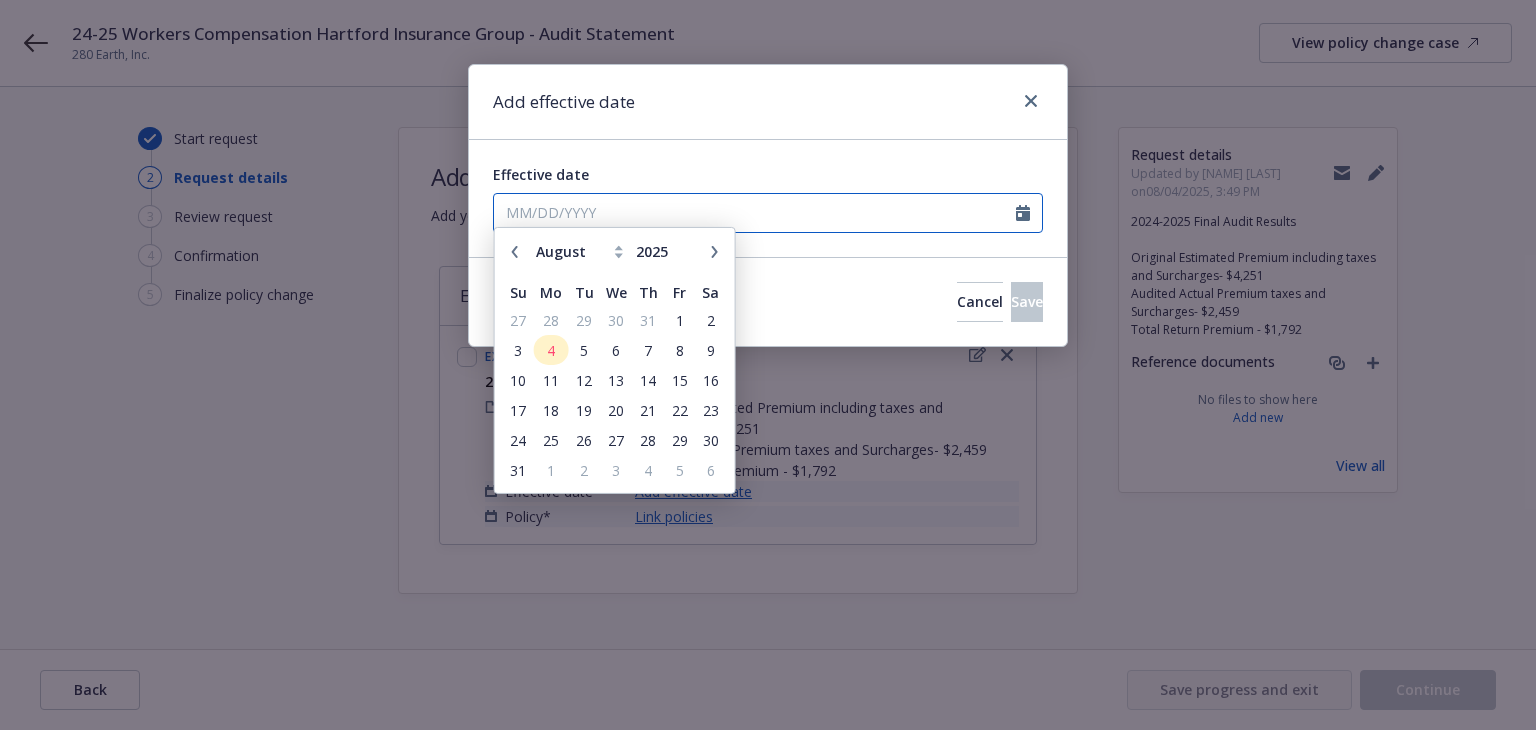 click on "Effective date" at bounding box center (755, 213) 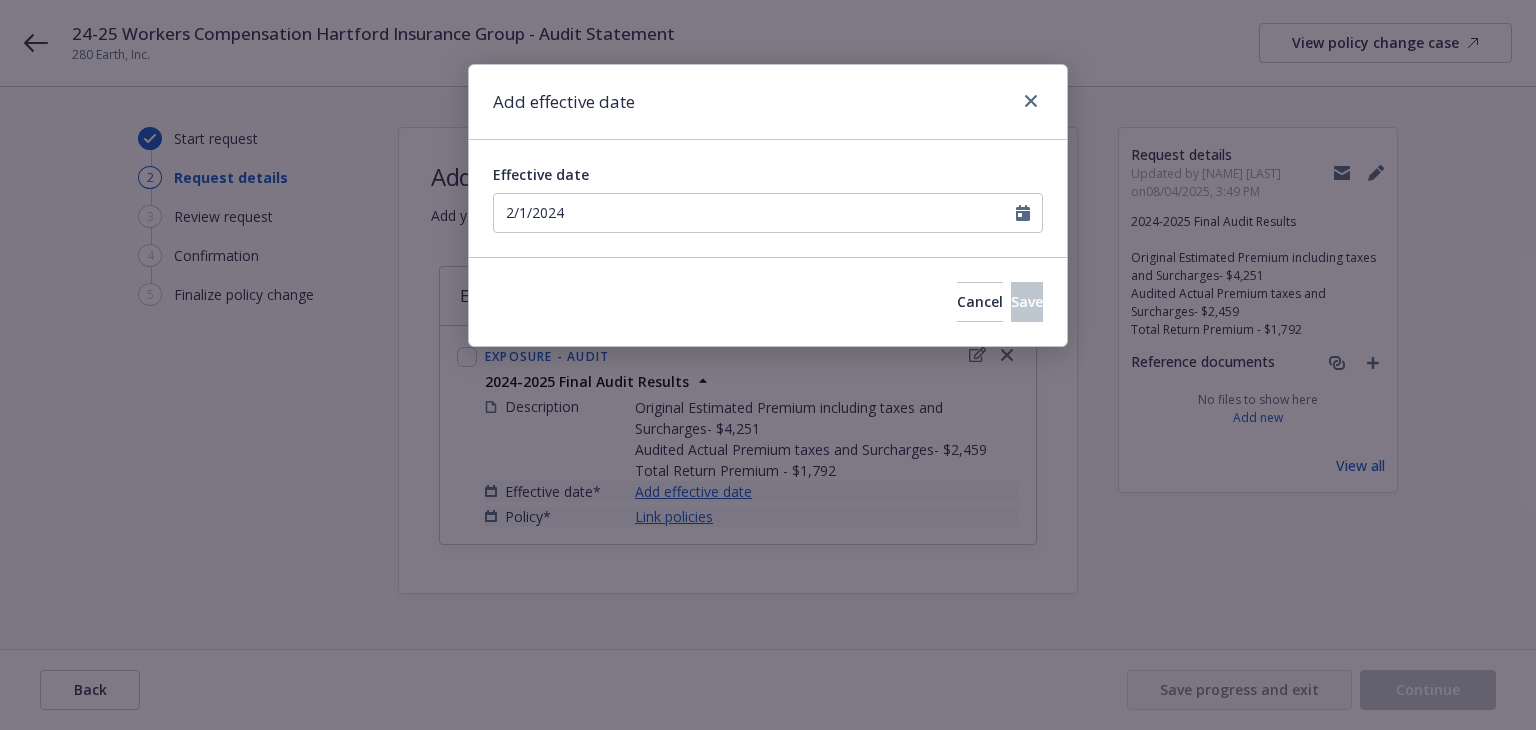 type on "02/01/2024" 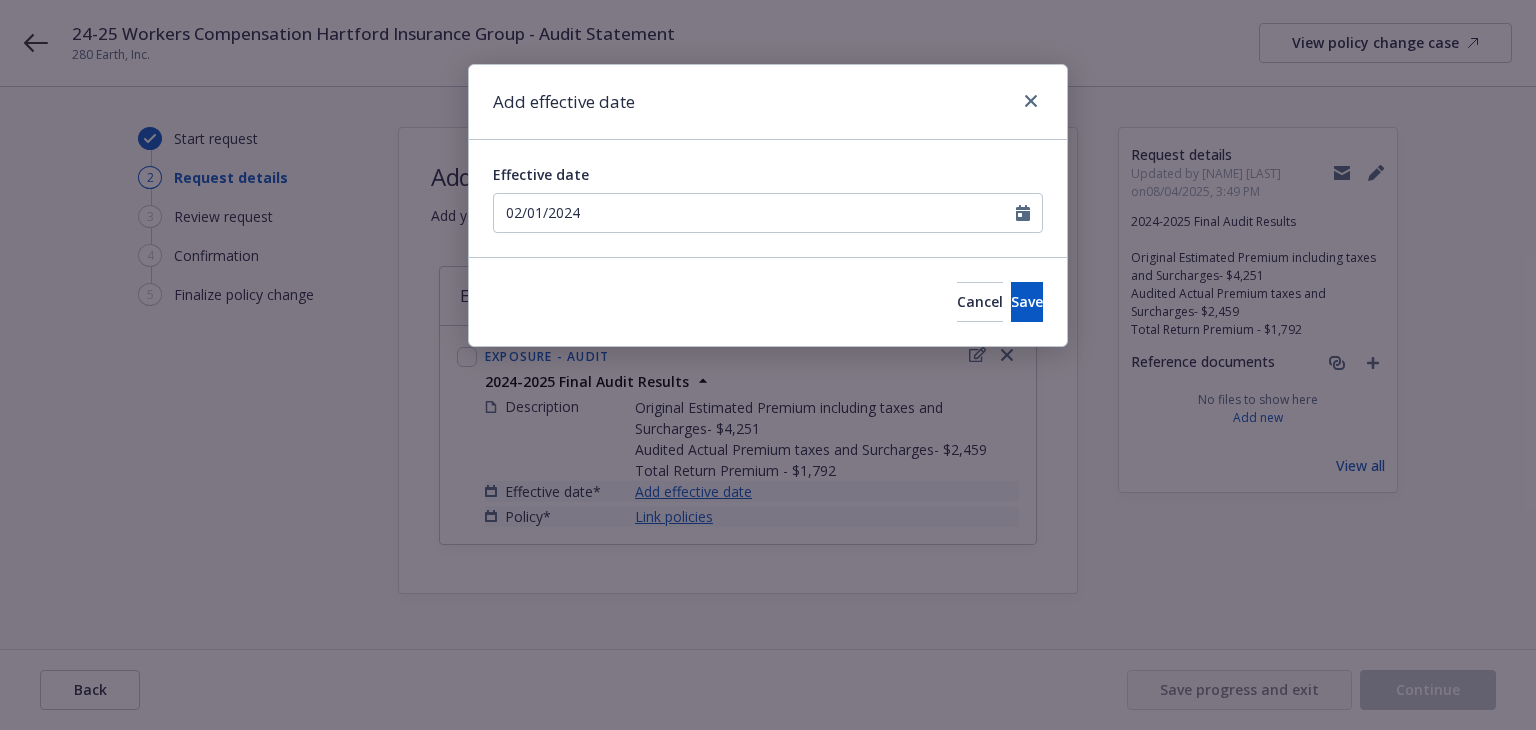 click on "Add effective date" at bounding box center (768, 102) 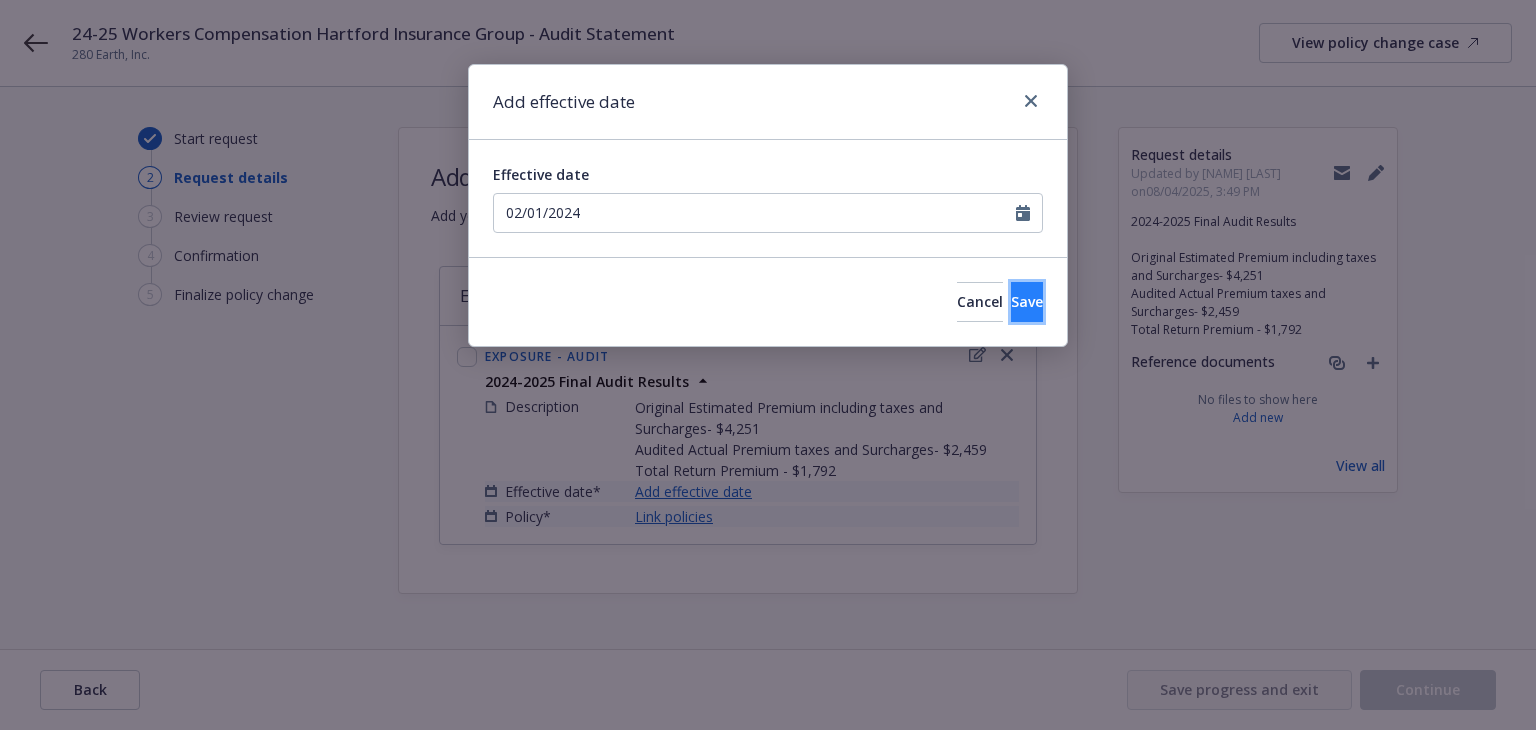 click on "Save" at bounding box center [1027, 301] 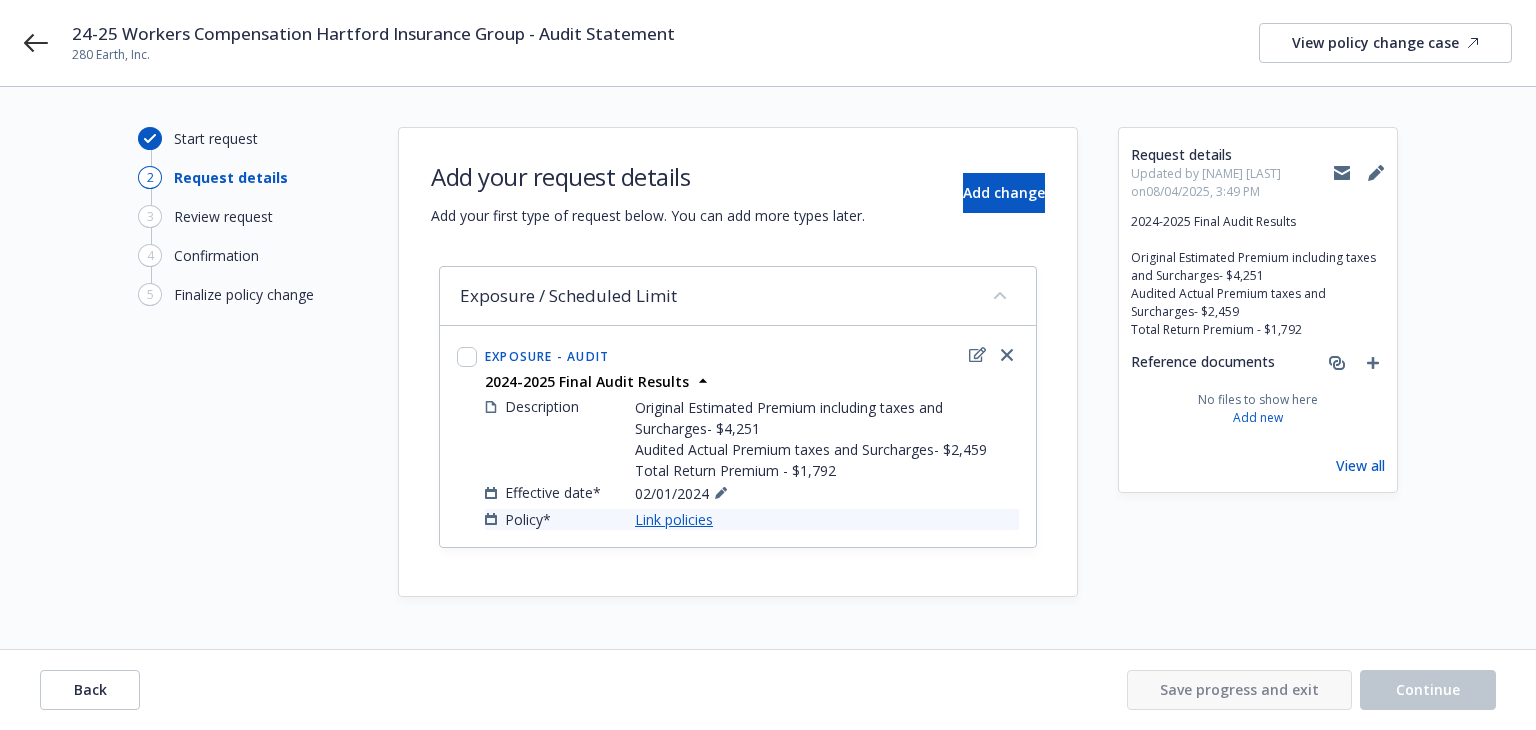 click on "Link policies" at bounding box center (674, 519) 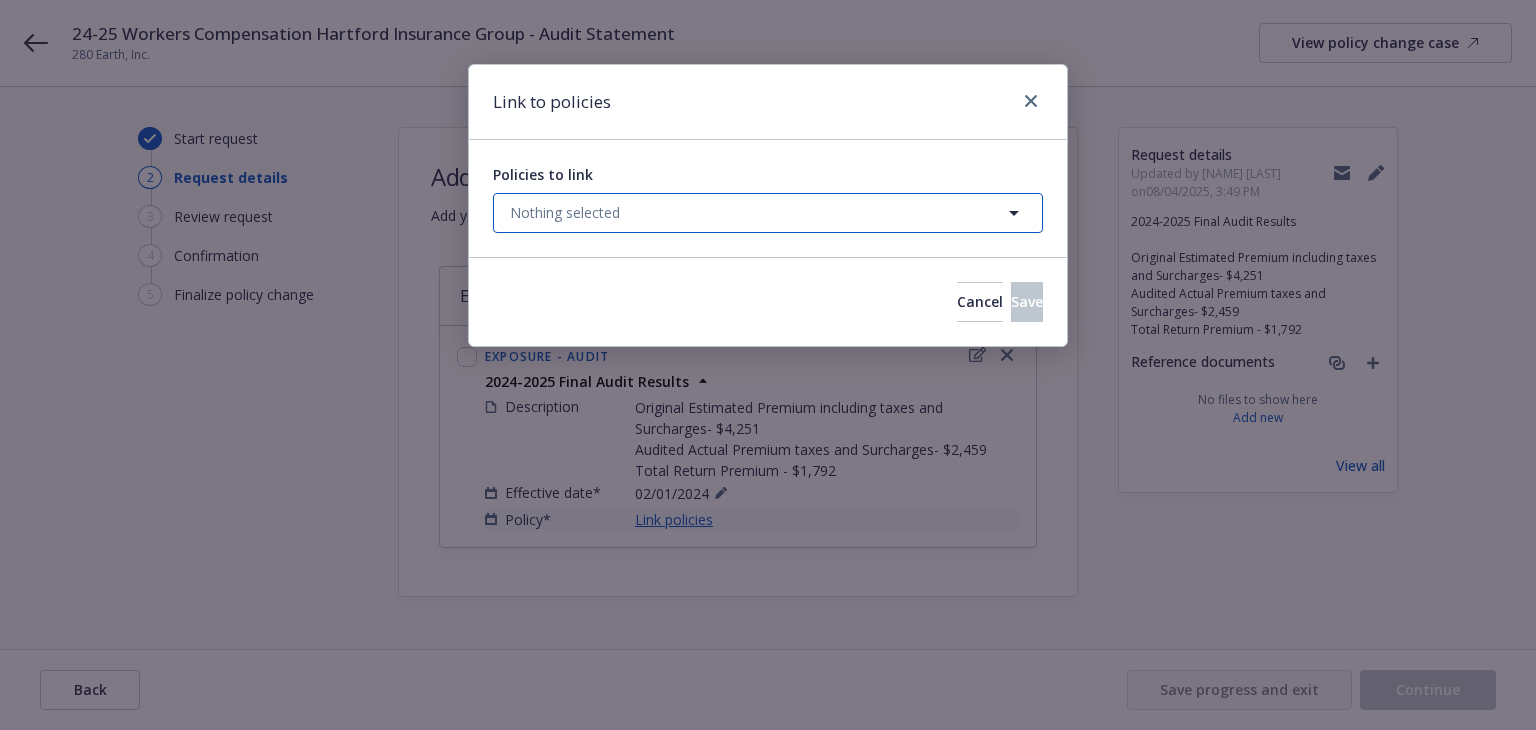 click on "Nothing selected" at bounding box center [768, 213] 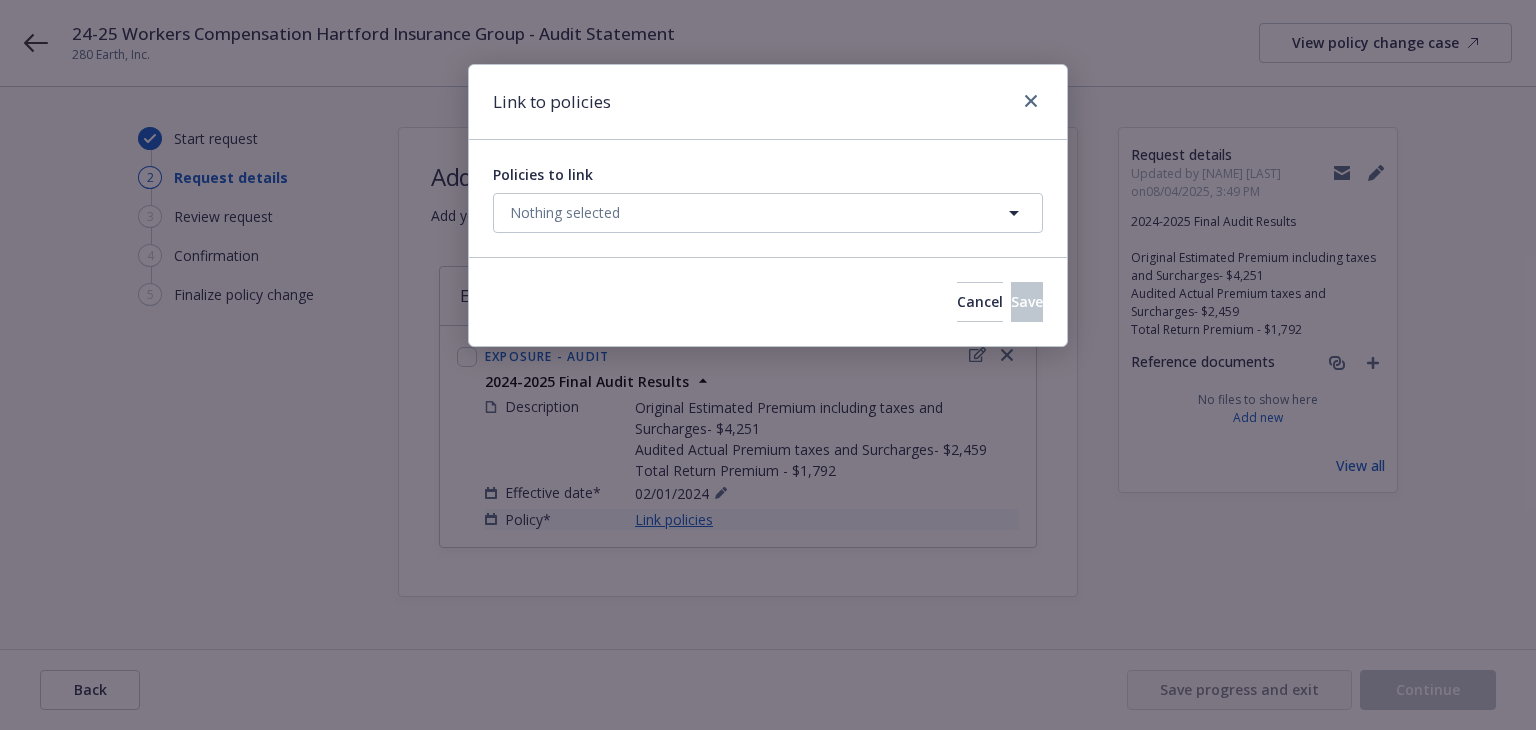 select on "ACTIVE" 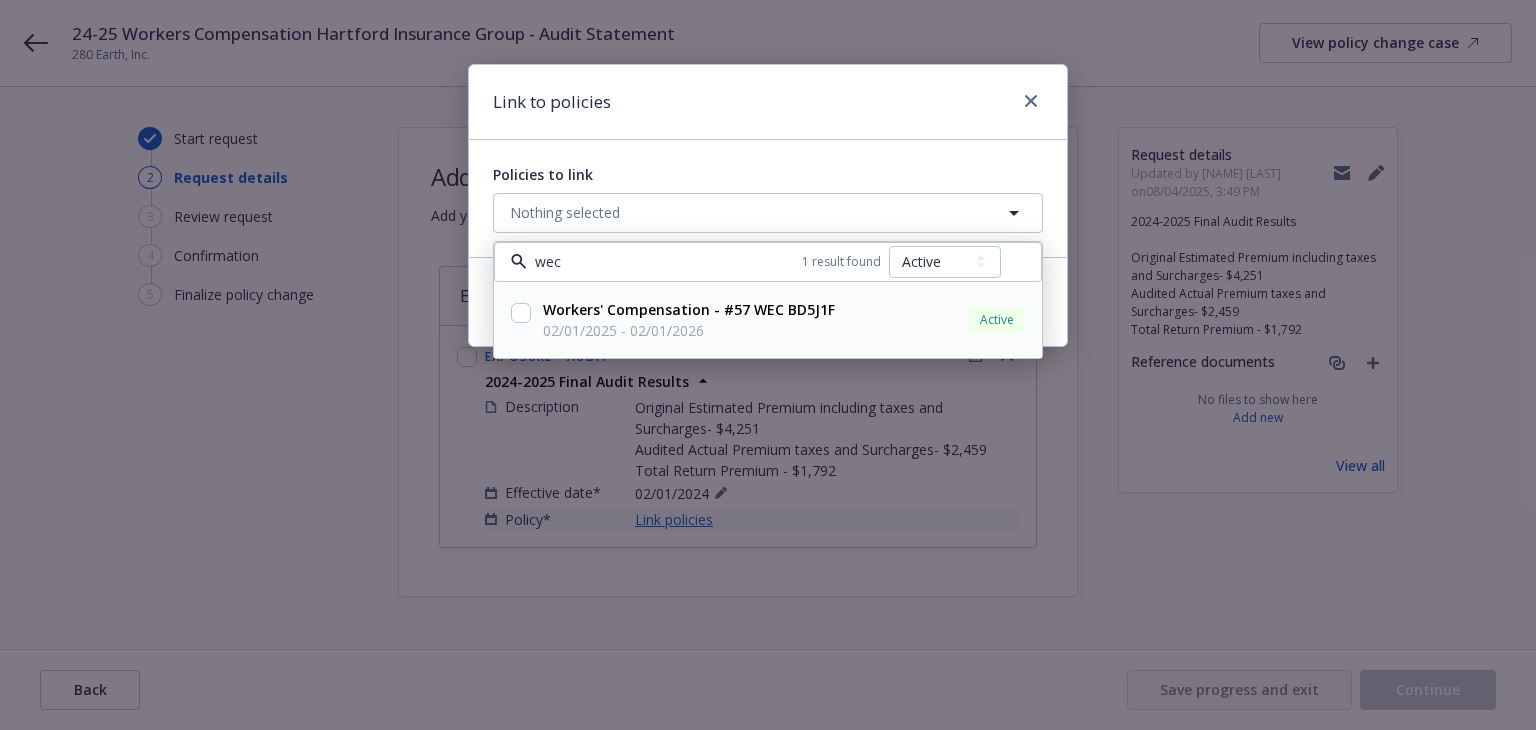 type on "wec" 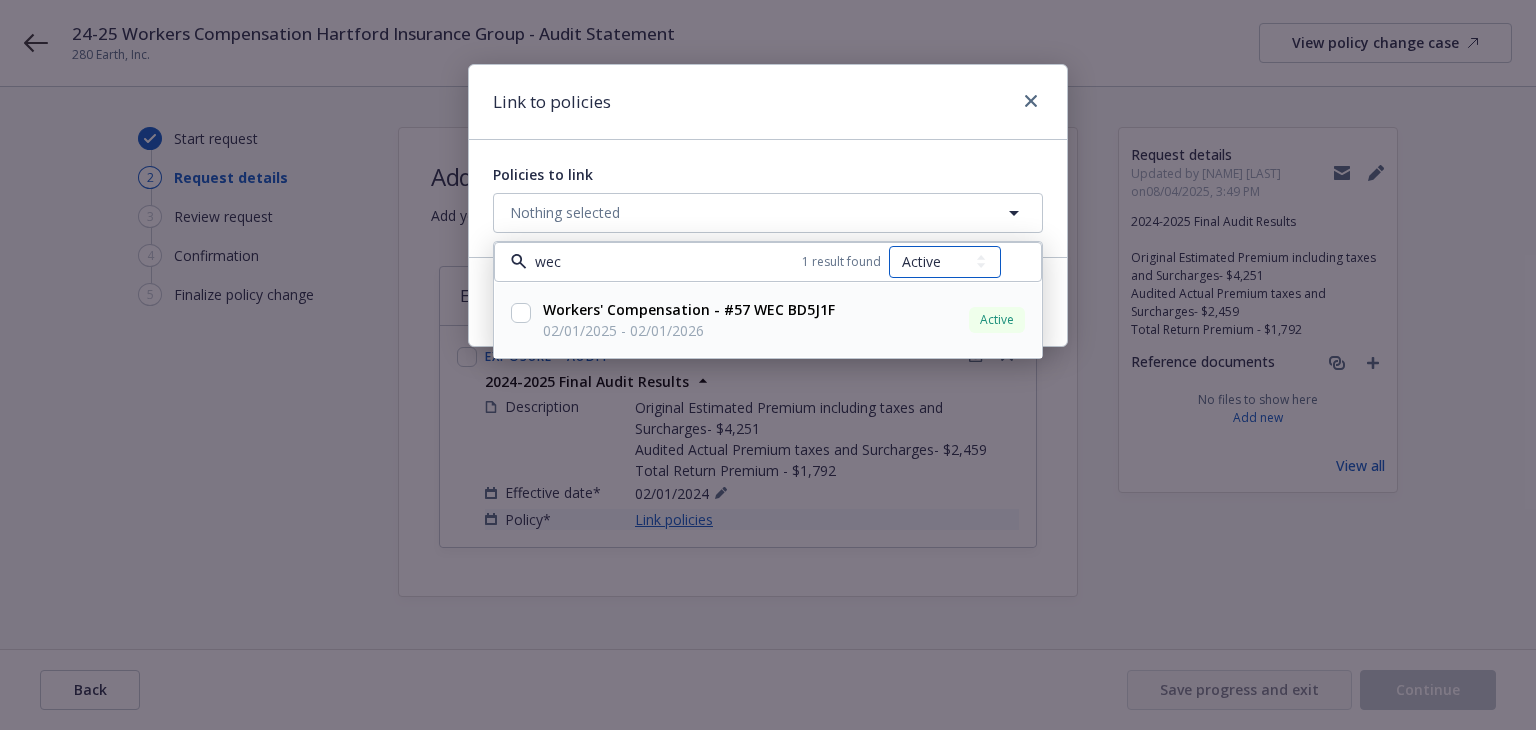 click on "All Active Upcoming Expired Cancelled" at bounding box center [945, 262] 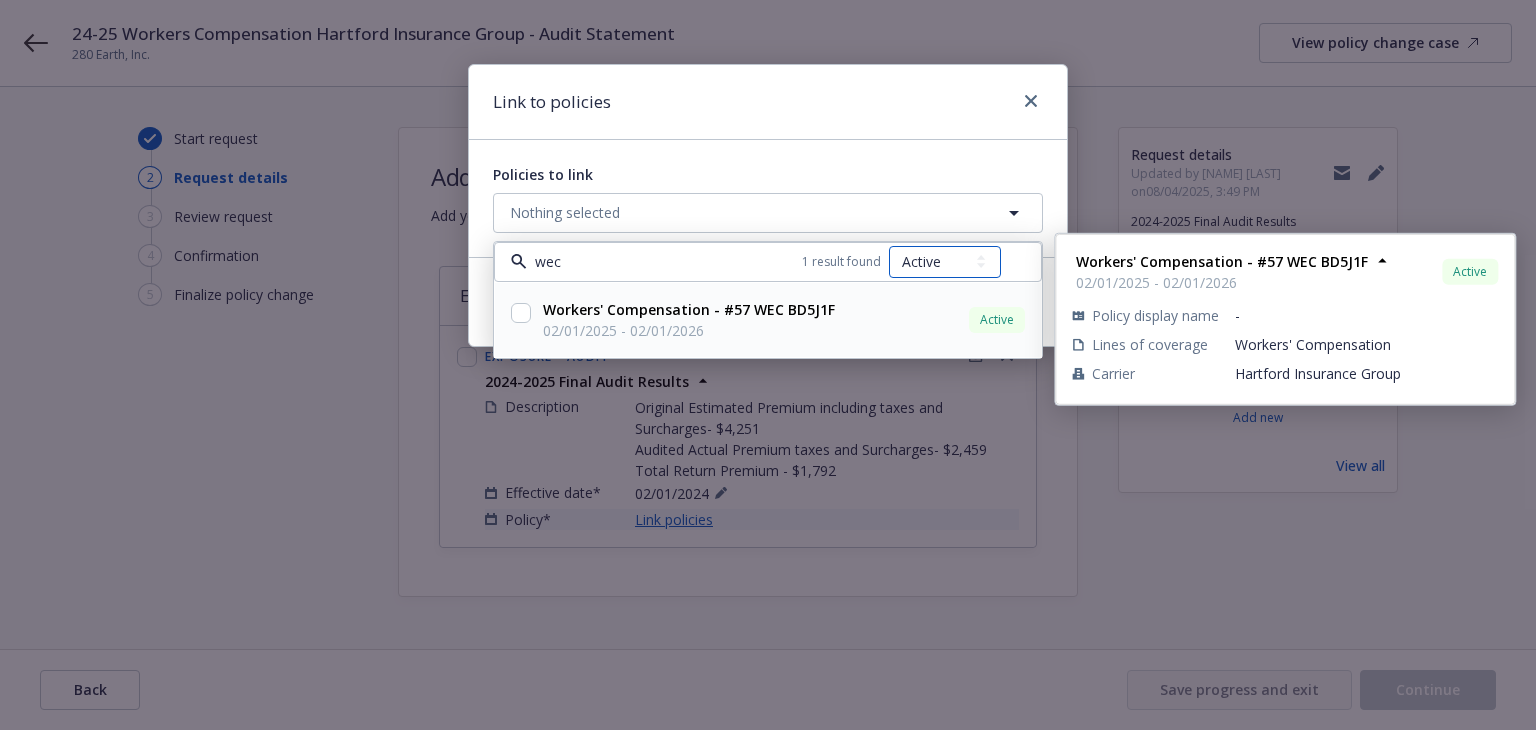 select on "EXPIRED" 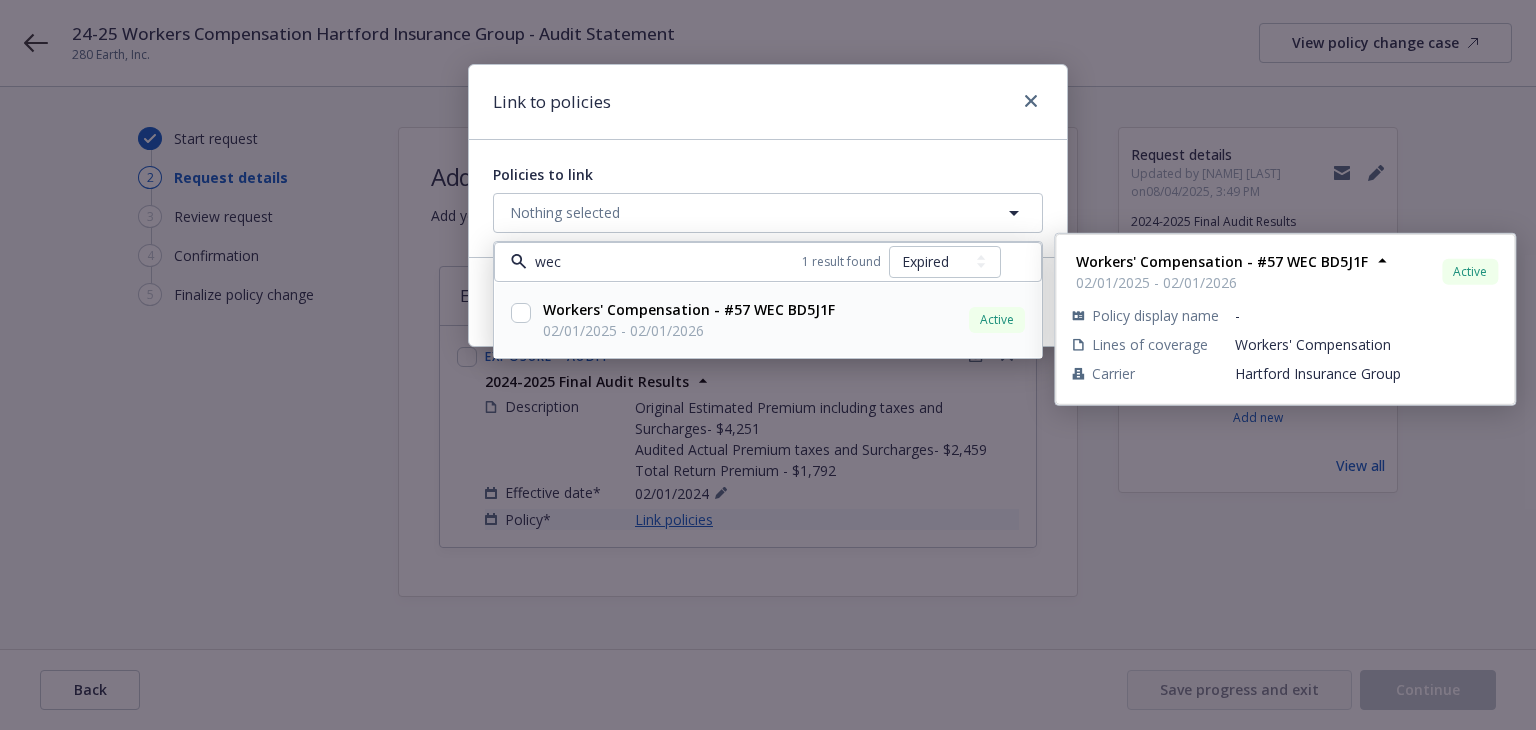 click on "All Active Upcoming Expired Cancelled" at bounding box center [945, 262] 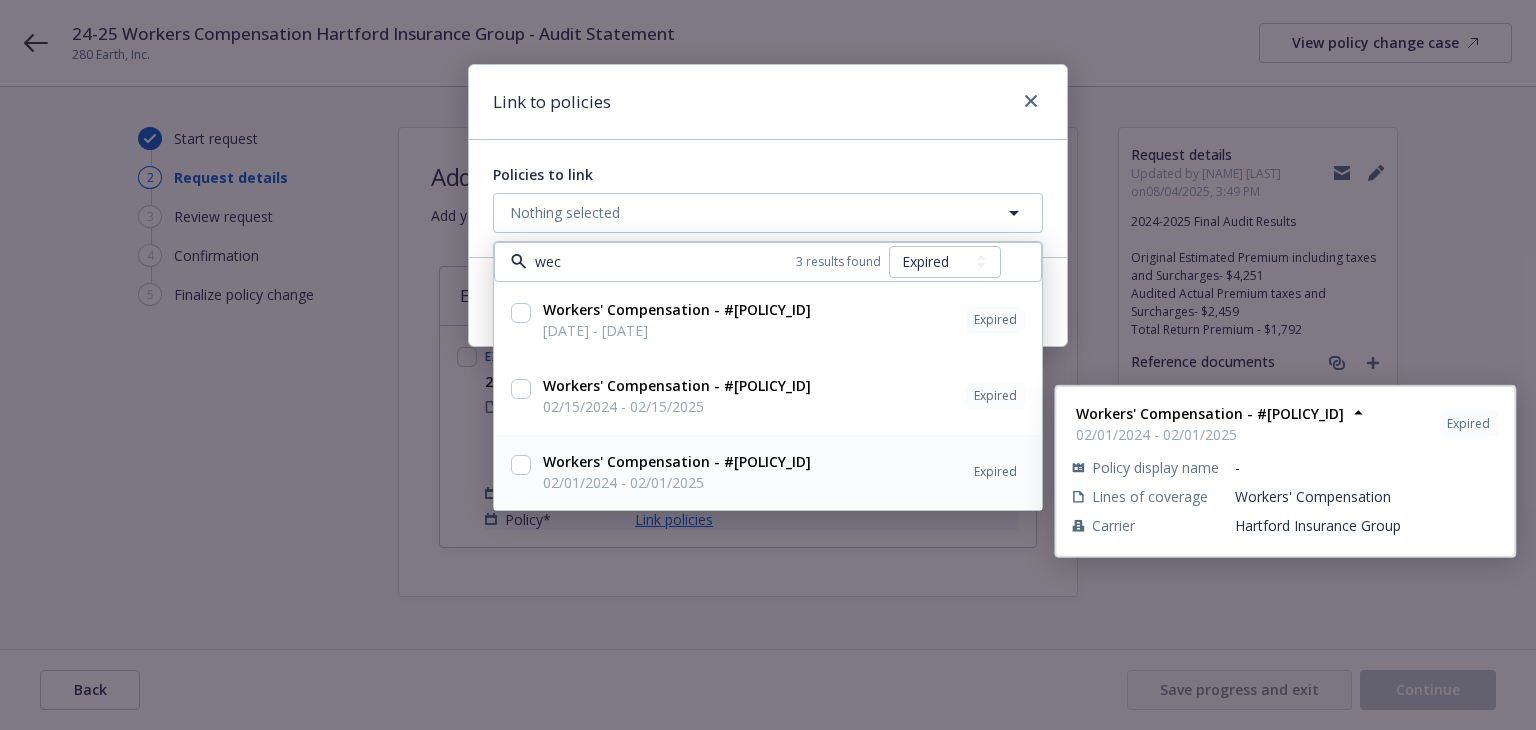click on "Workers' Compensation - #57WECBD5J1F 02/01/2024 - 02/01/2025" at bounding box center (675, 472) 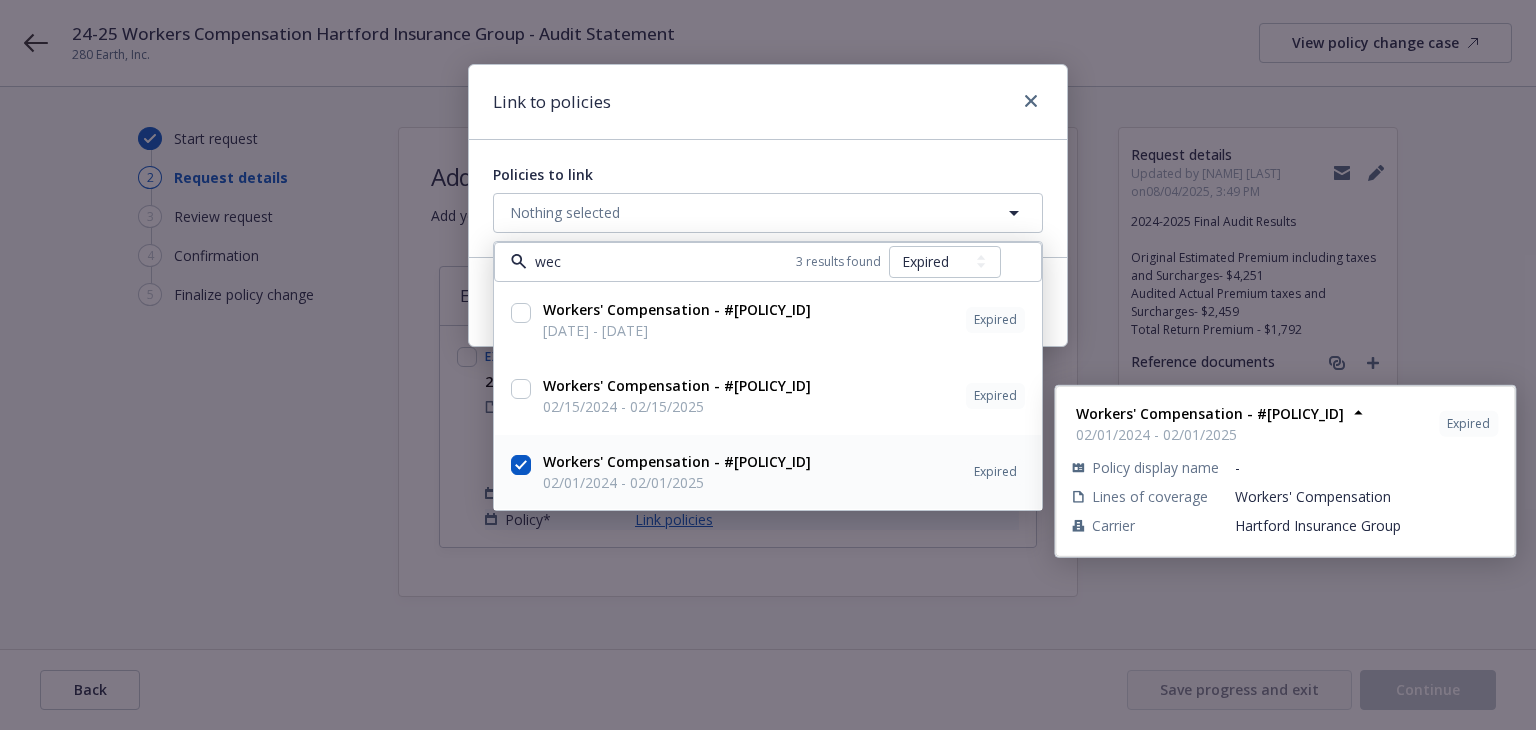 checkbox on "true" 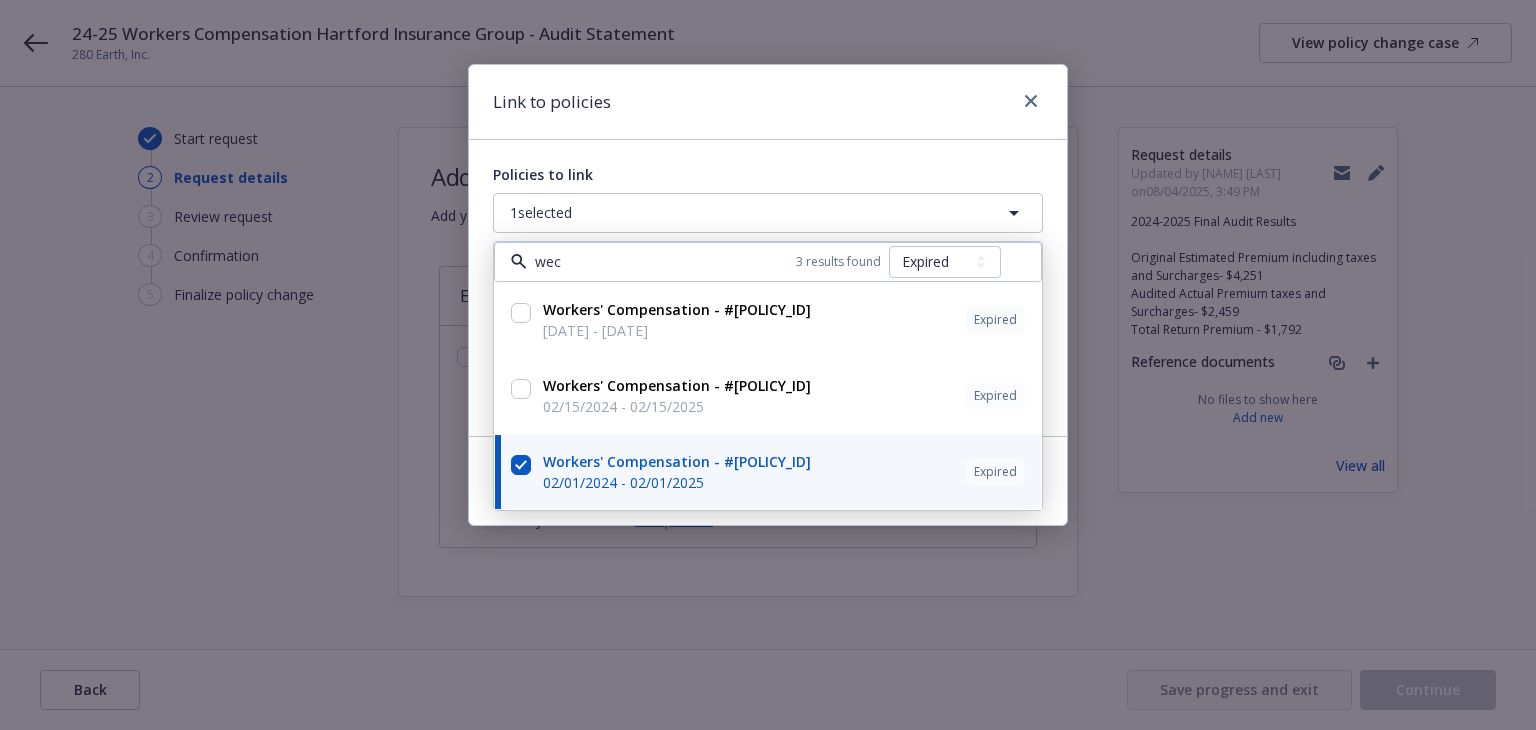 click on "Link to policies" at bounding box center [768, 102] 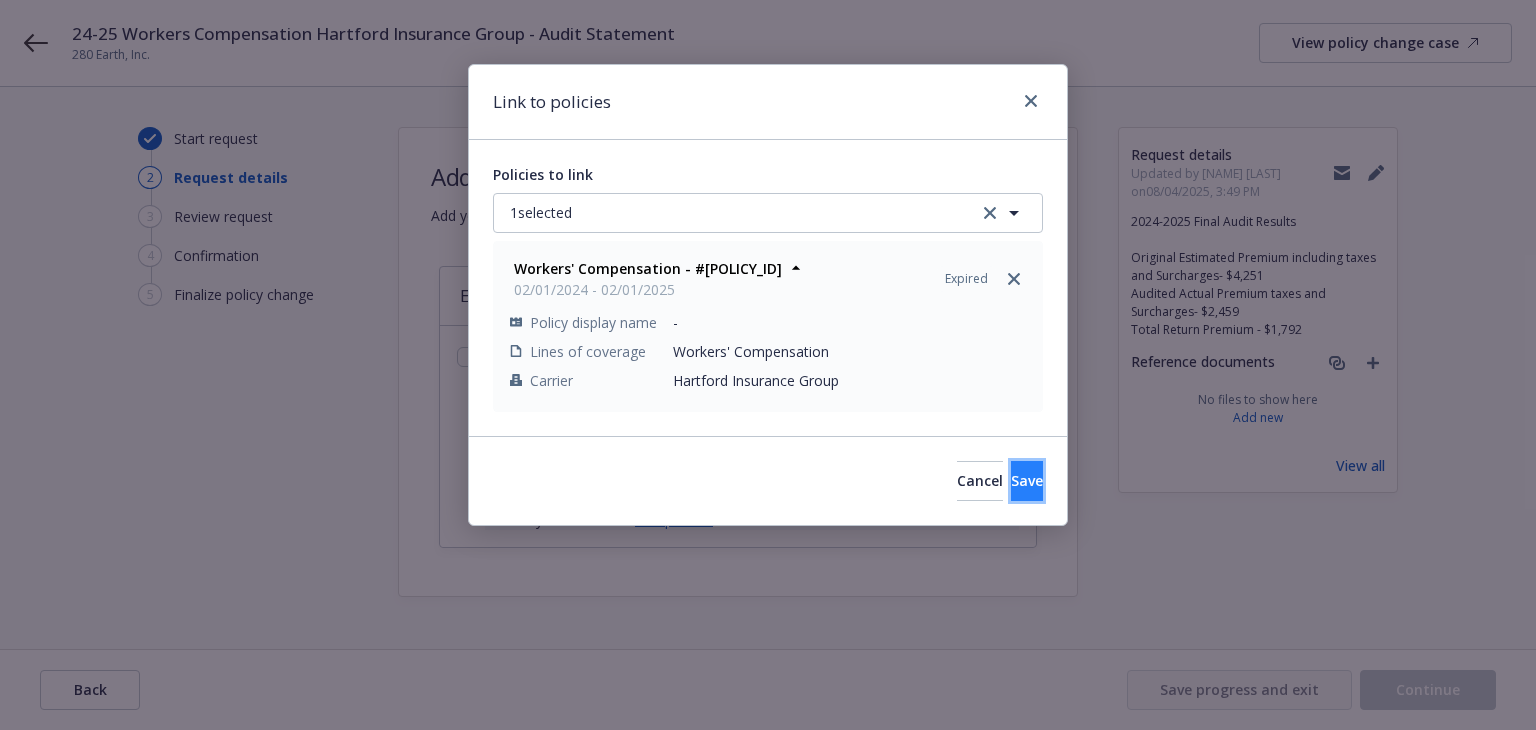 click on "Save" at bounding box center [1027, 481] 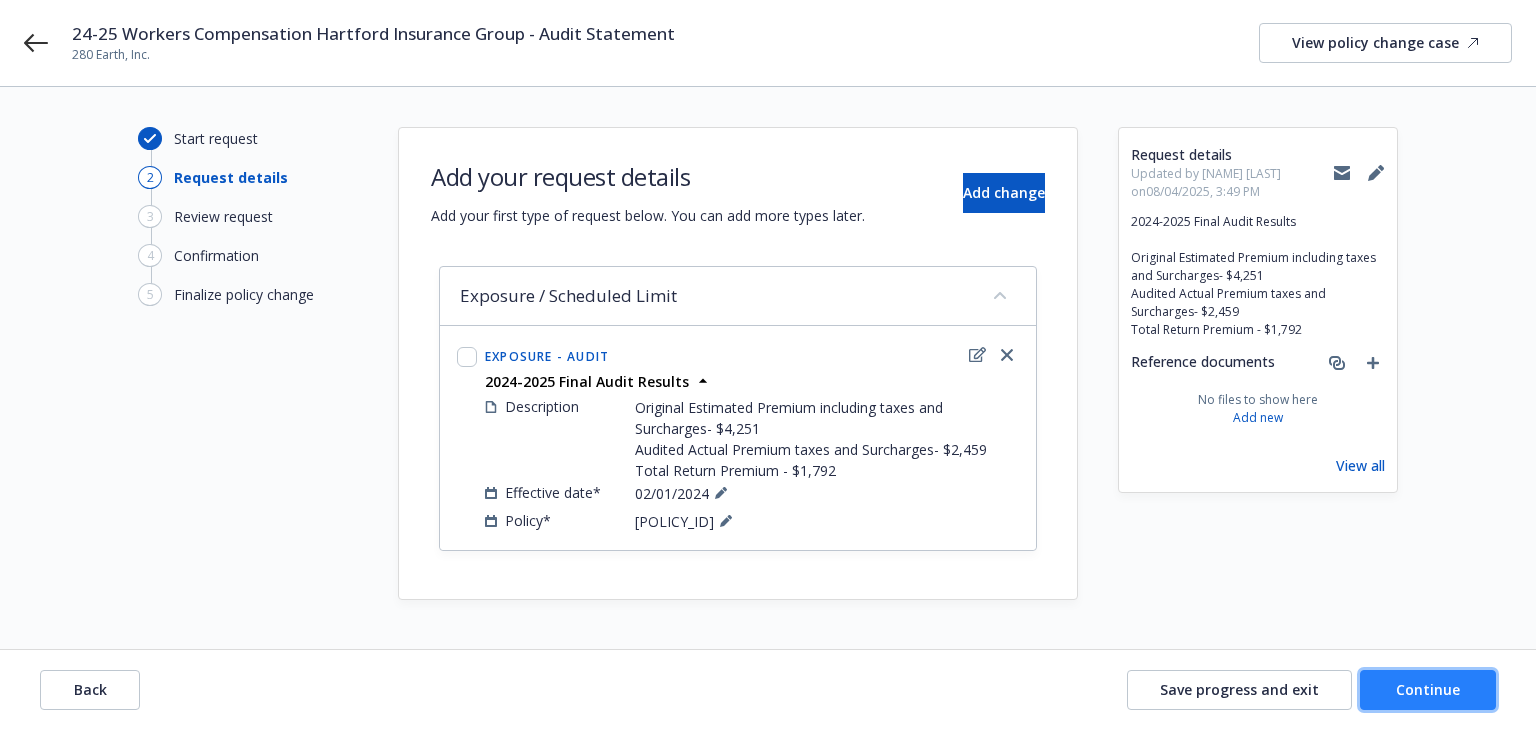 click on "Continue" at bounding box center (1428, 689) 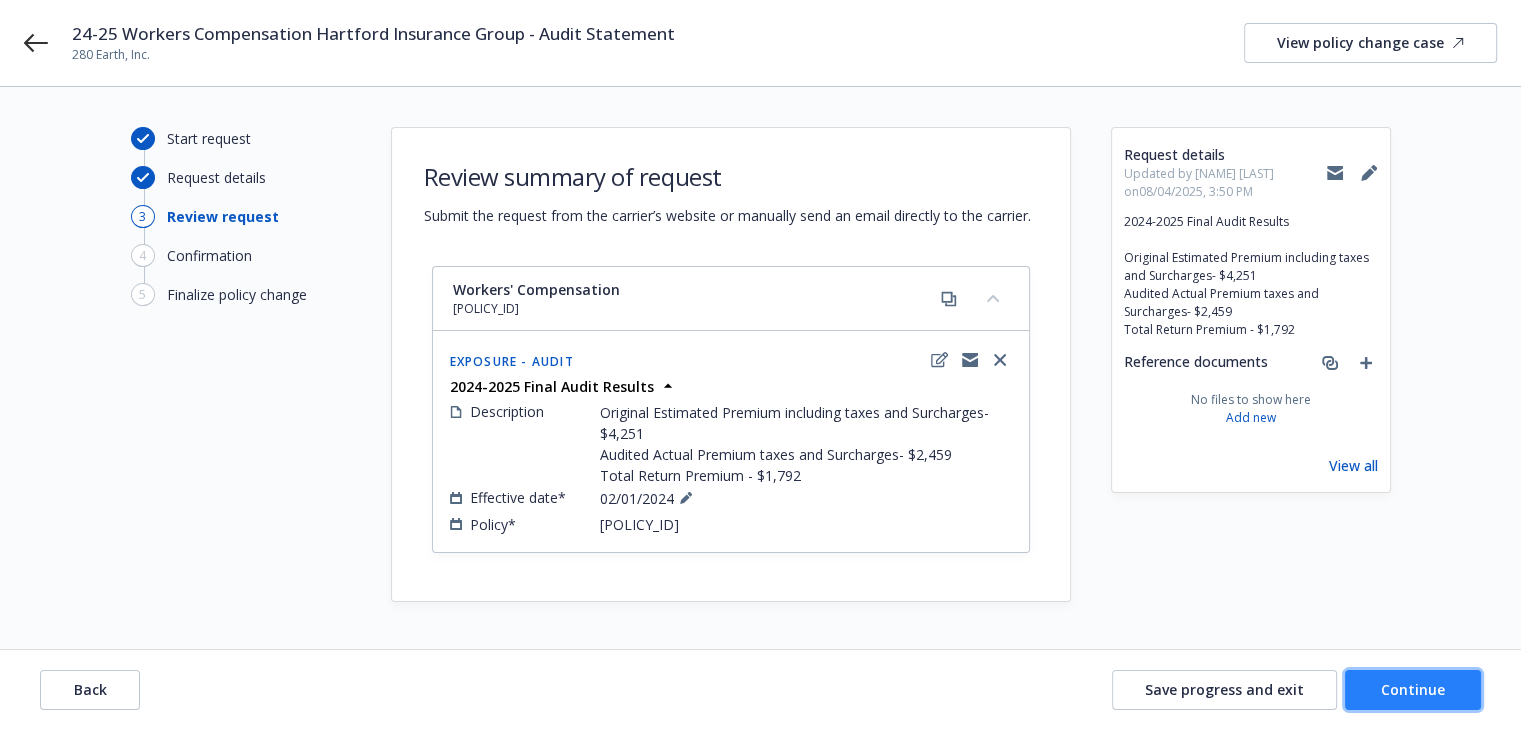 click on "Continue" at bounding box center [1413, 689] 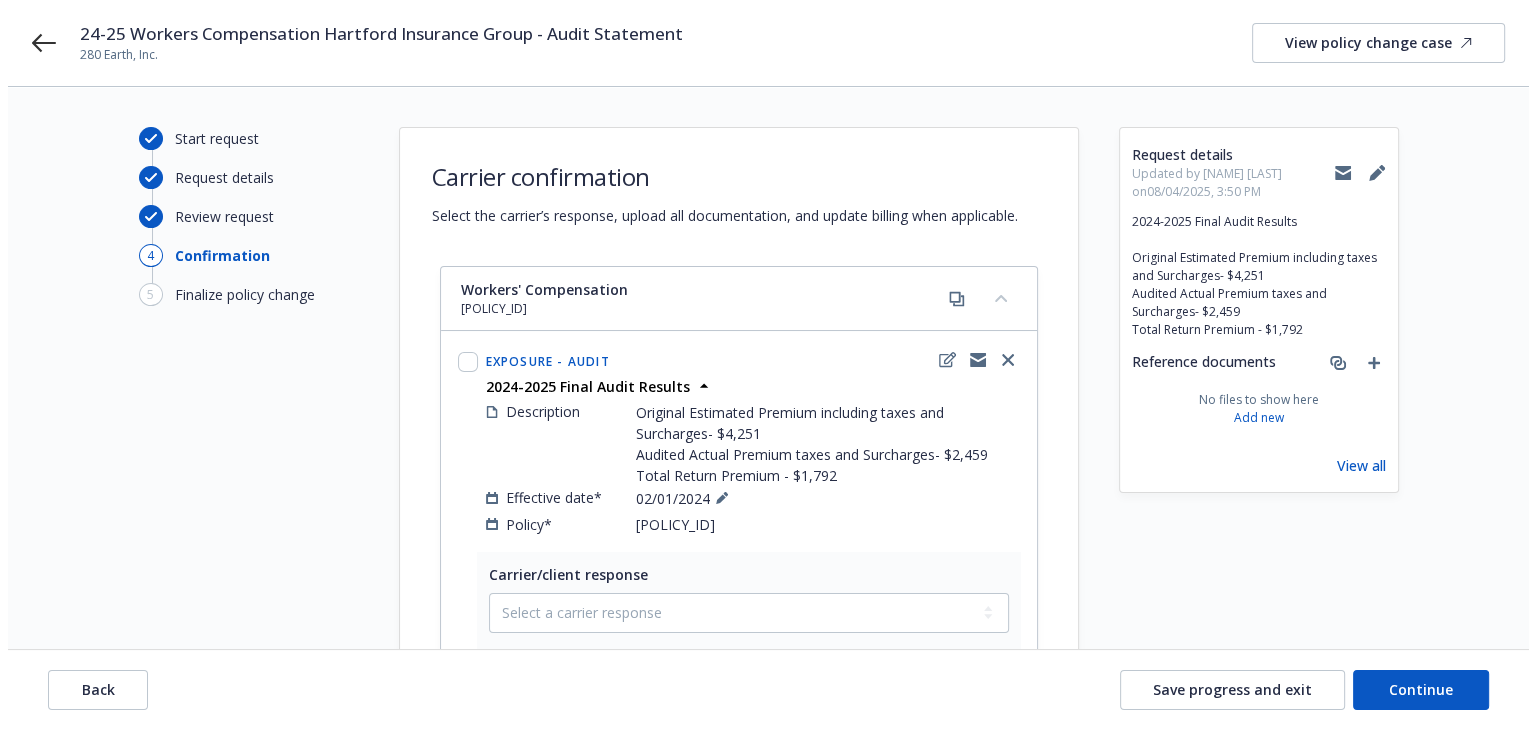 scroll, scrollTop: 300, scrollLeft: 0, axis: vertical 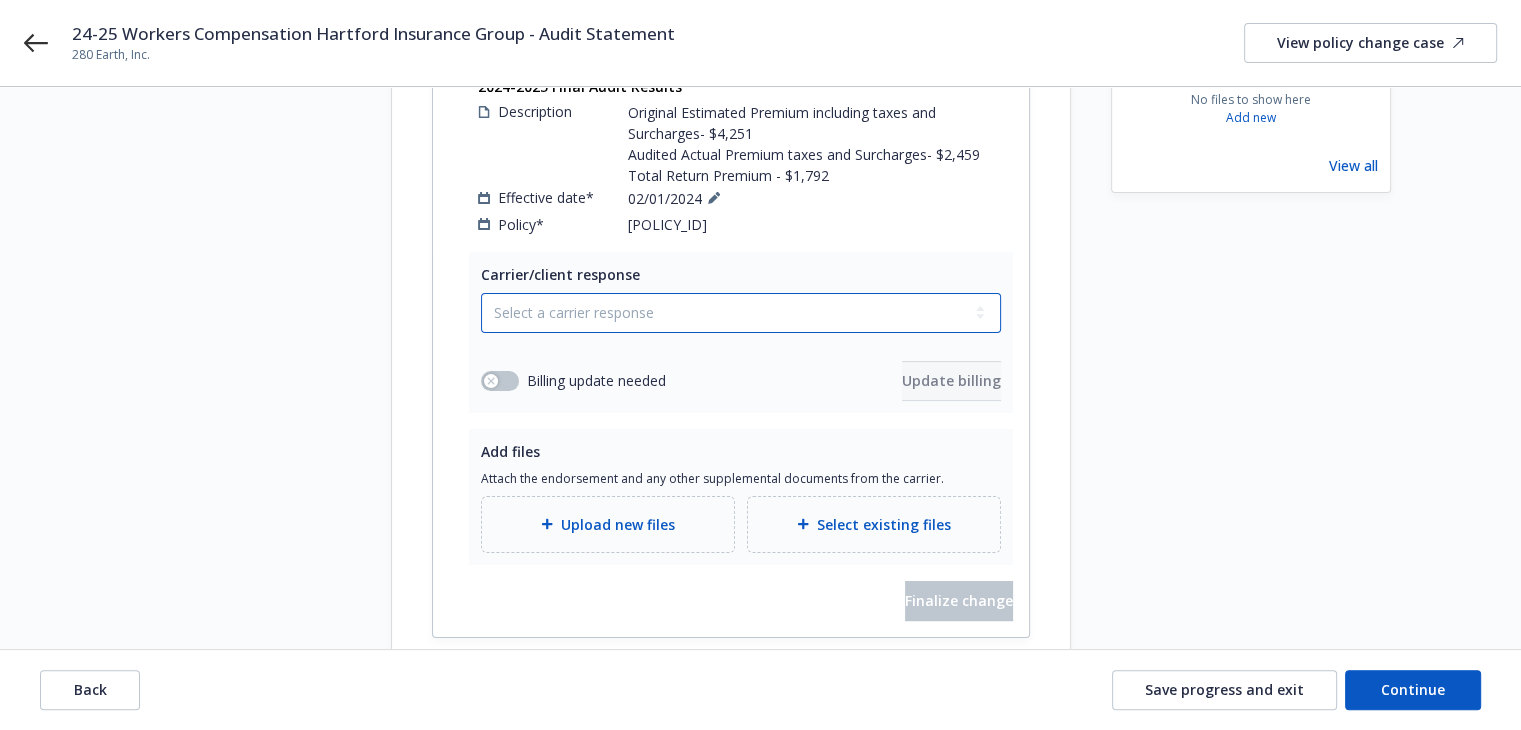 click on "Select a carrier response Accepted Accepted with revision No endorsement needed Declined by carrier Rejected by client" at bounding box center [741, 313] 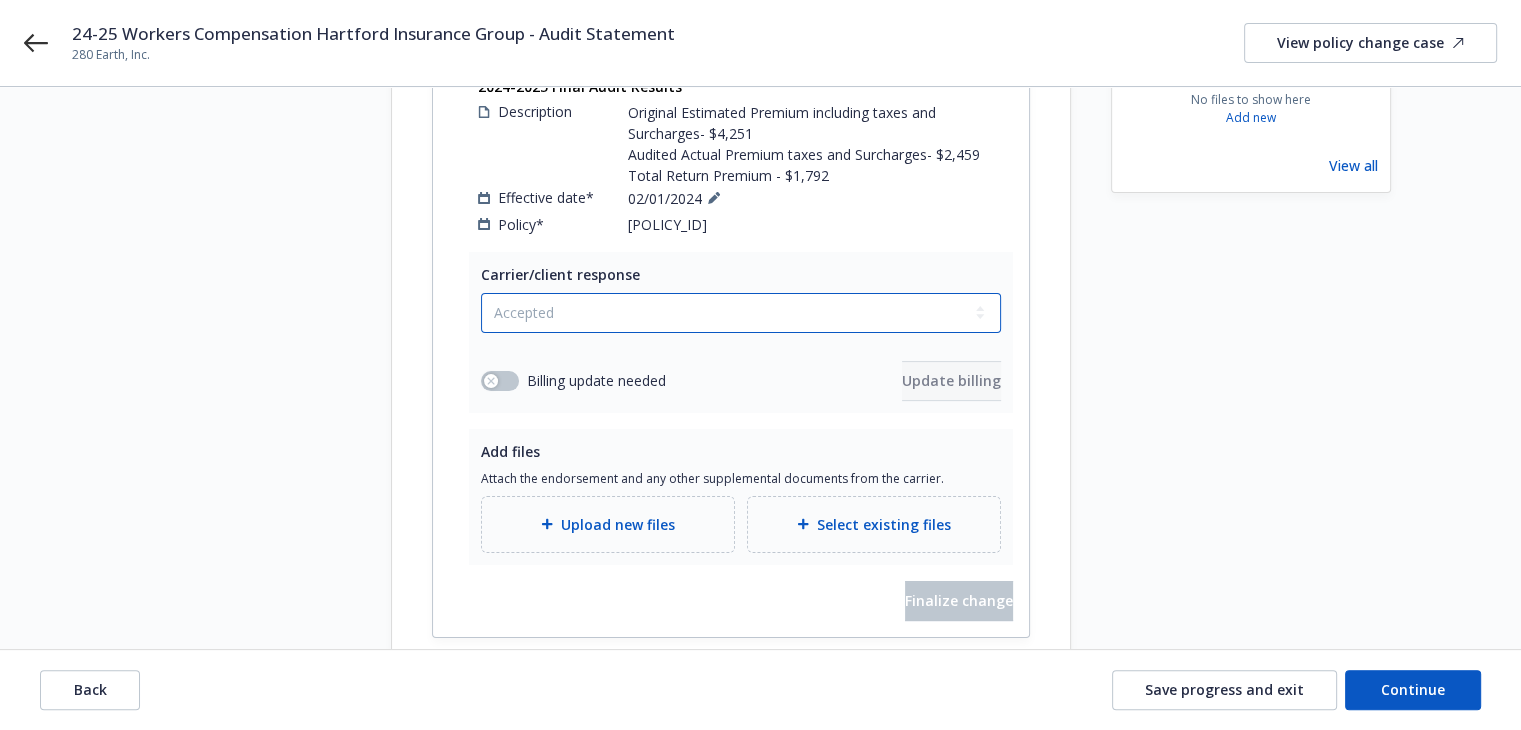 click on "Select a carrier response Accepted Accepted with revision No endorsement needed Declined by carrier Rejected by client" at bounding box center [741, 313] 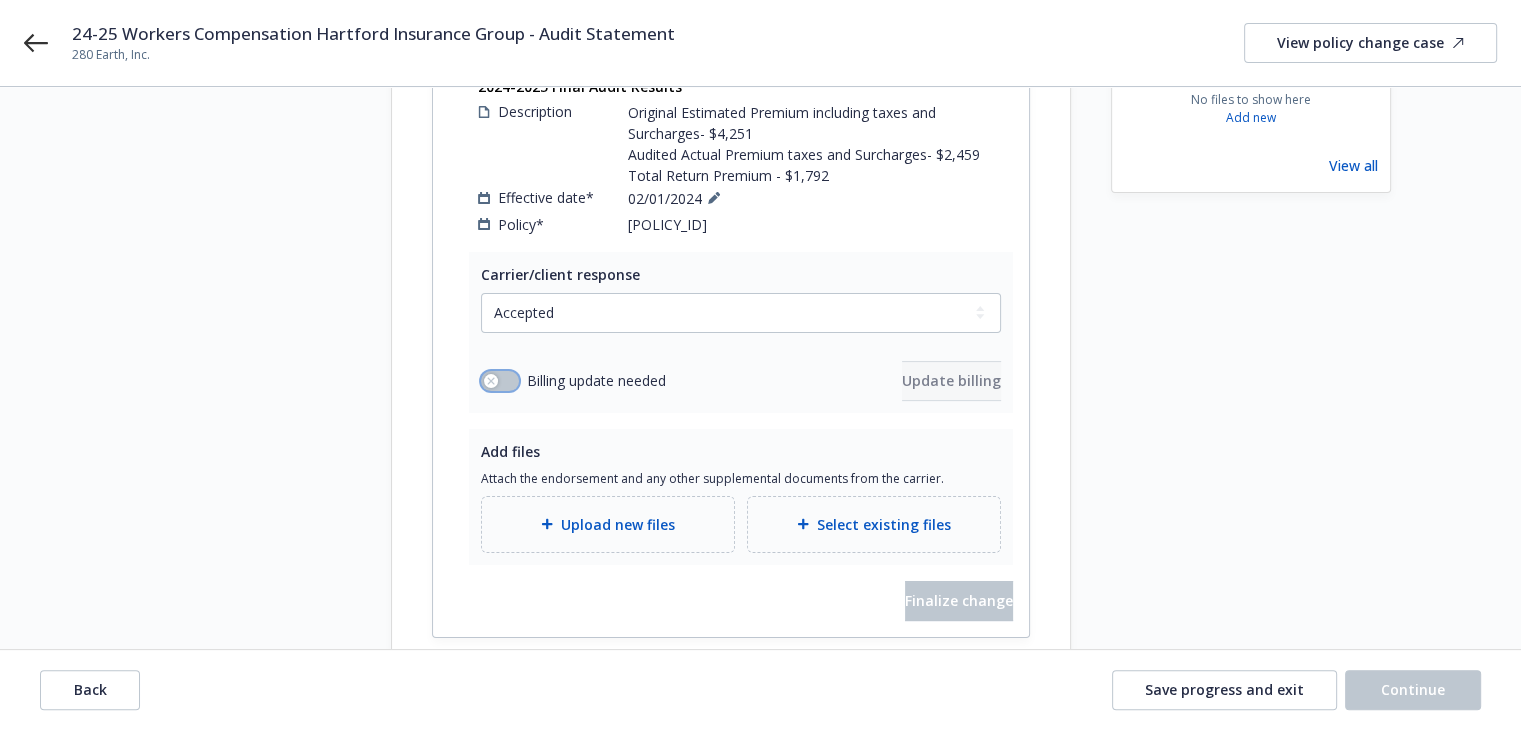 click 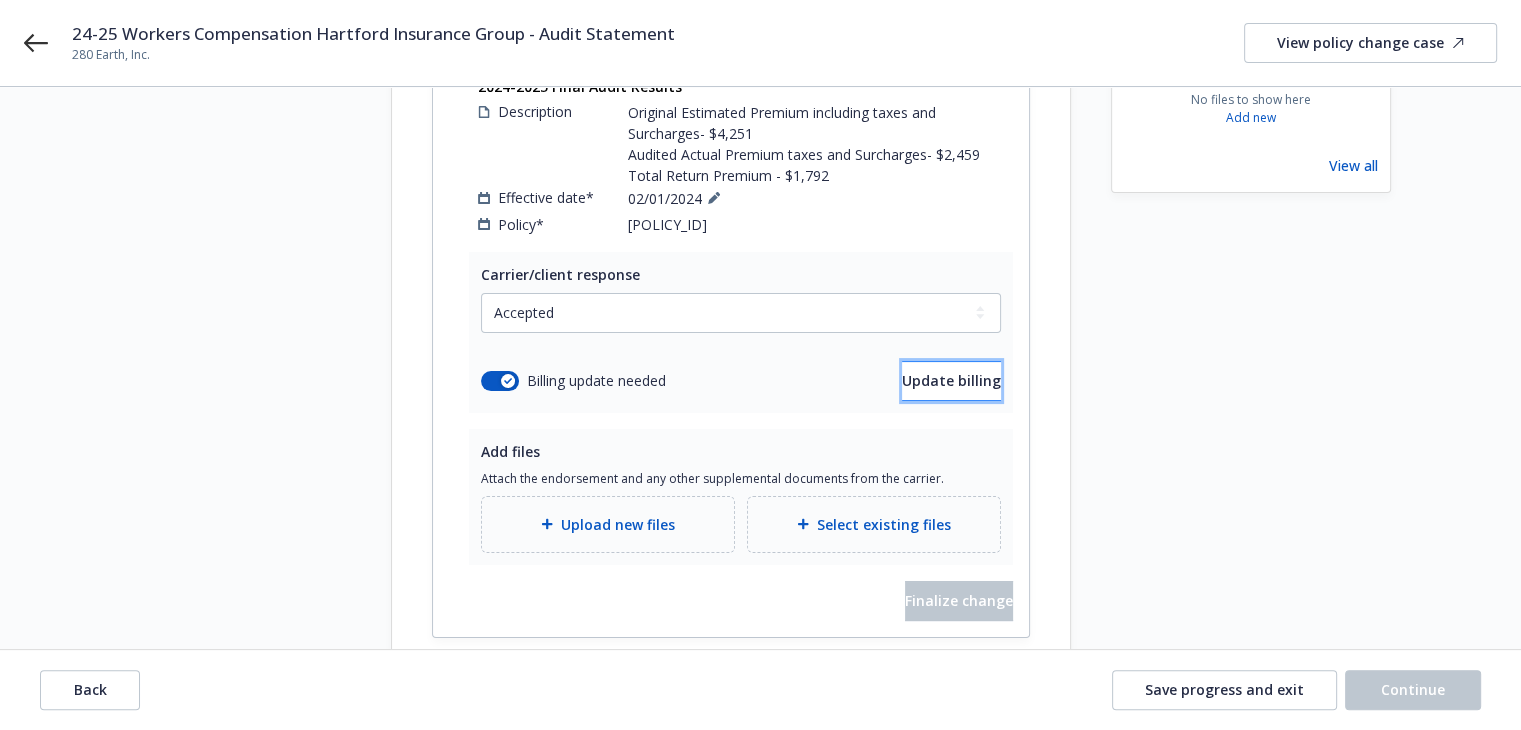 click on "Update billing" at bounding box center (951, 380) 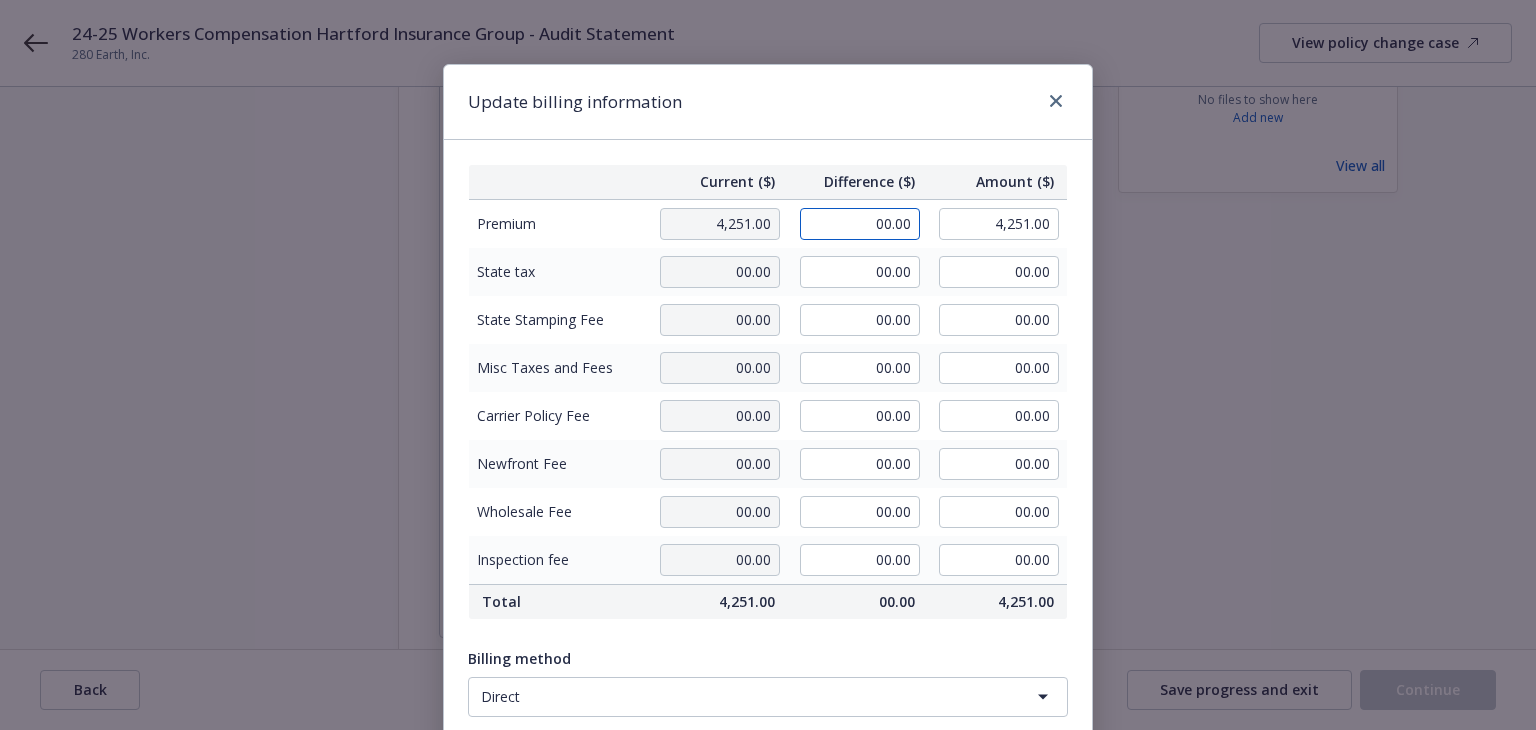 click on "00.00" at bounding box center [860, 224] 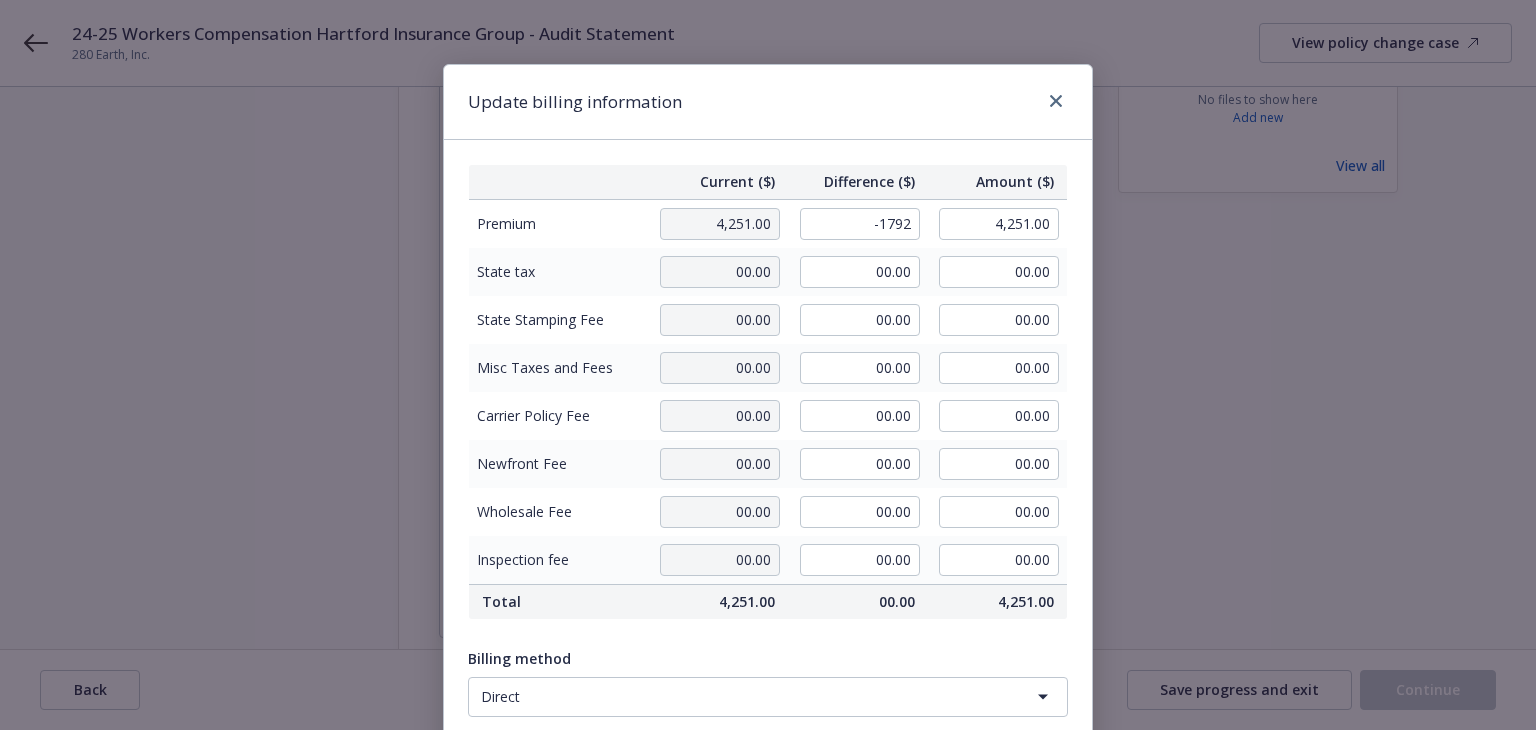type on "-1,792.00" 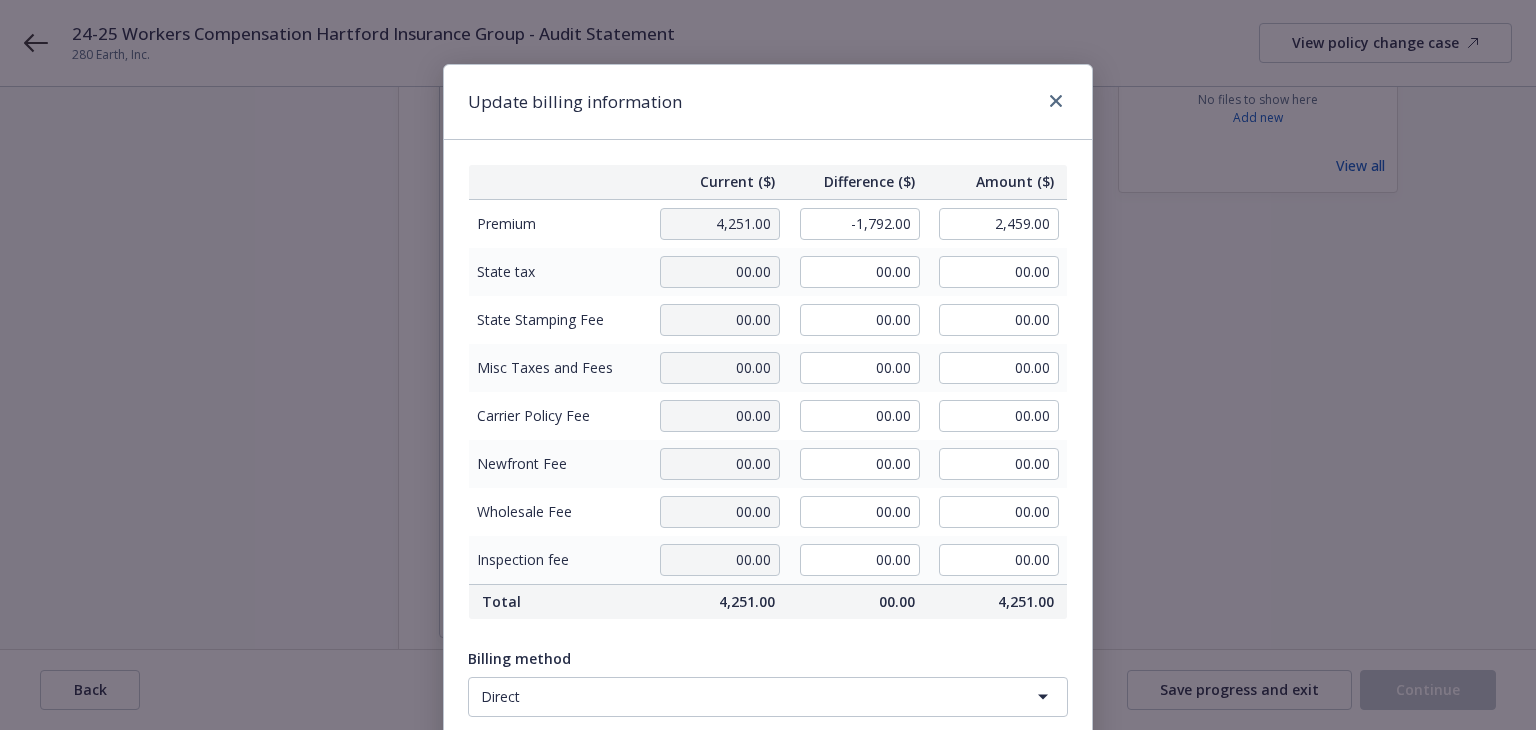 click on "Current ($) Difference ($) Amount ($) Premium 4,251.00 -1,792.00 2,459.00 State tax 00.00 00.00 00.00 State Stamping Fee 00.00 00.00 00.00 Misc Taxes and Fees 00.00 00.00 00.00 Carrier Policy Fee 00.00 00.00 00.00 Newfront Fee 00.00 00.00 00.00 Wholesale Fee 00.00 00.00 00.00 Inspection fee 00.00 00.00 00.00 Total 4,251.00 00.00 4,251.00 Billing method Direct Policy change commission 10 % -179.2 $" at bounding box center (768, 485) 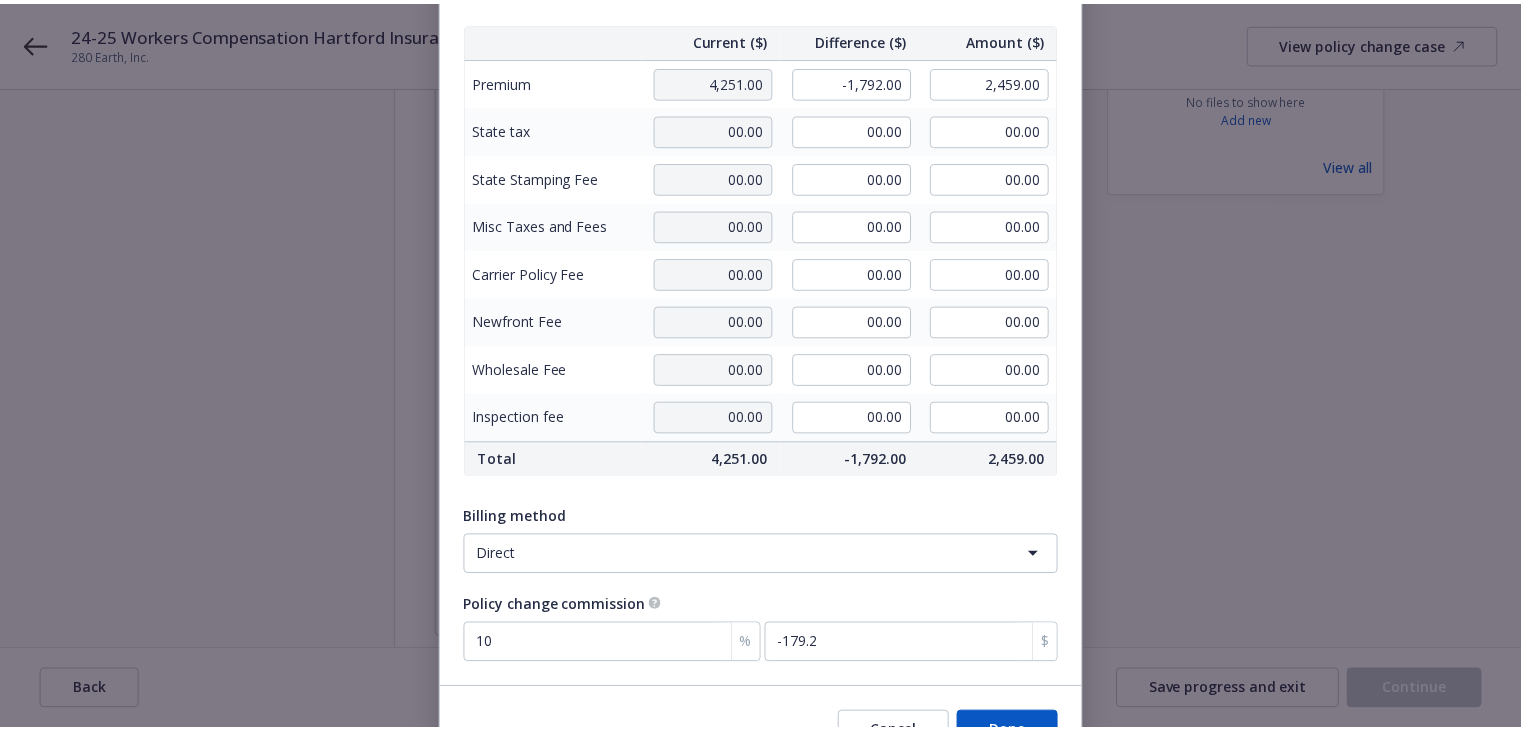 scroll, scrollTop: 252, scrollLeft: 0, axis: vertical 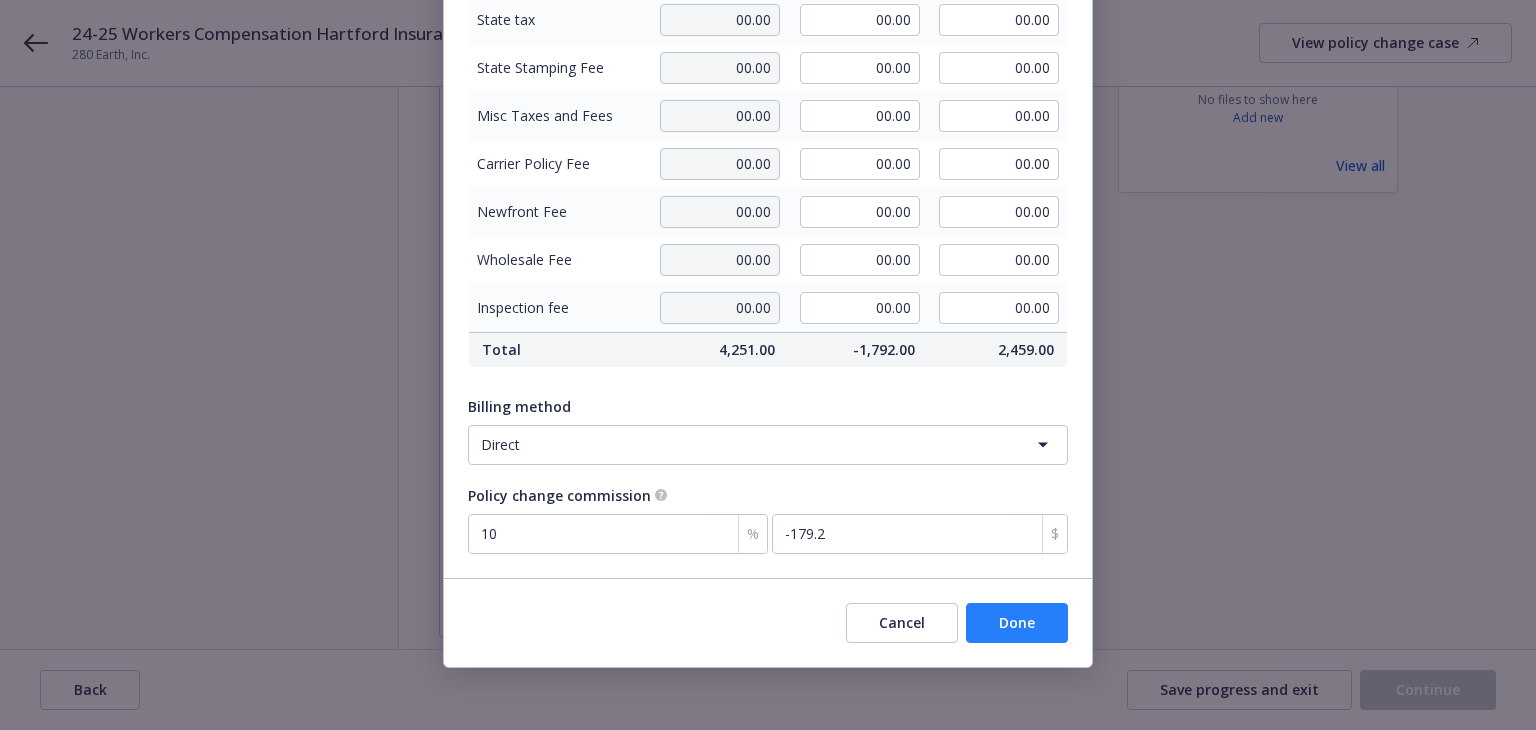 click on "Done" at bounding box center [1017, 623] 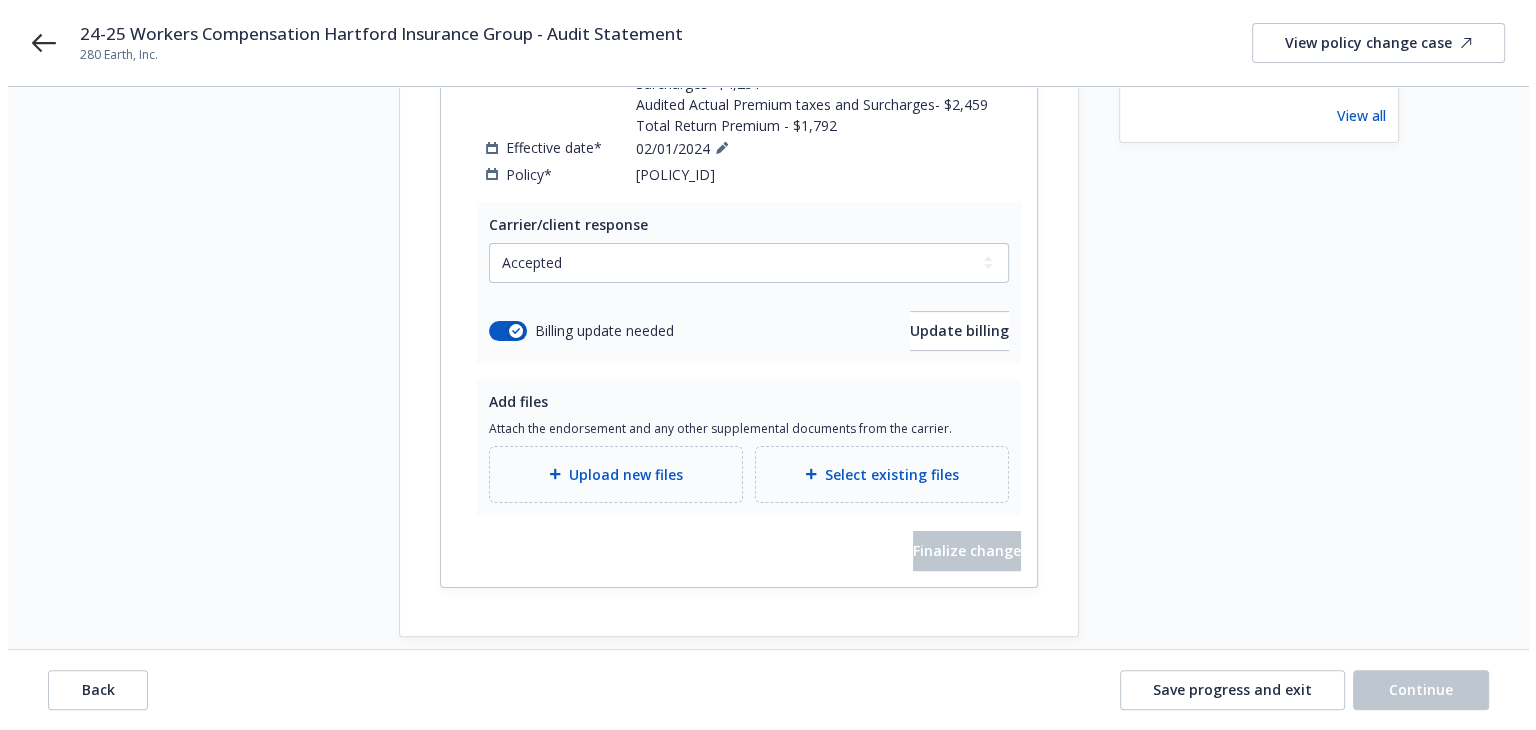 scroll, scrollTop: 376, scrollLeft: 0, axis: vertical 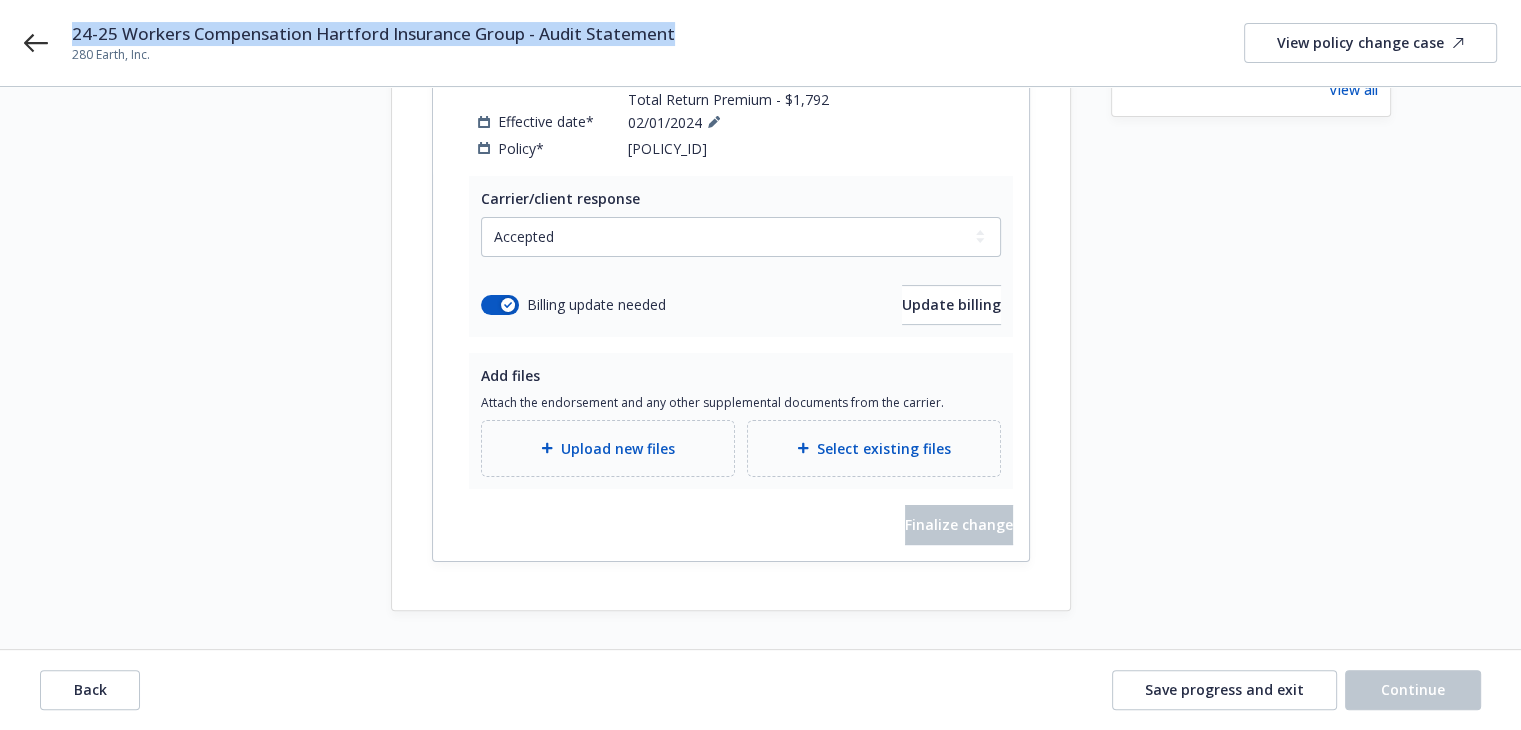 drag, startPoint x: 73, startPoint y: 30, endPoint x: 705, endPoint y: 28, distance: 632.0032 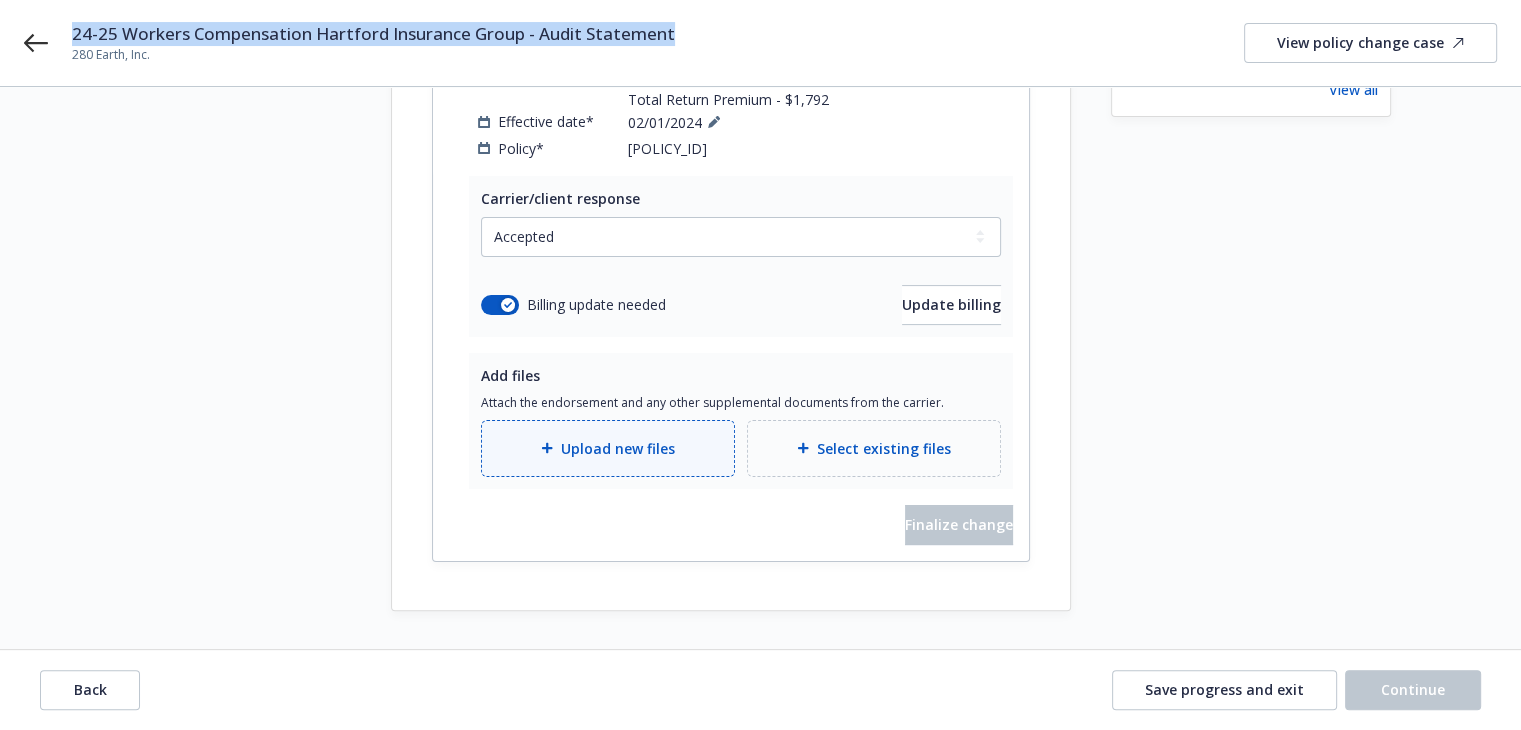 click on "Upload new files" at bounding box center (618, 448) 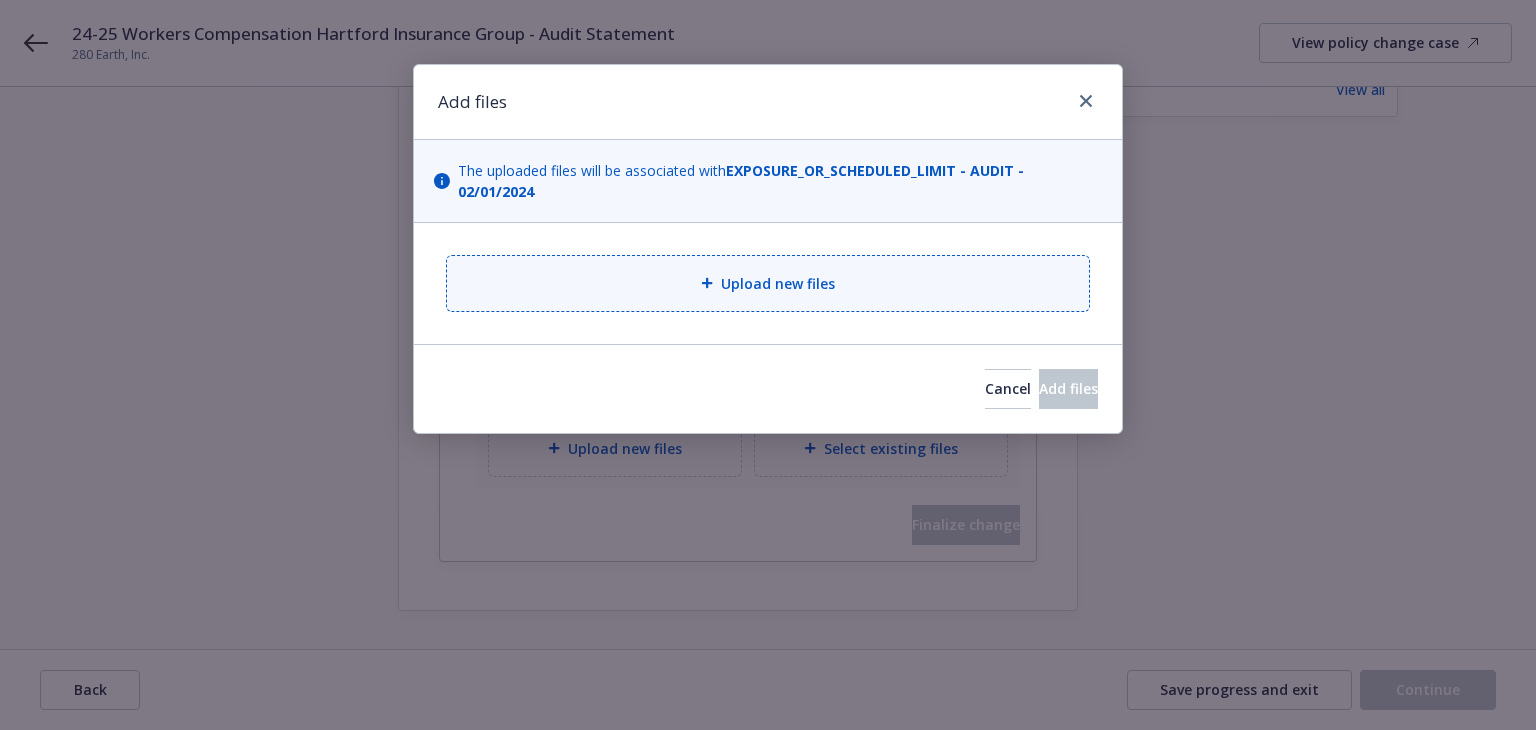 click on "Upload new files" at bounding box center [768, 283] 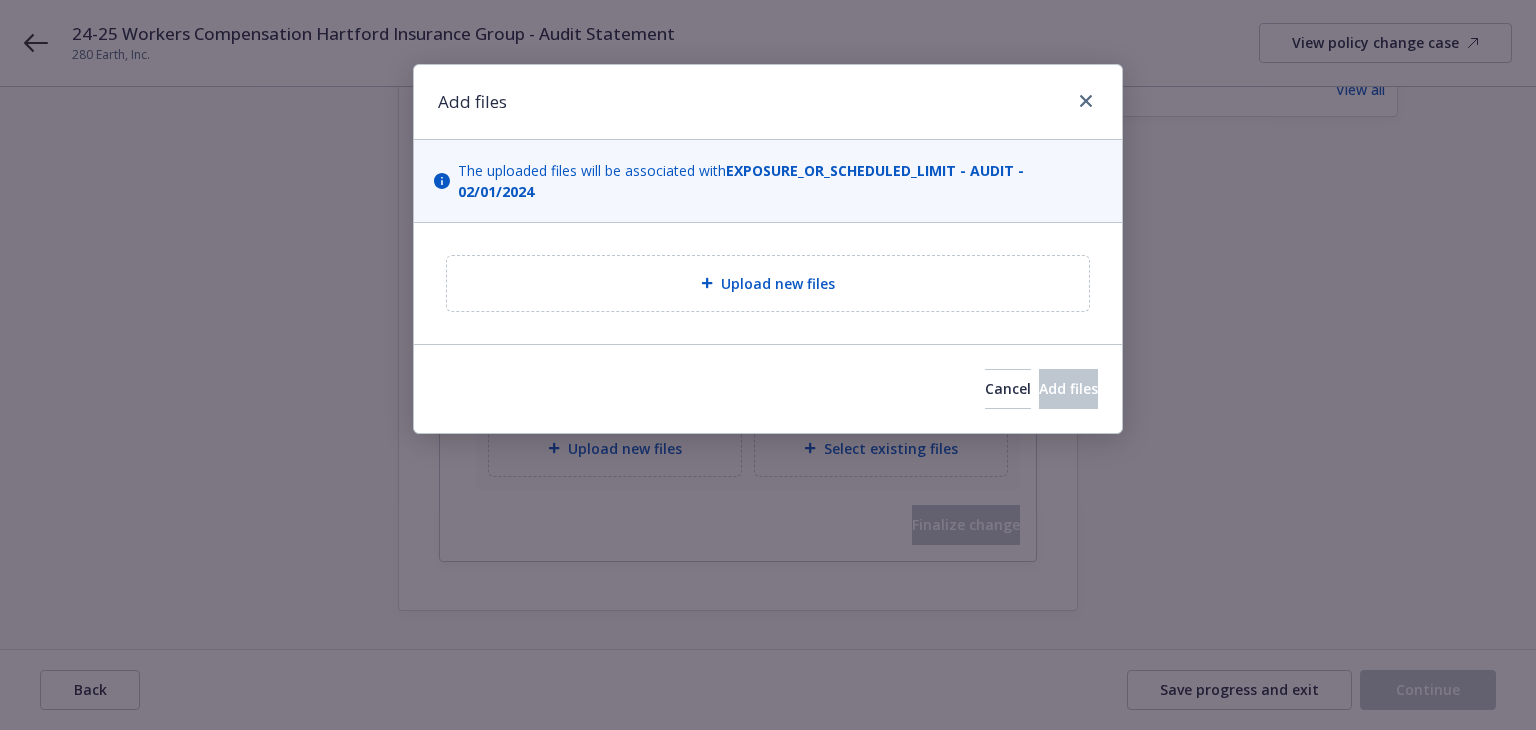 type on "x" 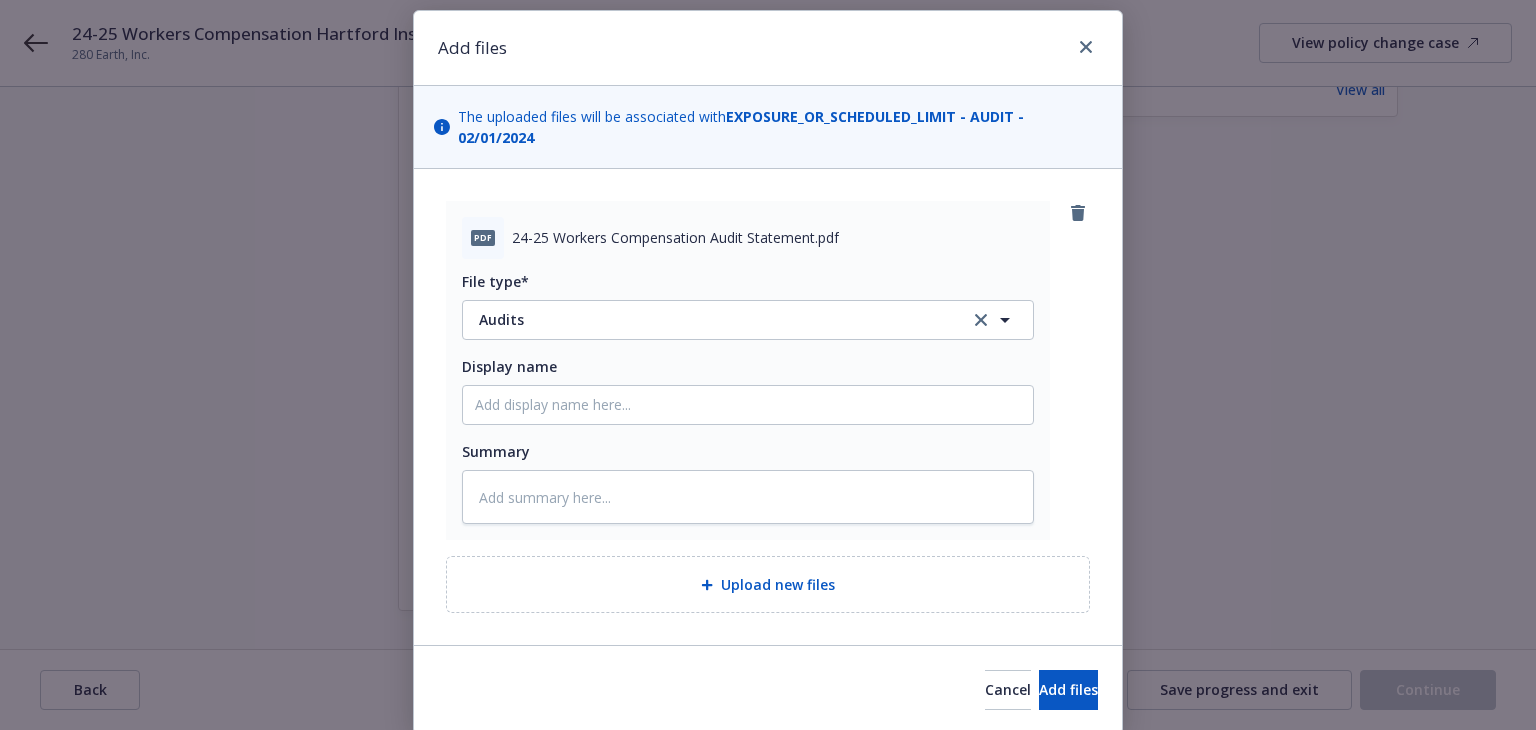 scroll, scrollTop: 122, scrollLeft: 0, axis: vertical 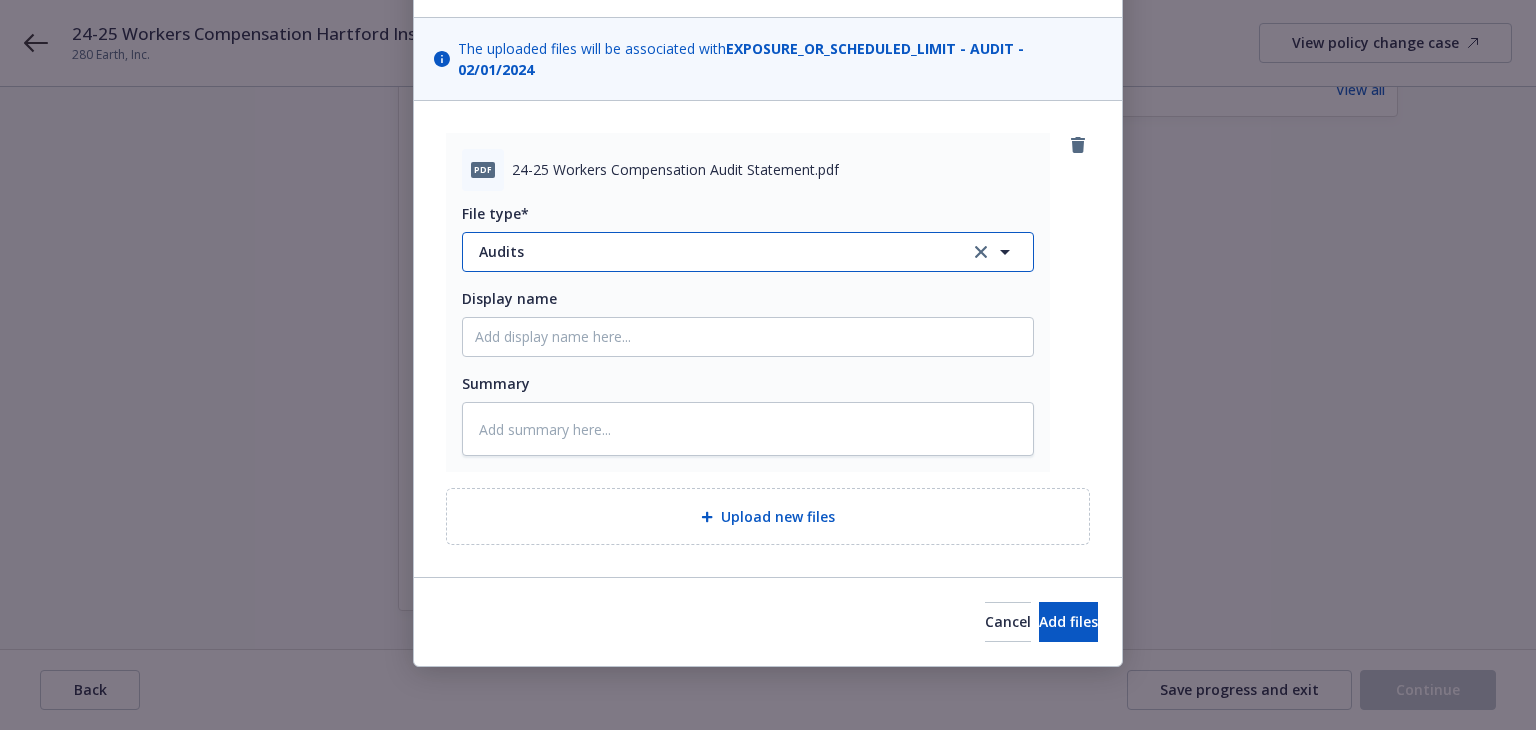 click on "Audits" at bounding box center [710, 251] 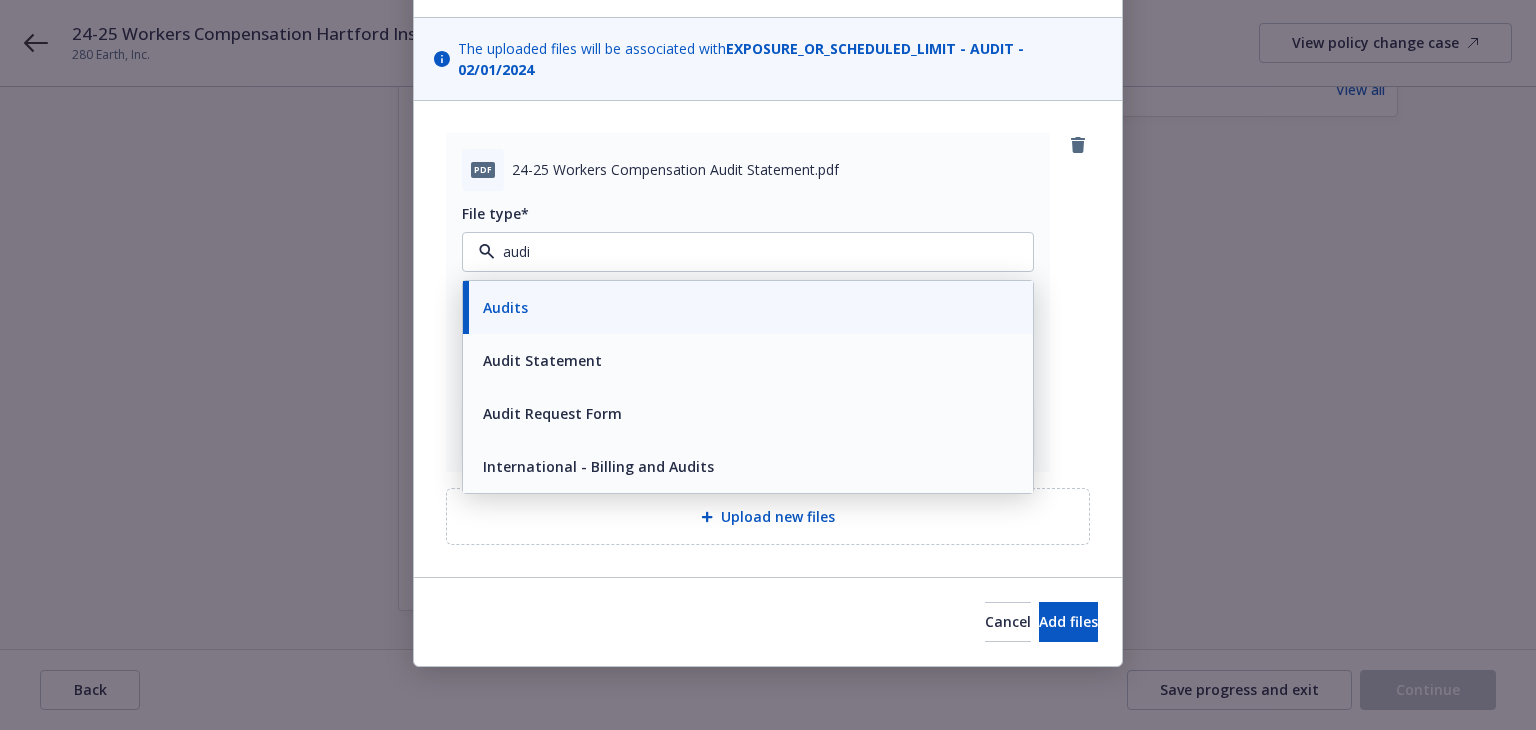 type on "audit" 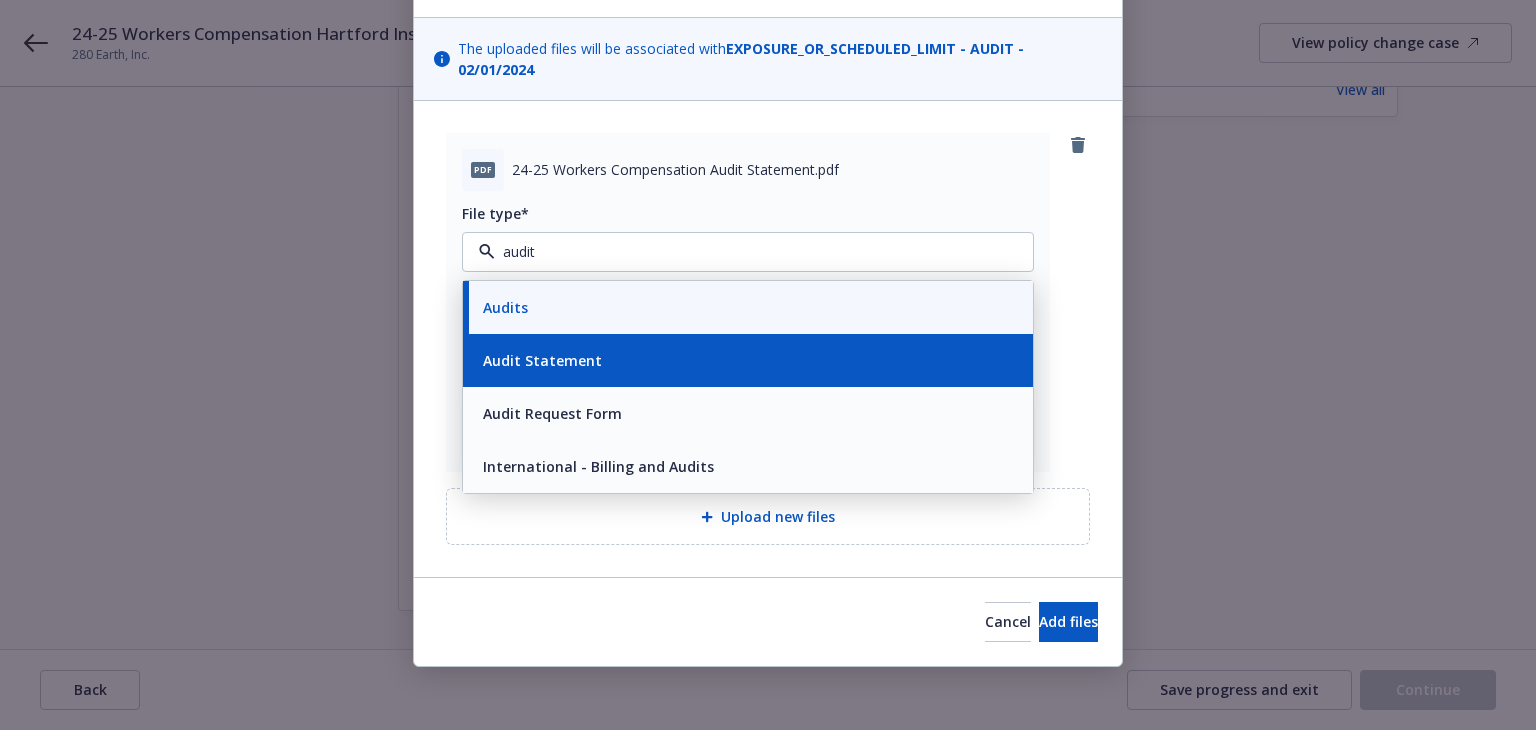 click on "Audit Statement" at bounding box center [748, 360] 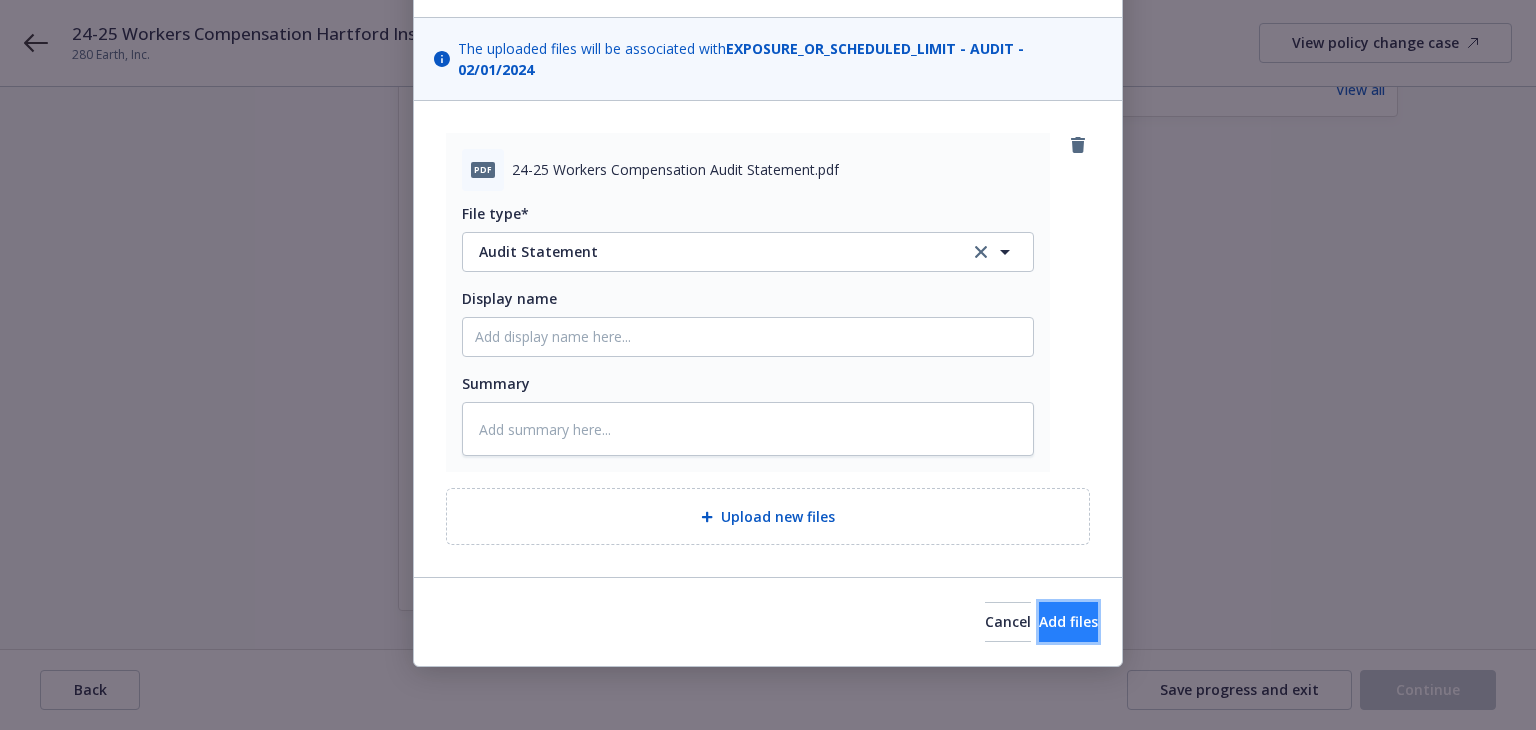 click on "Add files" at bounding box center (1068, 621) 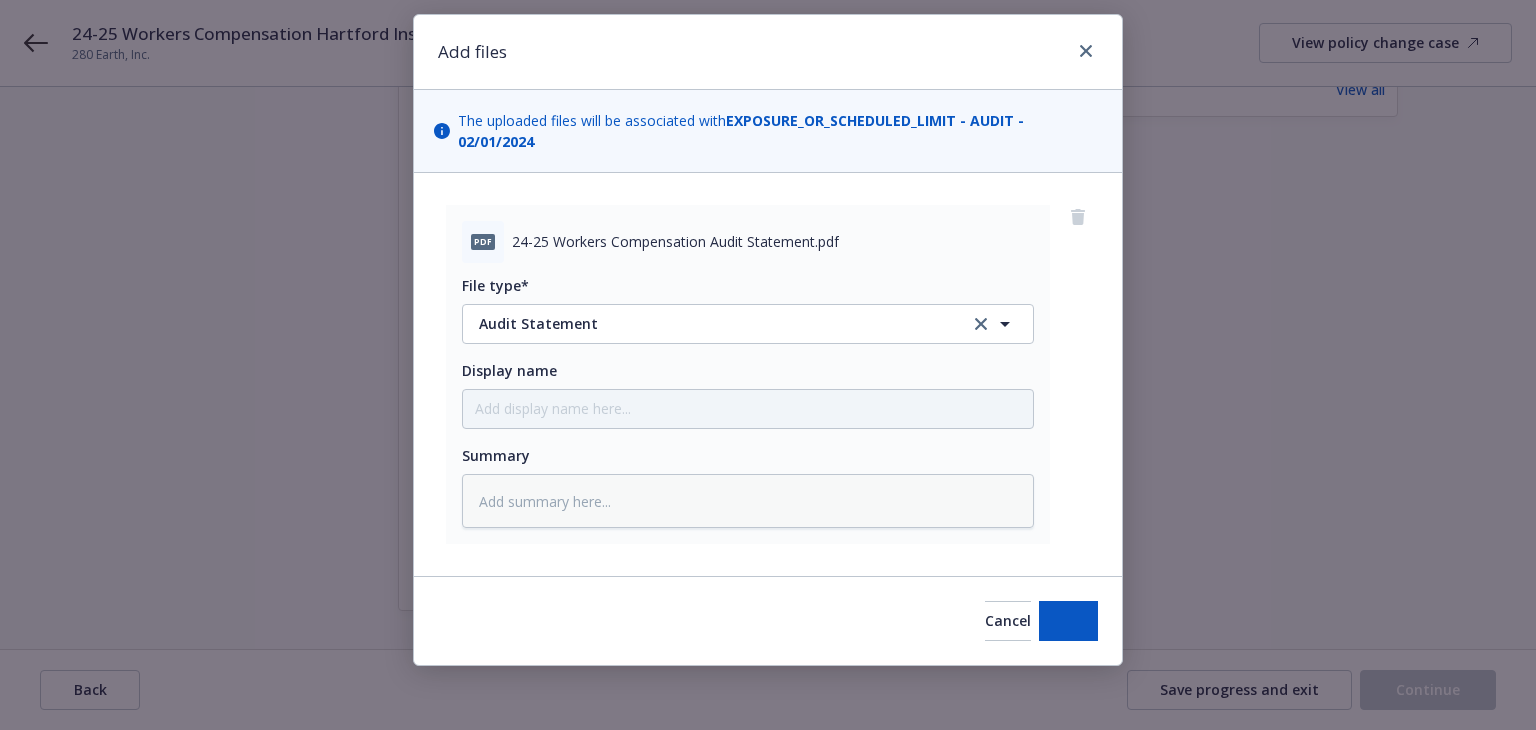 scroll, scrollTop: 49, scrollLeft: 0, axis: vertical 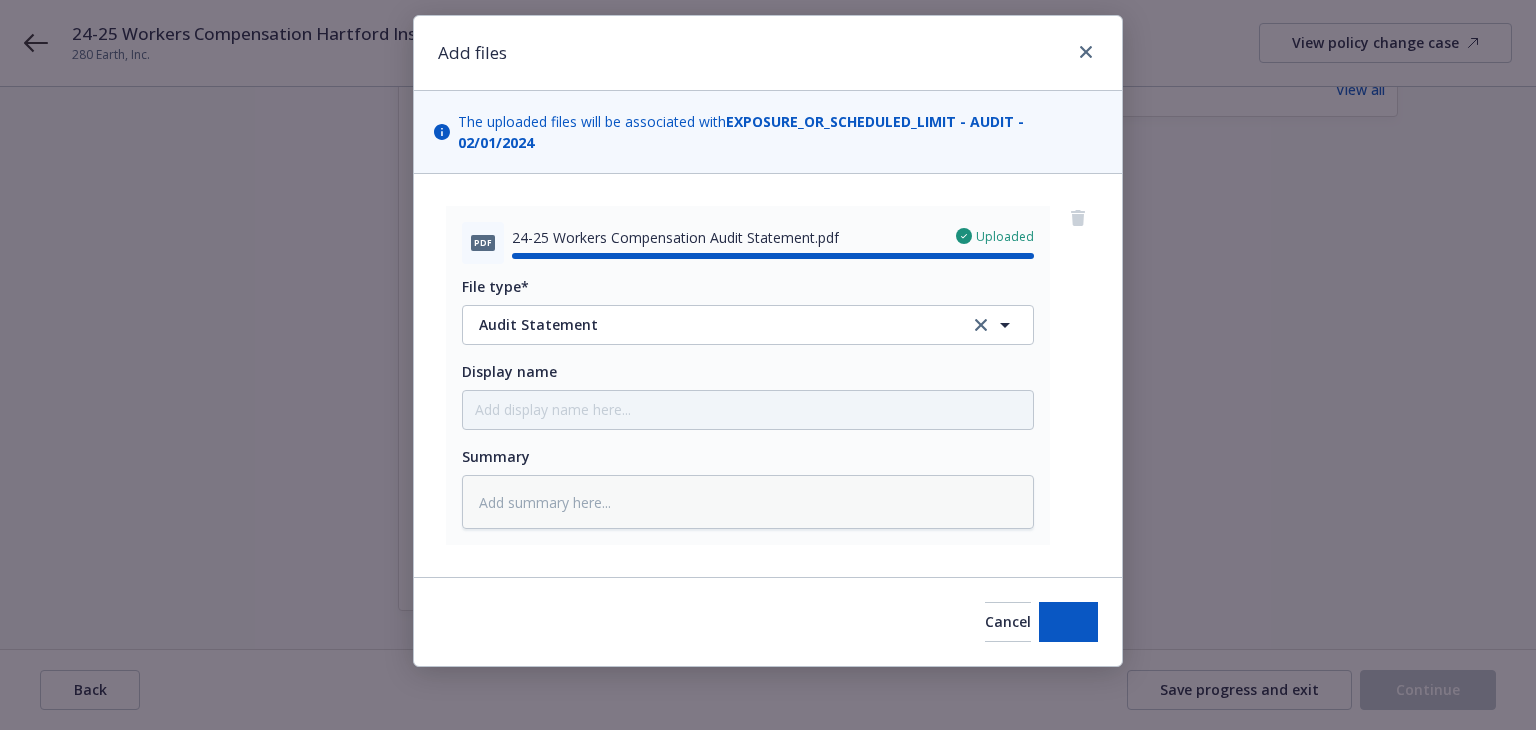 type on "x" 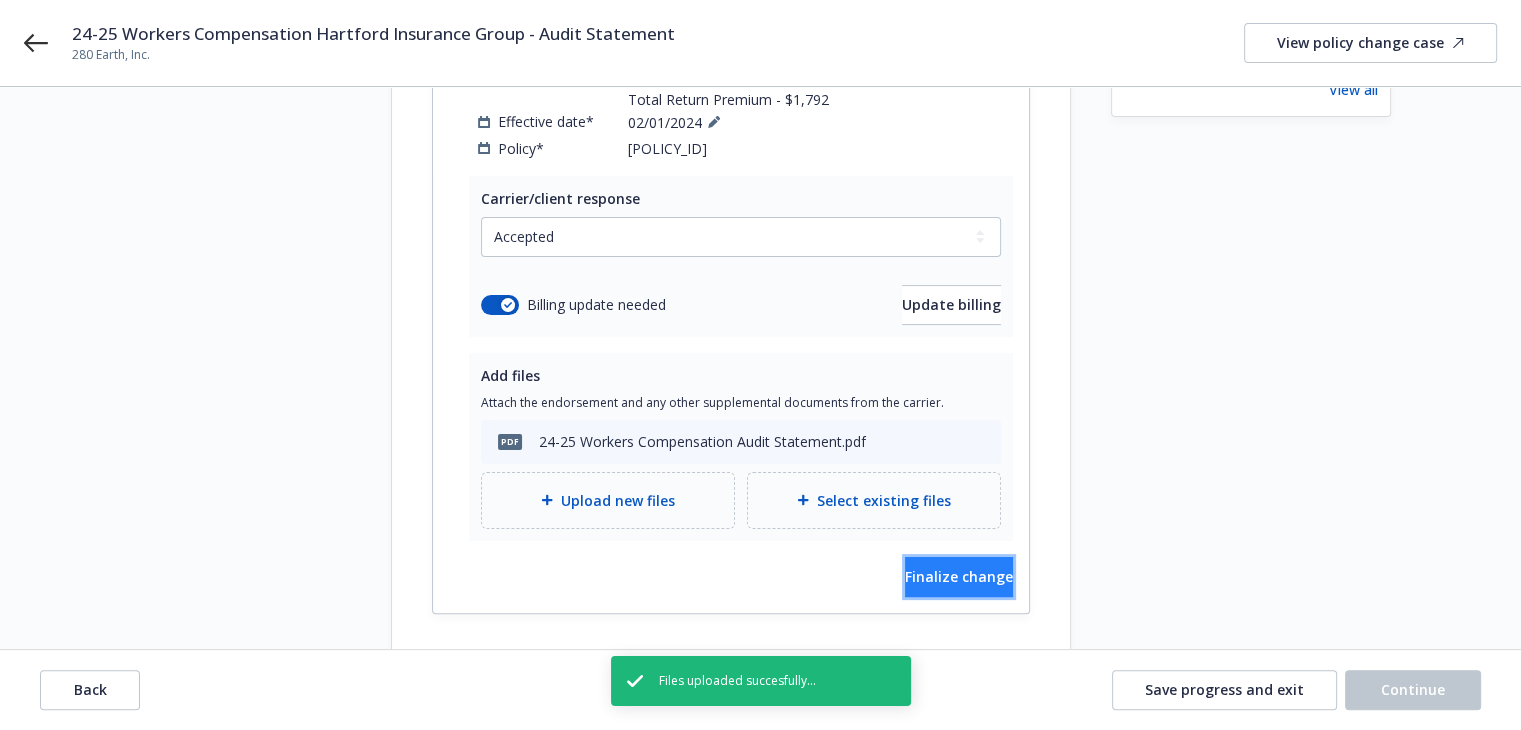 click on "Finalize change" at bounding box center [959, 576] 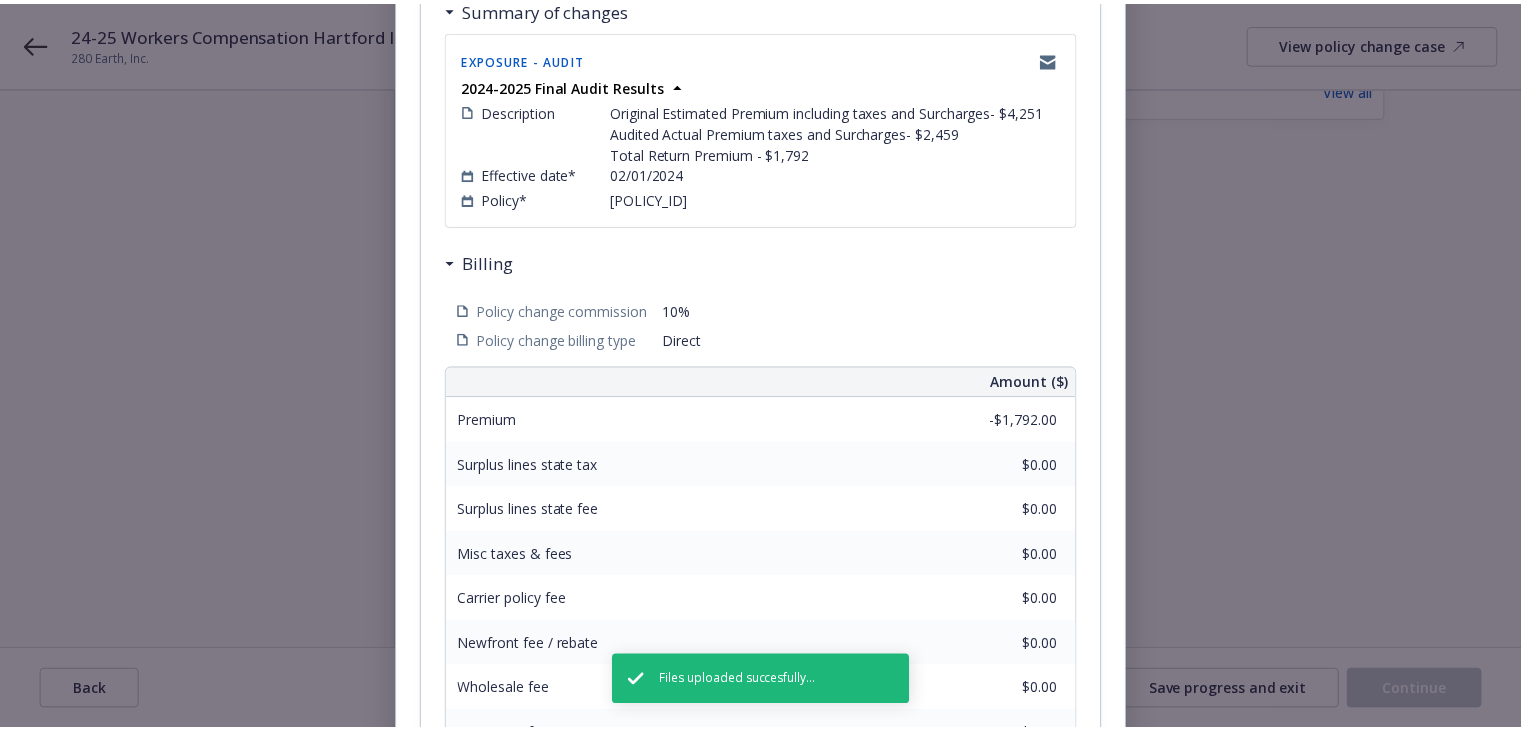 scroll, scrollTop: 658, scrollLeft: 0, axis: vertical 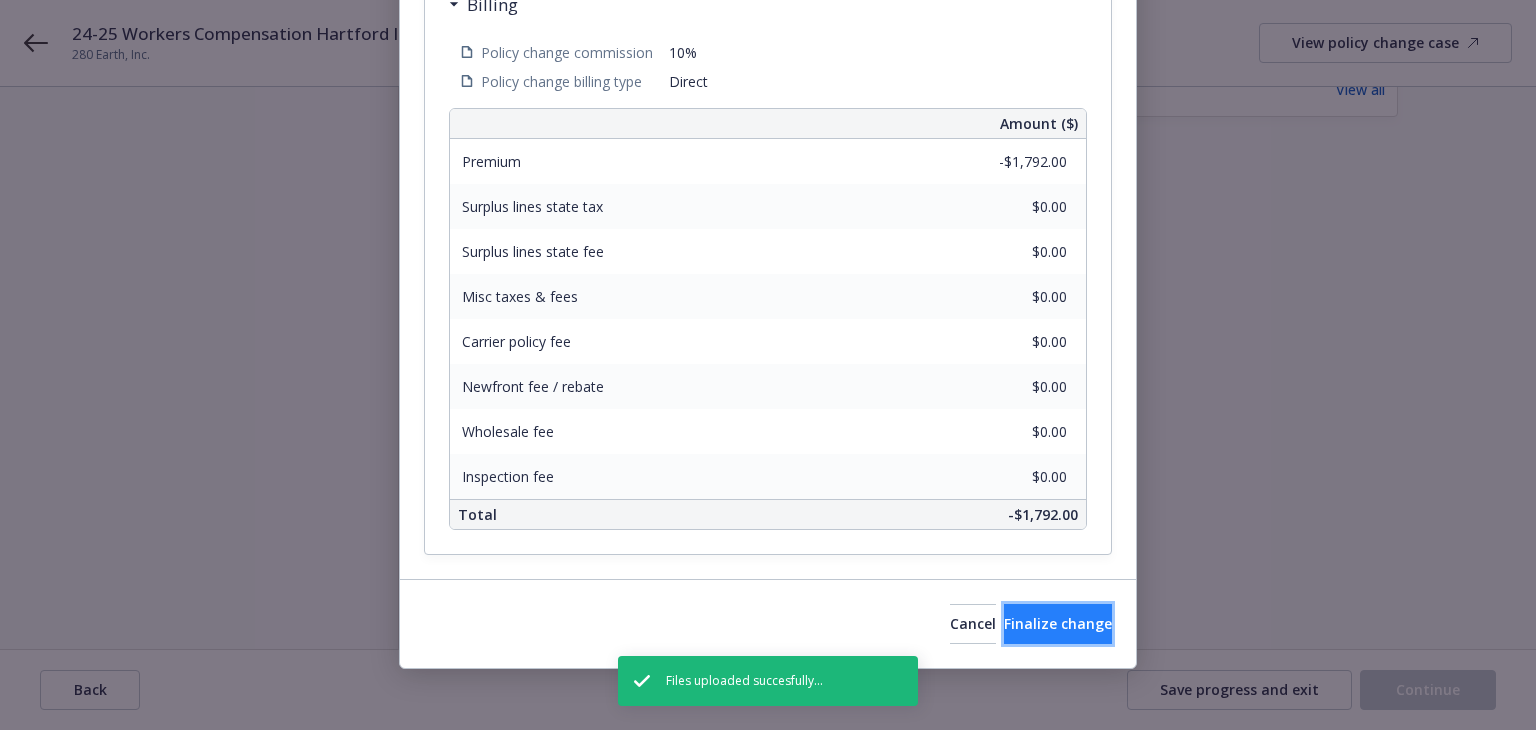 click on "Finalize change" at bounding box center [1058, 623] 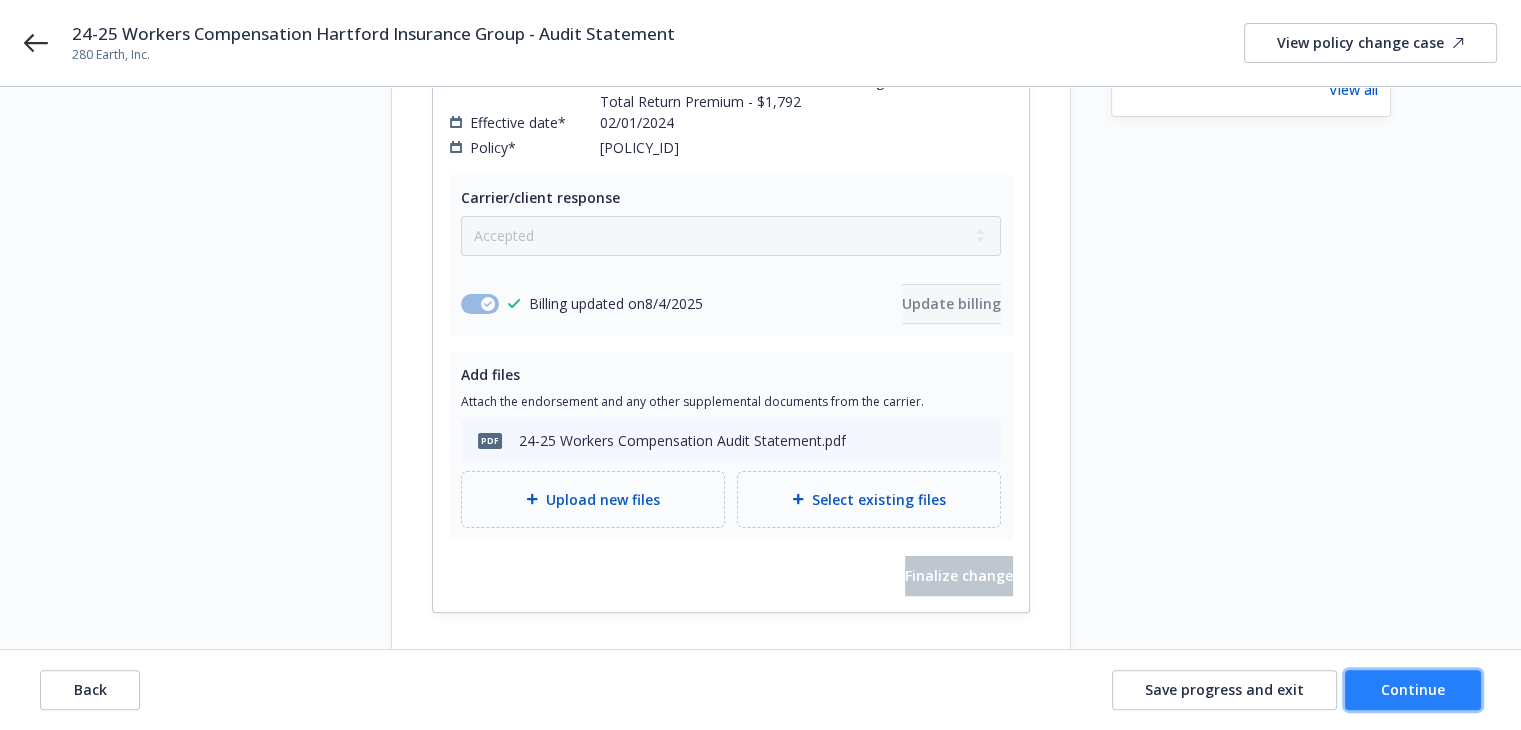 click on "Continue" at bounding box center (1413, 689) 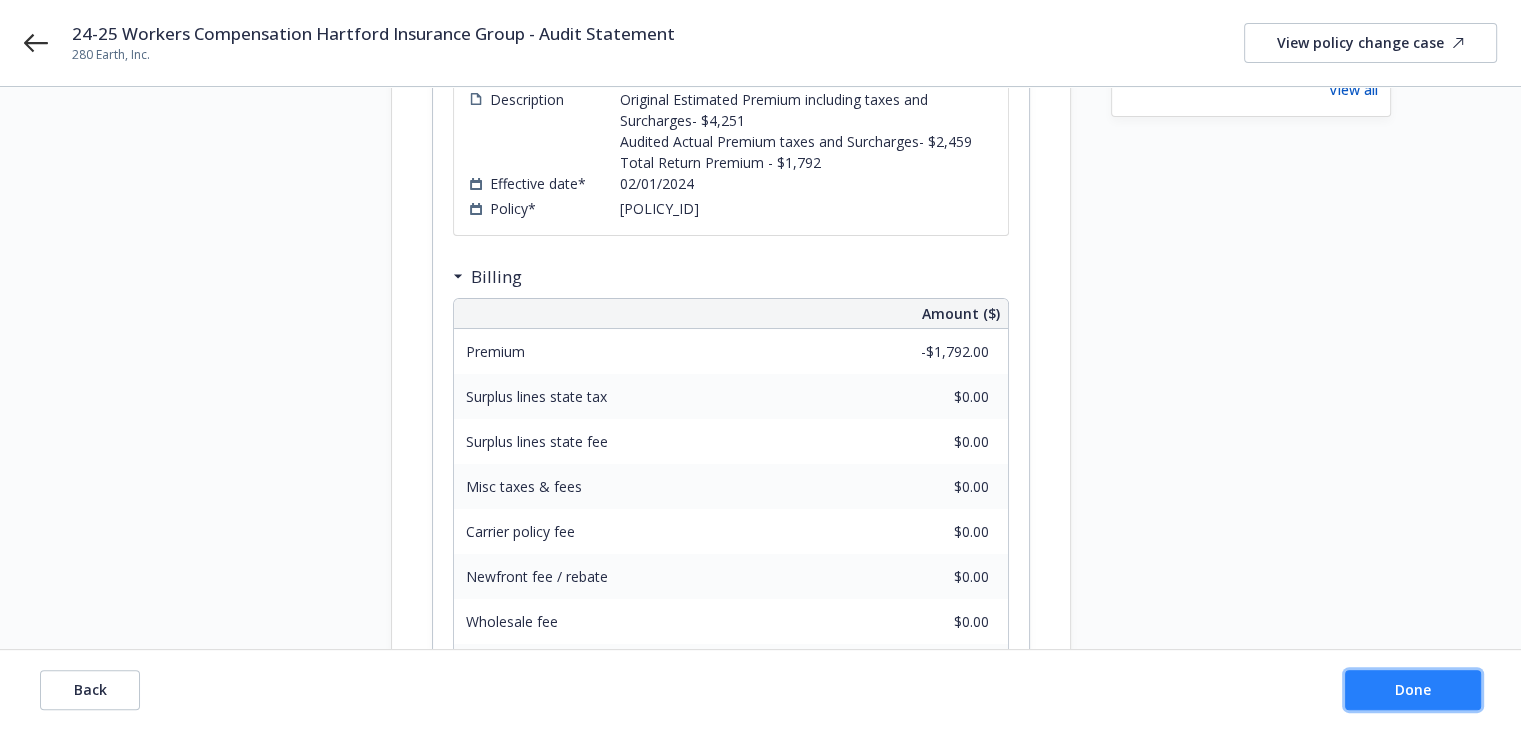 click on "Done" at bounding box center [1413, 689] 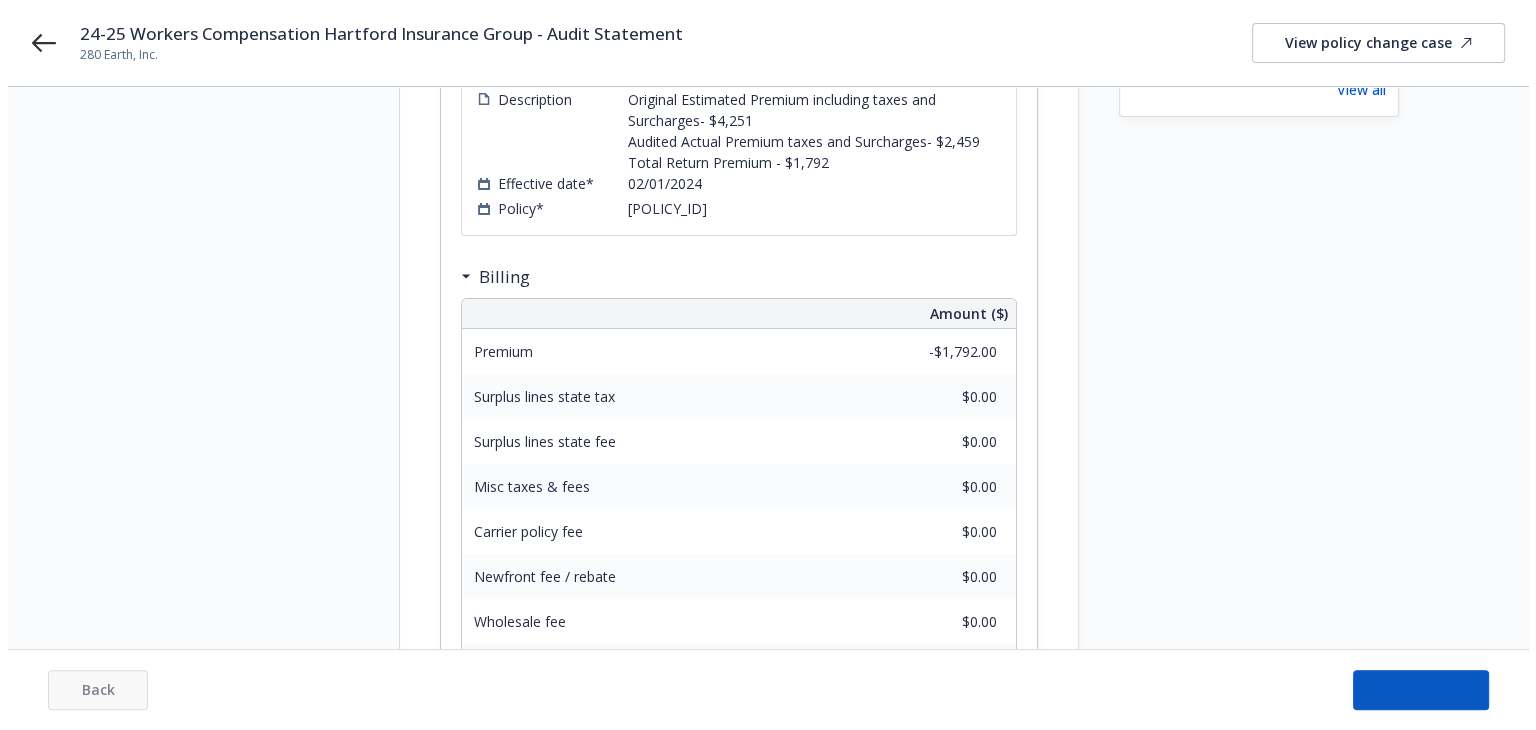 scroll, scrollTop: 0, scrollLeft: 0, axis: both 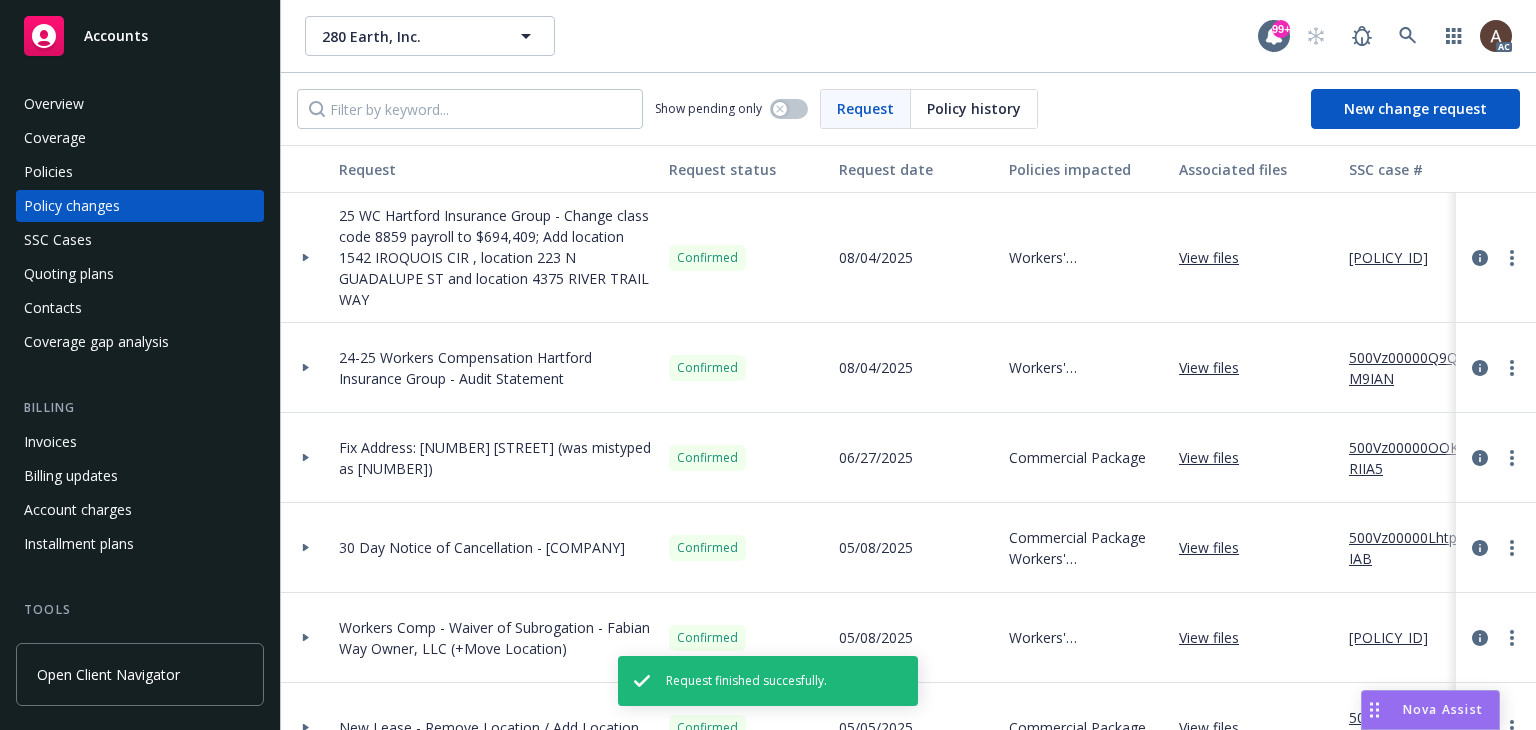 click 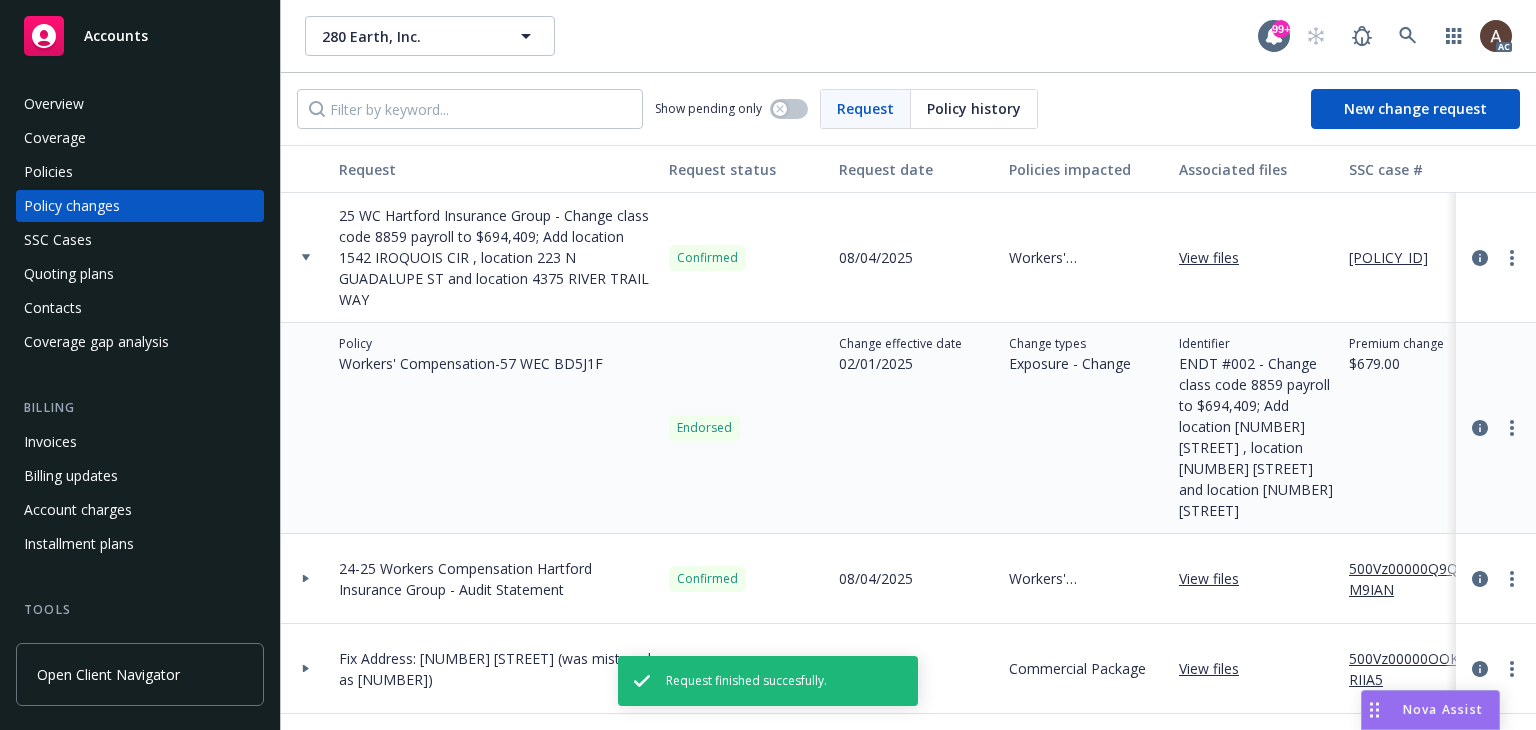 click on "500Vz00000Q9KetIAF" at bounding box center [1396, 257] 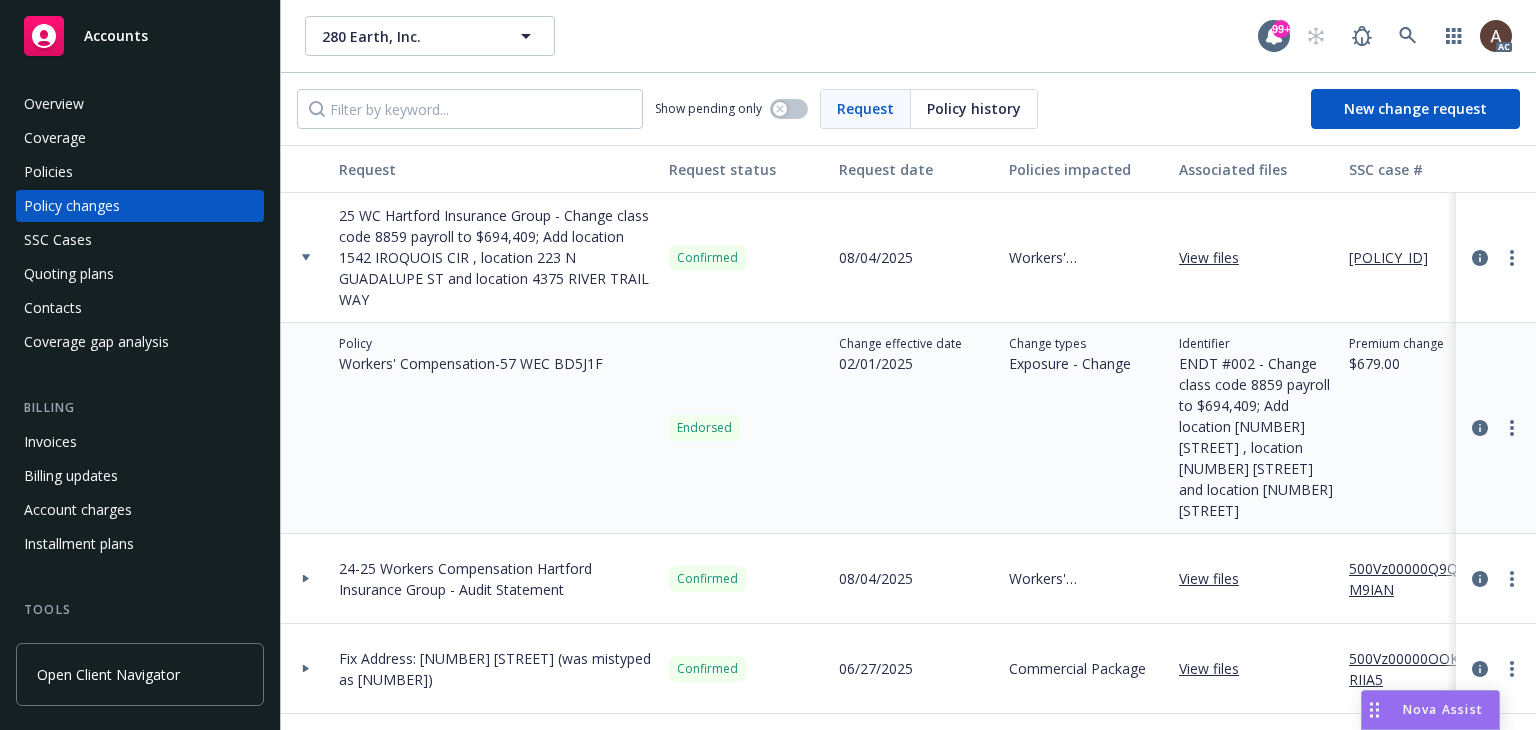 click at bounding box center [306, 257] 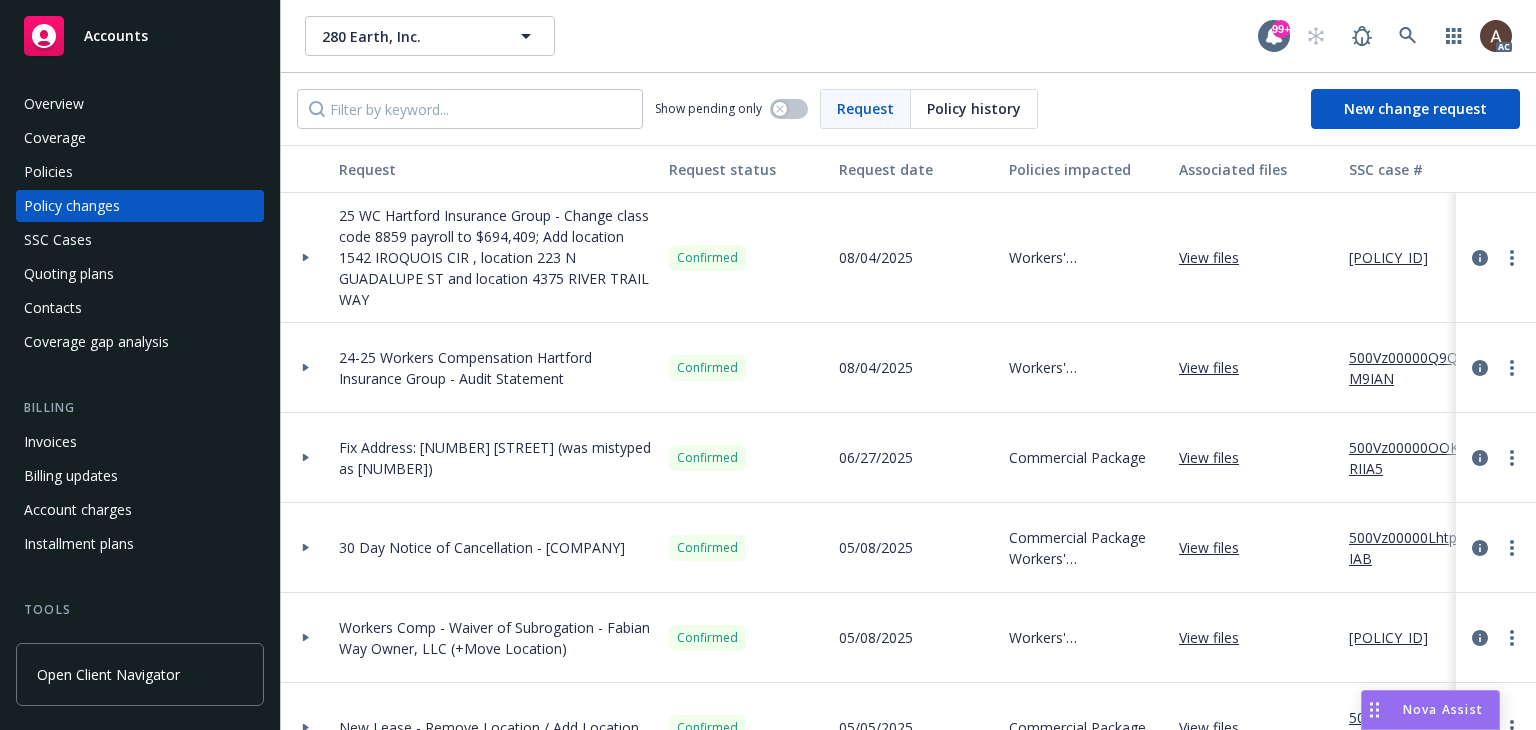 click at bounding box center [306, 368] 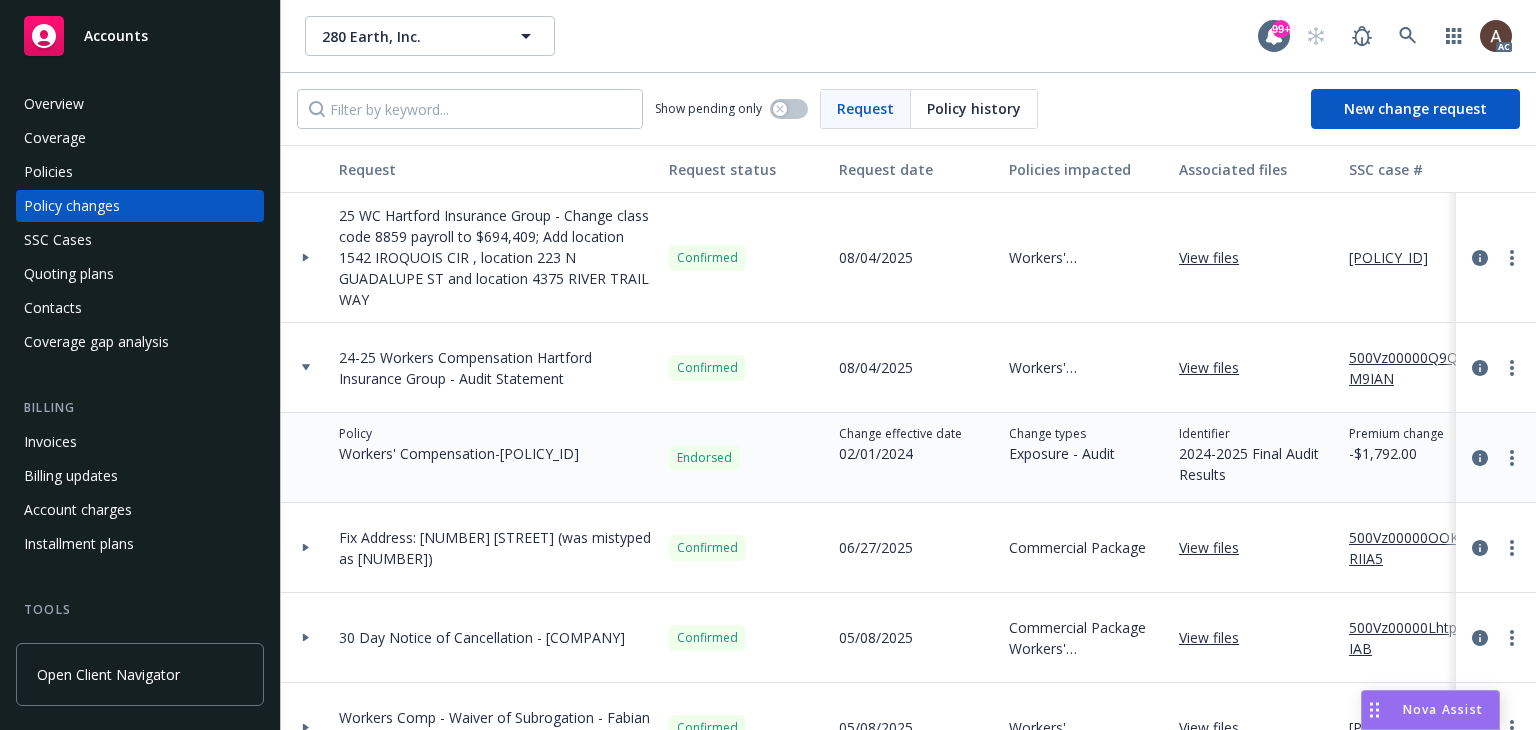 click on "500Vz00000Q9QM9IAN" at bounding box center (1416, 368) 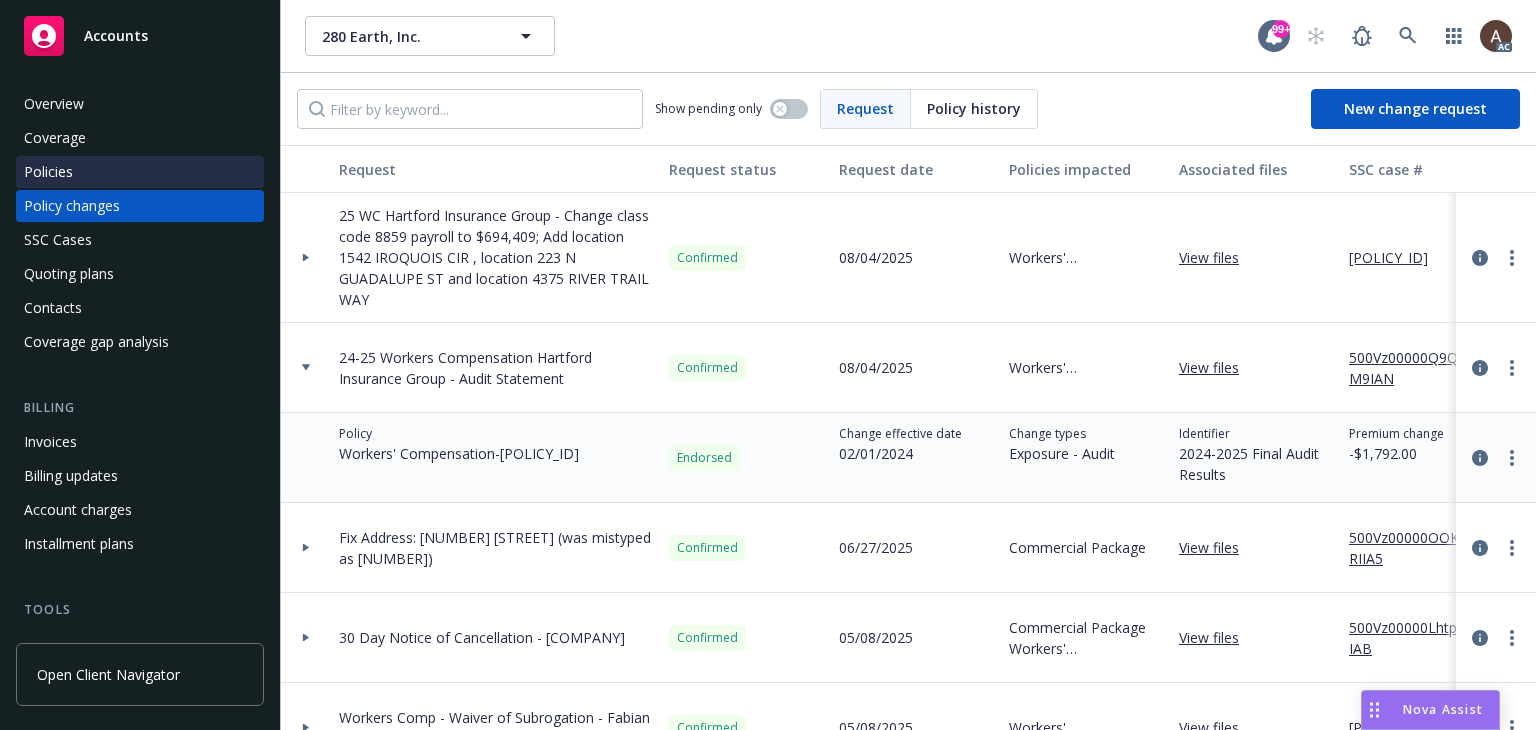 click on "Policies" at bounding box center [140, 172] 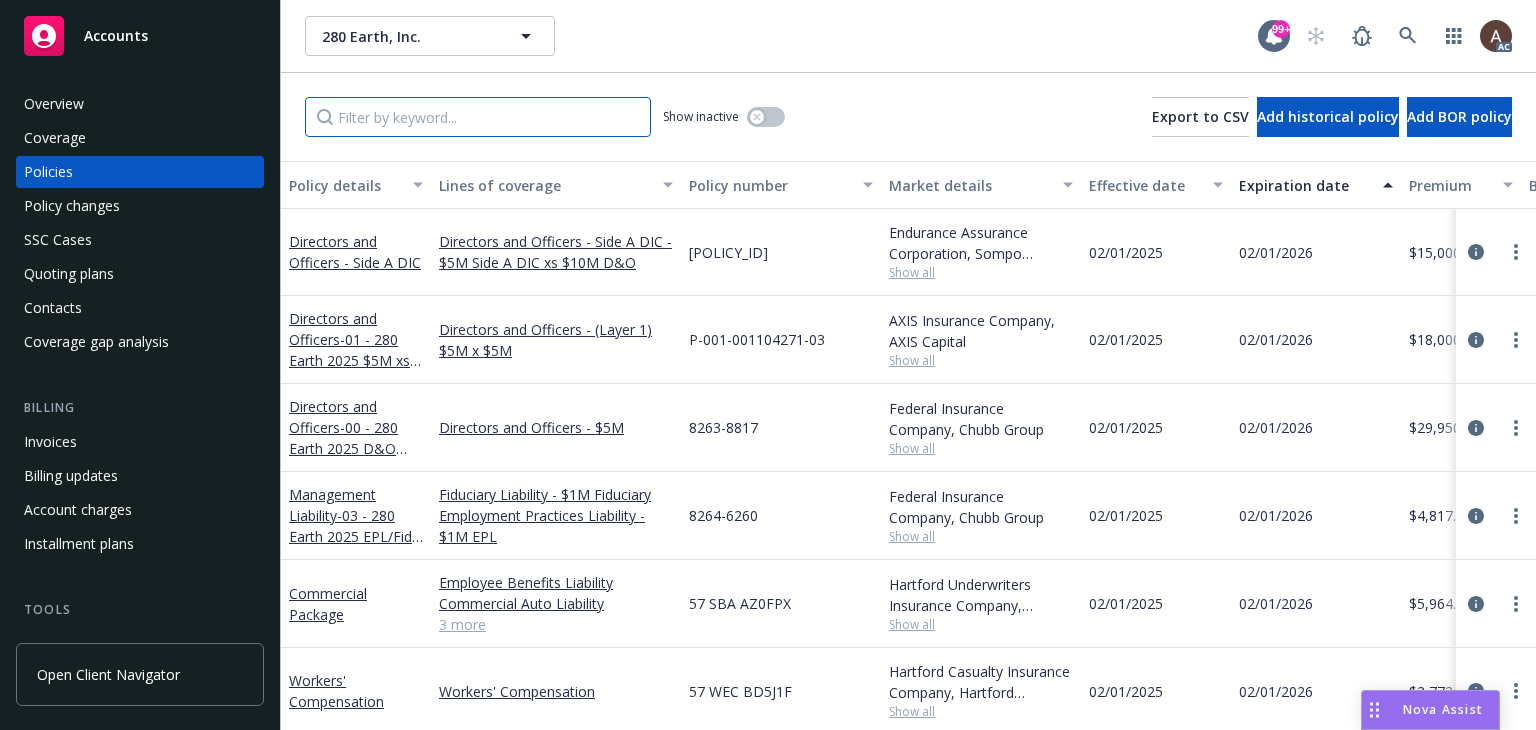 click at bounding box center [478, 117] 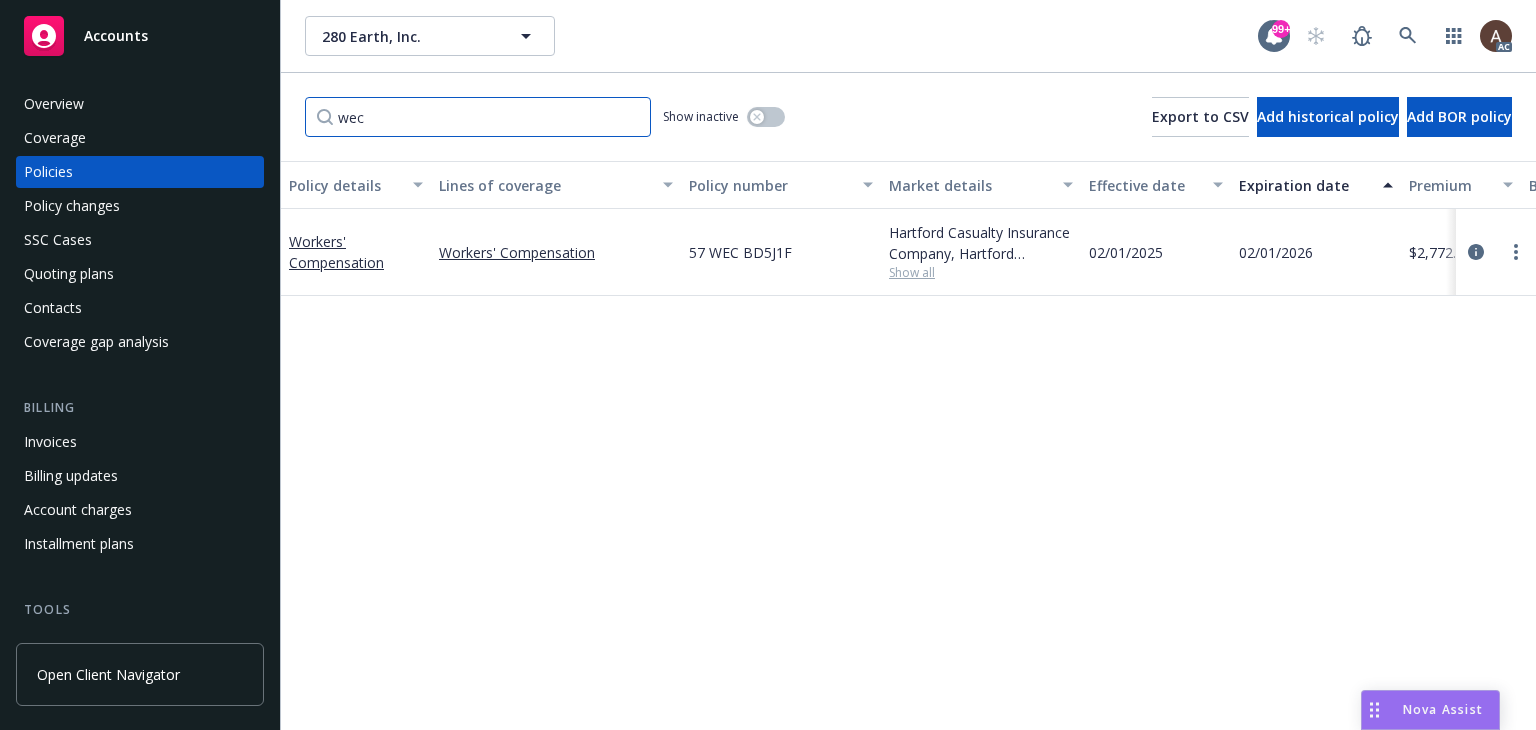 type on "wec" 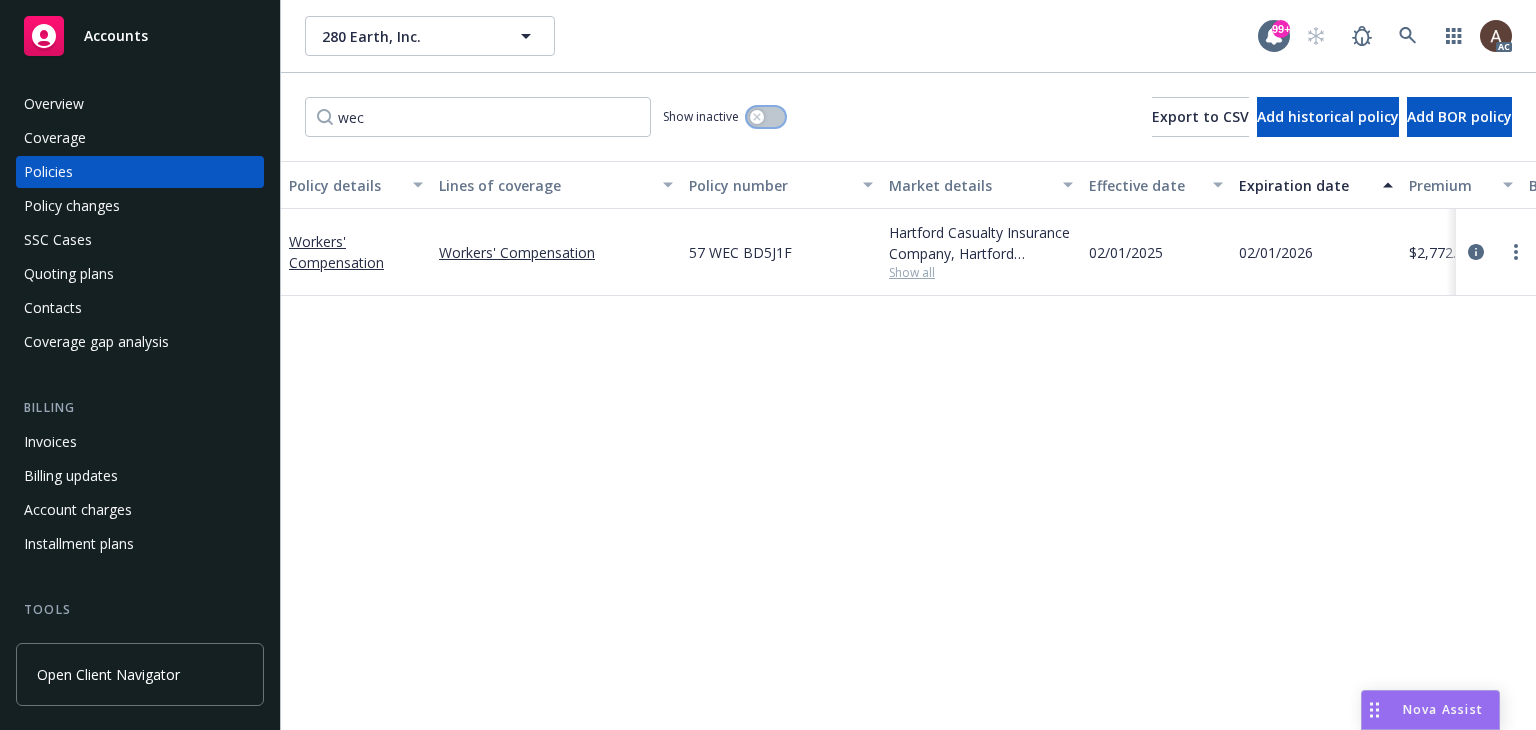click 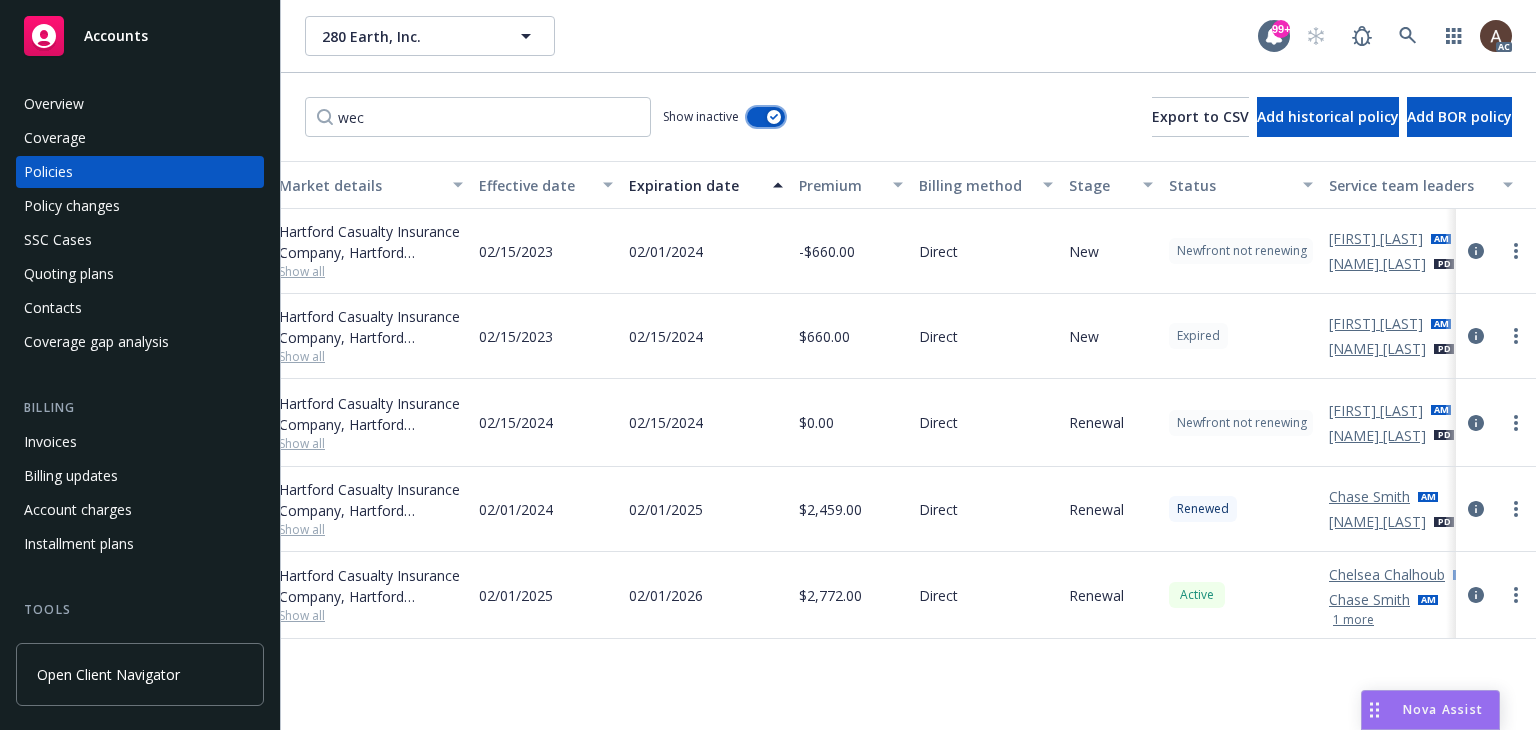 scroll, scrollTop: 0, scrollLeft: 675, axis: horizontal 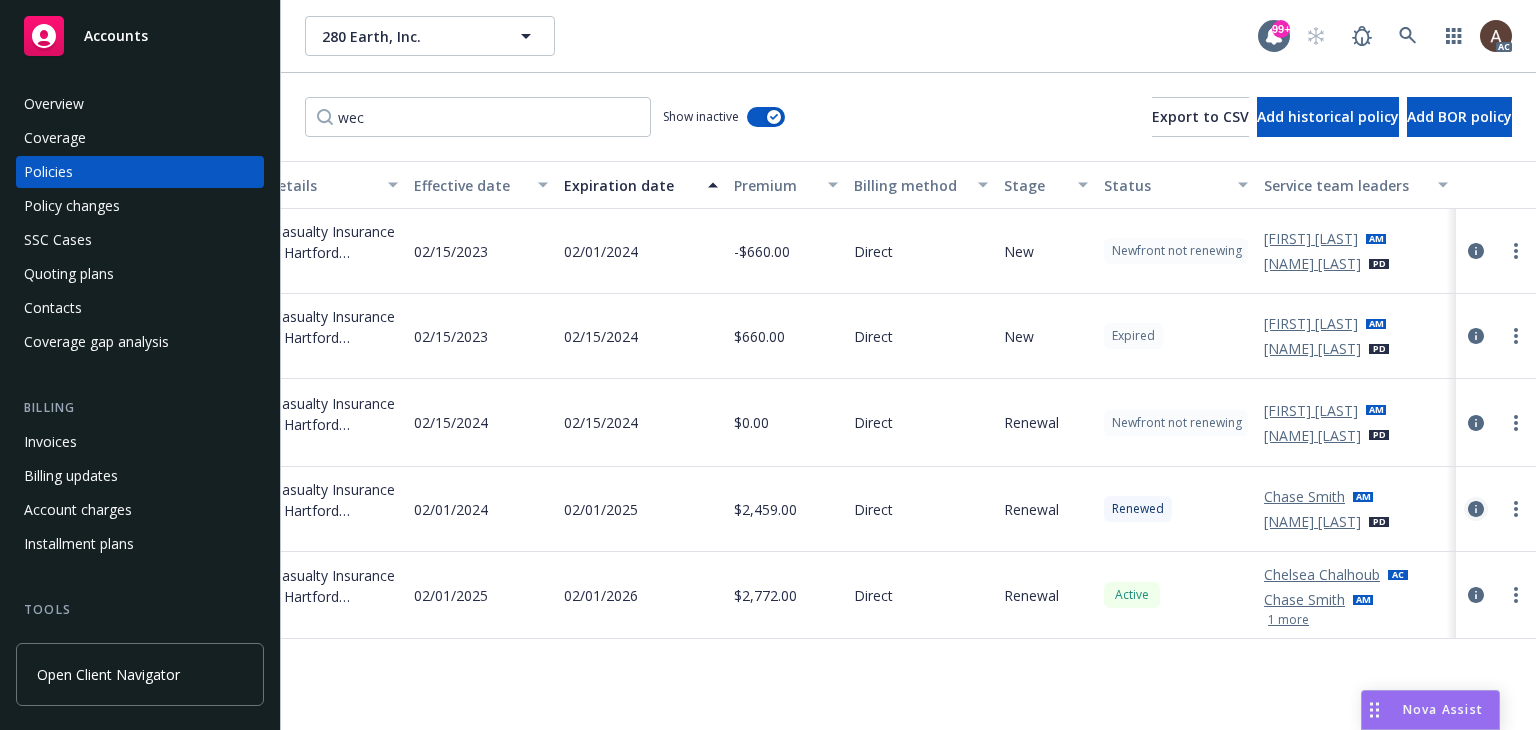 click 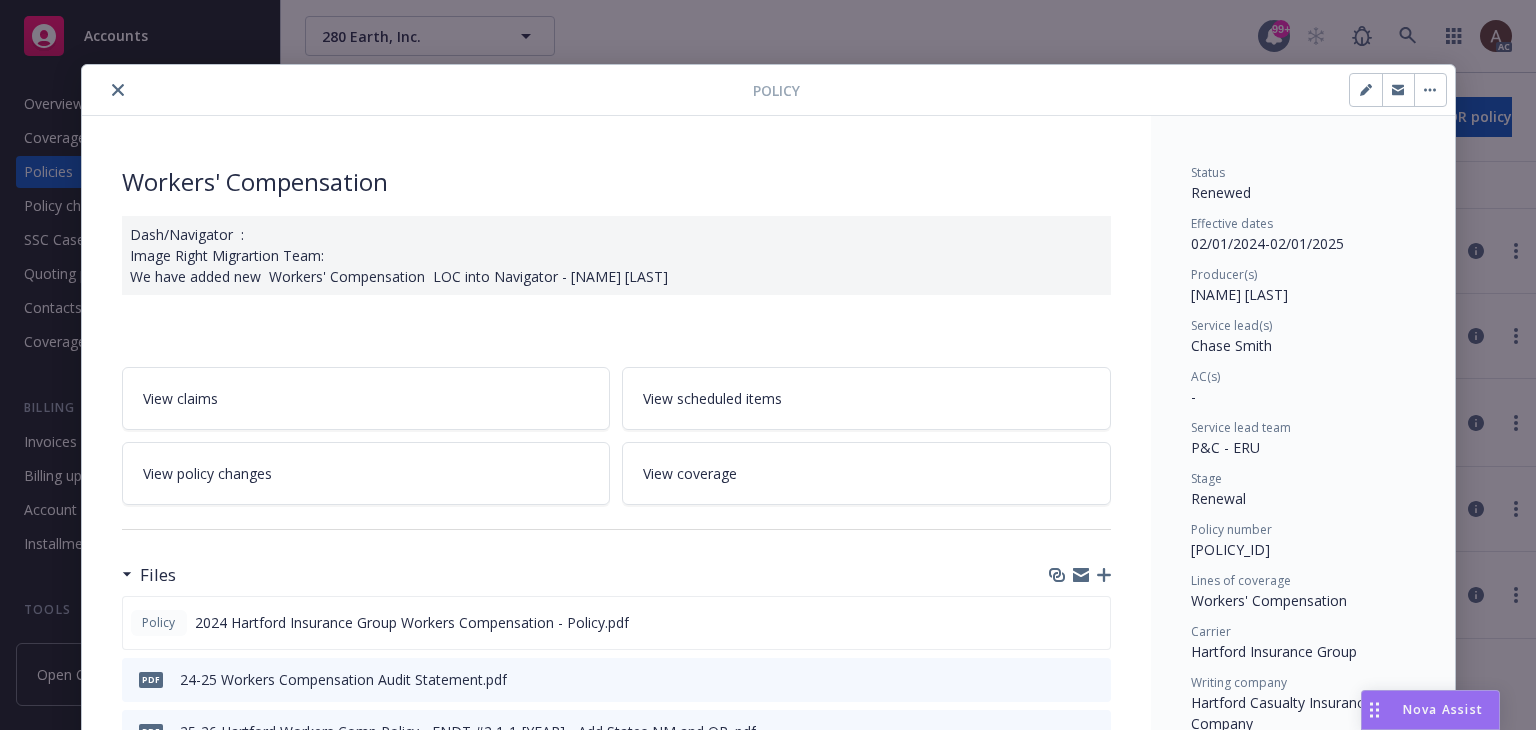 scroll, scrollTop: 60, scrollLeft: 0, axis: vertical 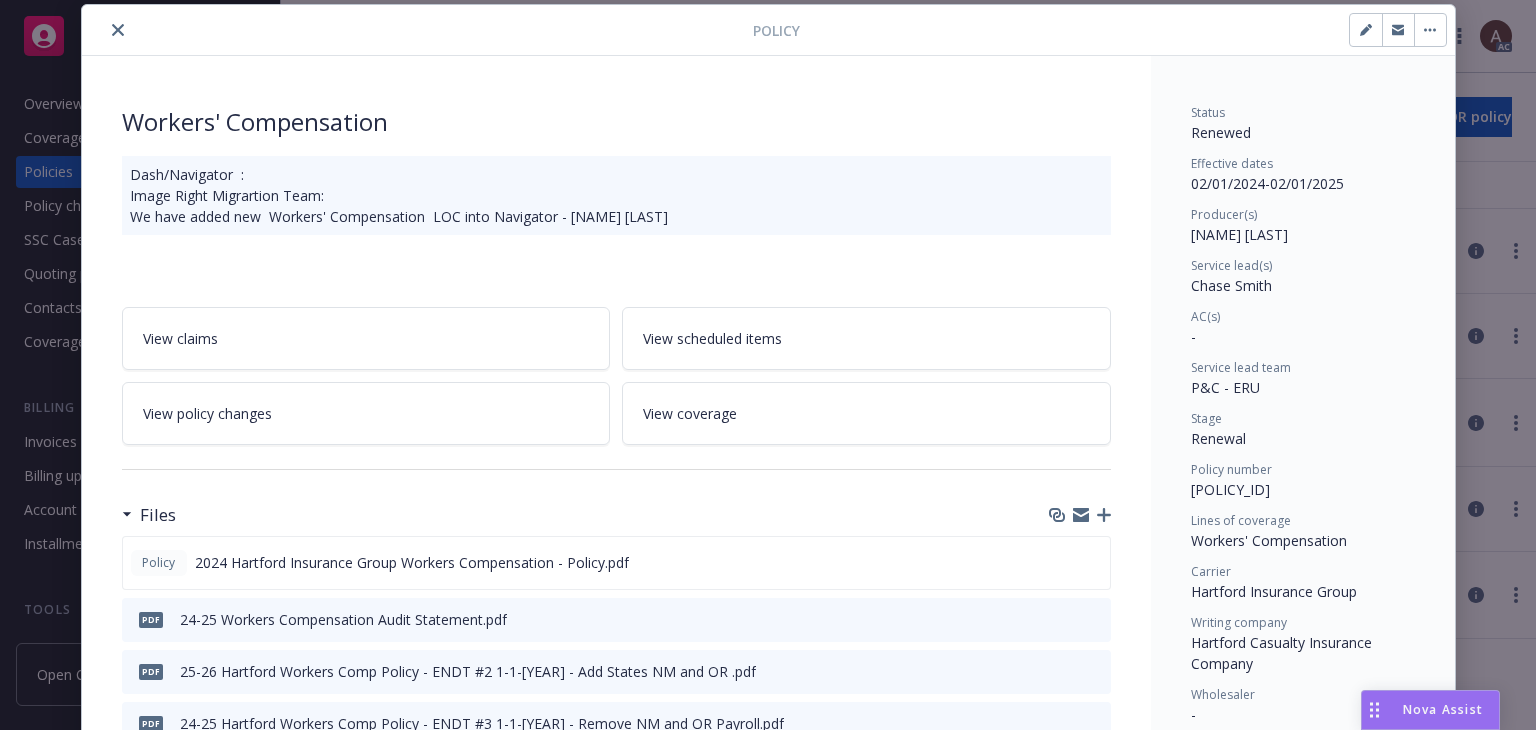 click on "Dash/Navigator  :
Image Right Migrartion Team:
We have added new  Workers' Compensation  LOC into Navigator - Simma siva kumar" at bounding box center [616, 195] 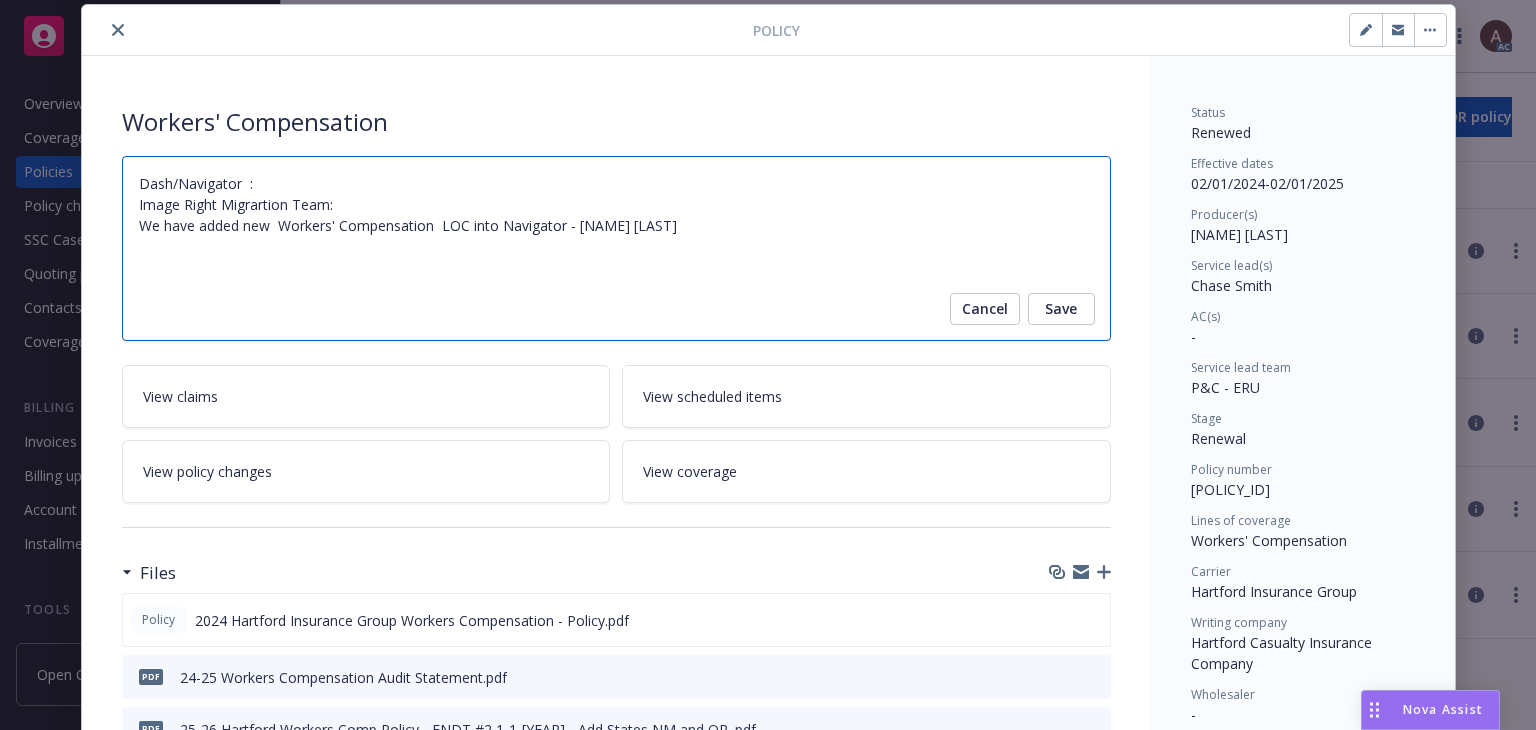 click on "Dash/Navigator  :
Image Right Migrartion Team:
We have added new  Workers' Compensation  LOC into Navigator - Simma siva kumar" at bounding box center [616, 248] 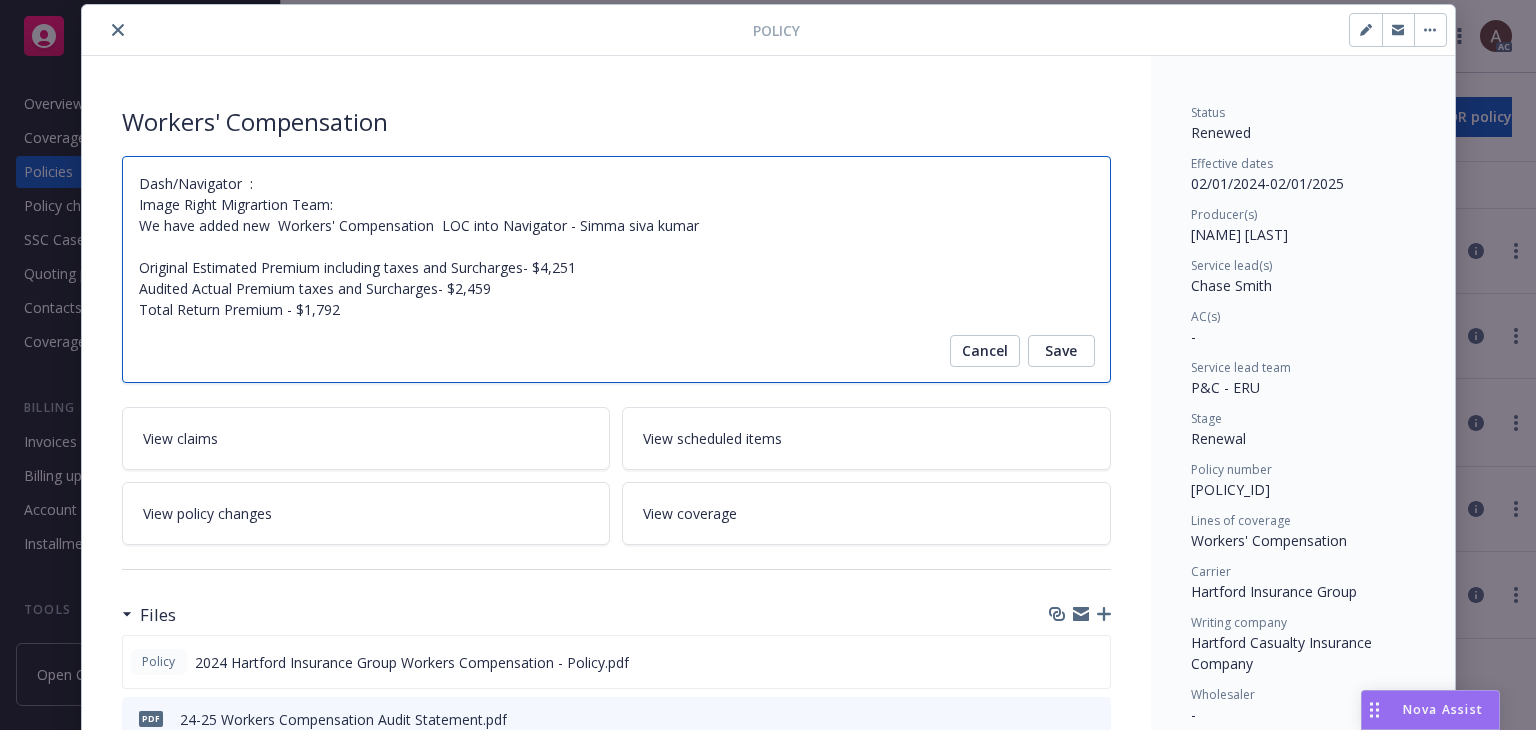 type on "Dash/Navigator  :
Image Right Migrartion Team:
We have added new  Workers' Compensation  LOC into Navigator - Simma siva kumar
Original Estimated Premium including taxes and Surcharges- $4,251
Audited Actual Premium taxes and Surcharges- $2,459
Total Return Premium - $1,792" 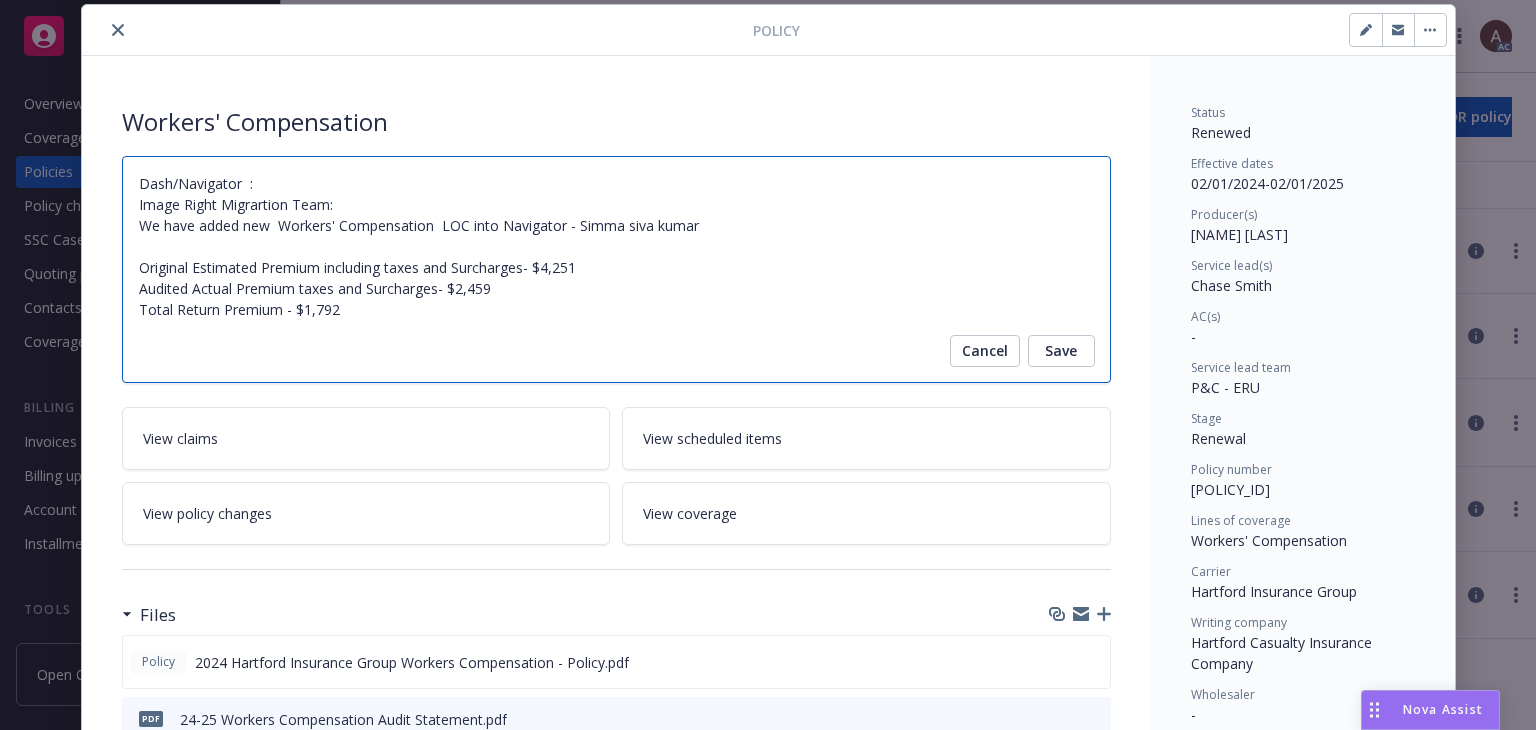 click on "Dash/Navigator  :
Image Right Migrartion Team:
We have added new  Workers' Compensation  LOC into Navigator - Simma siva kumar" at bounding box center (616, 269) 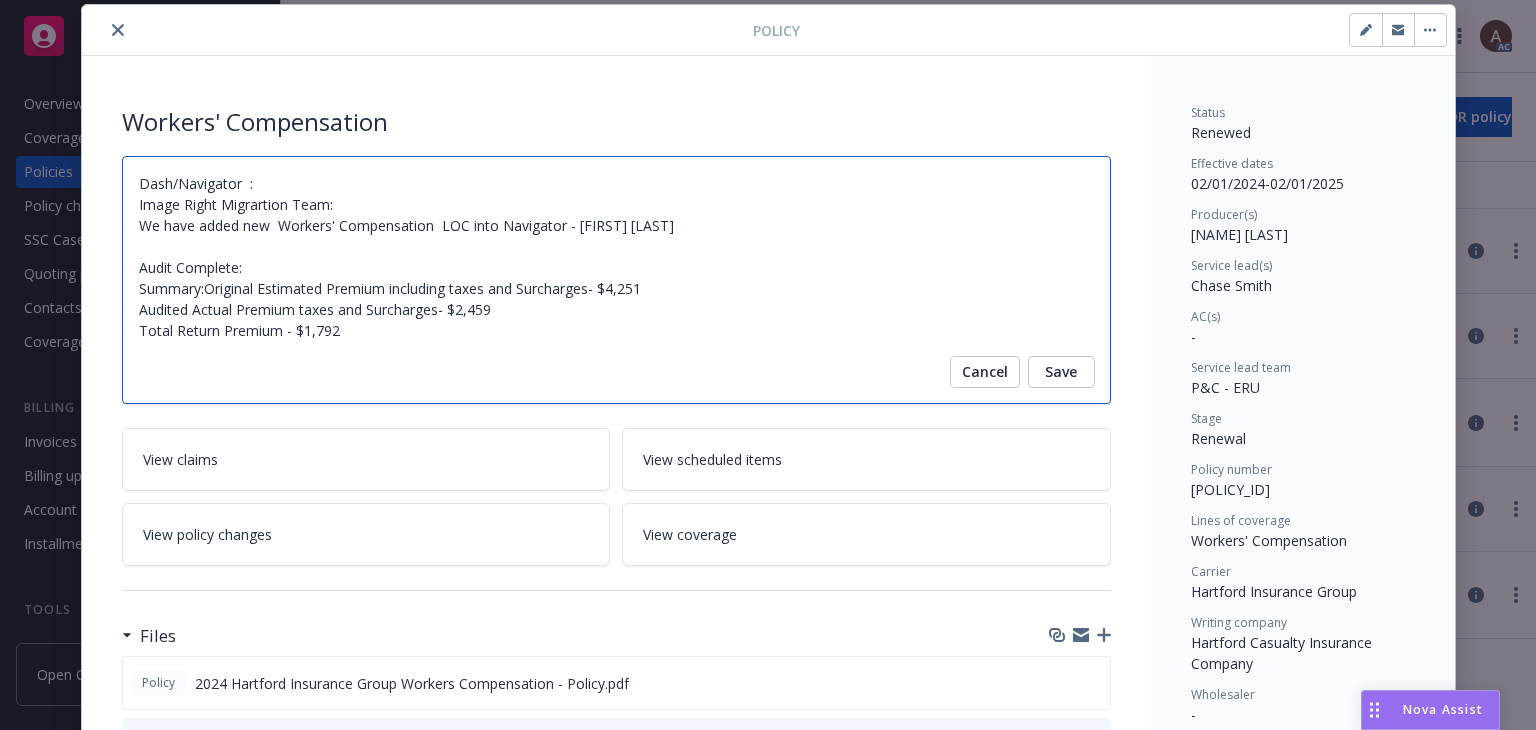 type on "x" 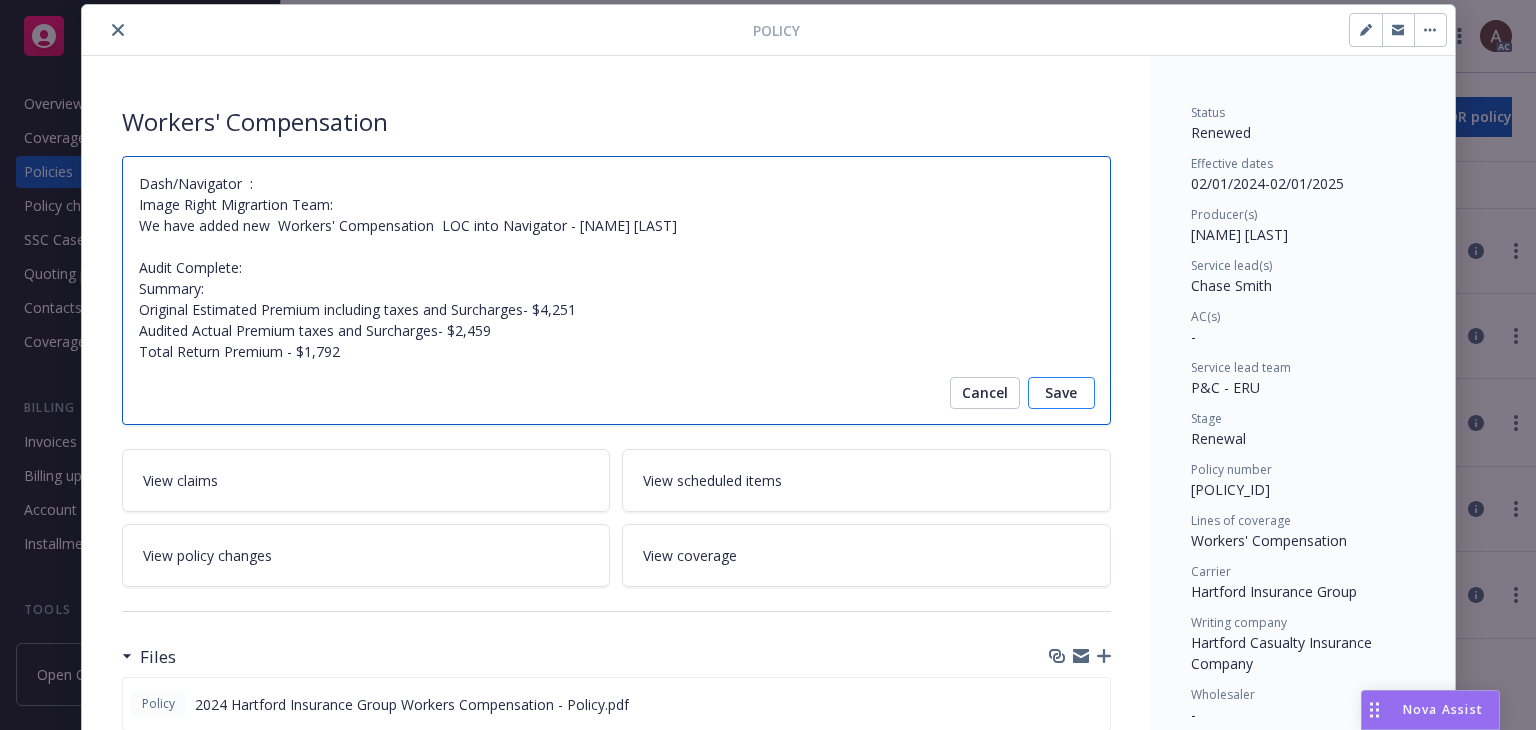 type on "Dash/Navigator  :
Image Right Migrartion Team:
We have added new  Workers' Compensation  LOC into Navigator - Simma siva kumar
Audit Complete:
Summary:
Original Estimated Premium including taxes and Surcharges- $4,251
Audited Actual Premium taxes and Surcharges- $2,459
Total Return Premium - $1,792" 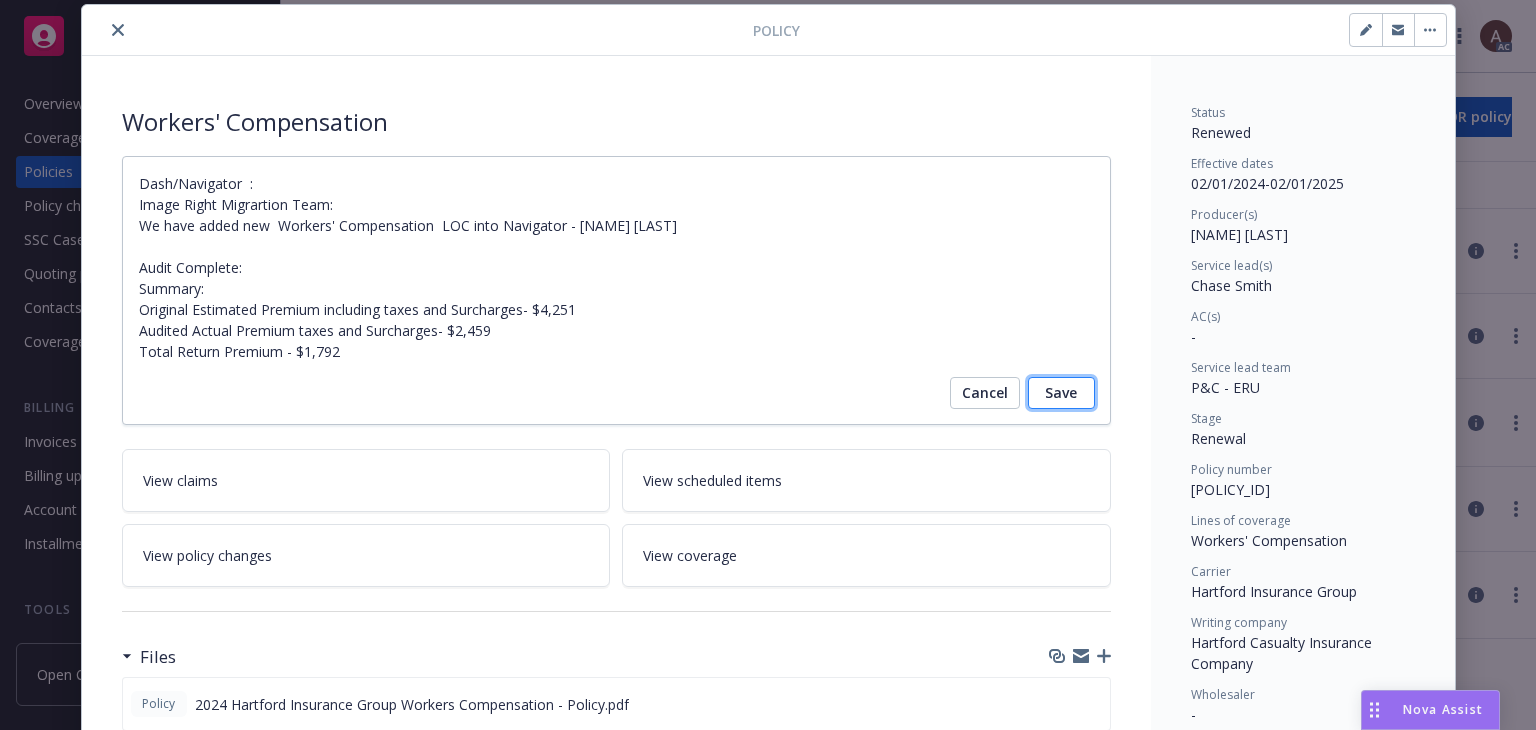 click on "Save" at bounding box center [1061, 393] 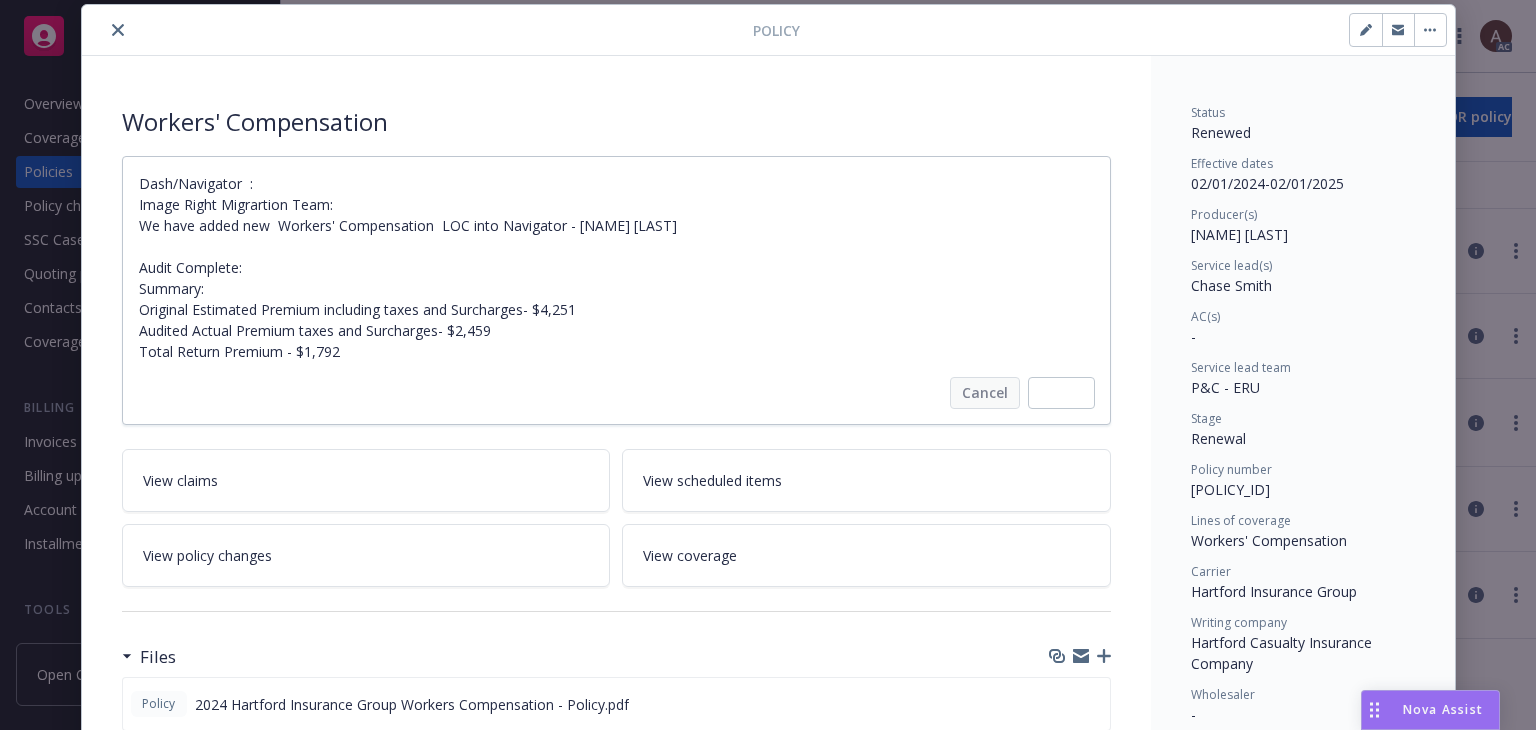 type on "x" 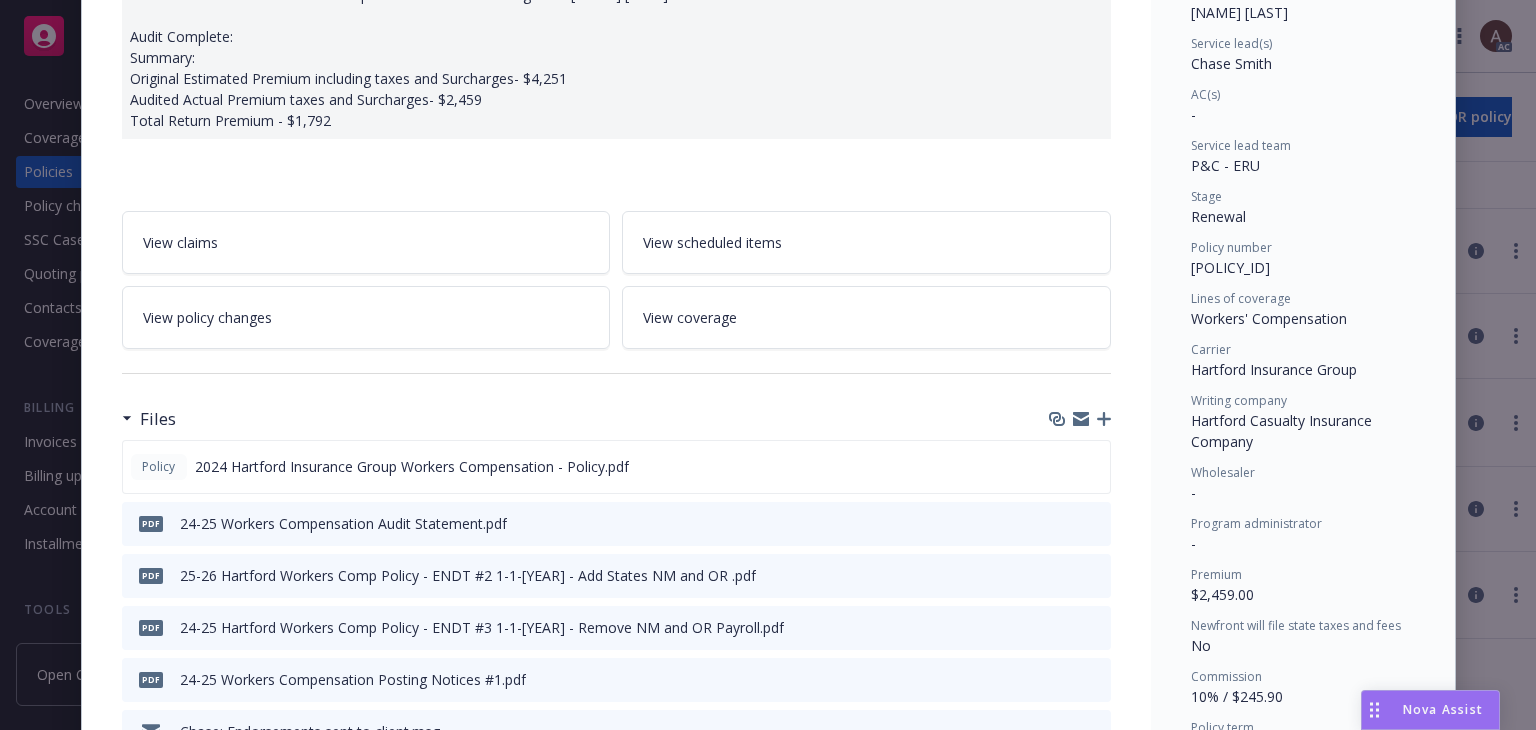 scroll, scrollTop: 0, scrollLeft: 0, axis: both 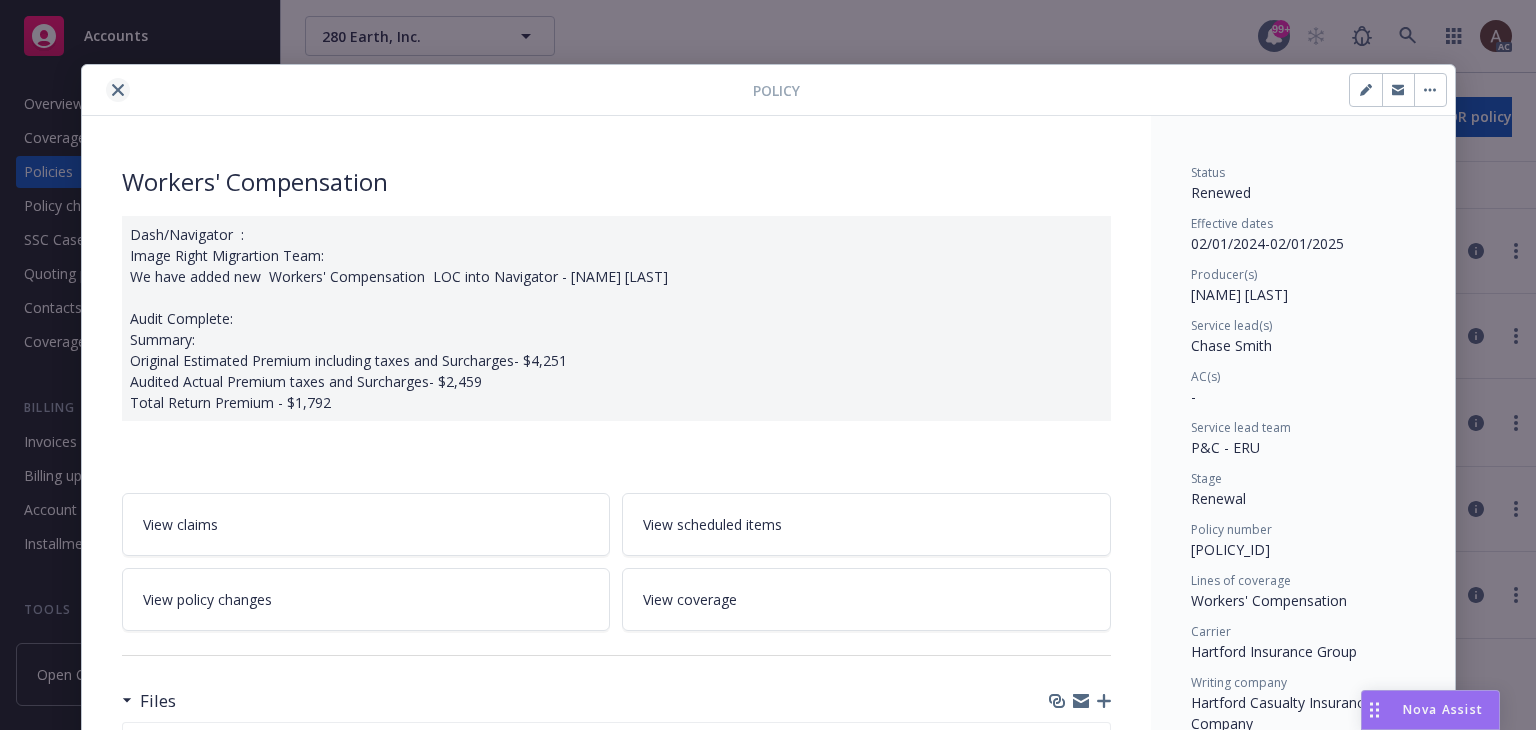 click at bounding box center [118, 90] 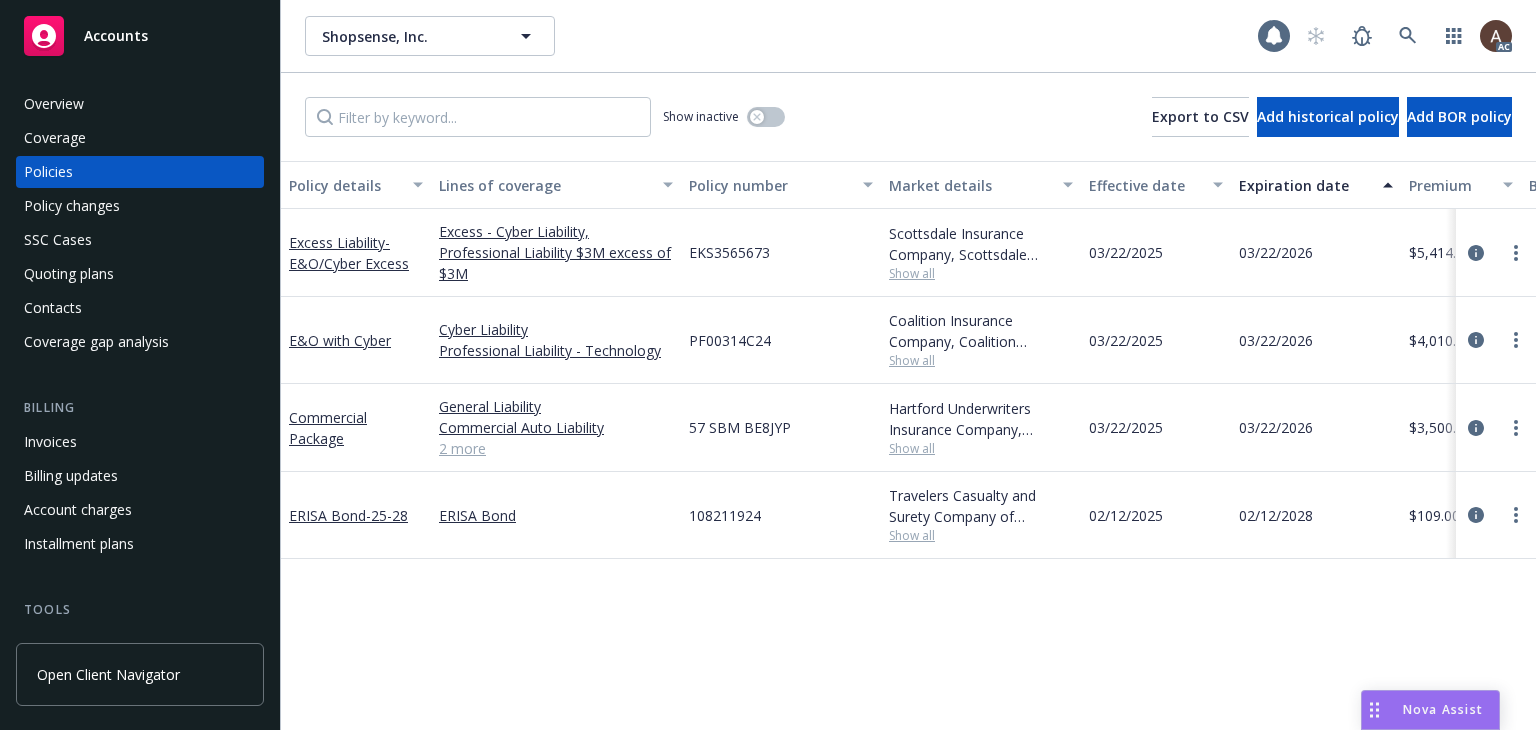 scroll, scrollTop: 0, scrollLeft: 0, axis: both 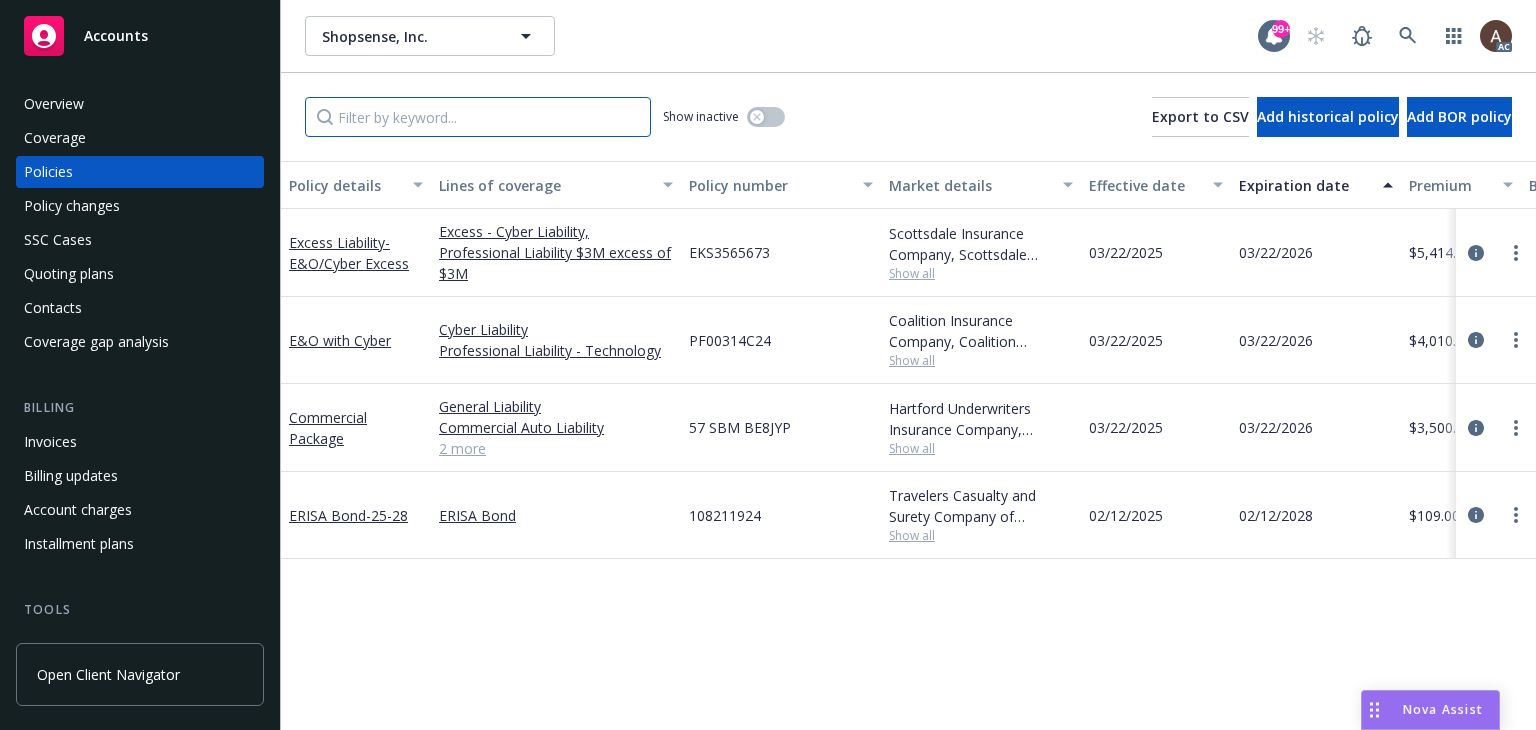 click at bounding box center (478, 117) 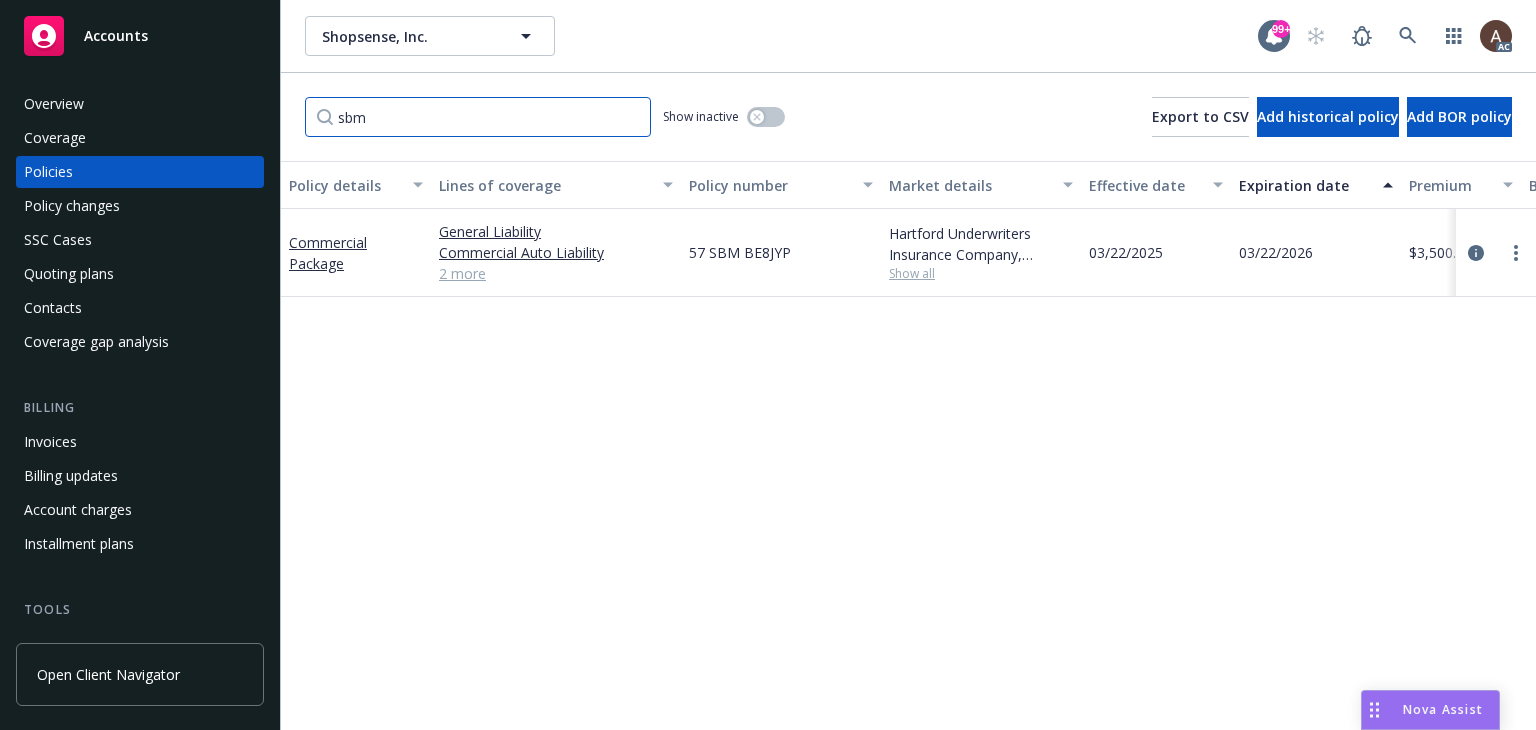 type on "sbm" 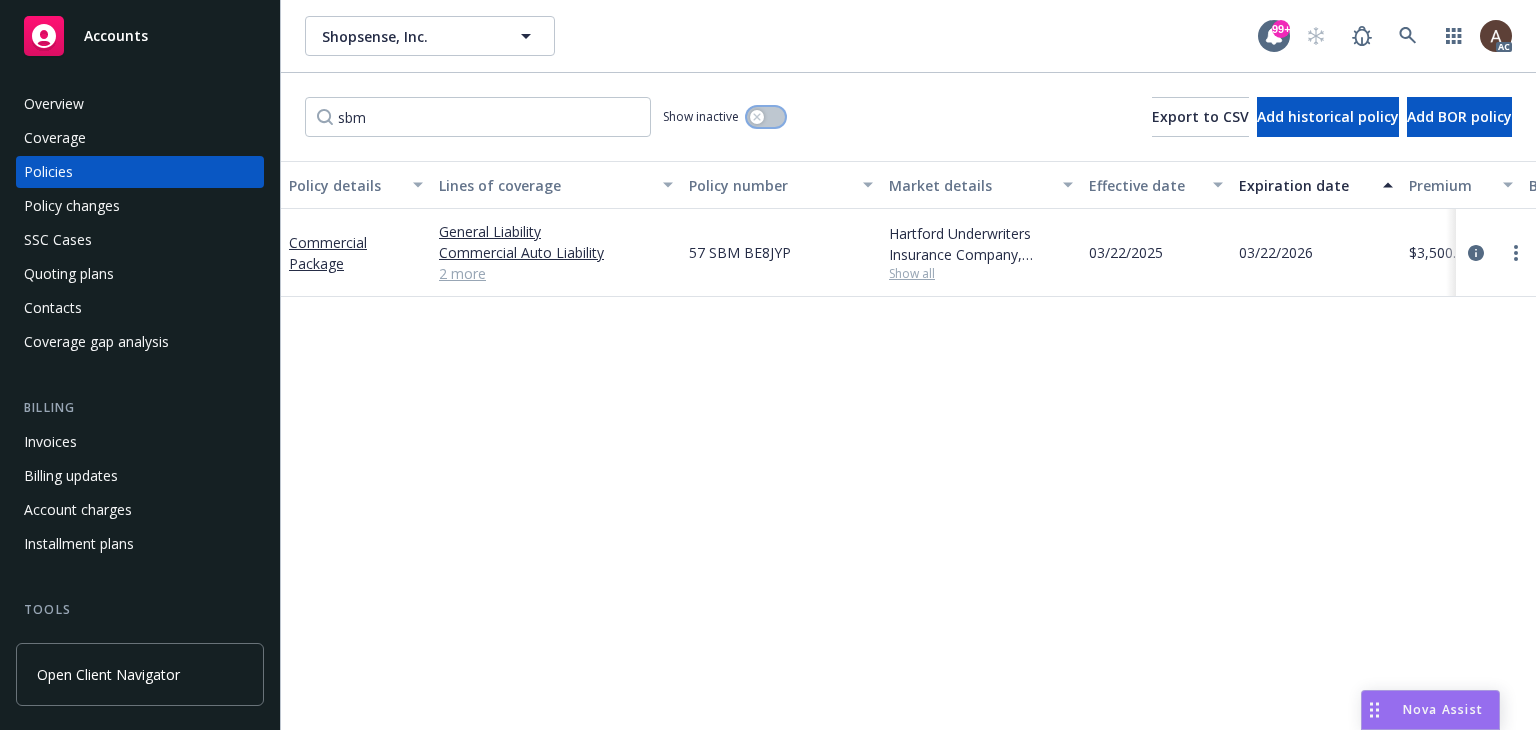click 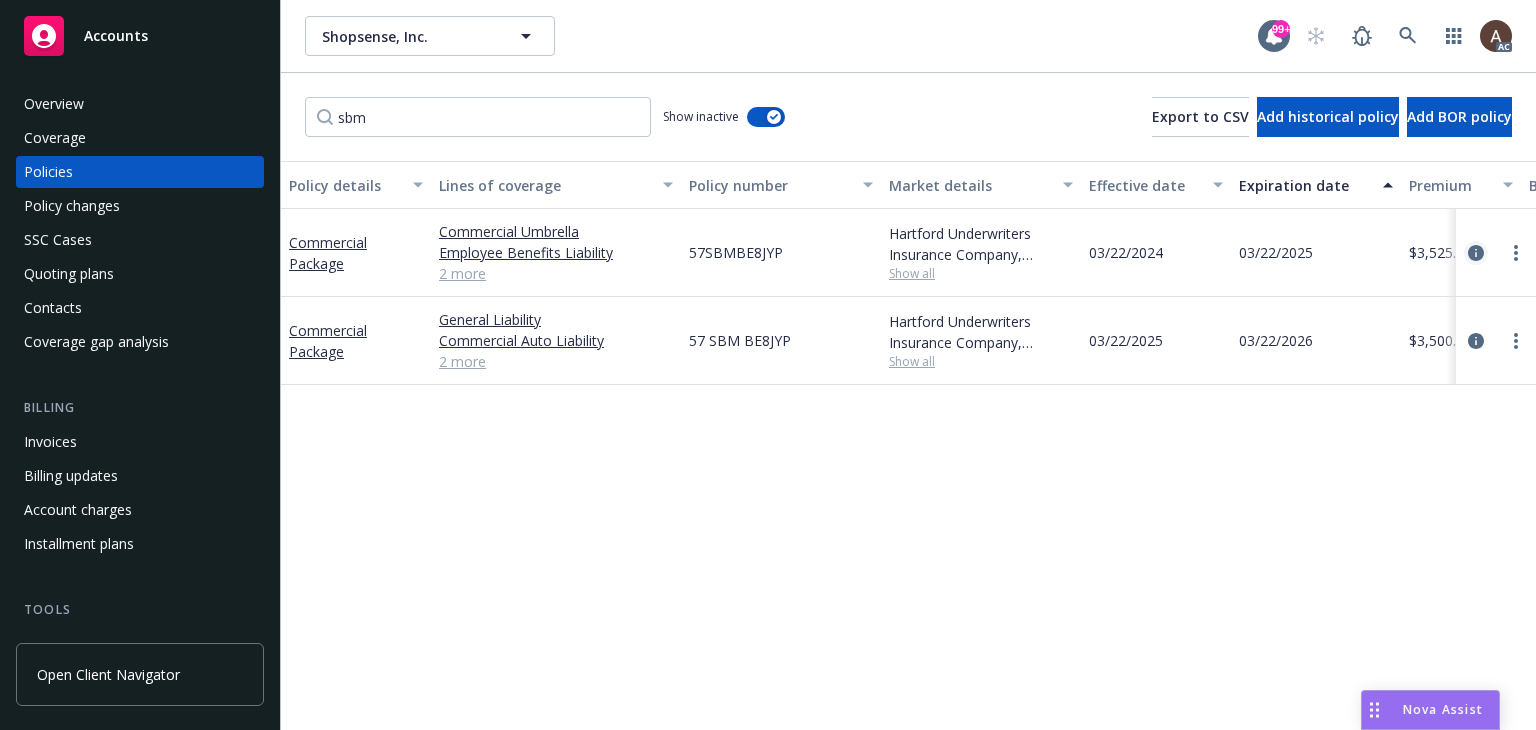 click 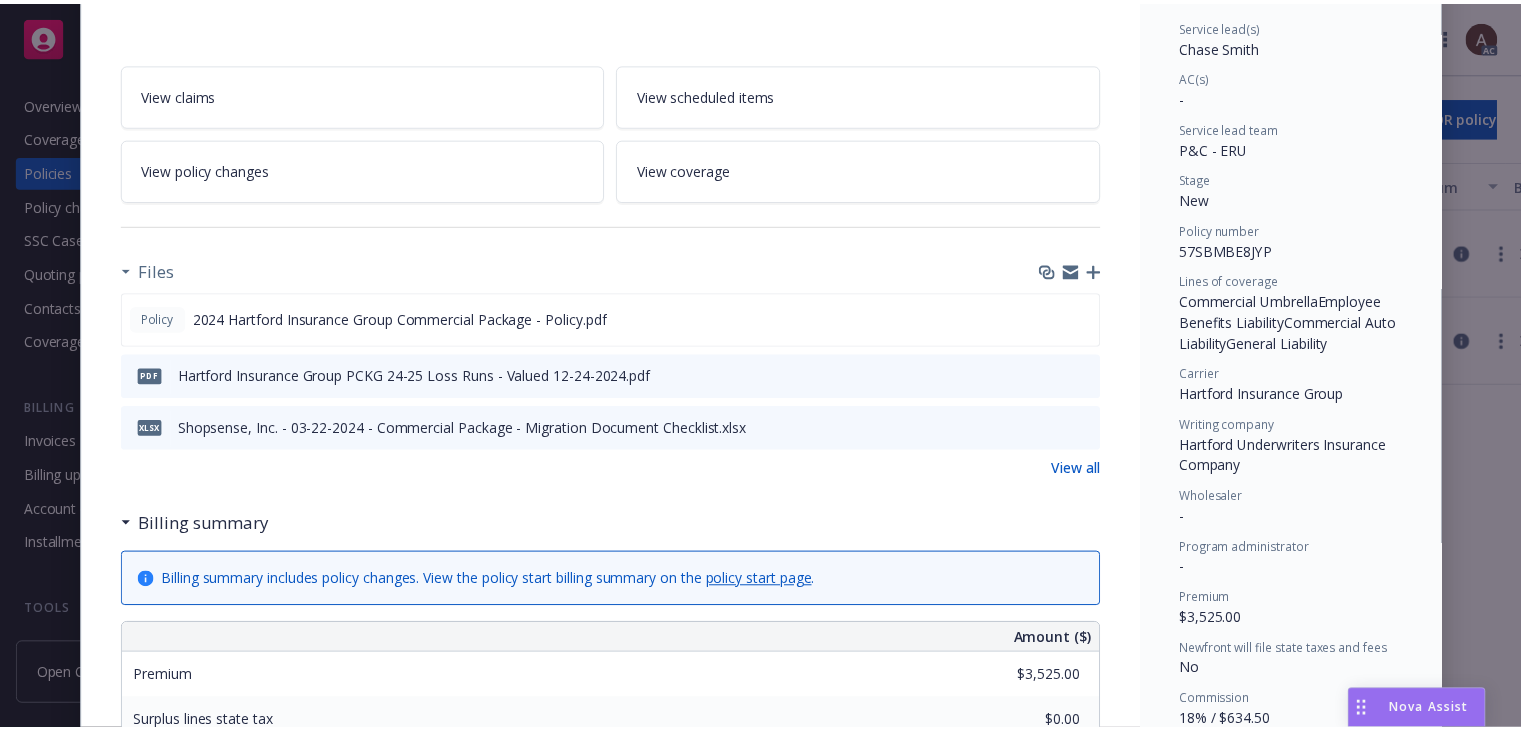 scroll, scrollTop: 0, scrollLeft: 0, axis: both 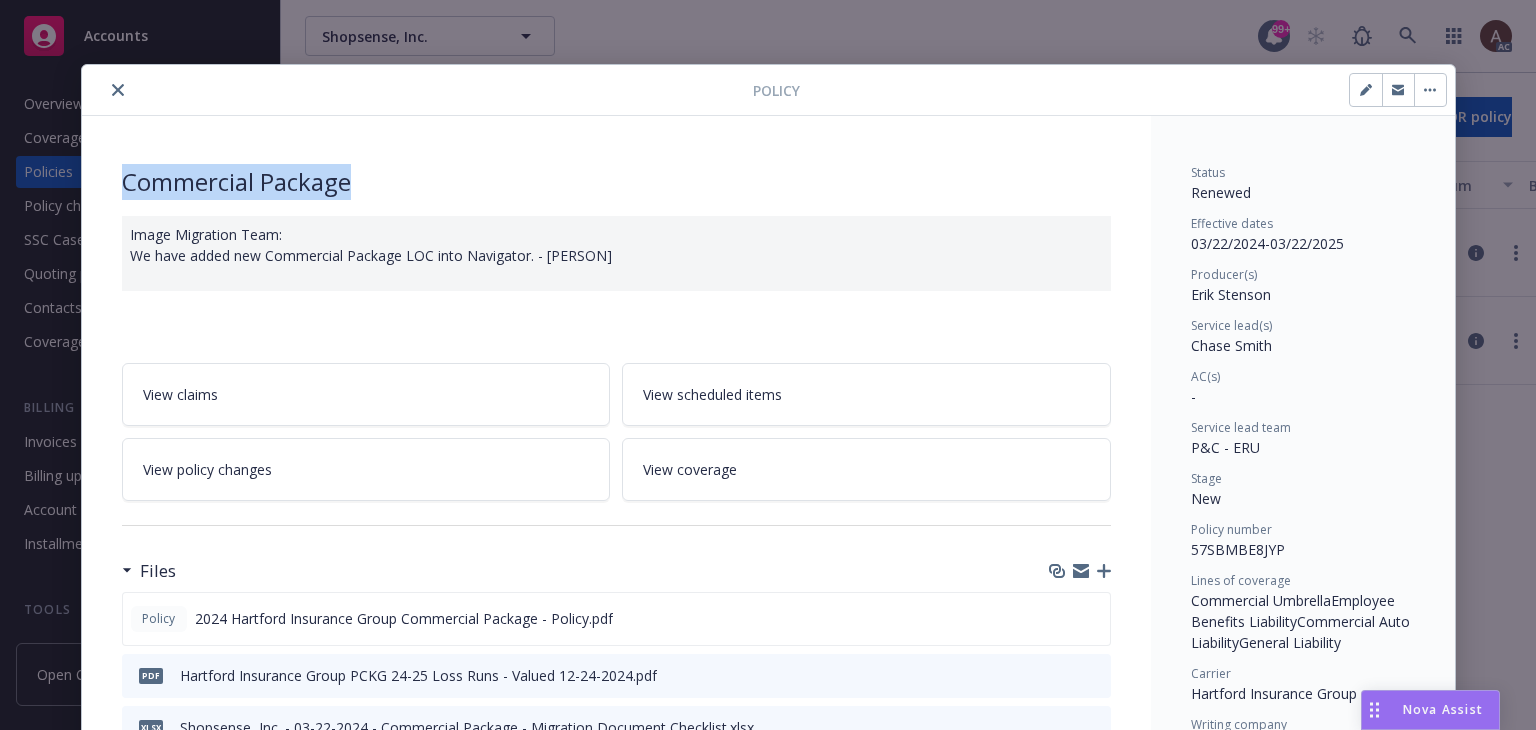 drag, startPoint x: 114, startPoint y: 185, endPoint x: 436, endPoint y: 183, distance: 322.00623 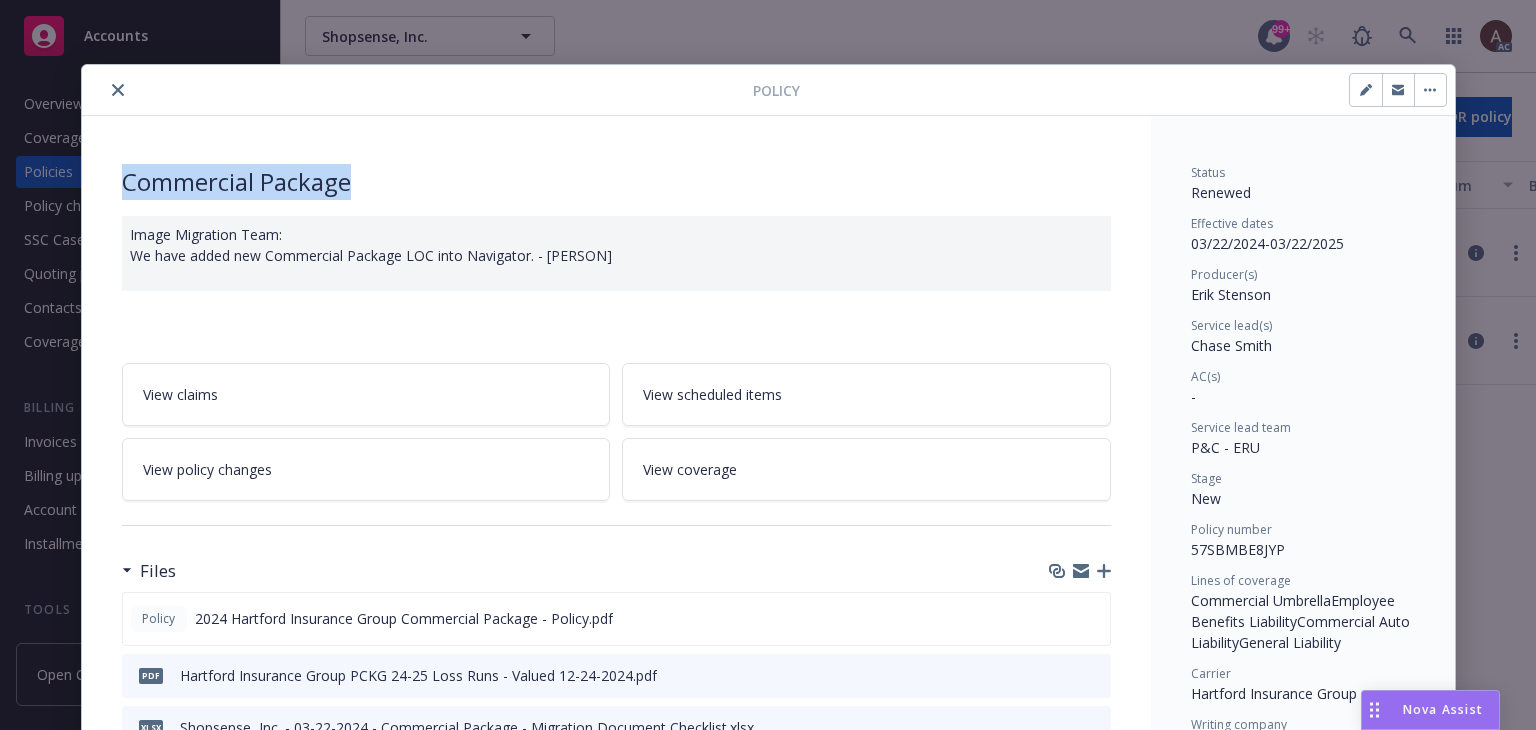 copy on "Commercial Package" 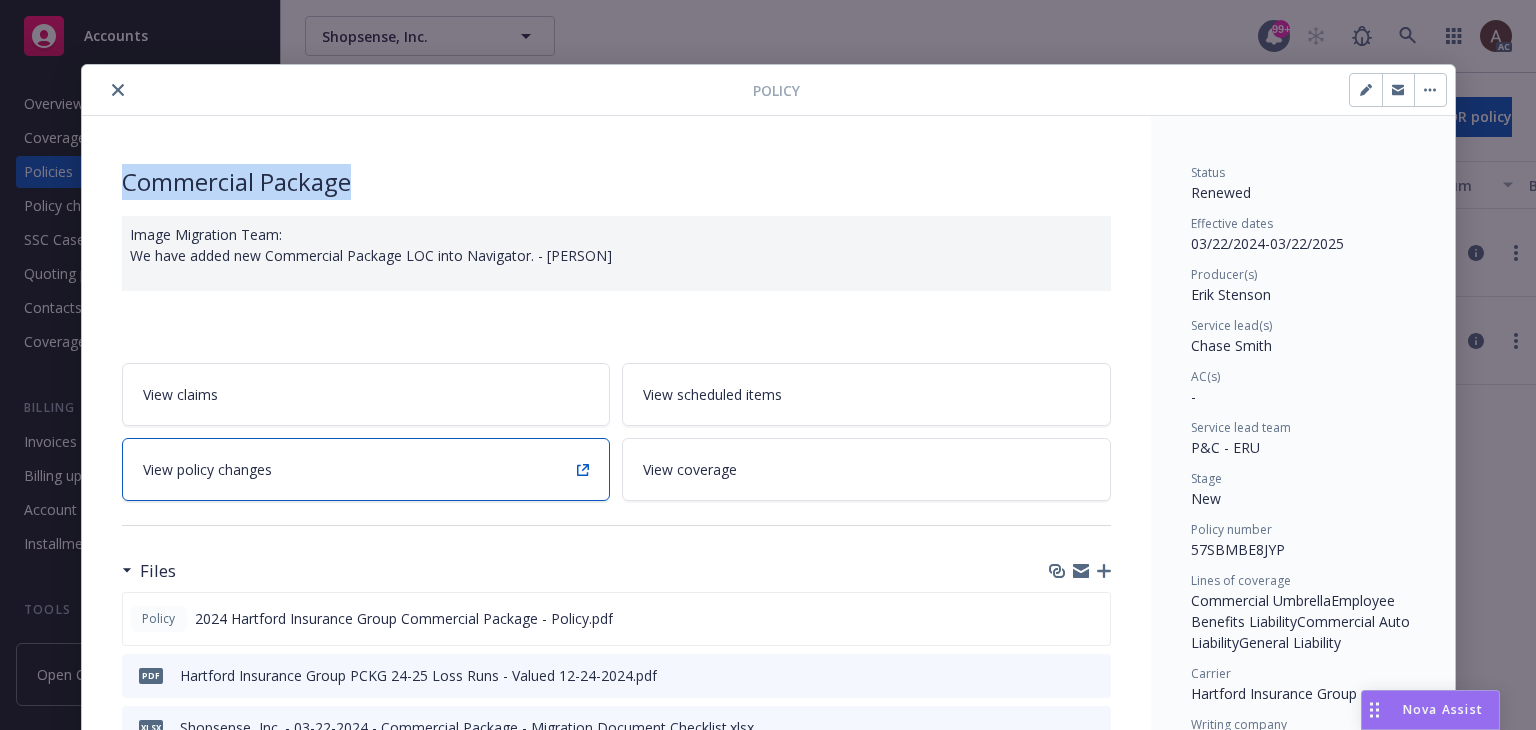 click on "View policy changes" at bounding box center [366, 469] 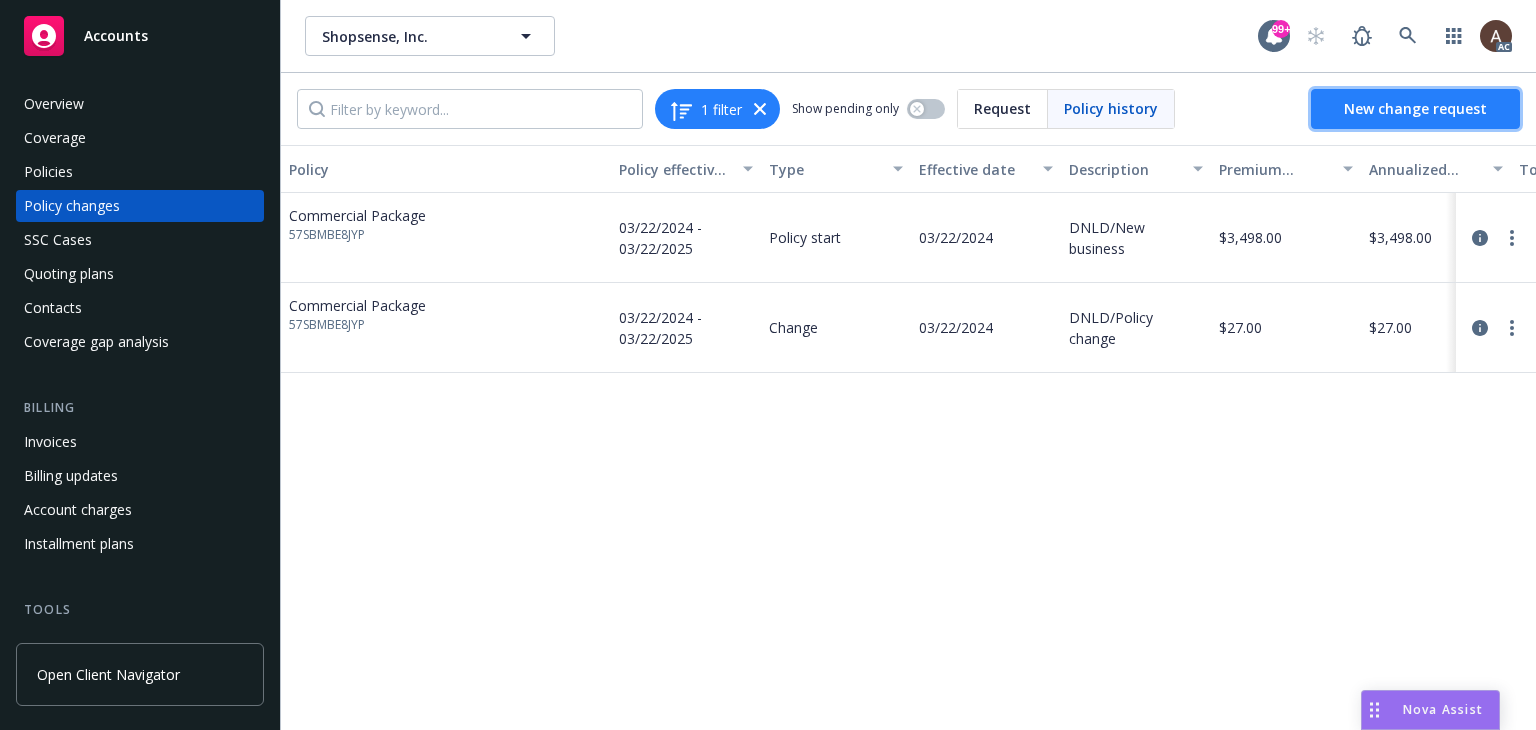 click on "New change request" at bounding box center [1415, 108] 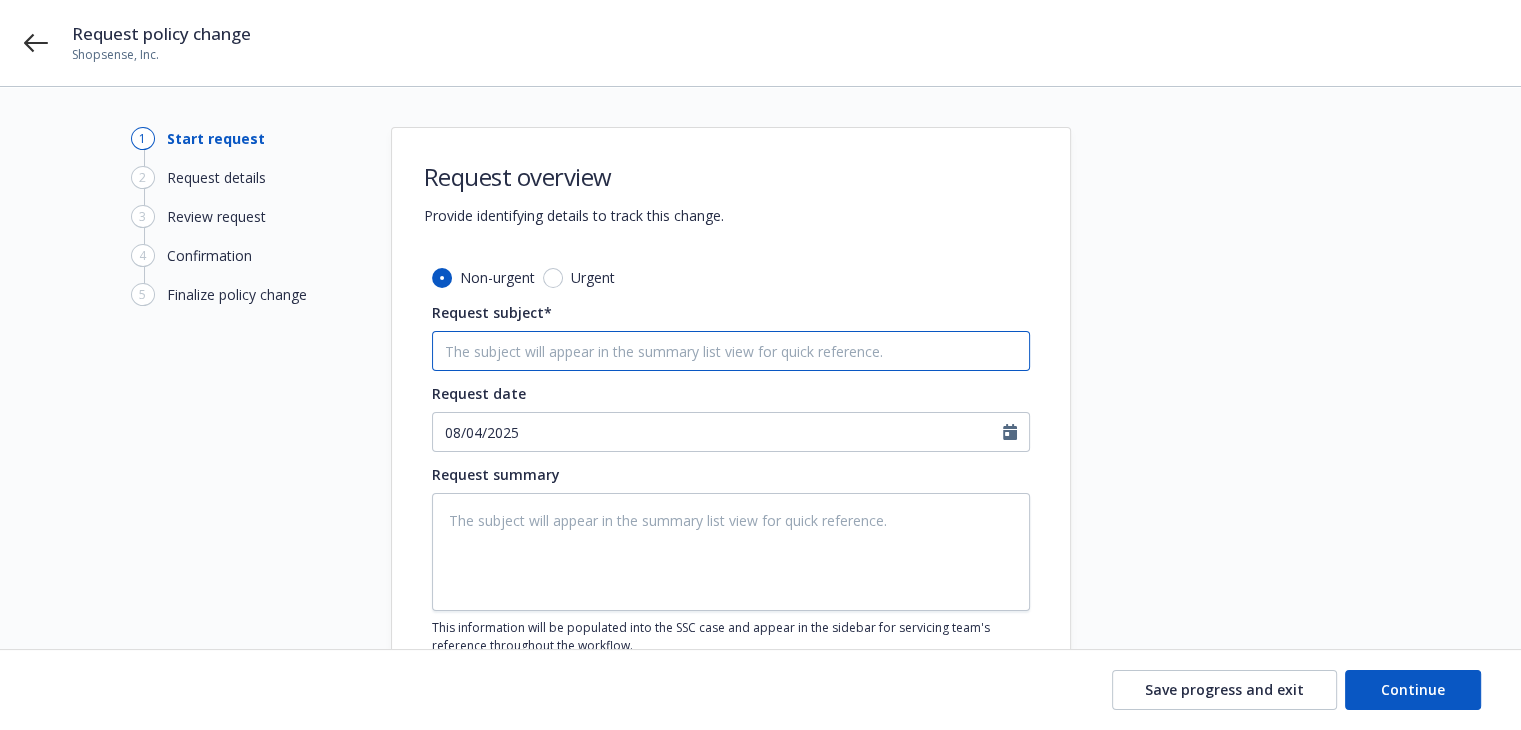 drag, startPoint x: 519, startPoint y: 350, endPoint x: 502, endPoint y: 353, distance: 17.262676 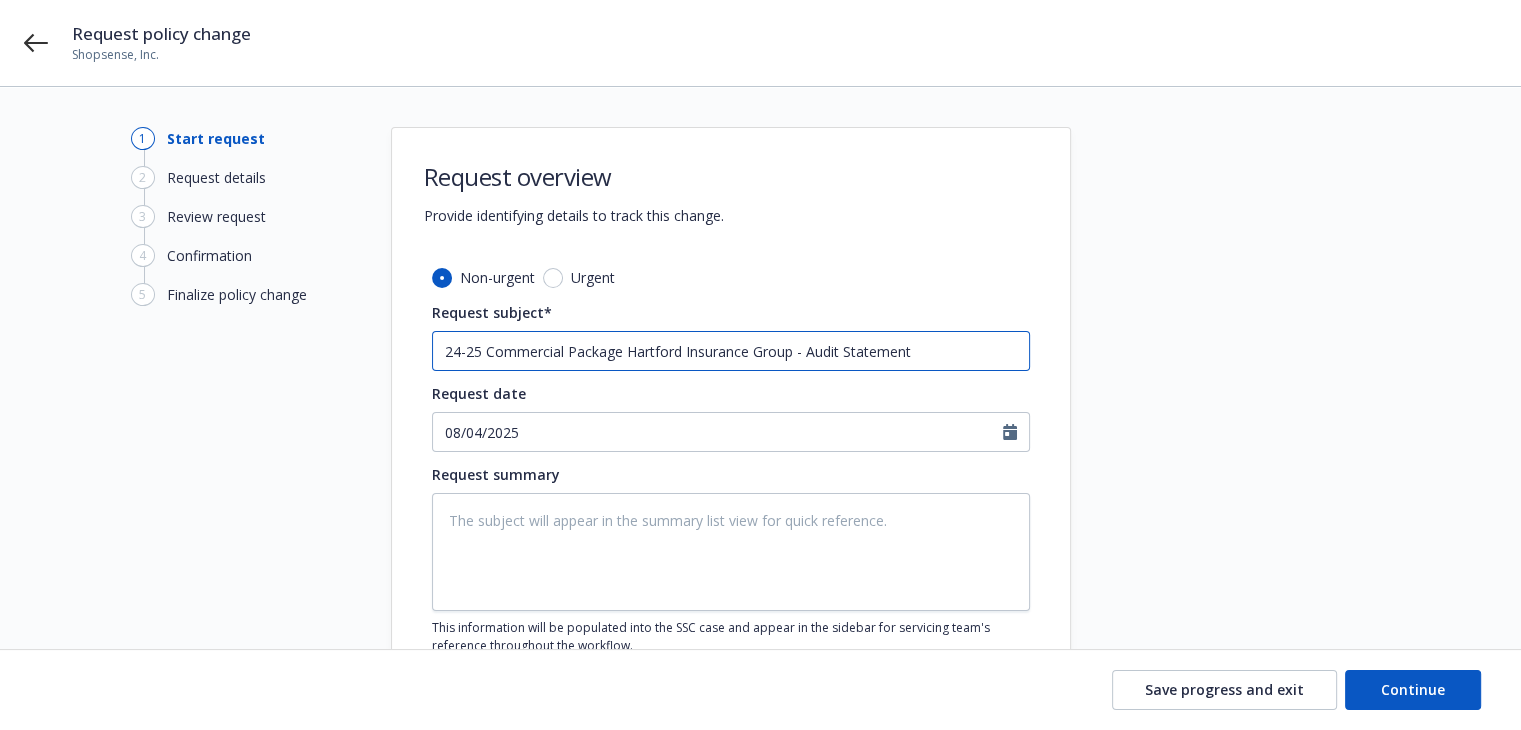type on "24-25 Commercial Package Hartford Insurance Group - Audit Statement" 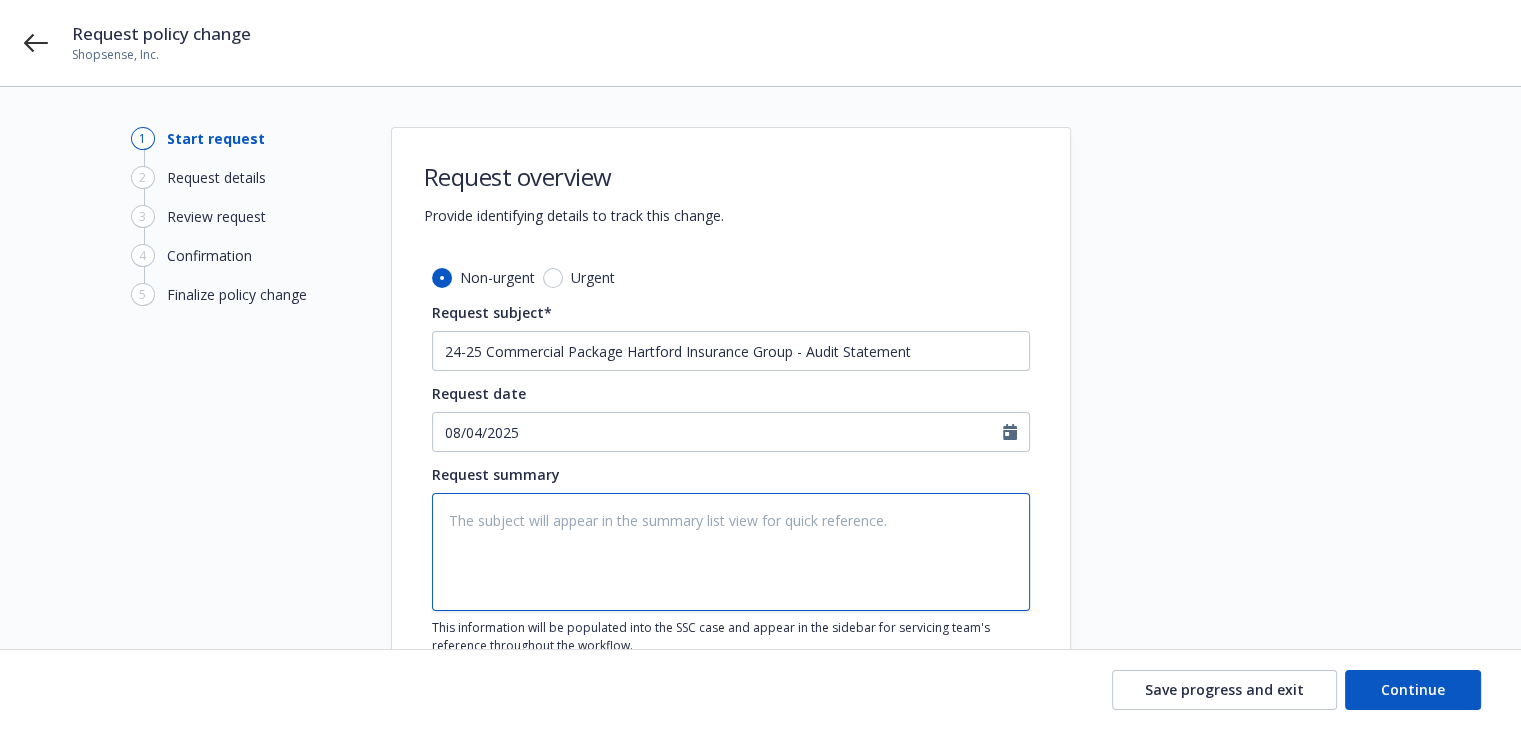 drag, startPoint x: 557, startPoint y: 542, endPoint x: 455, endPoint y: 490, distance: 114.49017 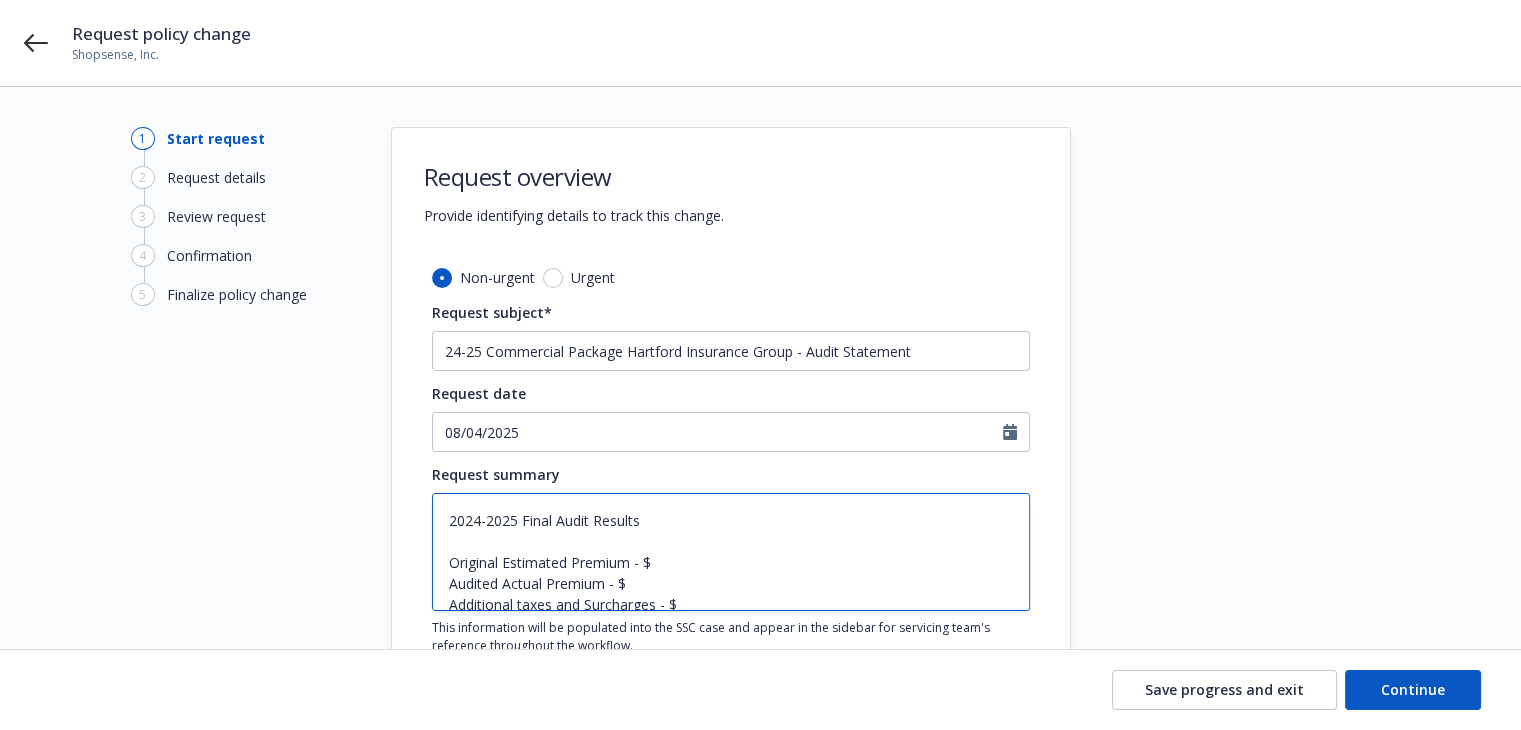 type on "x" 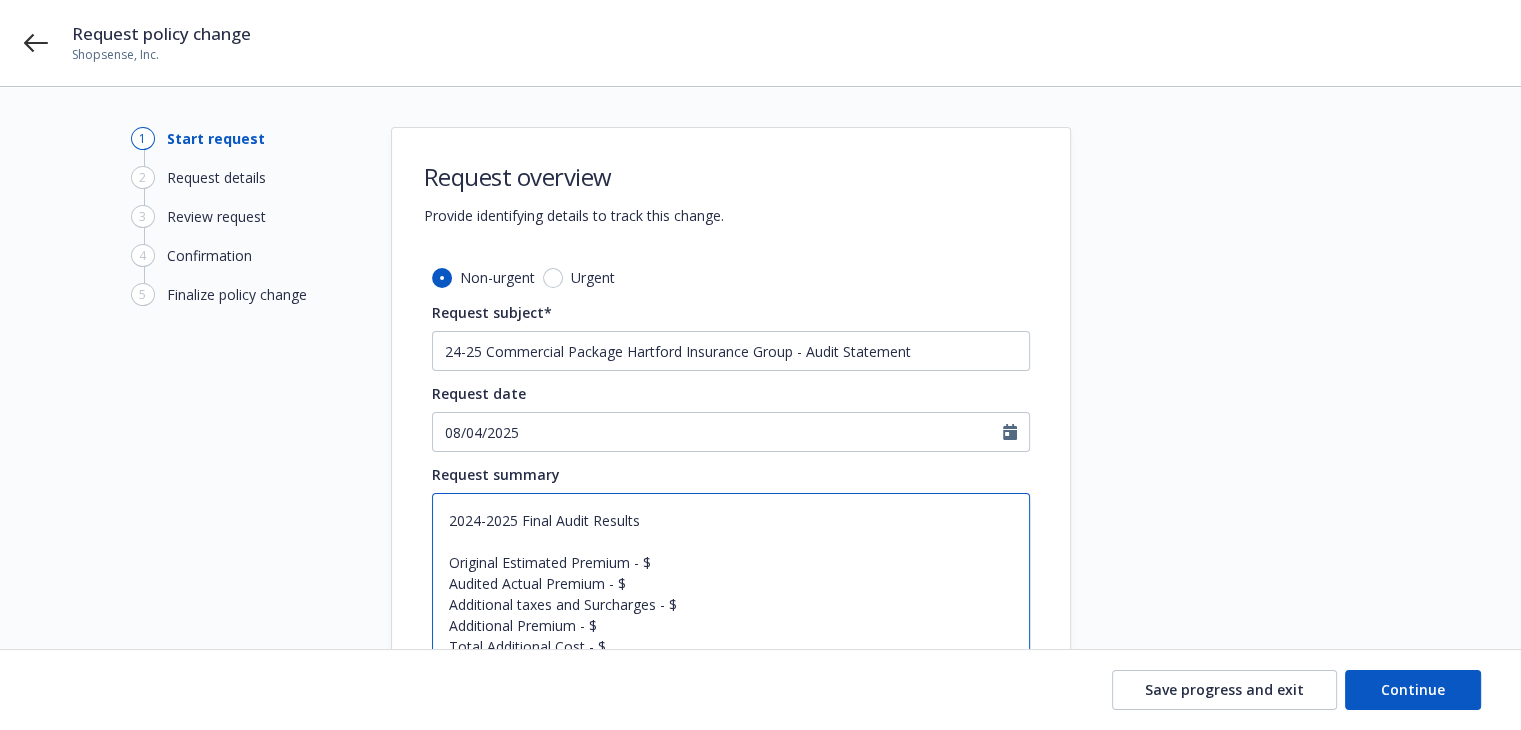 type on "2024-2025 Final Audit Results
Original Estimated Premium - $
Audited Actual Premium - $
Additional taxes and Surcharges - $
Additional Premium - $
Total Additional Cost - $" 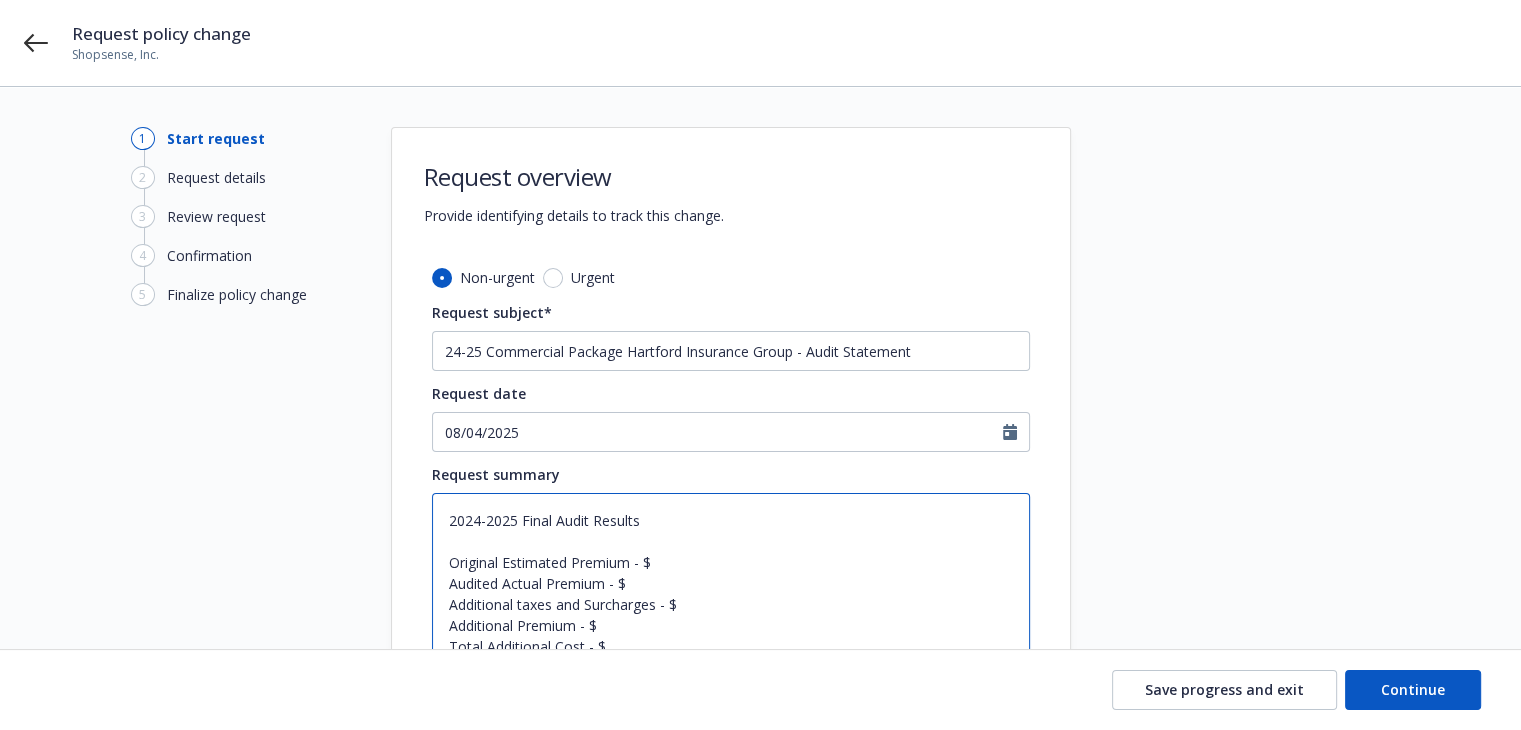 click on "2024-2025 Final Audit Results
Original Estimated Premium - $
Audited Actual Premium - $
Additional taxes and Surcharges - $
Additional Premium - $
Total Additional Cost - $" at bounding box center (731, 583) 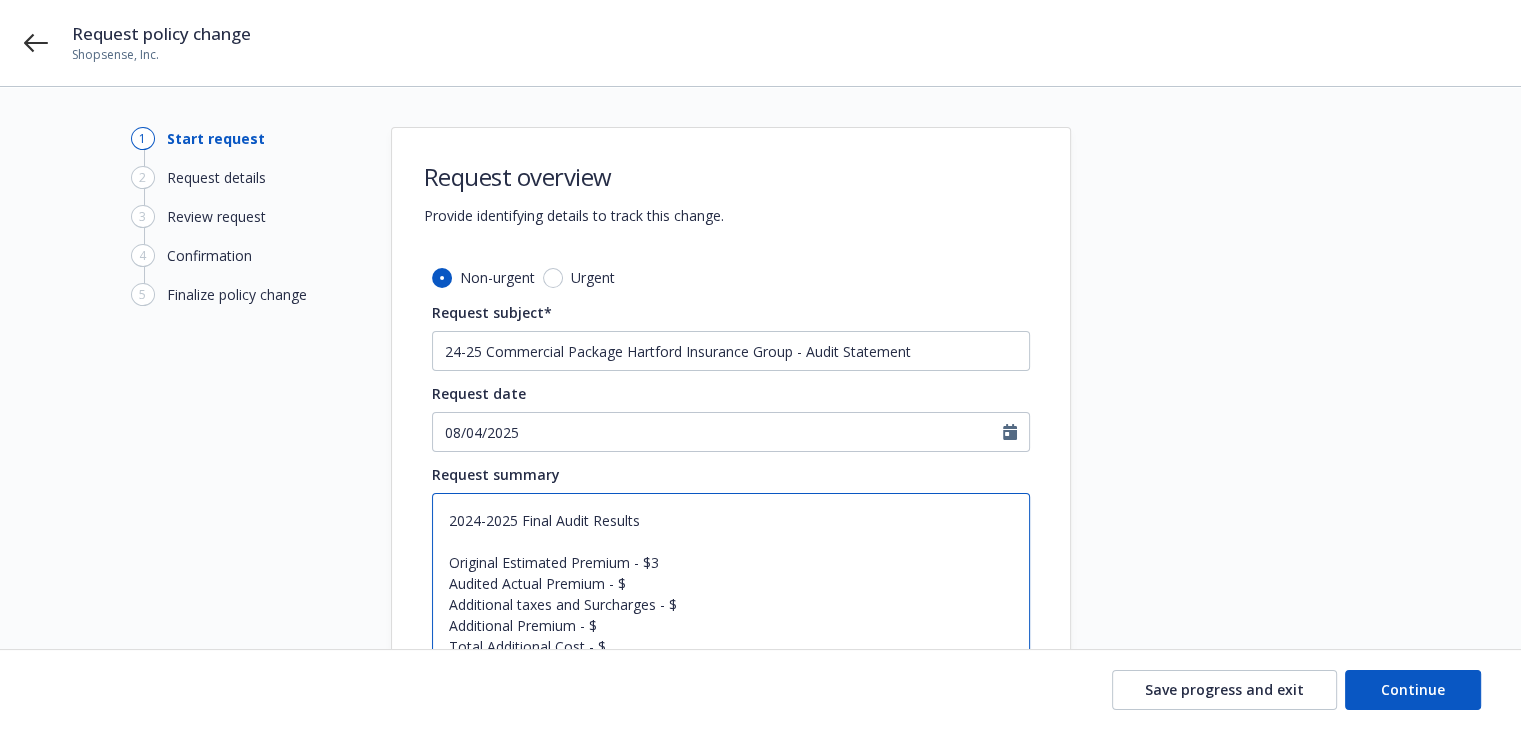 type on "x" 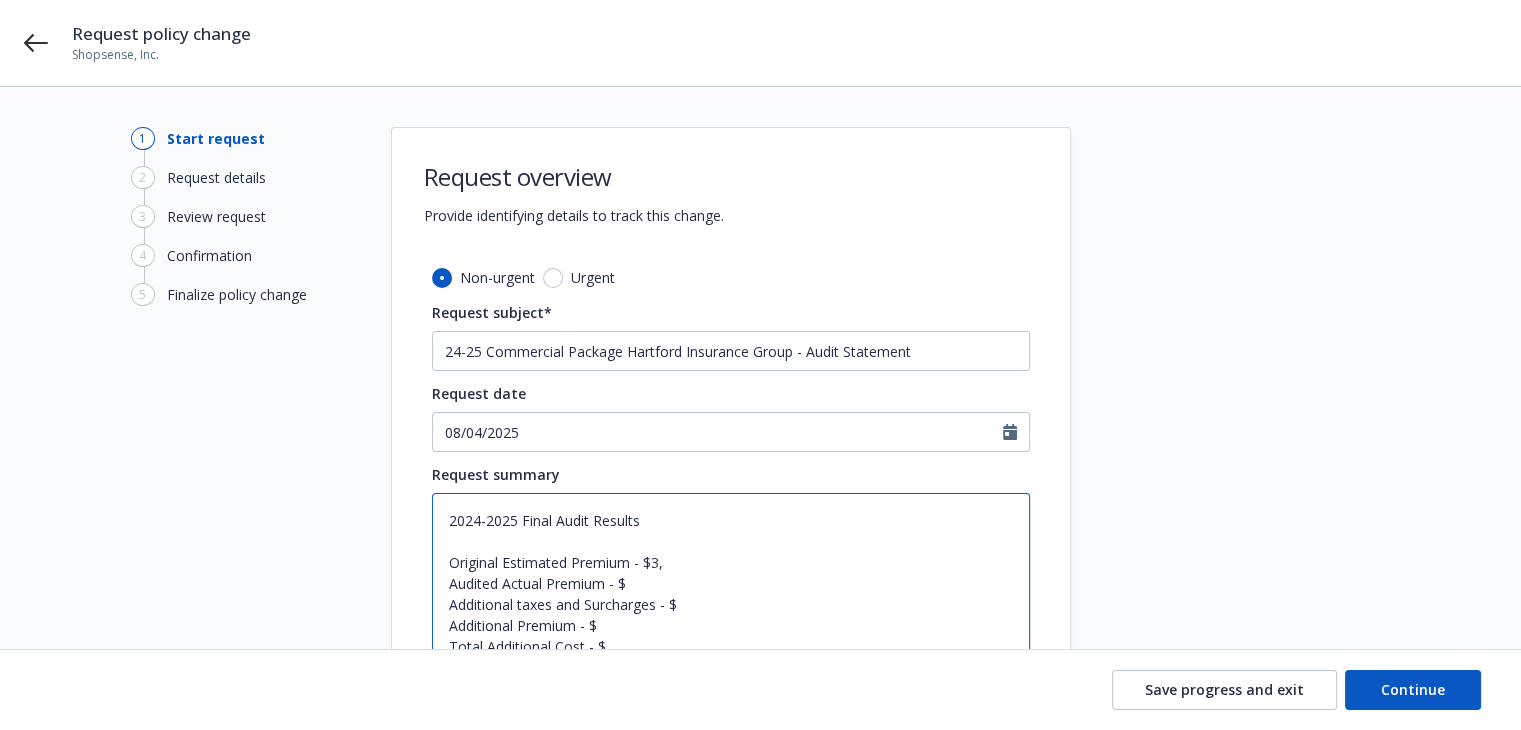 type on "x" 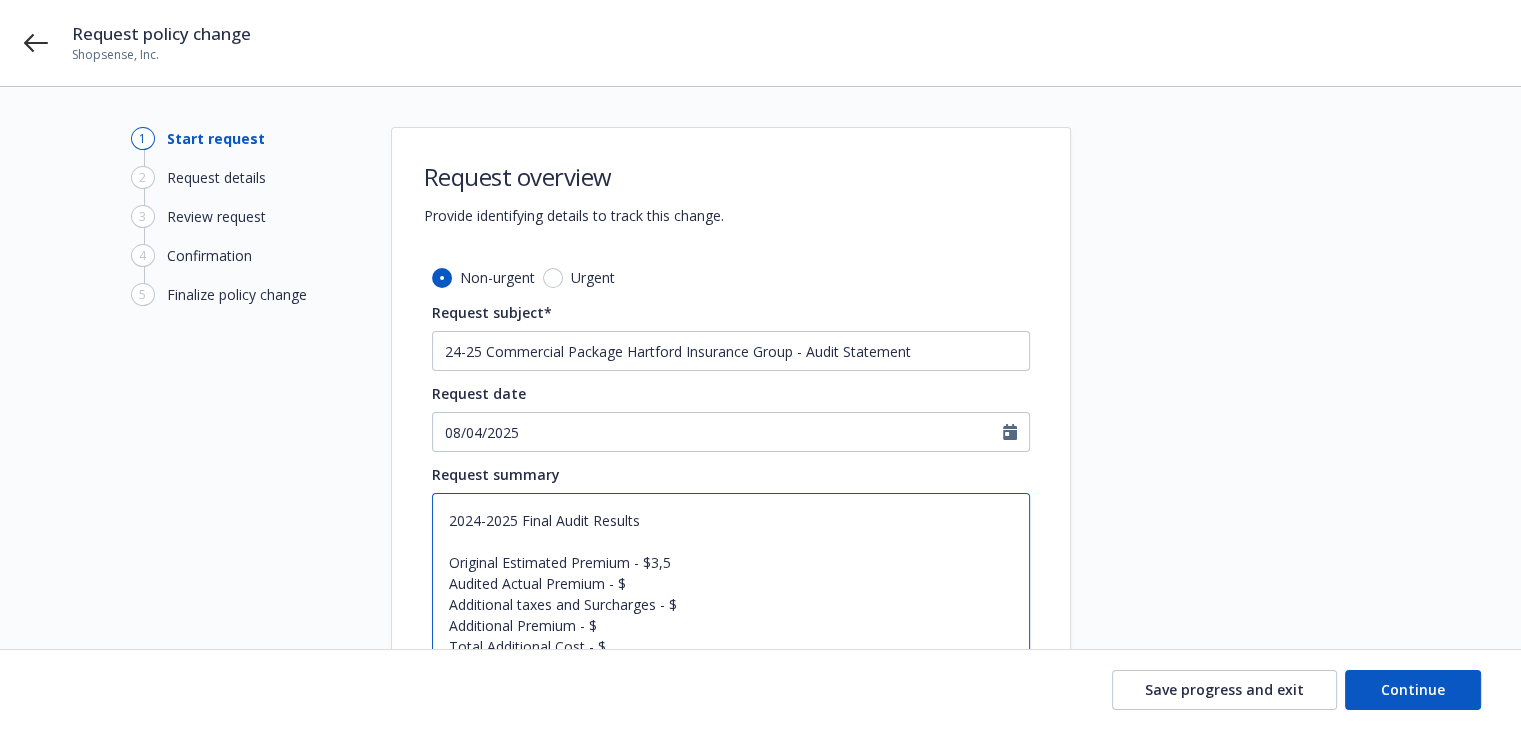 type on "x" 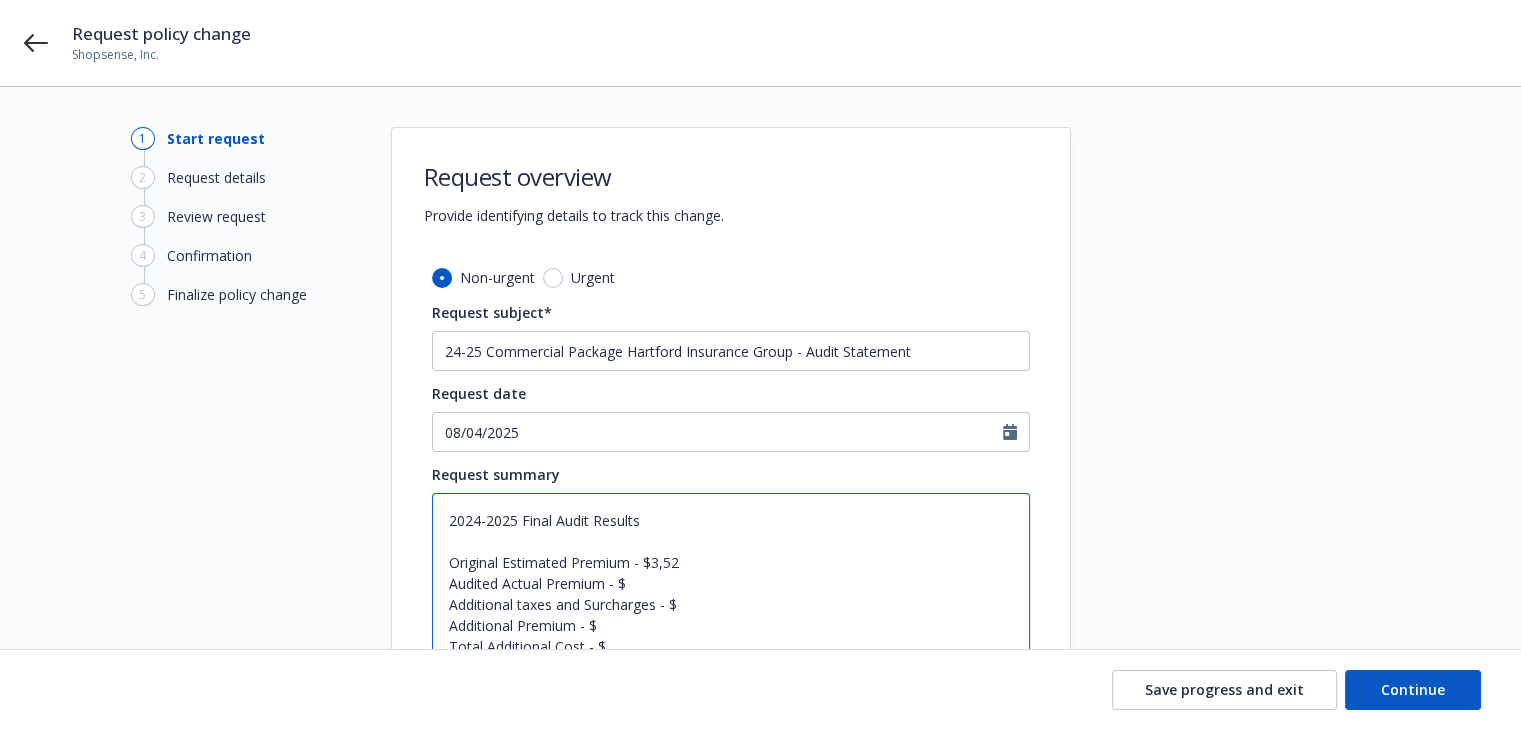 type on "x" 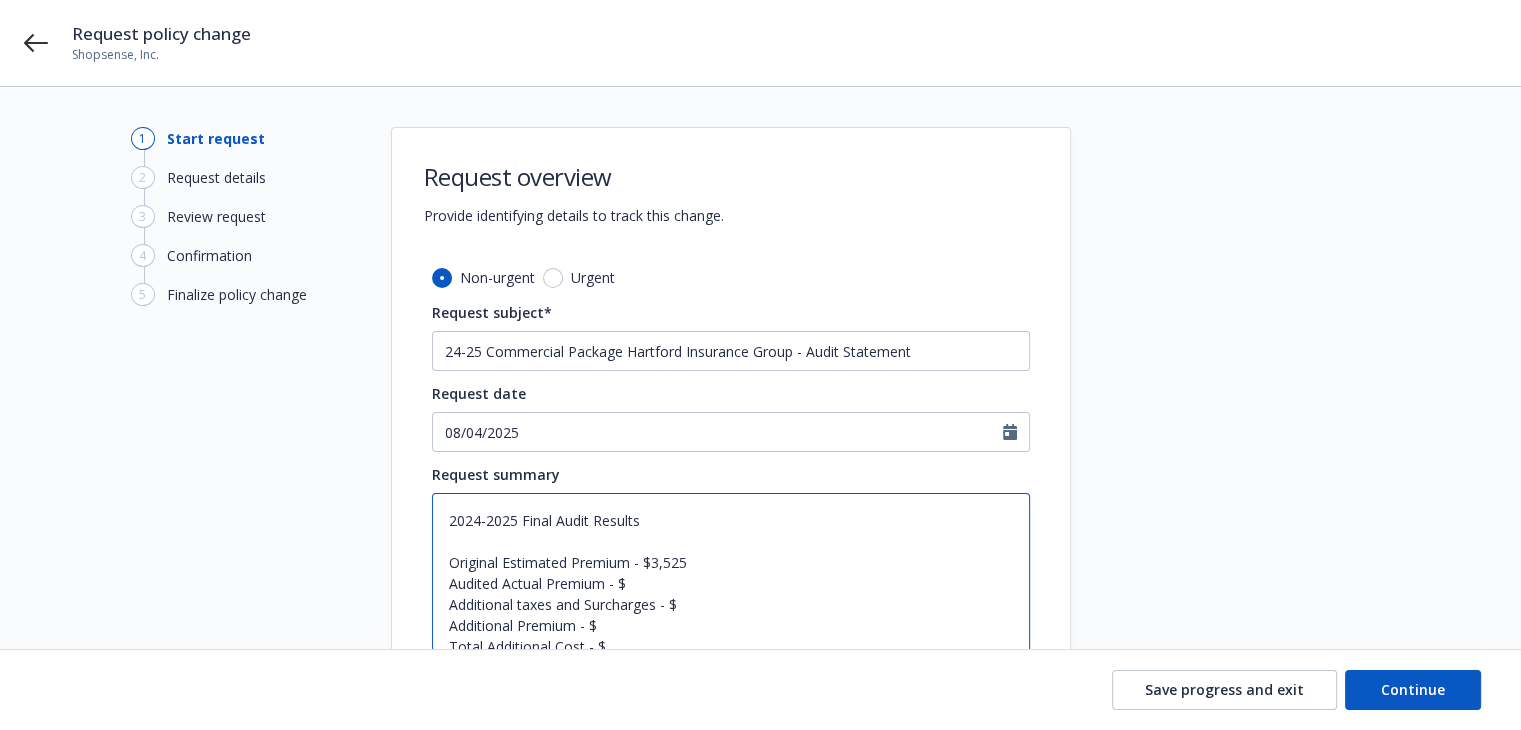 click on "2024-2025 Final Audit Results
Original Estimated Premium - $3,525
Audited Actual Premium - $
Additional taxes and Surcharges - $
Additional Premium - $
Total Additional Cost - $" at bounding box center (731, 583) 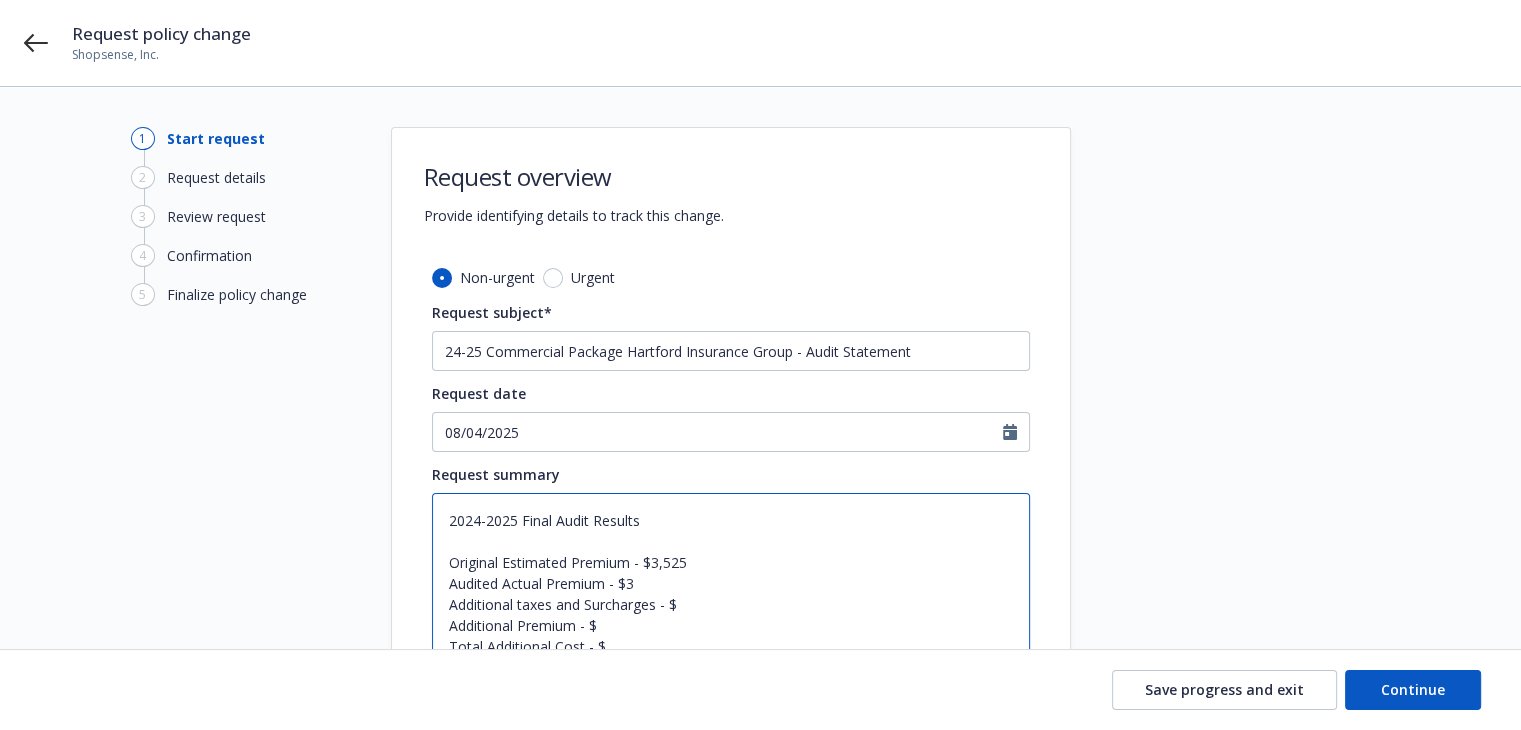 type on "x" 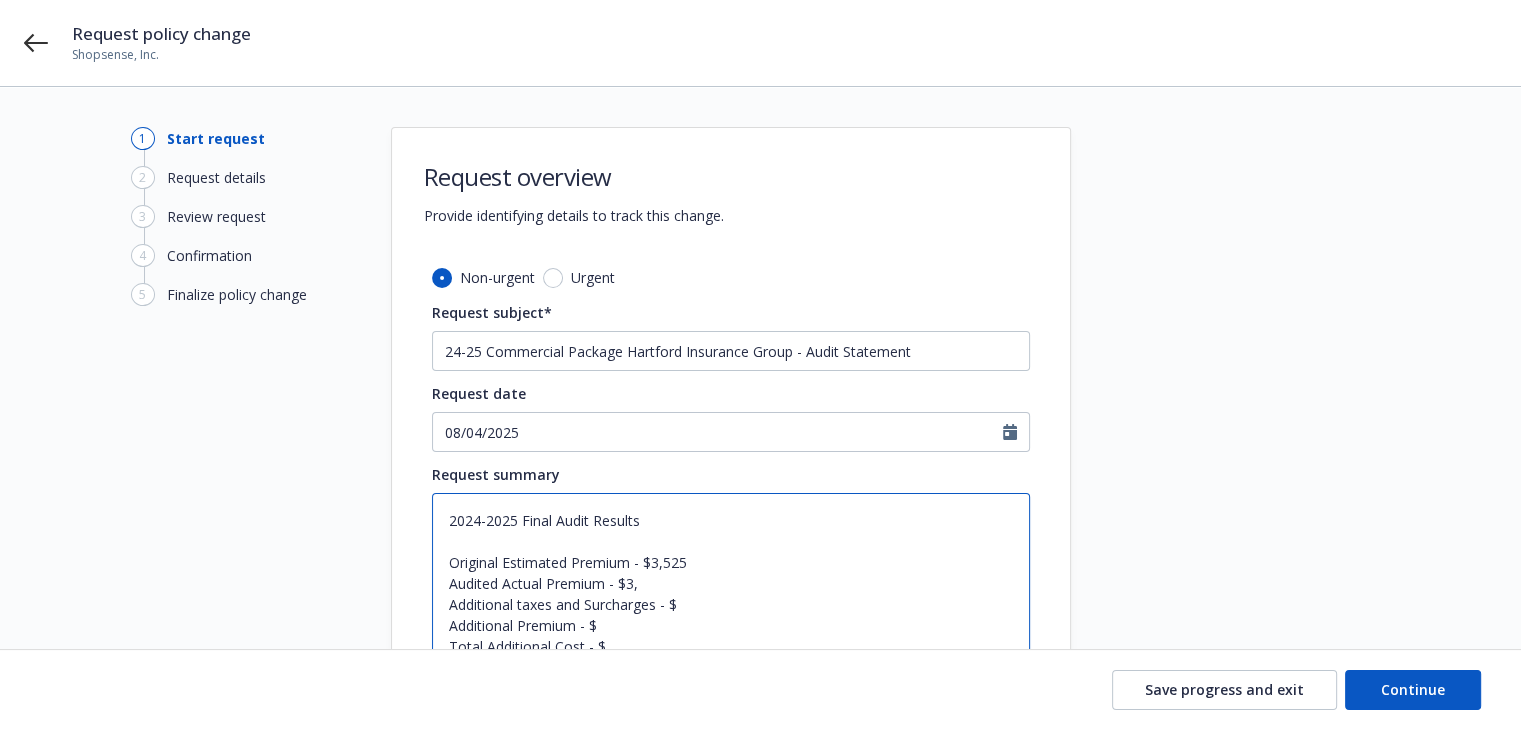 type on "x" 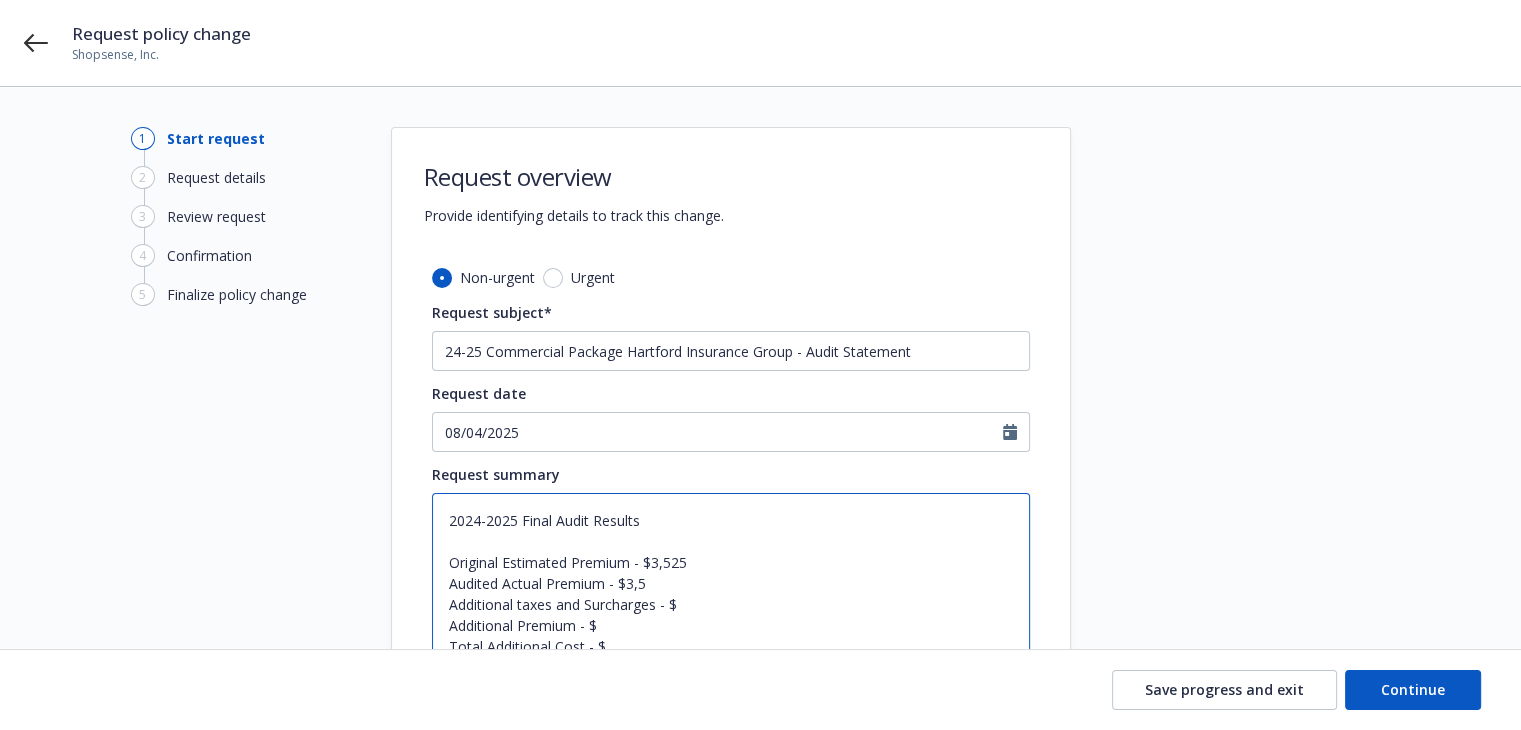 type on "x" 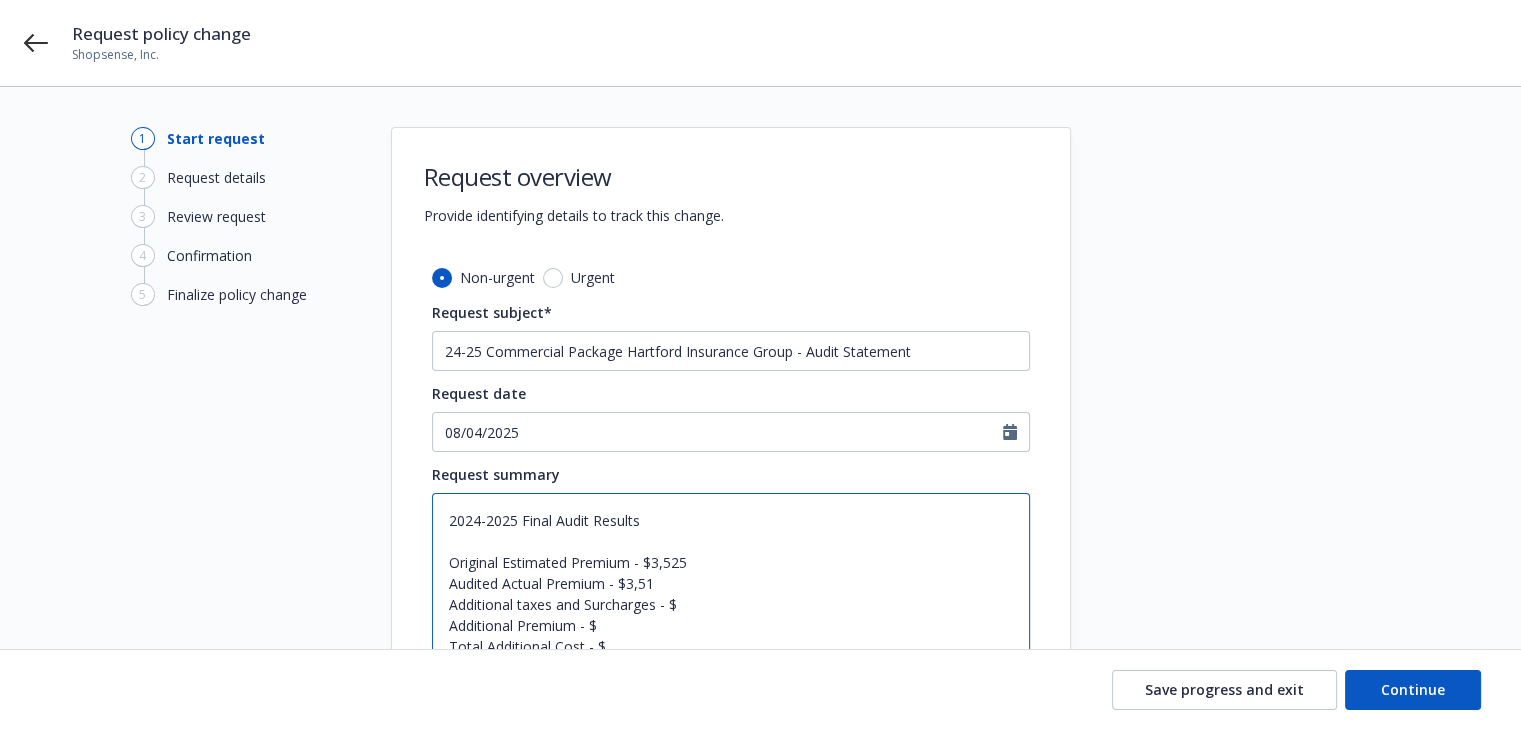 type on "x" 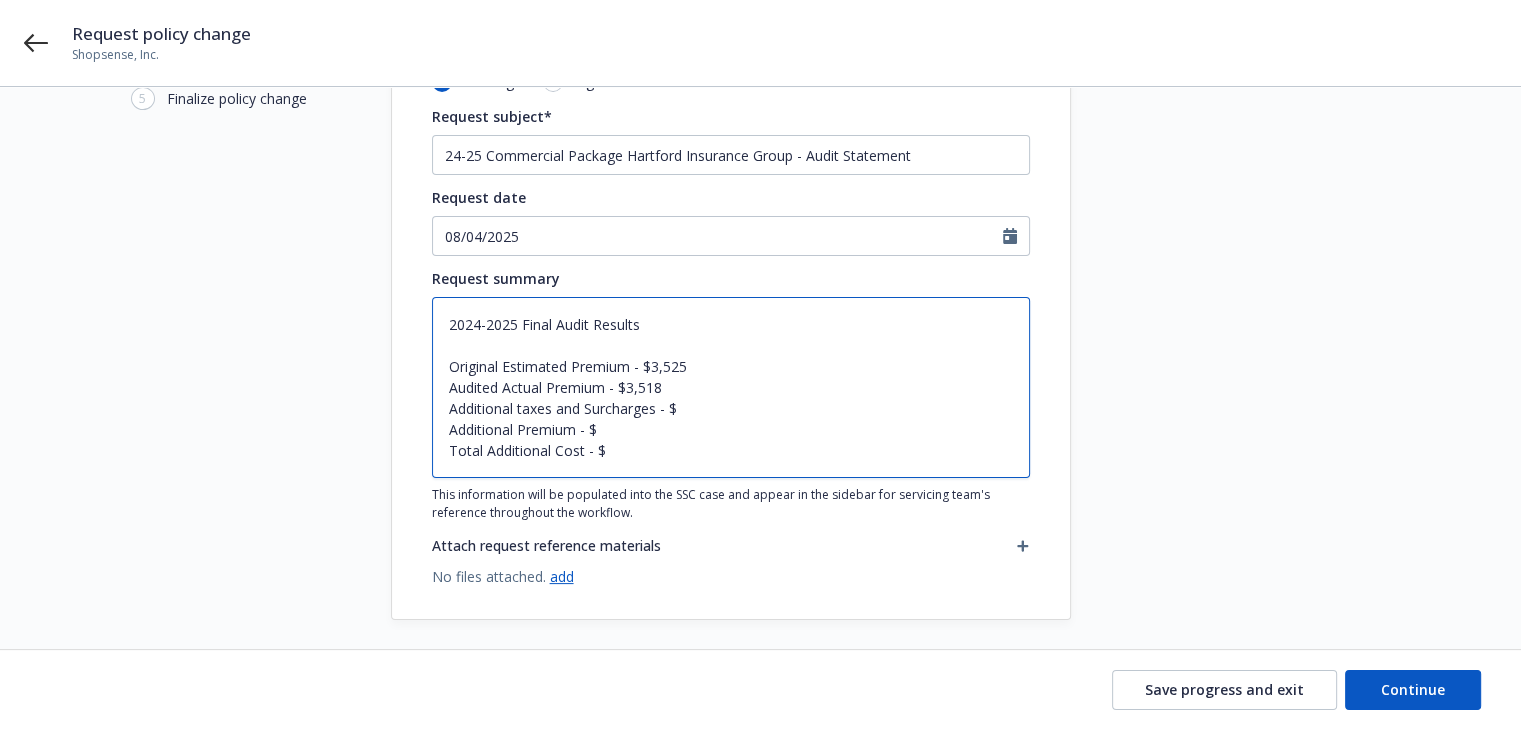 scroll, scrollTop: 200, scrollLeft: 0, axis: vertical 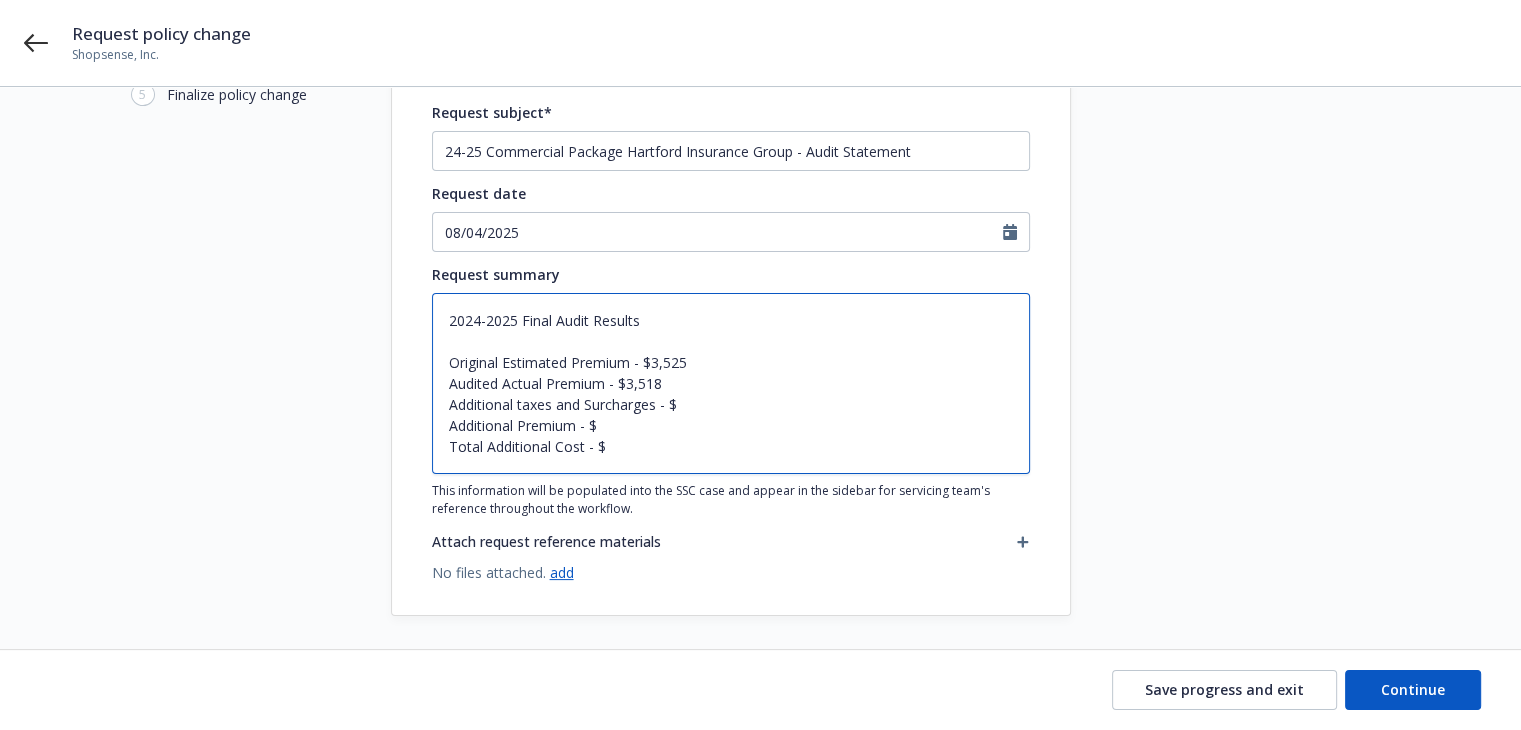 click on "2024-2025 Final Audit Results
Original Estimated Premium - $3,525
Audited Actual Premium - $3,518
Additional taxes and Surcharges - $
Additional Premium - $
Total Additional Cost - $" at bounding box center (731, 383) 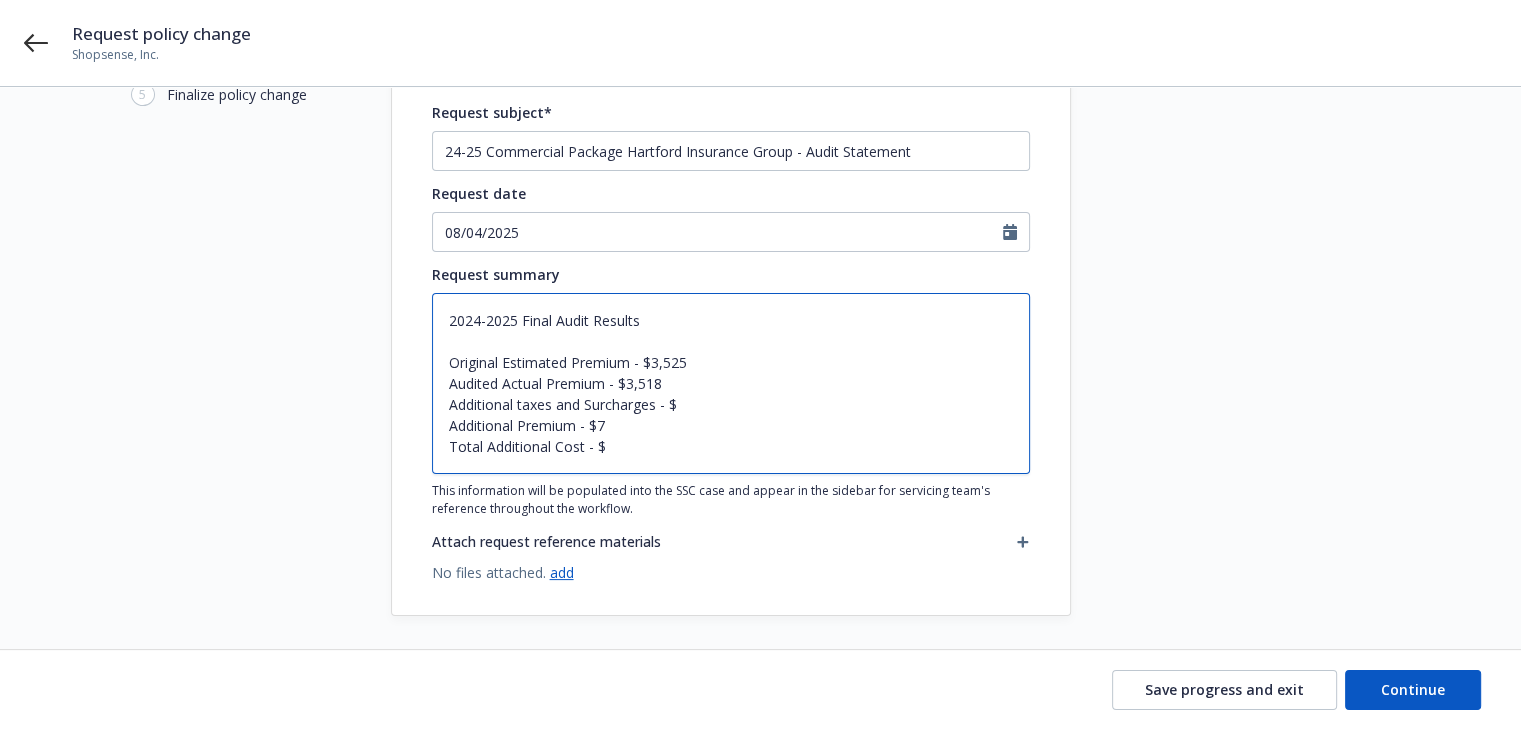 click on "2024-2025 Final Audit Results
Original Estimated Premium - $3,525
Audited Actual Premium - $3,518
Additional taxes and Surcharges - $
Additional Premium - $7
Total Additional Cost - $" at bounding box center (731, 383) 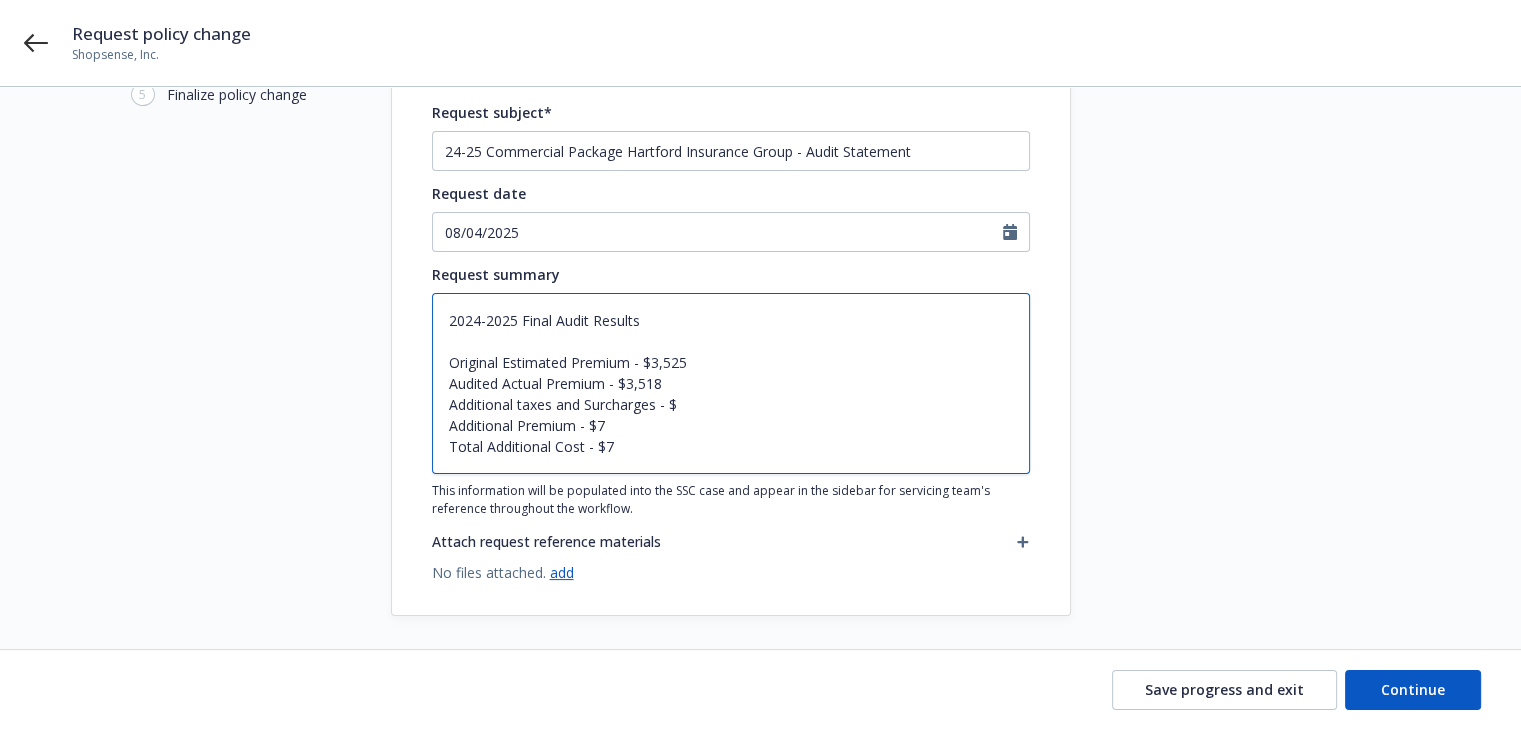 click on "2024-2025 Final Audit Results
Original Estimated Premium - $3,525
Audited Actual Premium - $3,518
Additional taxes and Surcharges - $
Additional Premium - $7
Total Additional Cost - $7" at bounding box center (731, 383) 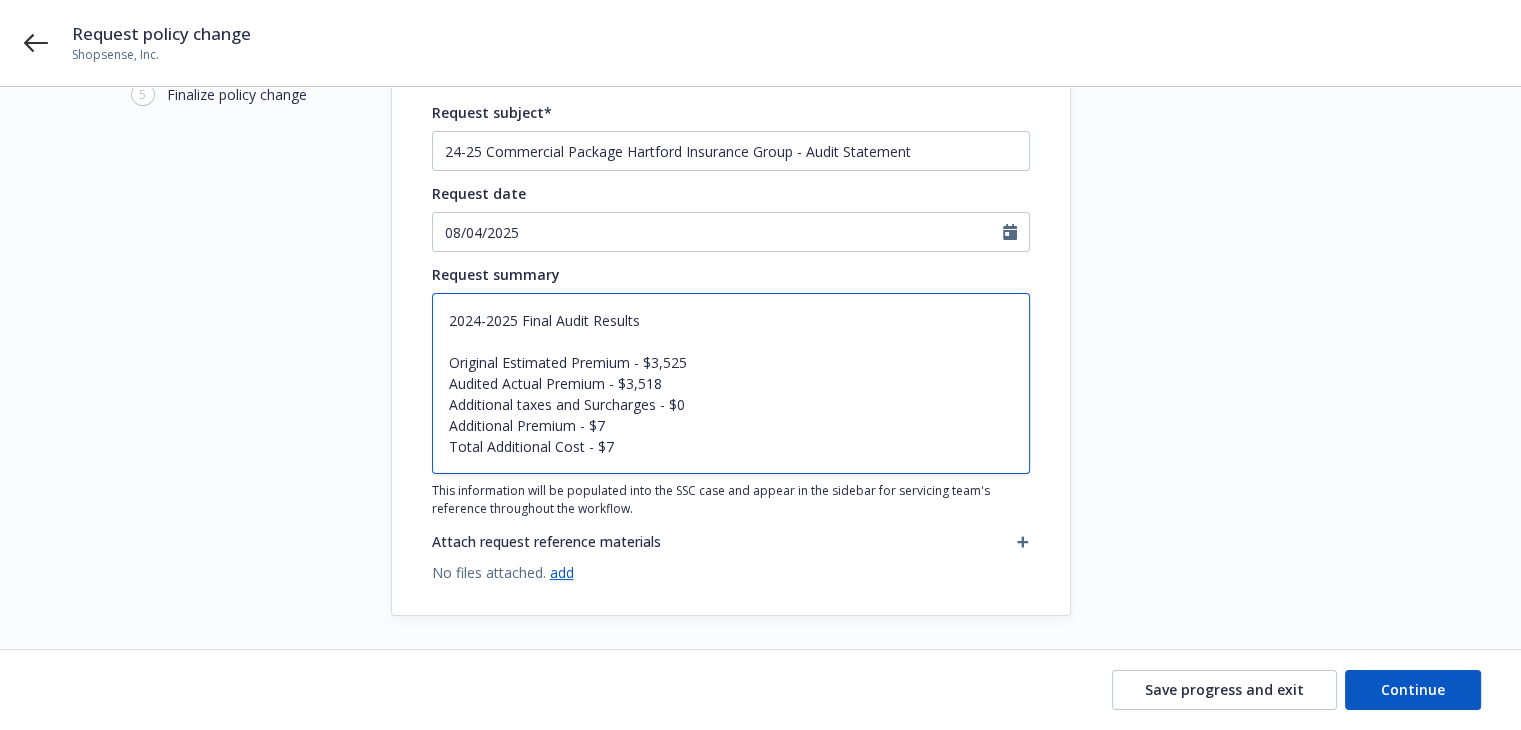 click on "2024-2025 Final Audit Results
Original Estimated Premium - $3,525
Audited Actual Premium - $3,518
Additional taxes and Surcharges - $0
Additional Premium - $7
Total Additional Cost - $7" at bounding box center [731, 383] 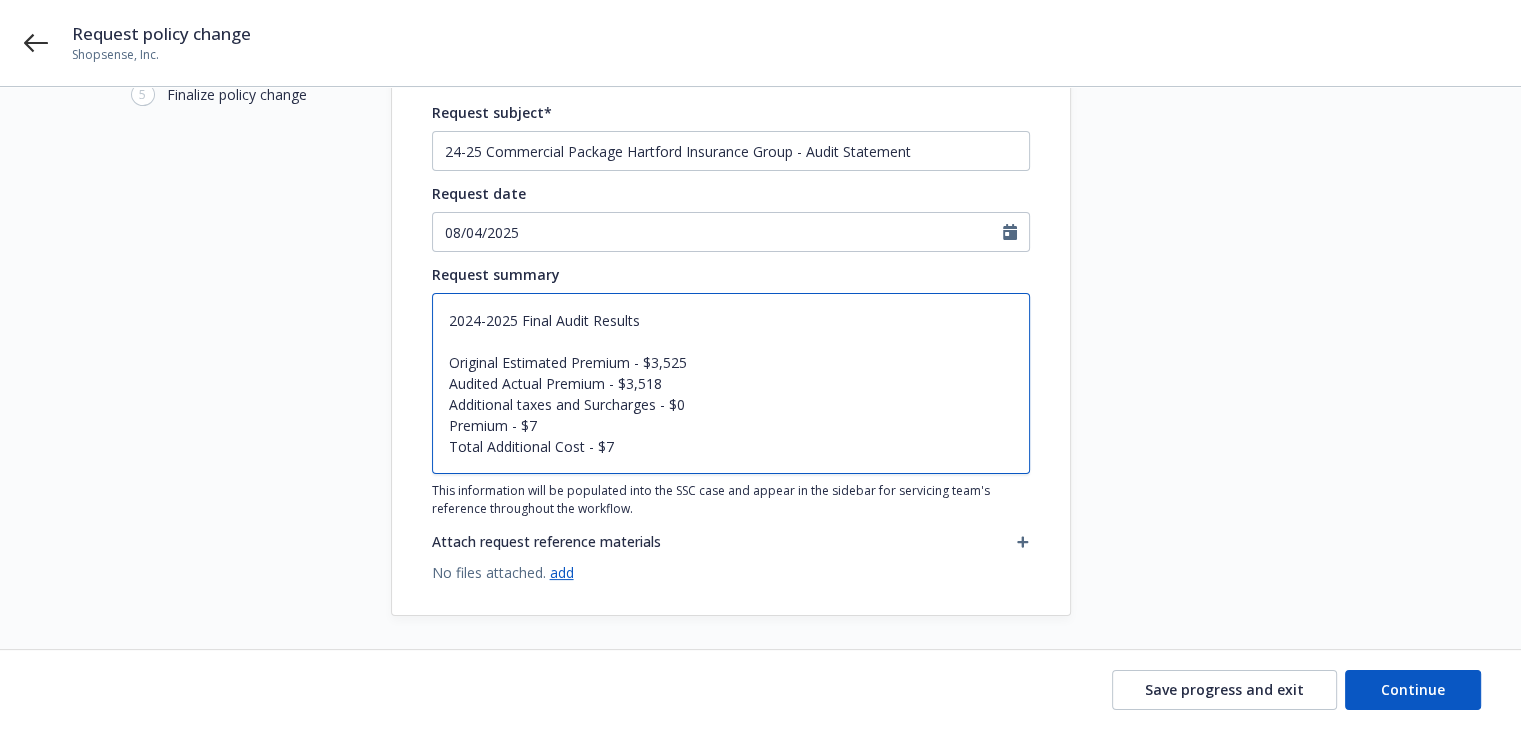 type on "x" 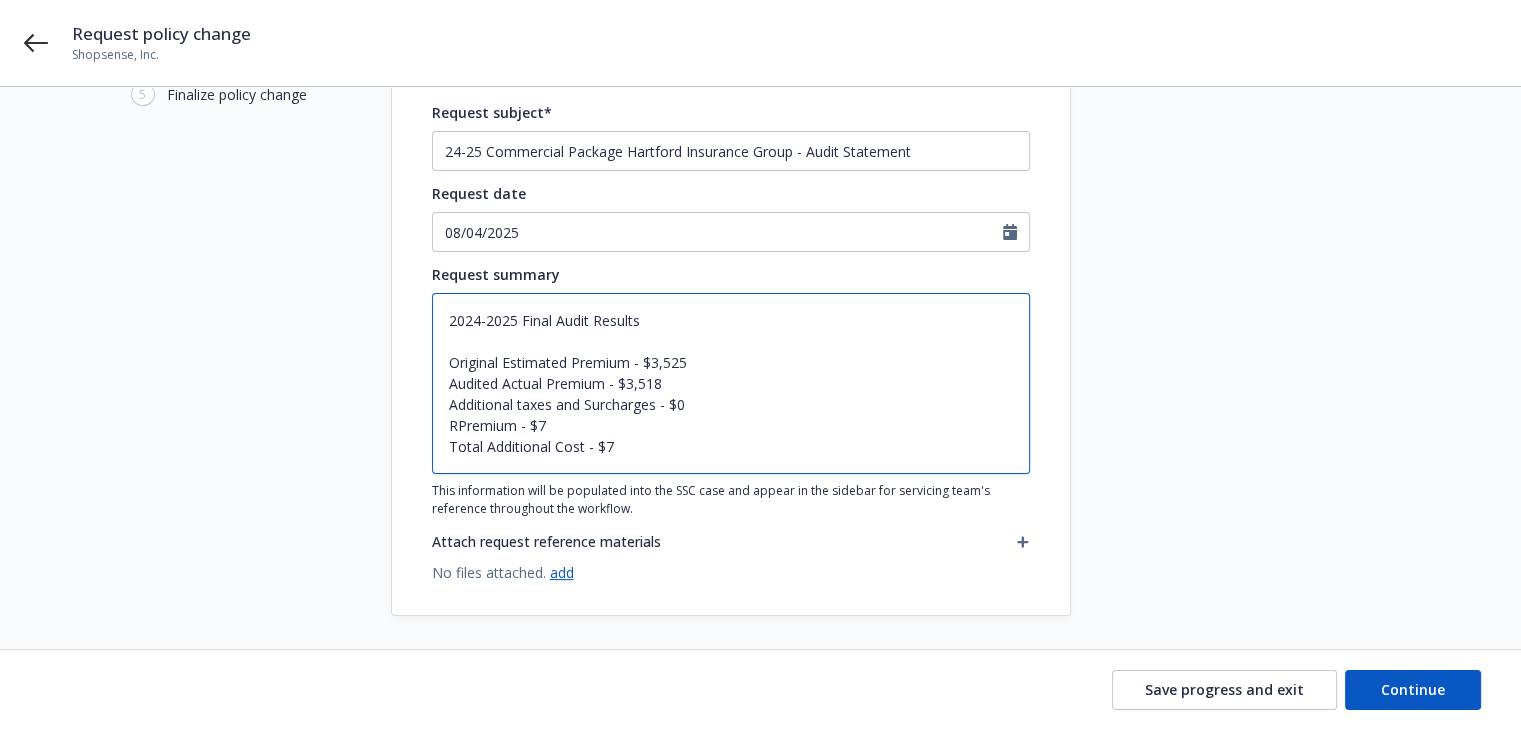 type on "x" 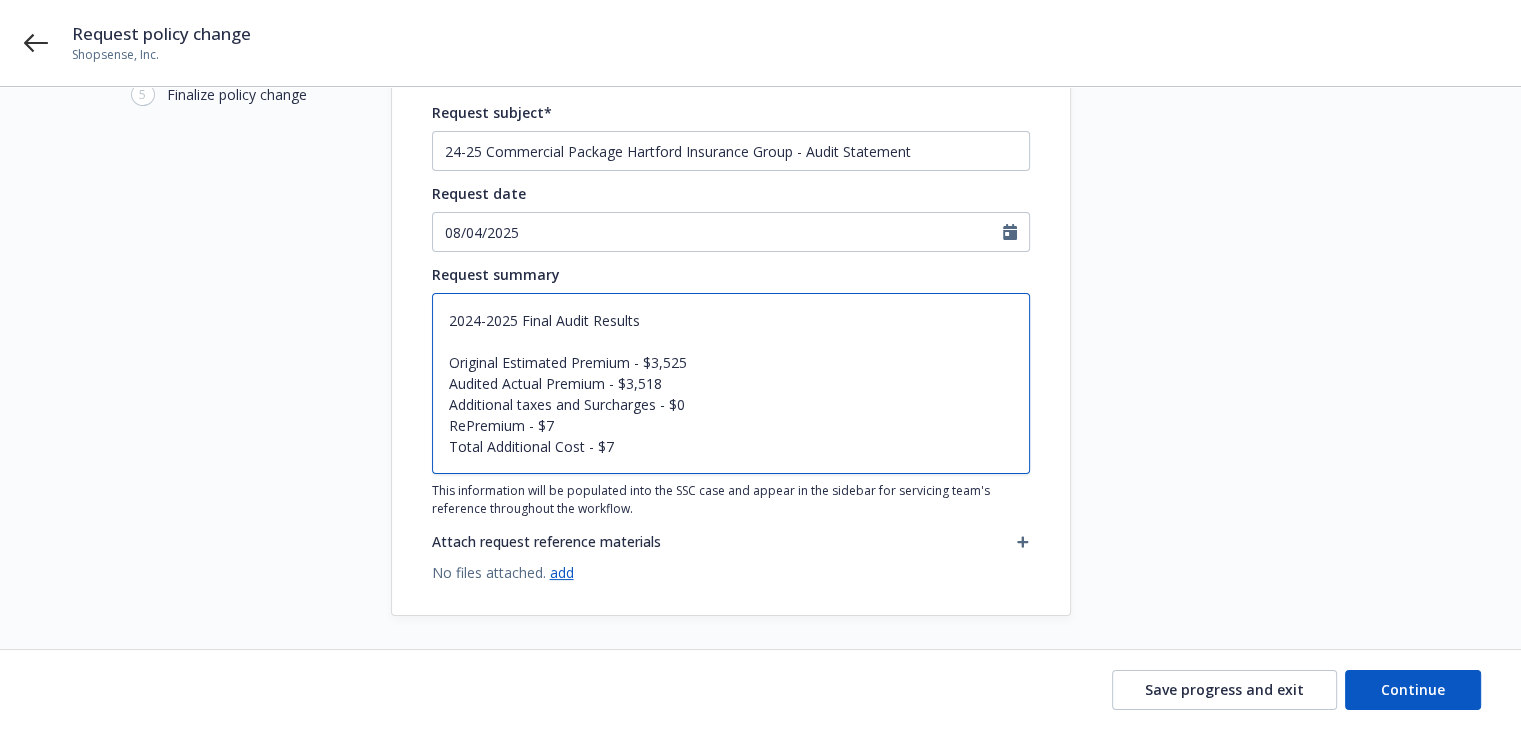type on "x" 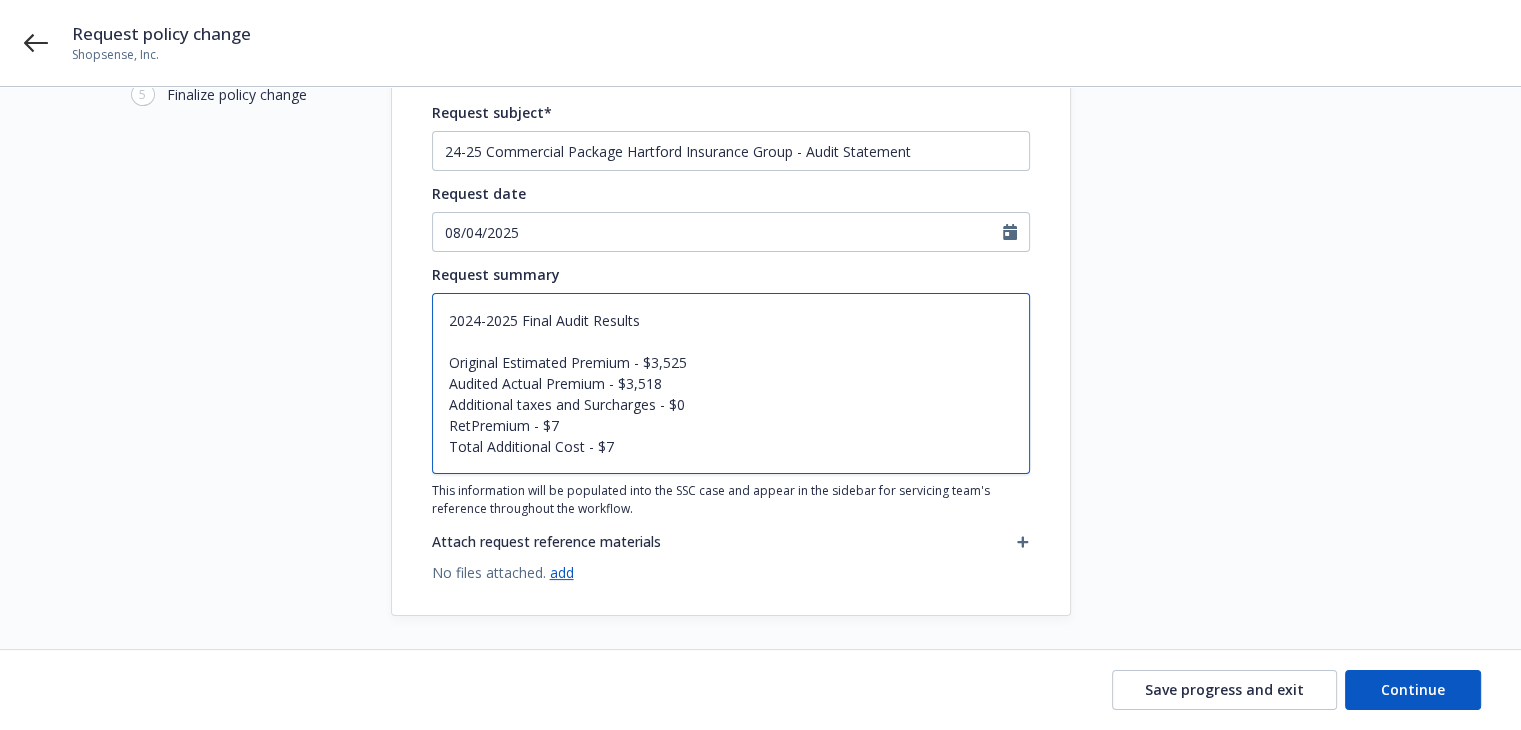 type on "x" 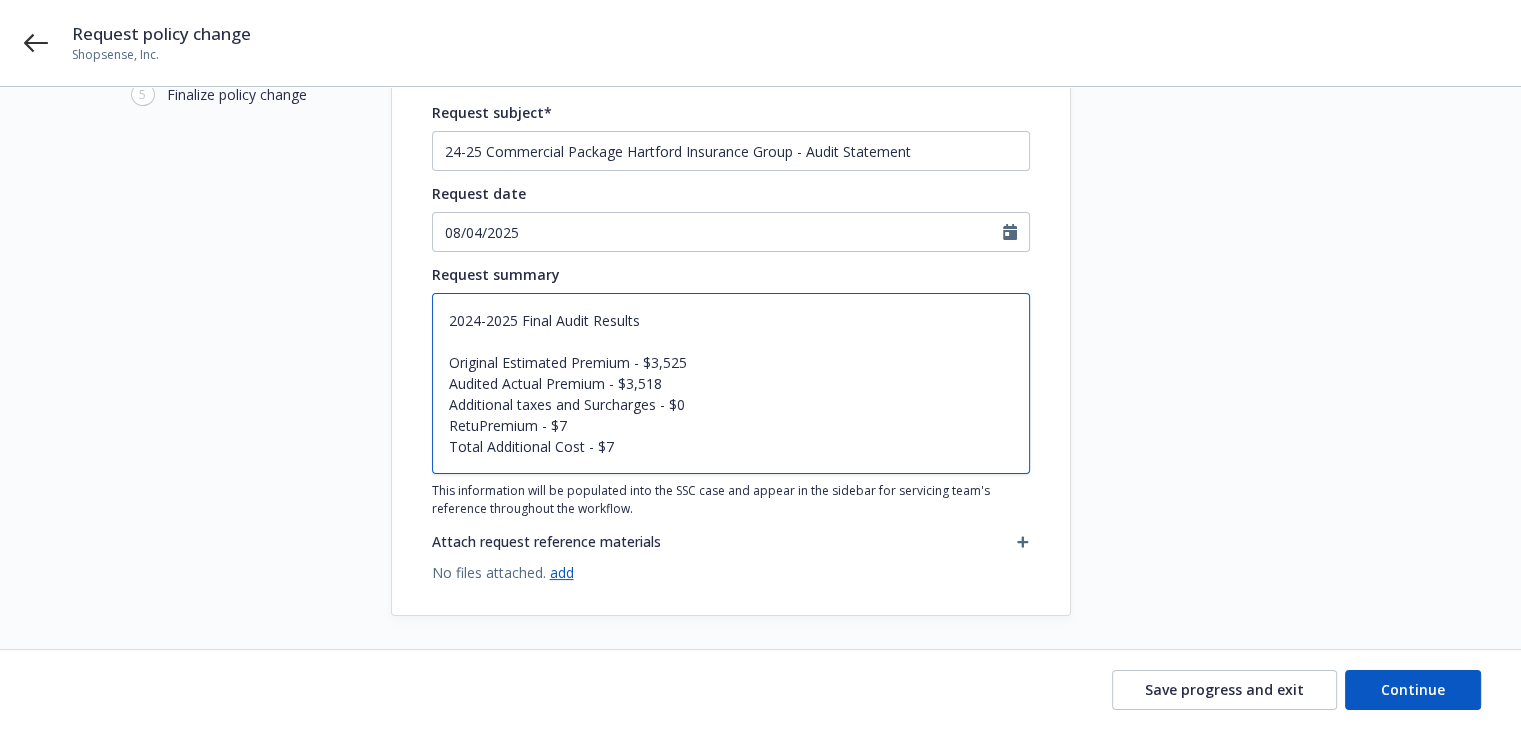 type on "x" 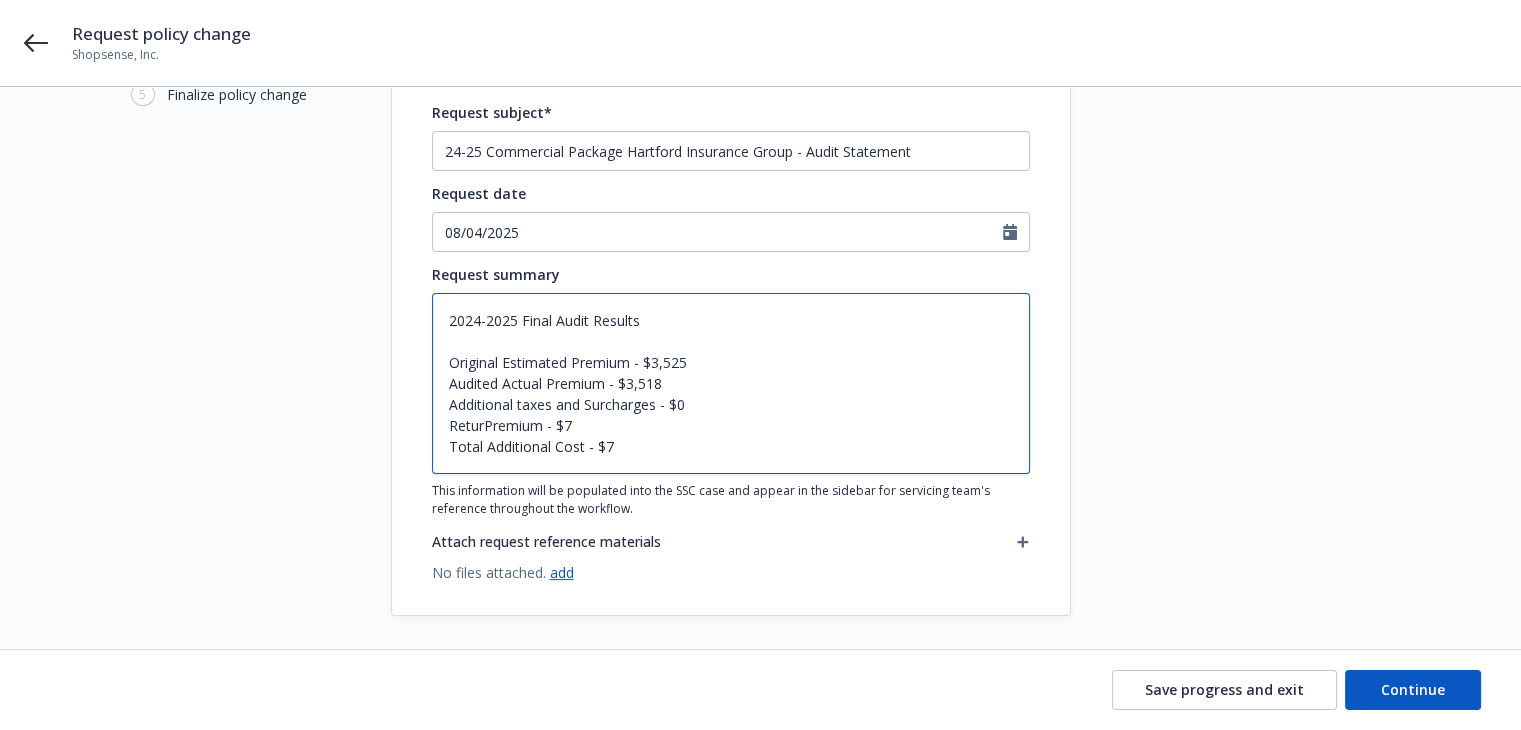 type on "x" 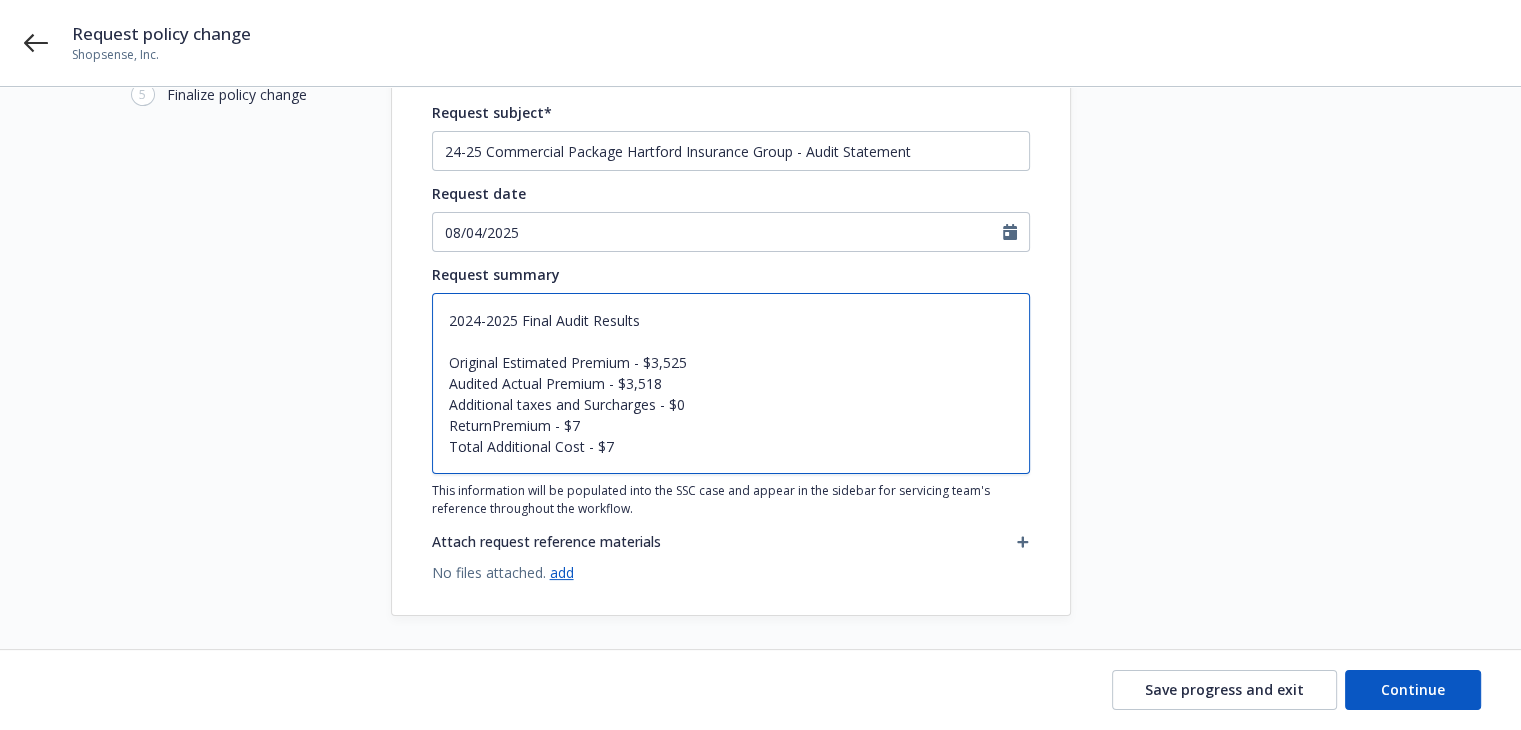 type on "x" 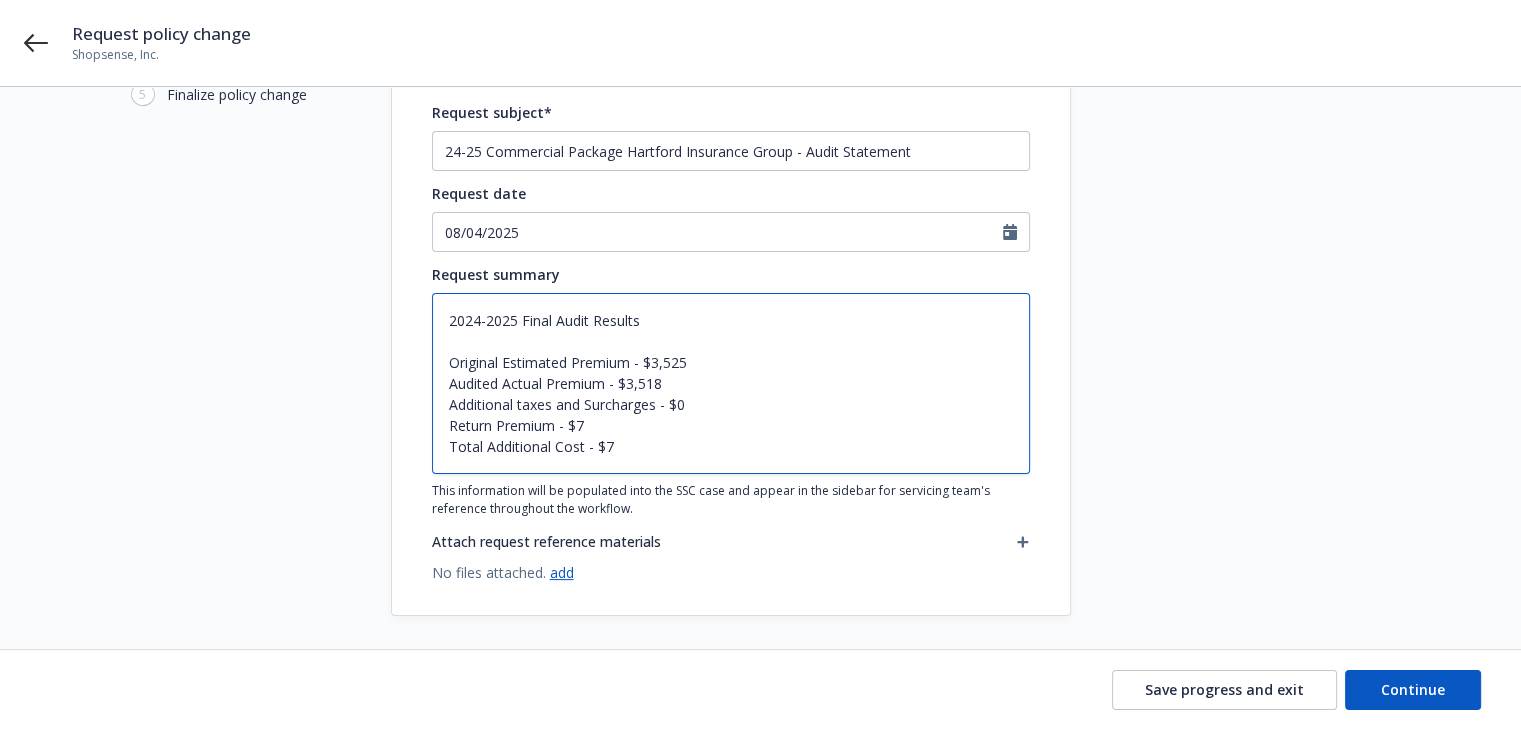 drag, startPoint x: 448, startPoint y: 429, endPoint x: 552, endPoint y: 434, distance: 104.120125 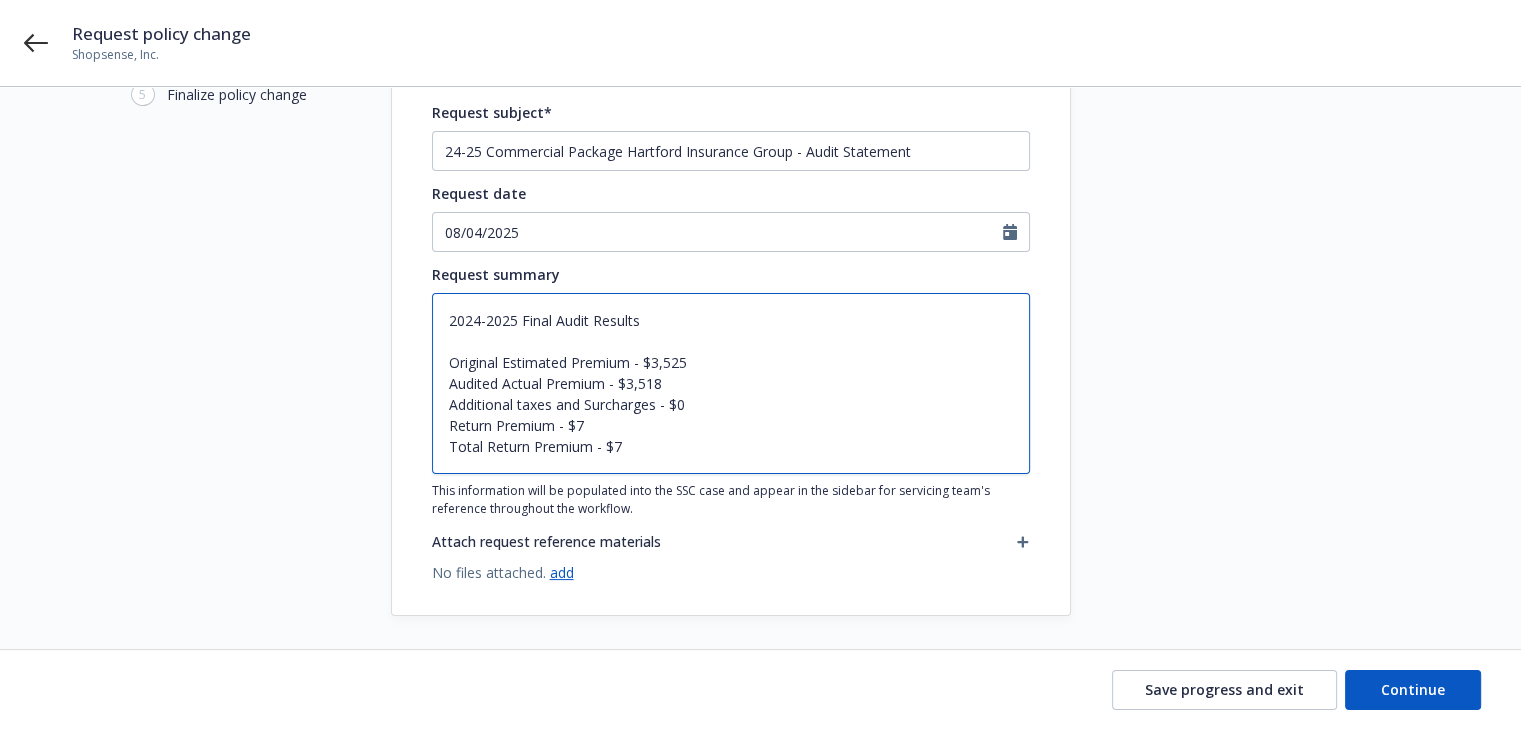 type on "x" 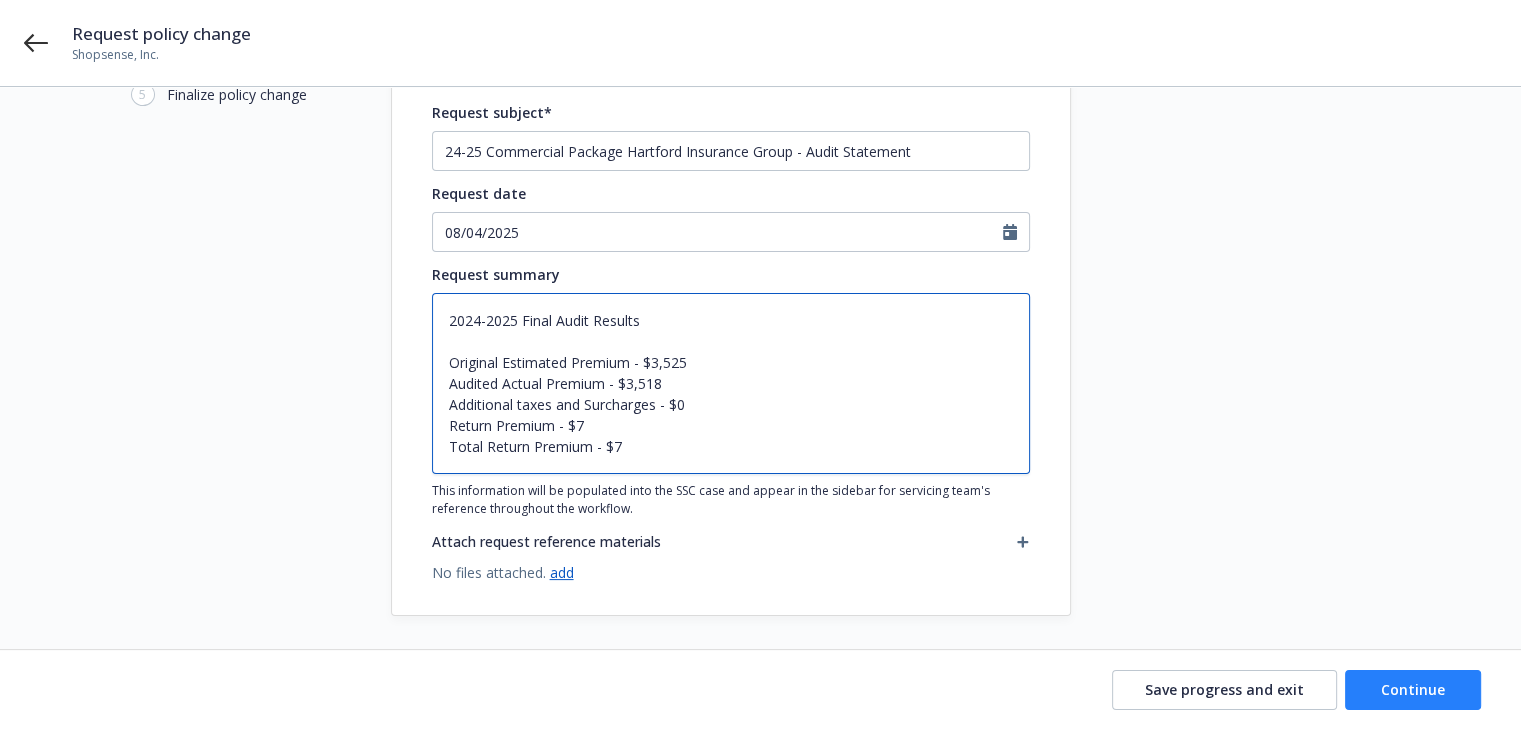 type on "2024-2025 Final Audit Results
Original Estimated Premium - $3,525
Audited Actual Premium - $3,518
Additional taxes and Surcharges - $0
Return Premium - $7
Total Return Premium - $7" 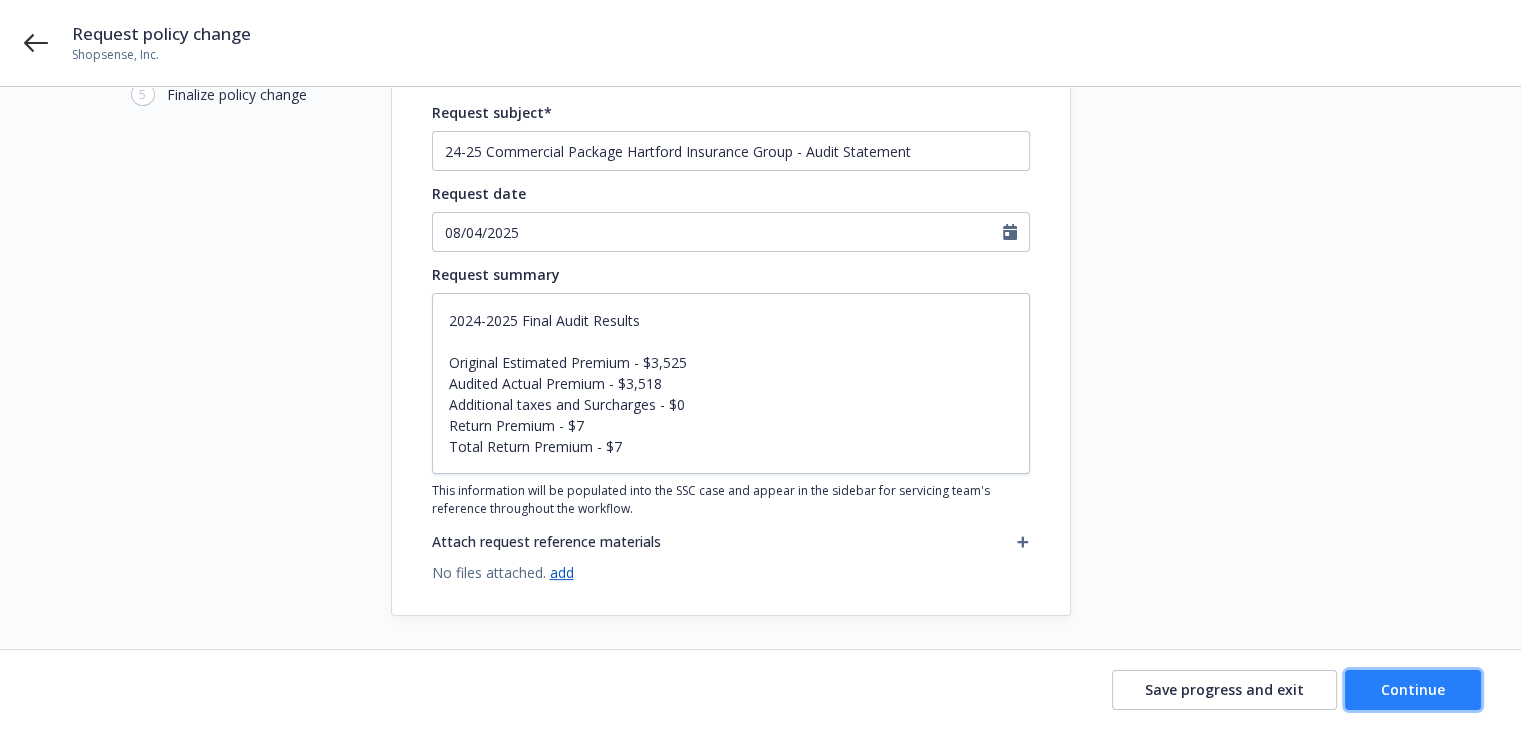 click on "Continue" at bounding box center (1413, 690) 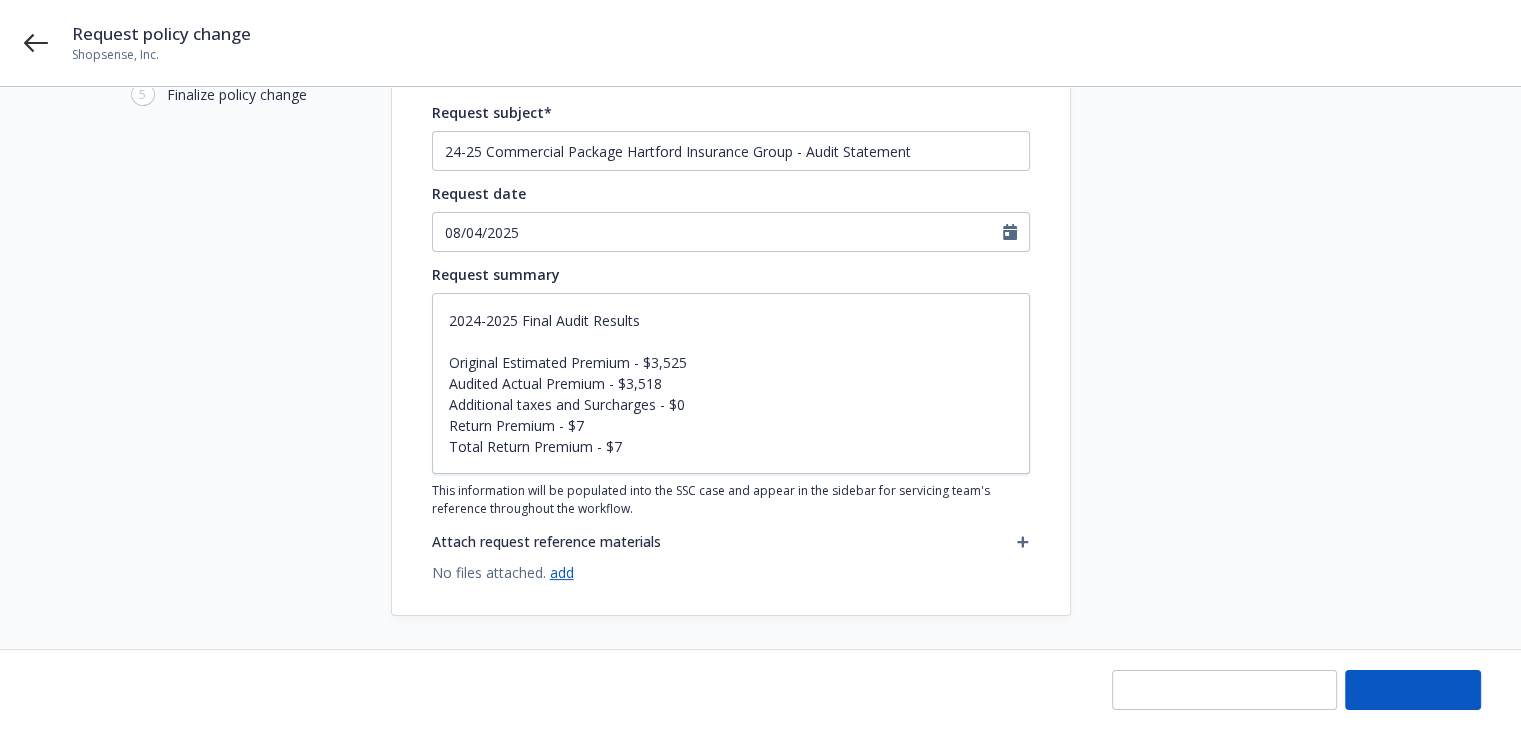type on "x" 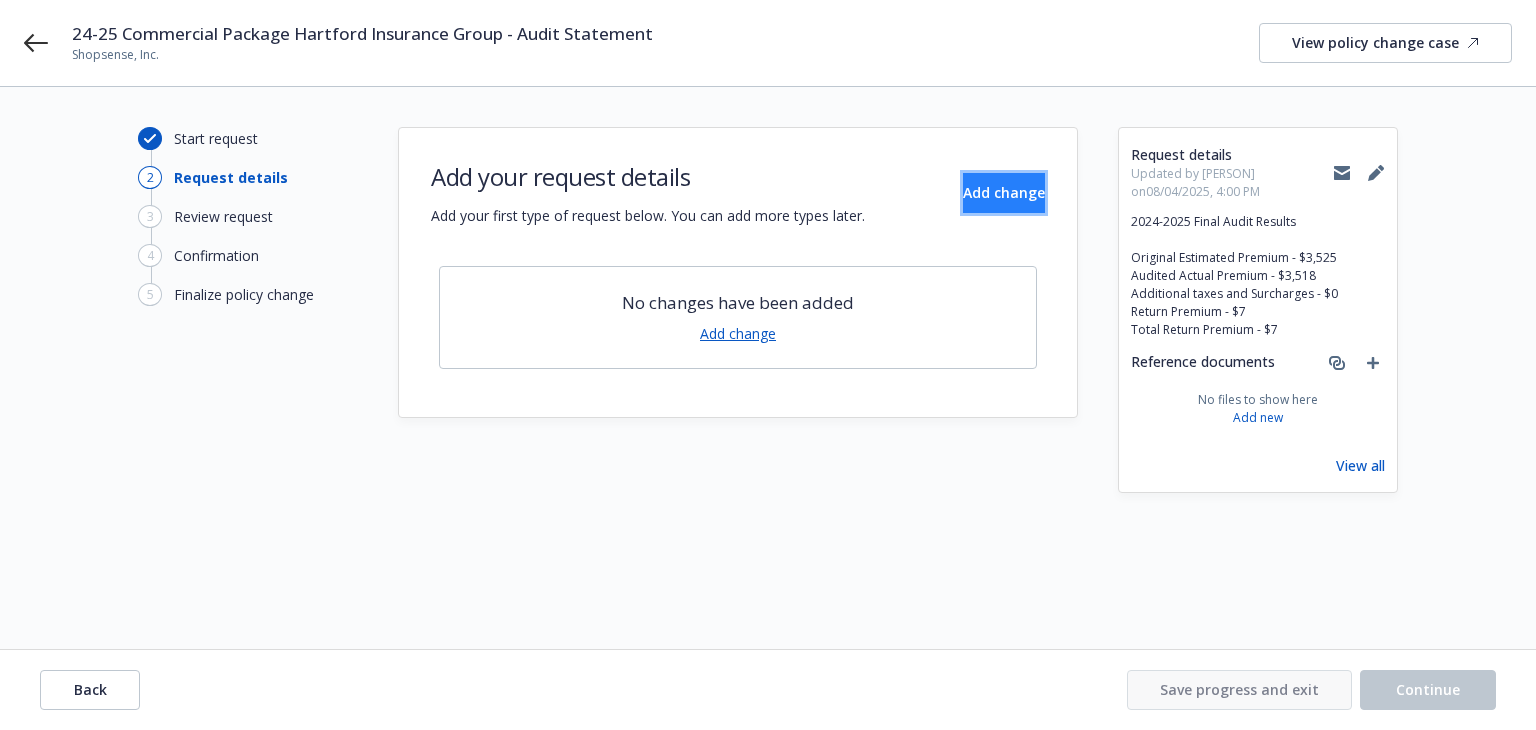 click on "Add change" at bounding box center [1004, 192] 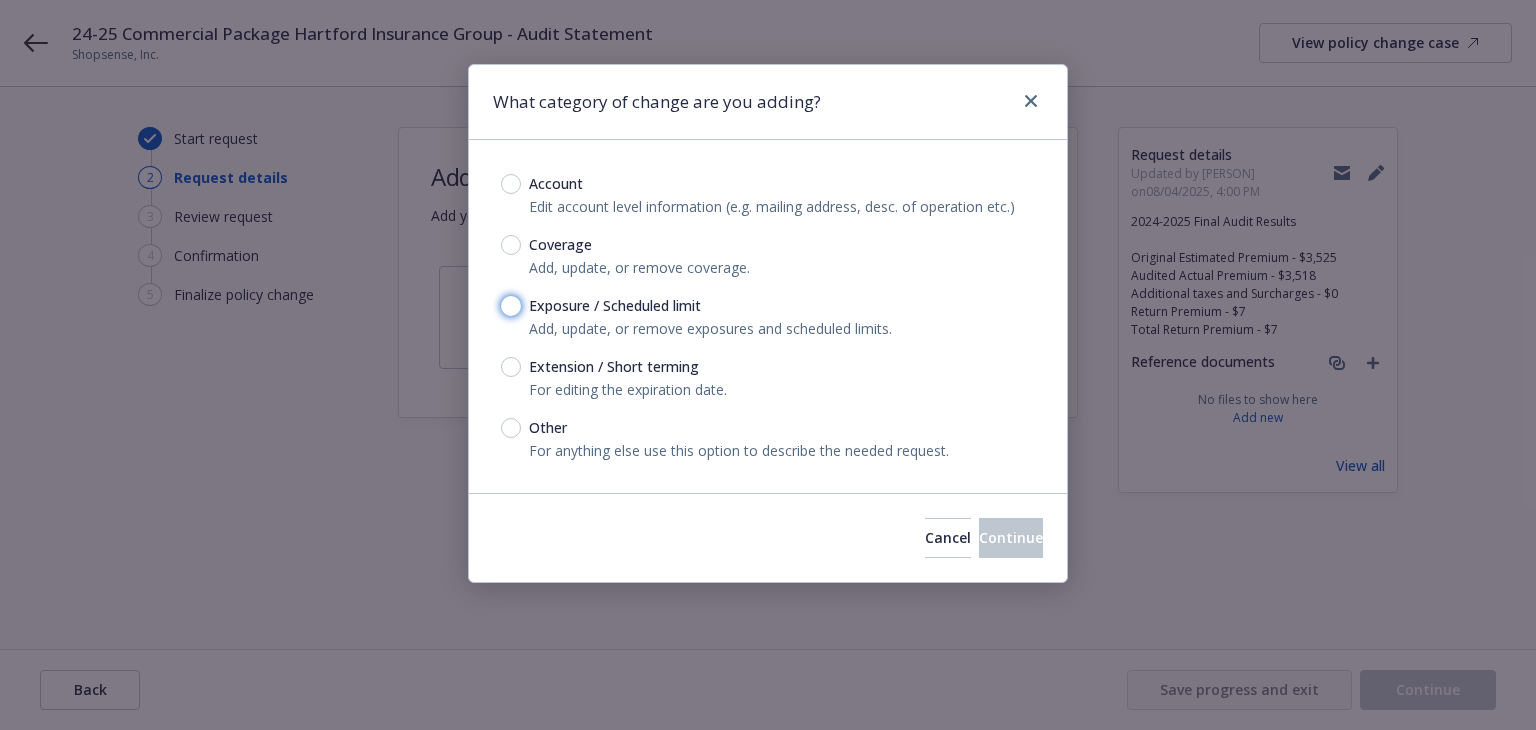 click on "Exposure / Scheduled limit" at bounding box center (511, 306) 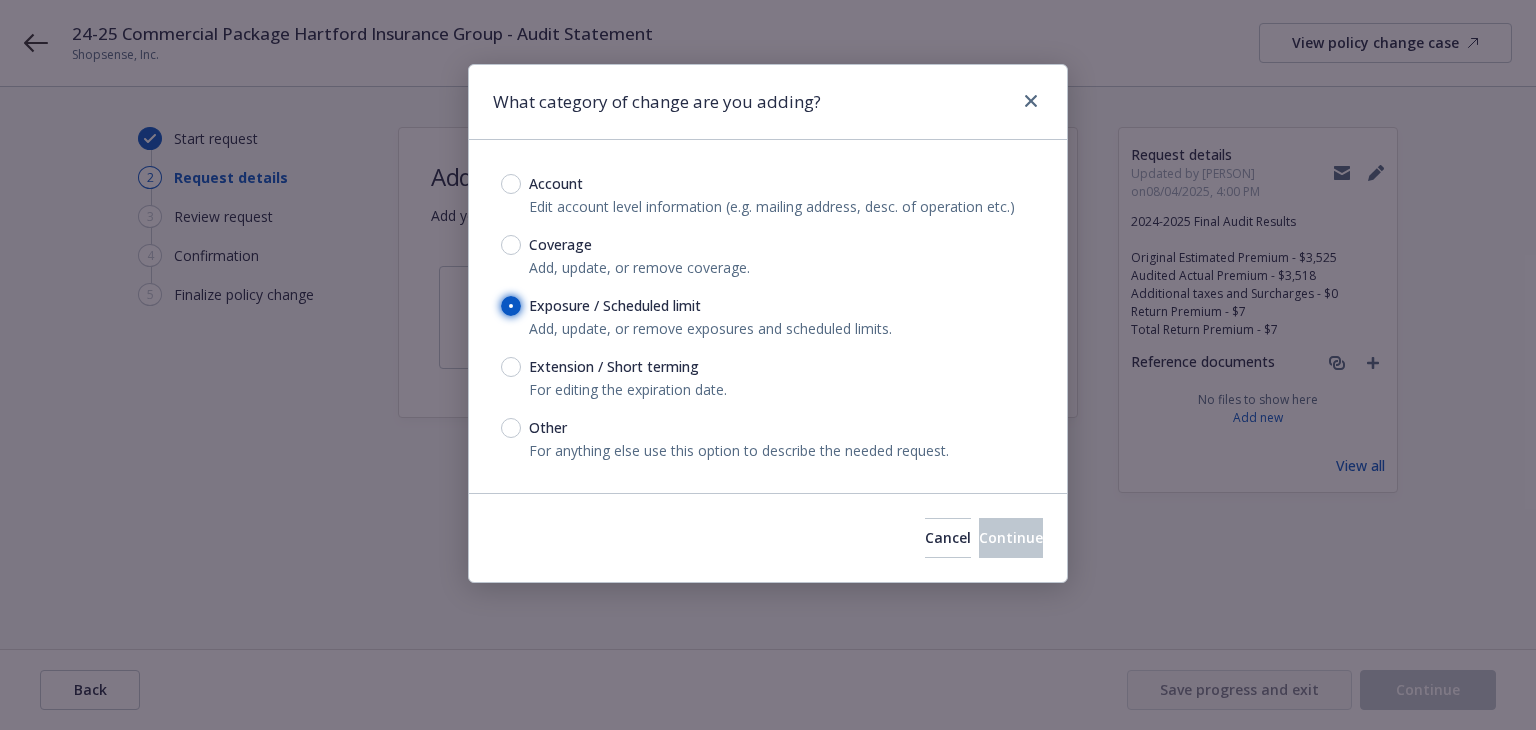 radio on "true" 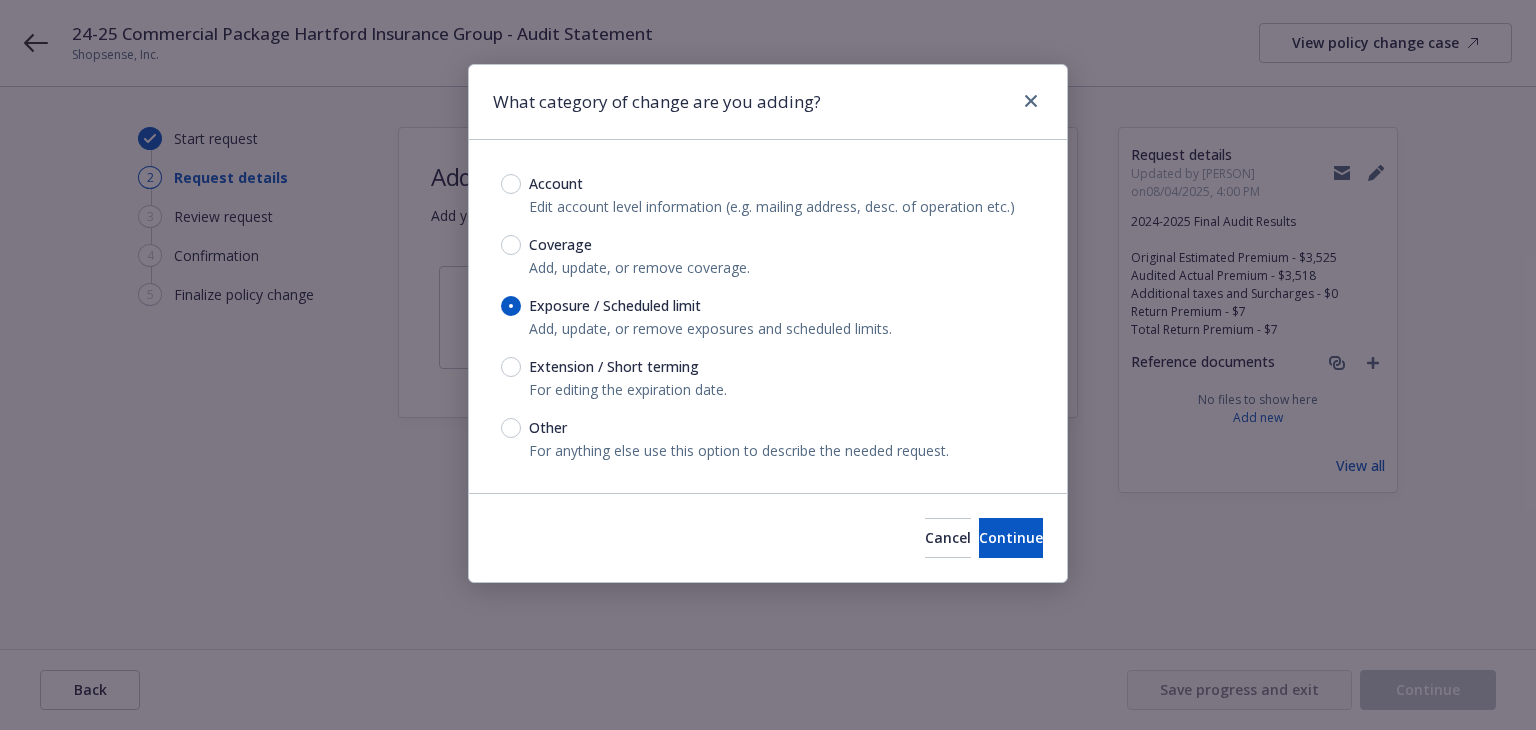 click on "Cancel Continue" at bounding box center [768, 537] 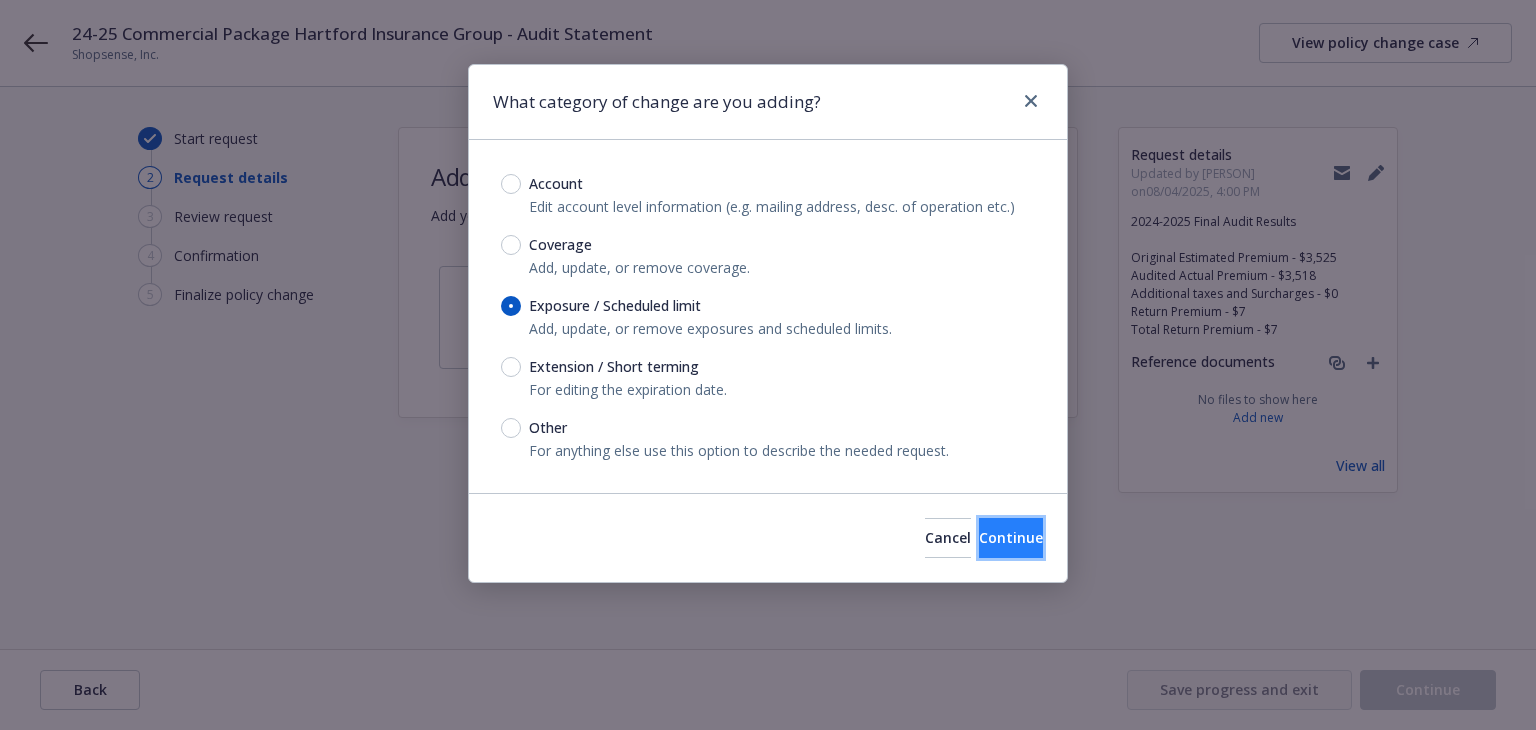 click on "Continue" at bounding box center (1011, 537) 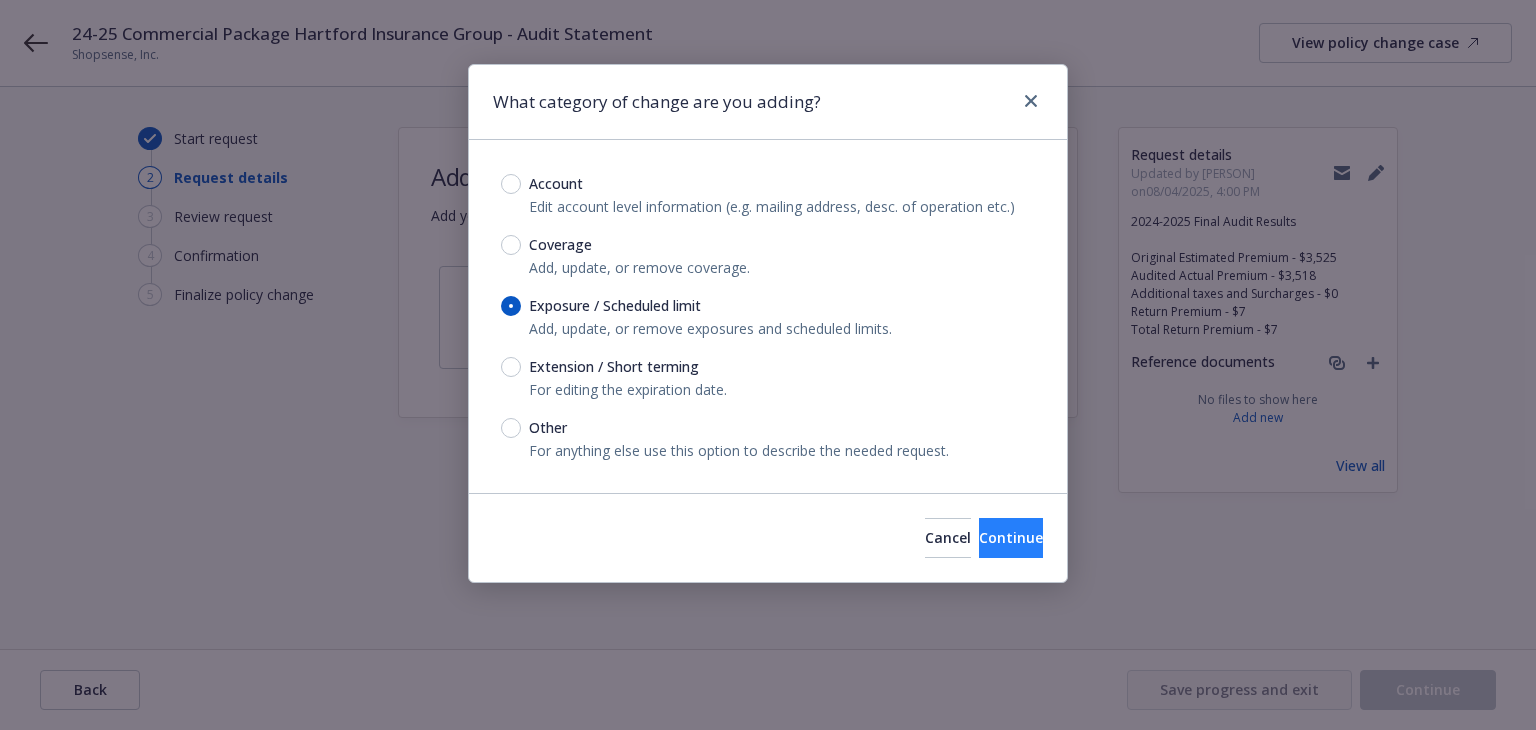 type on "x" 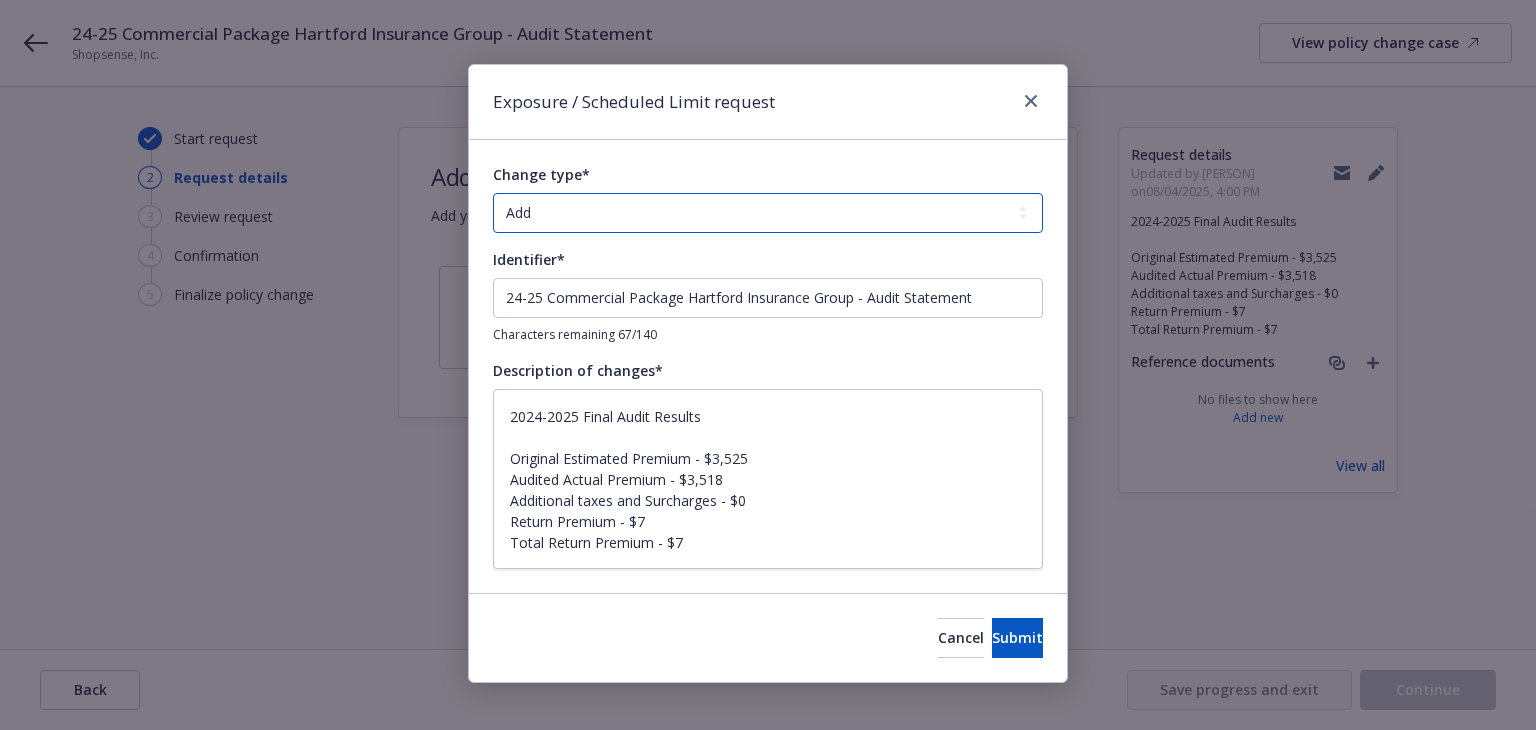 drag, startPoint x: 568, startPoint y: 217, endPoint x: 565, endPoint y: 230, distance: 13.341664 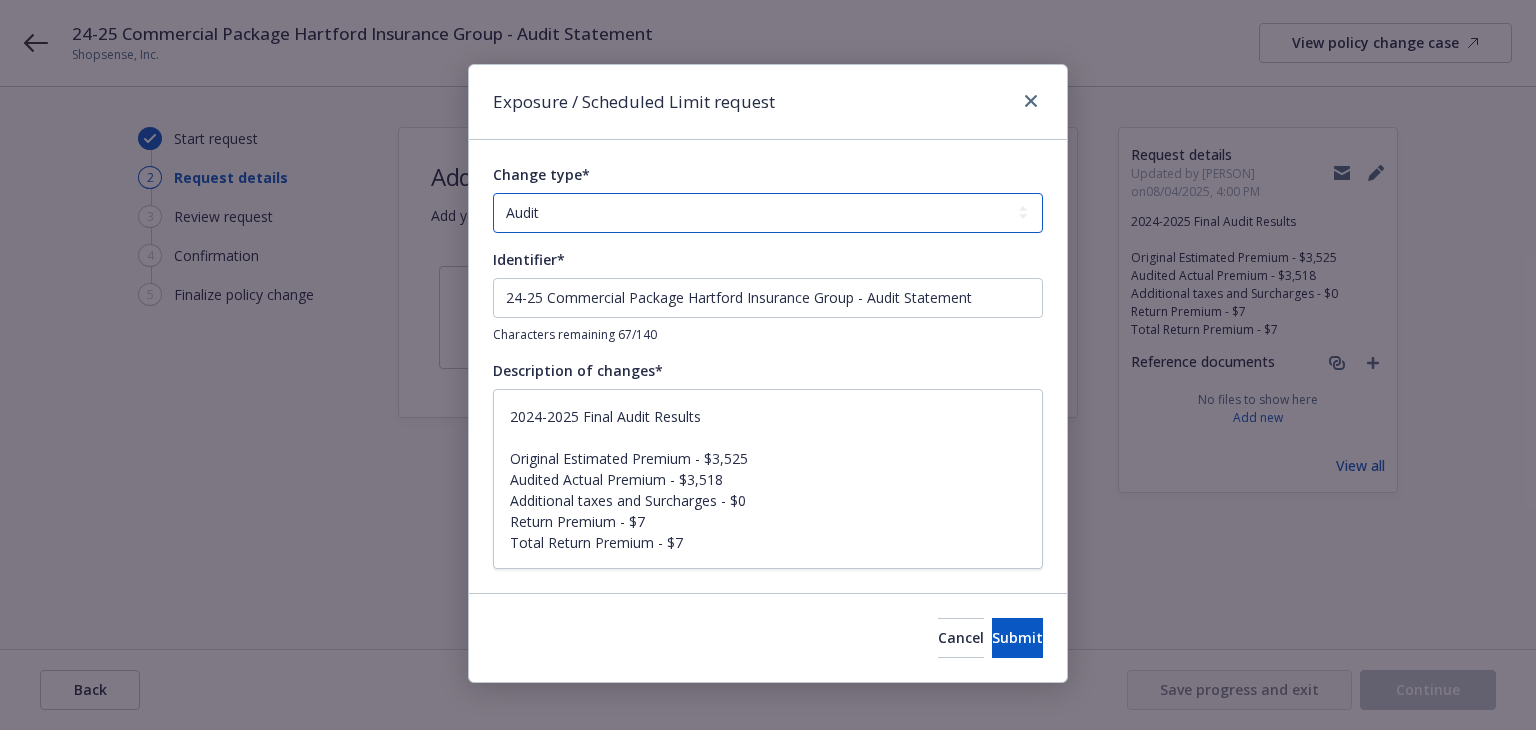 click on "Add Audit Change Remove" at bounding box center [768, 213] 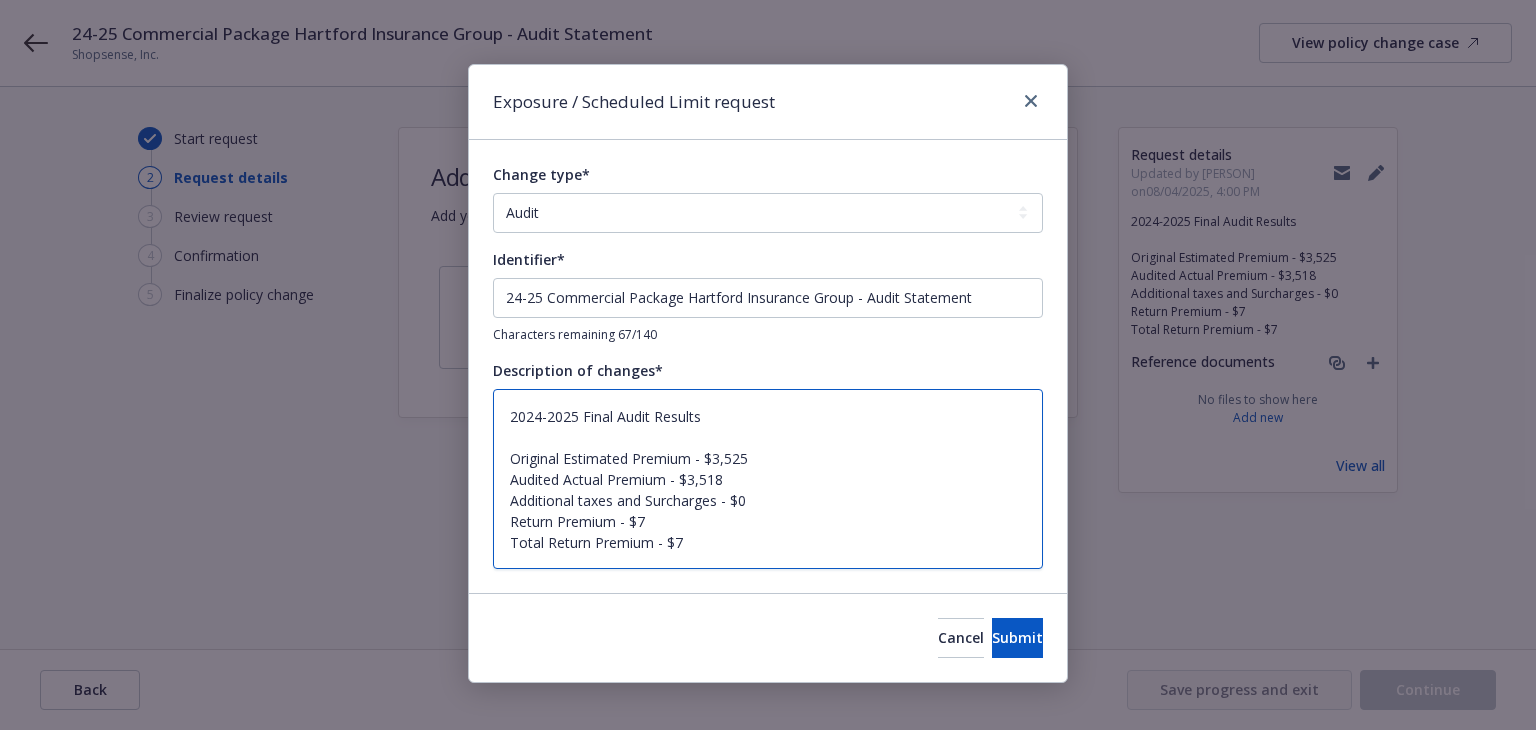 drag, startPoint x: 716, startPoint y: 417, endPoint x: 382, endPoint y: 409, distance: 334.0958 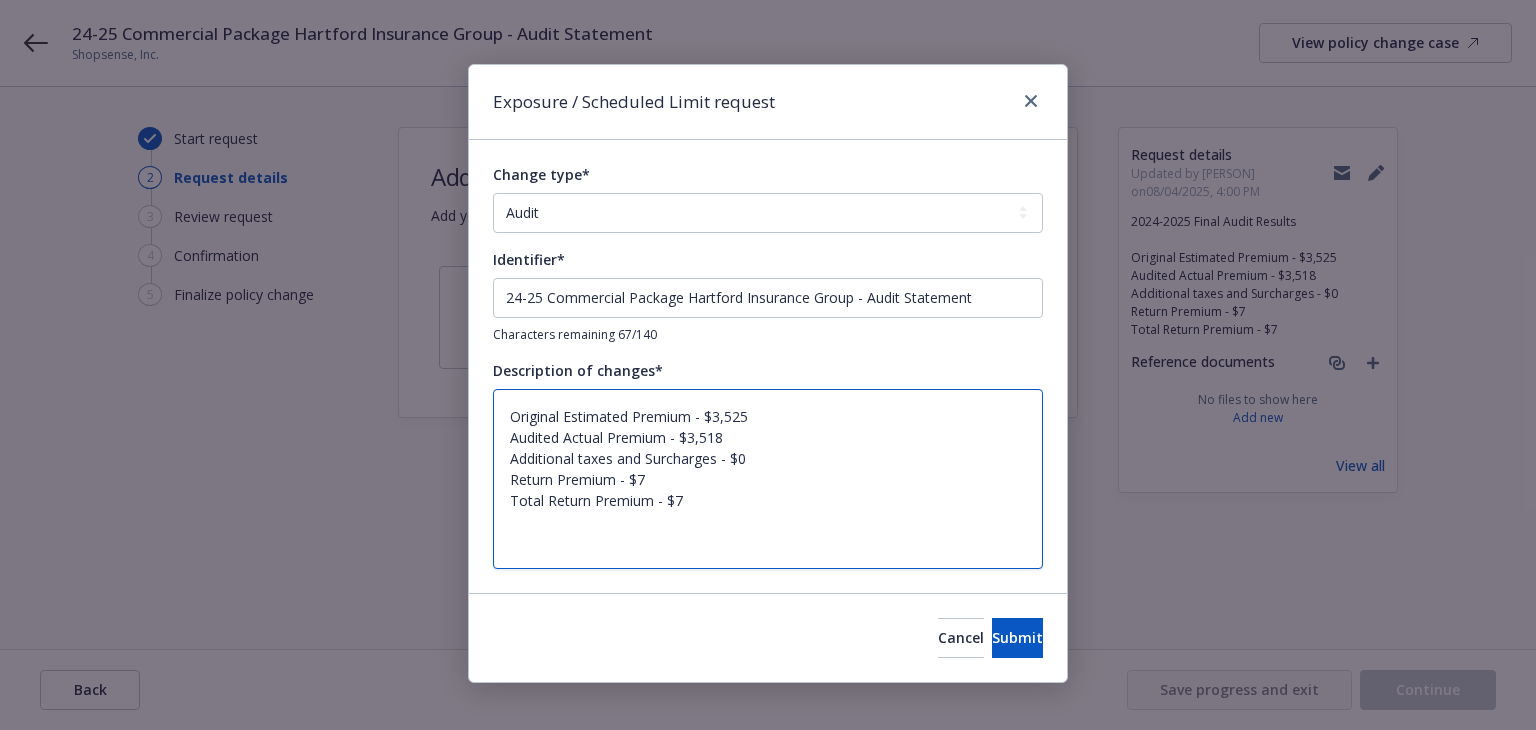 click on "Original Estimated Premium - $3,525
Audited Actual Premium - $3,518
Additional taxes and Surcharges - $0
Return Premium - $7
Total Return Premium - $7" at bounding box center (768, 479) 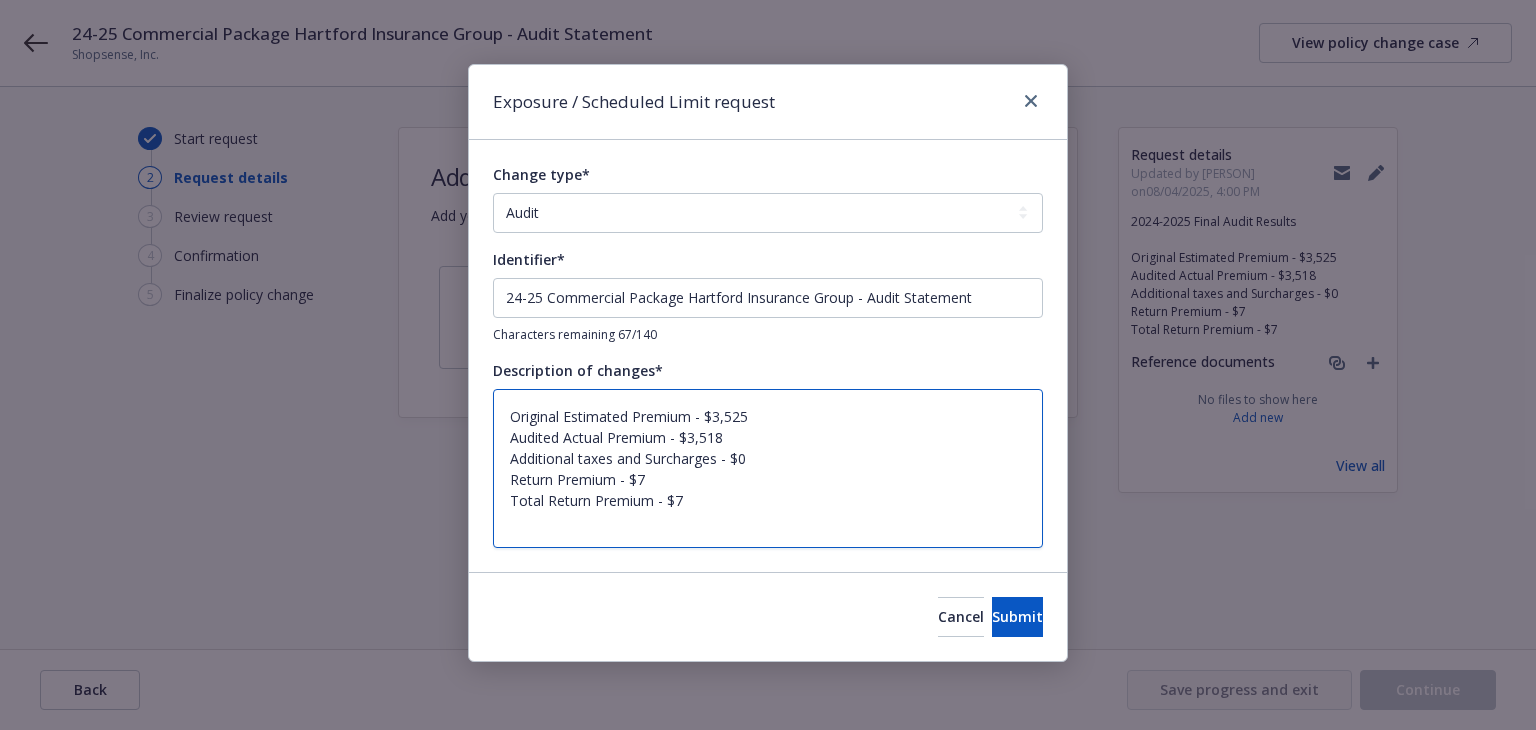 type on "x" 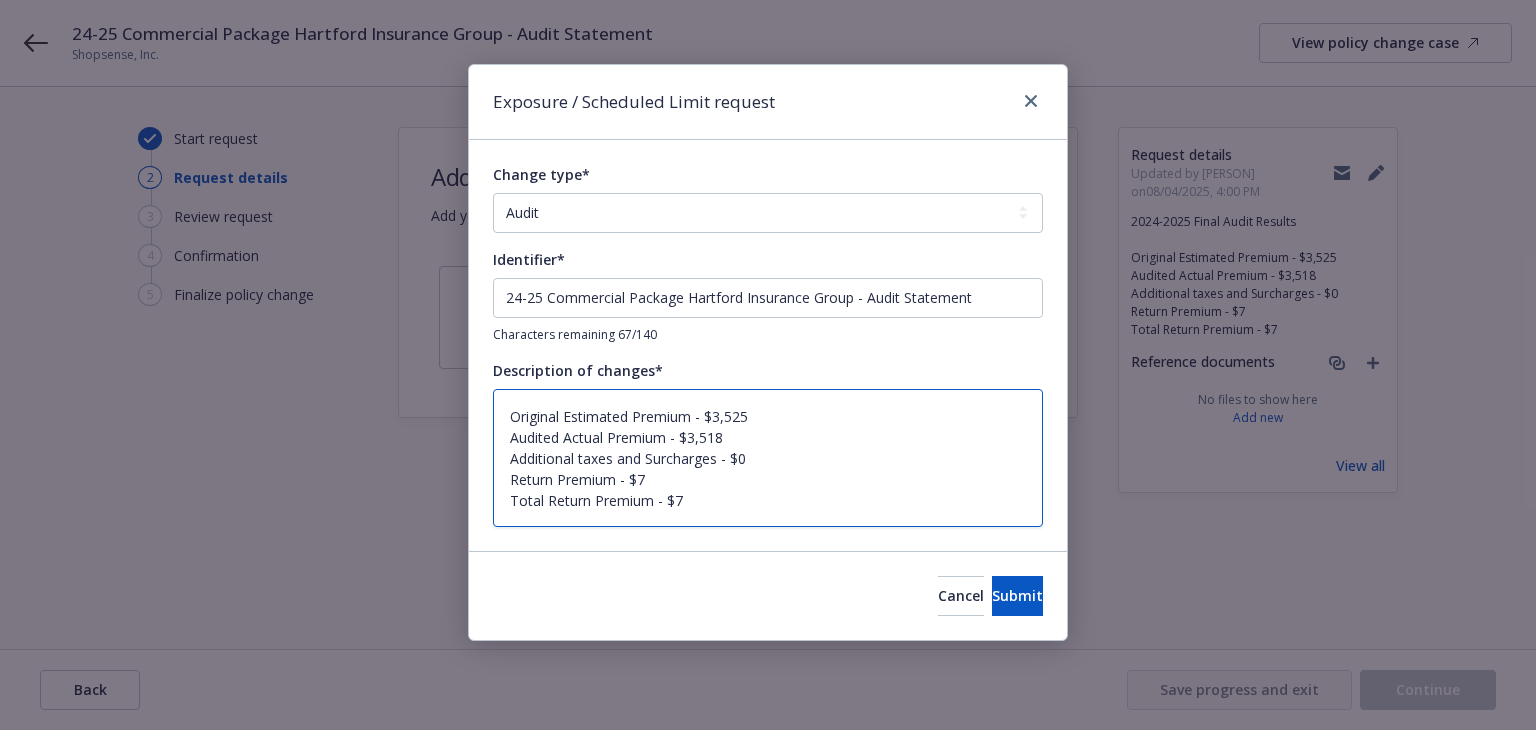 type on "Original Estimated Premium - $3,525
Audited Actual Premium - $3,518
Additional taxes and Surcharges - $0
Return Premium - $7
Total Return Premium - $7" 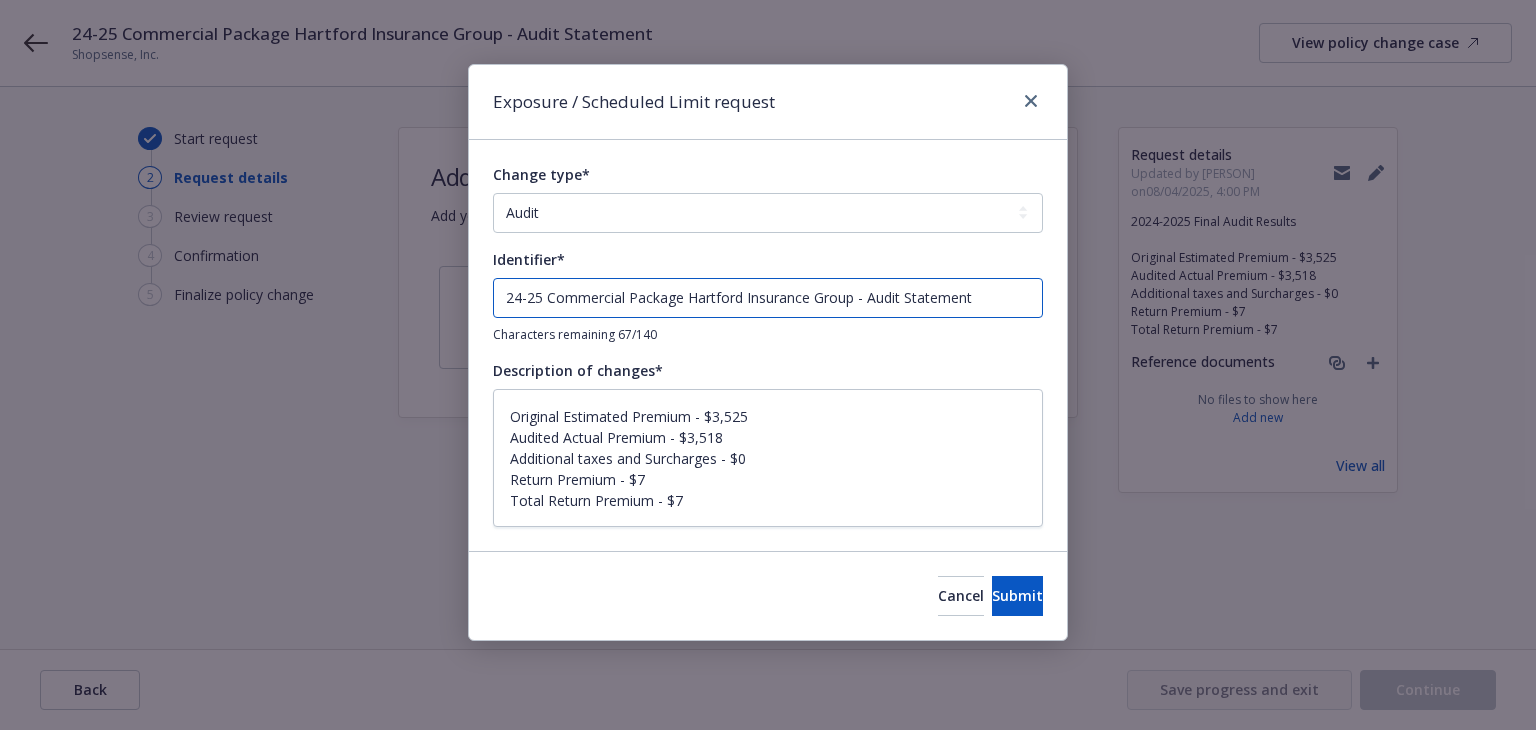 drag, startPoint x: 984, startPoint y: 297, endPoint x: 260, endPoint y: 260, distance: 724.9448 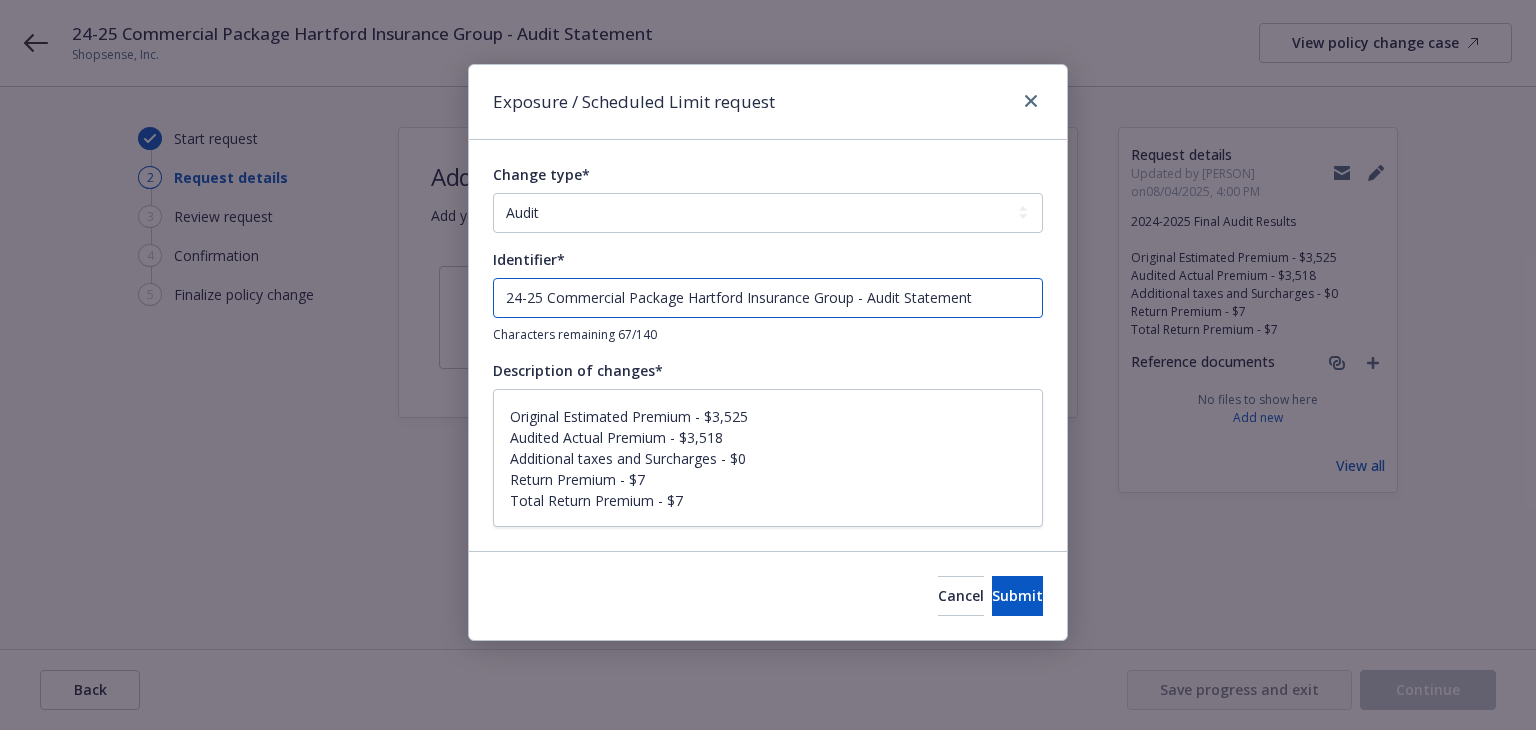 paste on "024-2025 Final Audit Results" 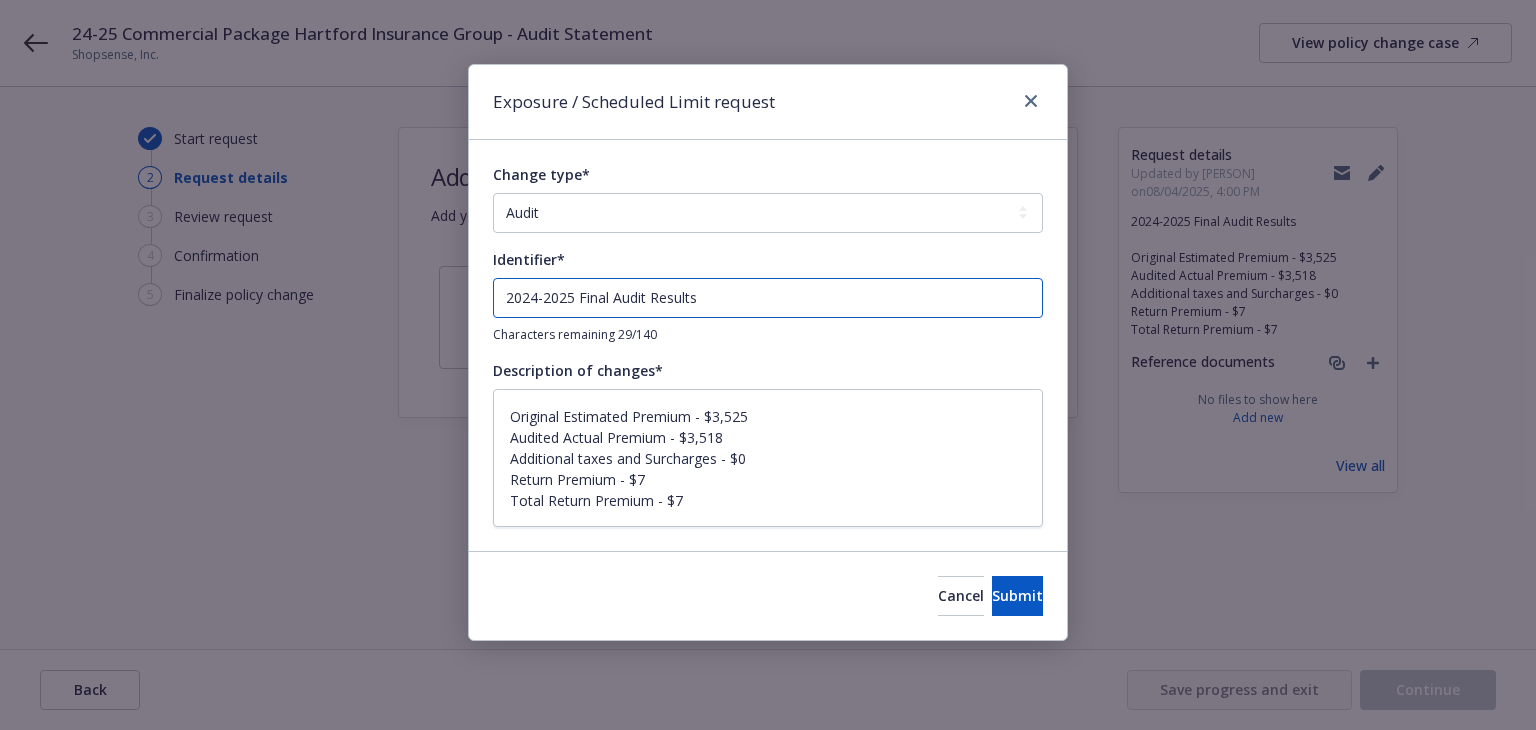 type on "2024-2025 Final Audit Results" 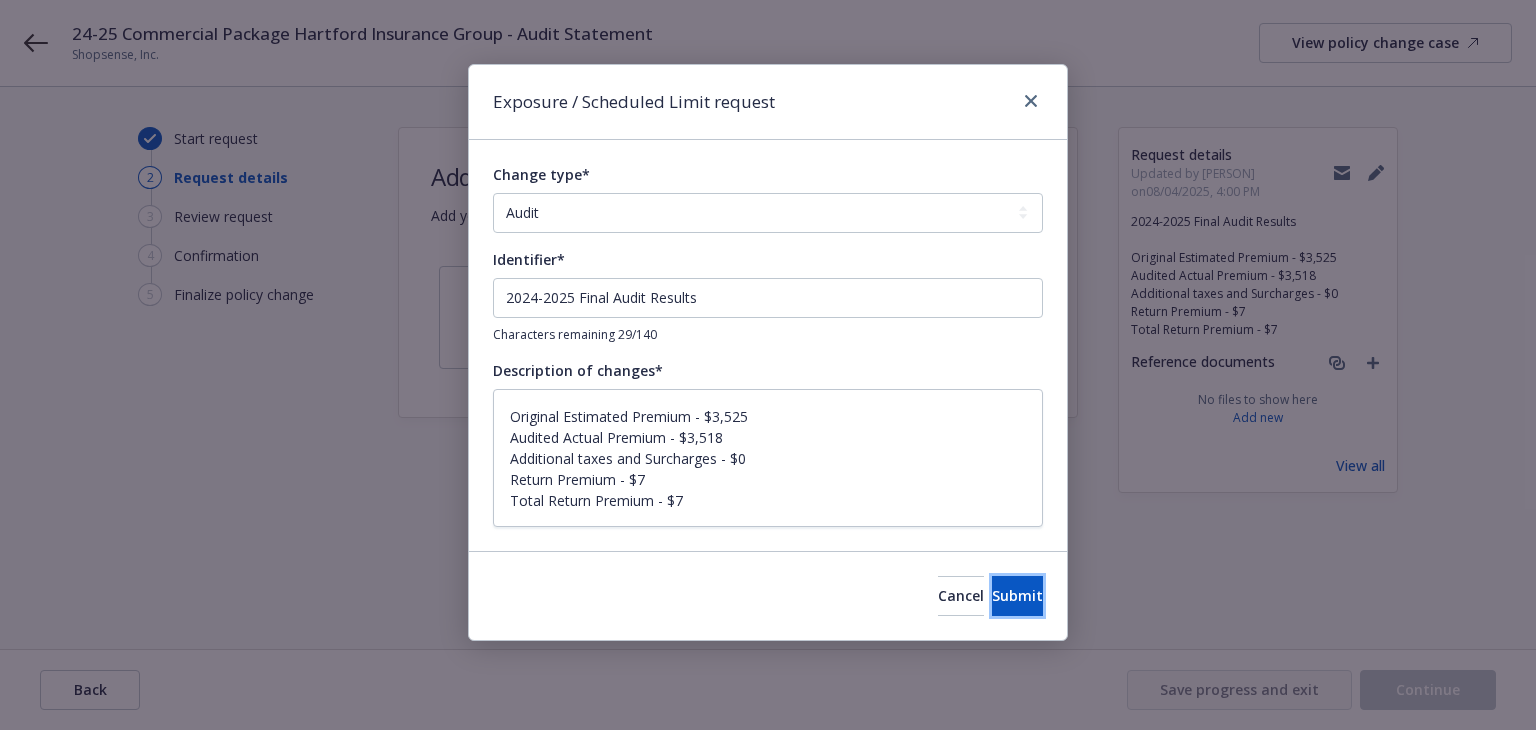 click on "Submit" at bounding box center [1017, 596] 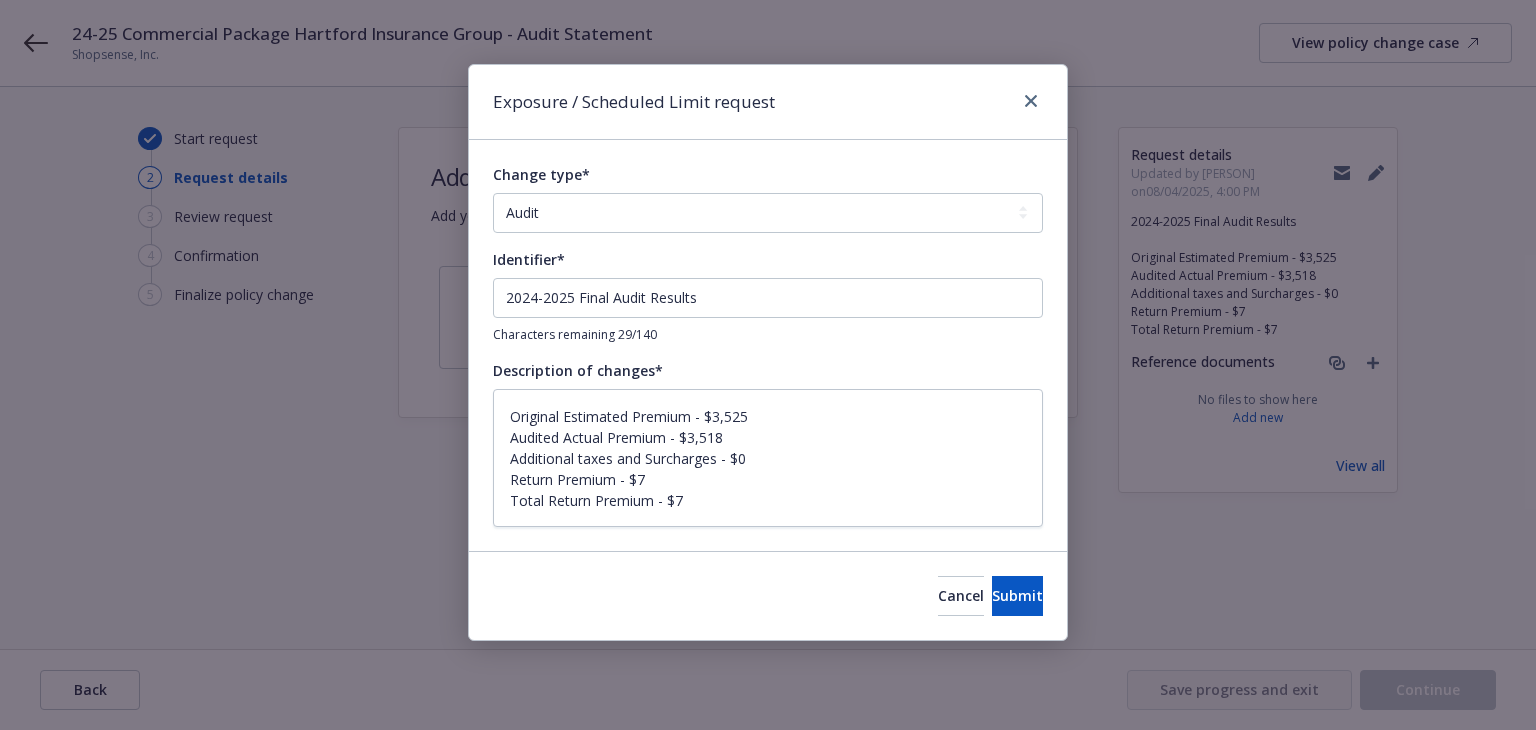 type on "x" 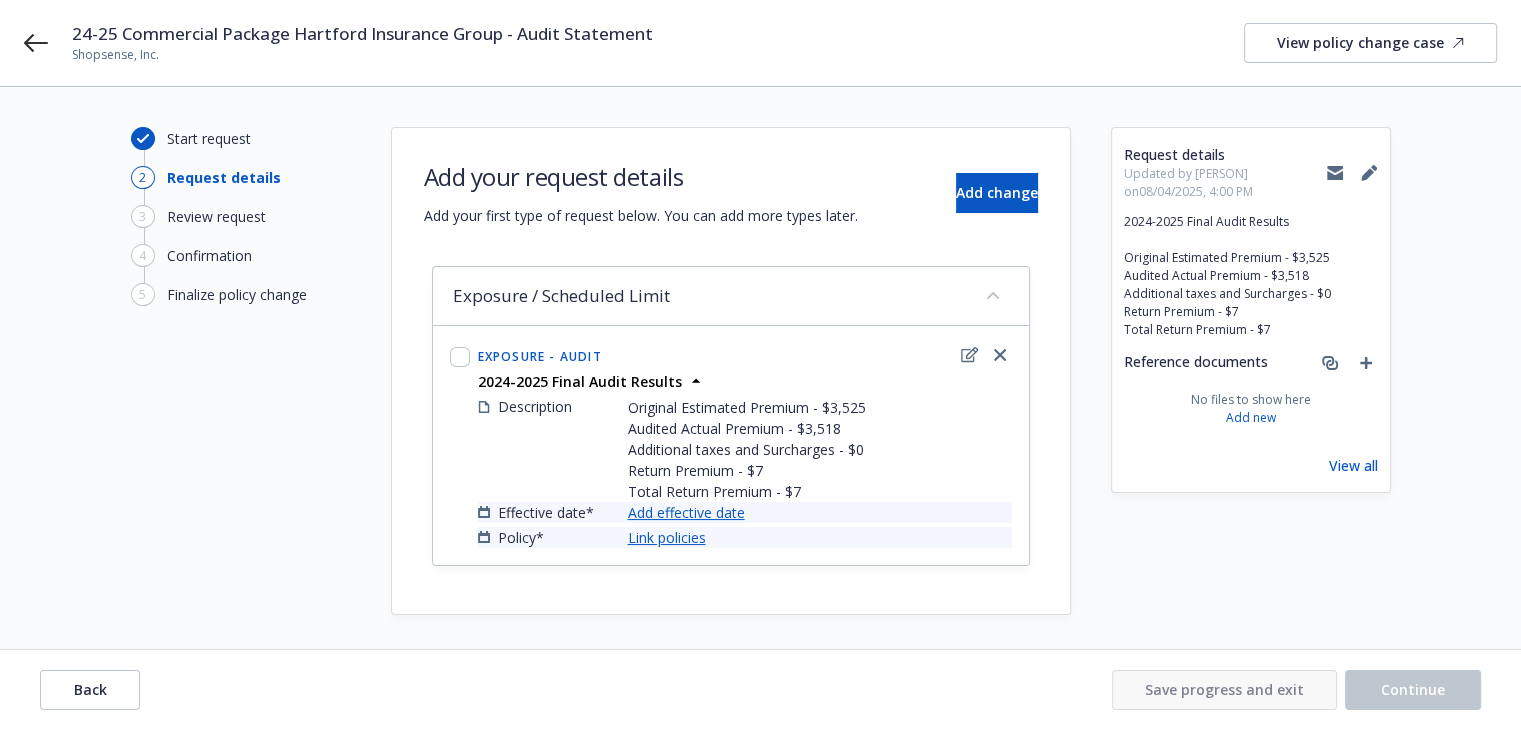 click on "Add effective date" at bounding box center (686, 512) 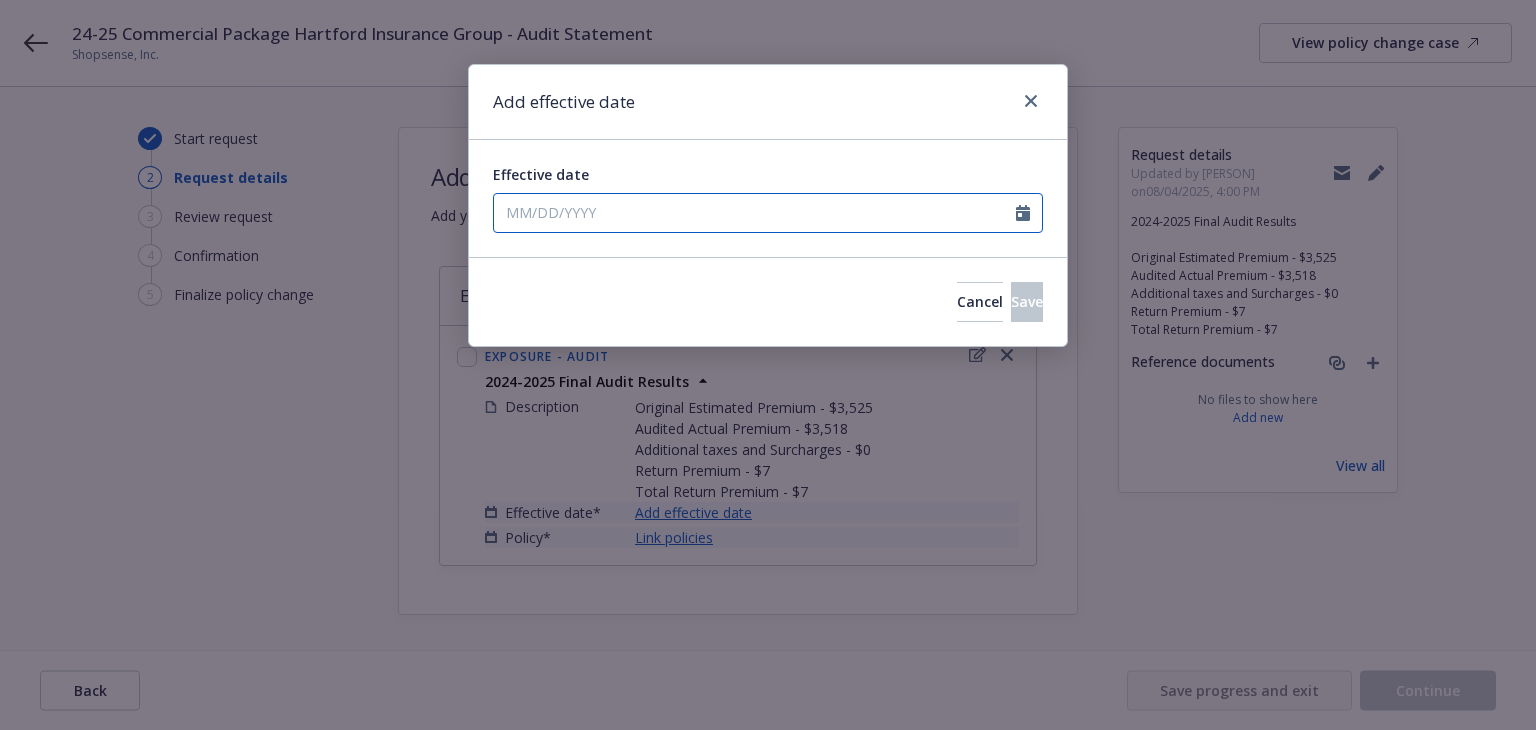 click on "Effective date" at bounding box center (755, 213) 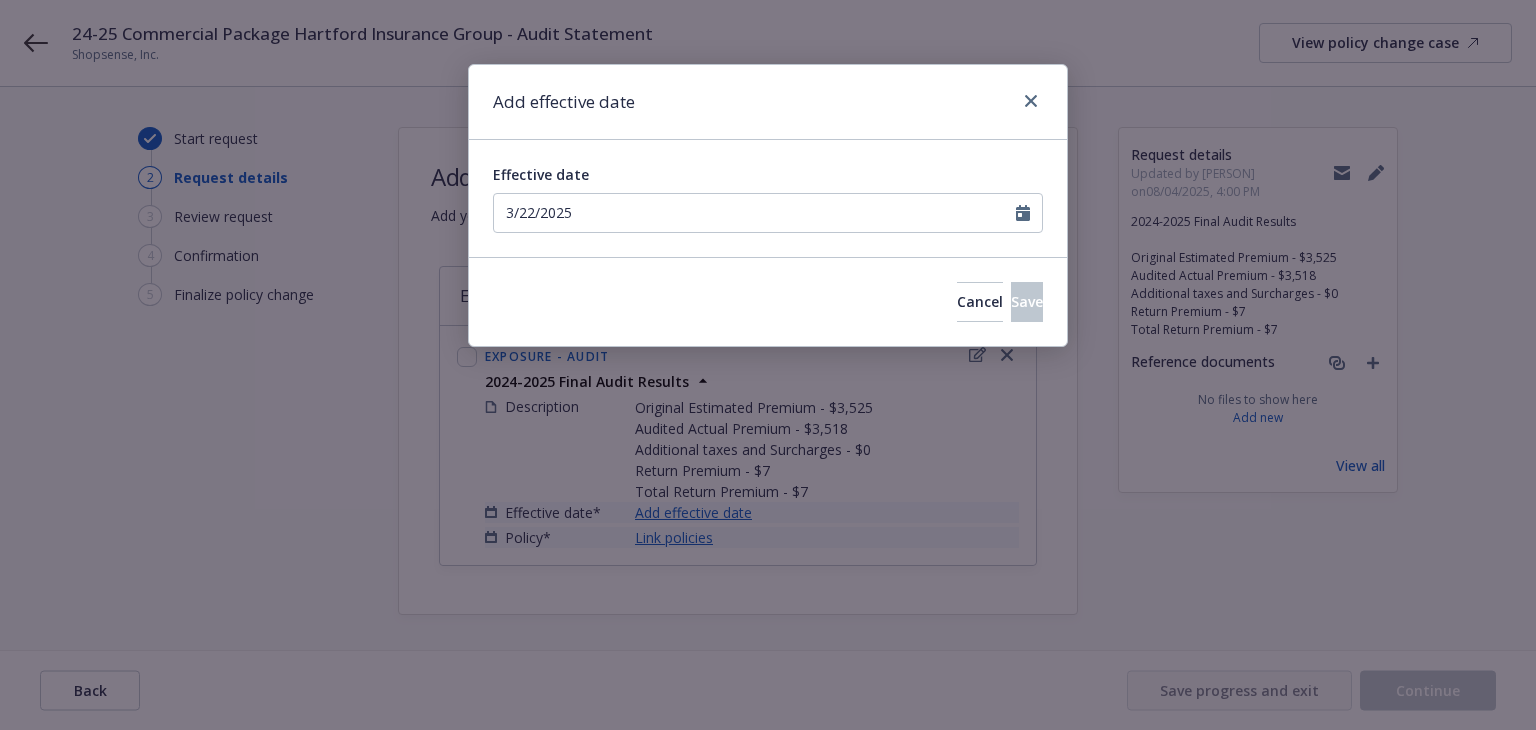 type on "03/22/2025" 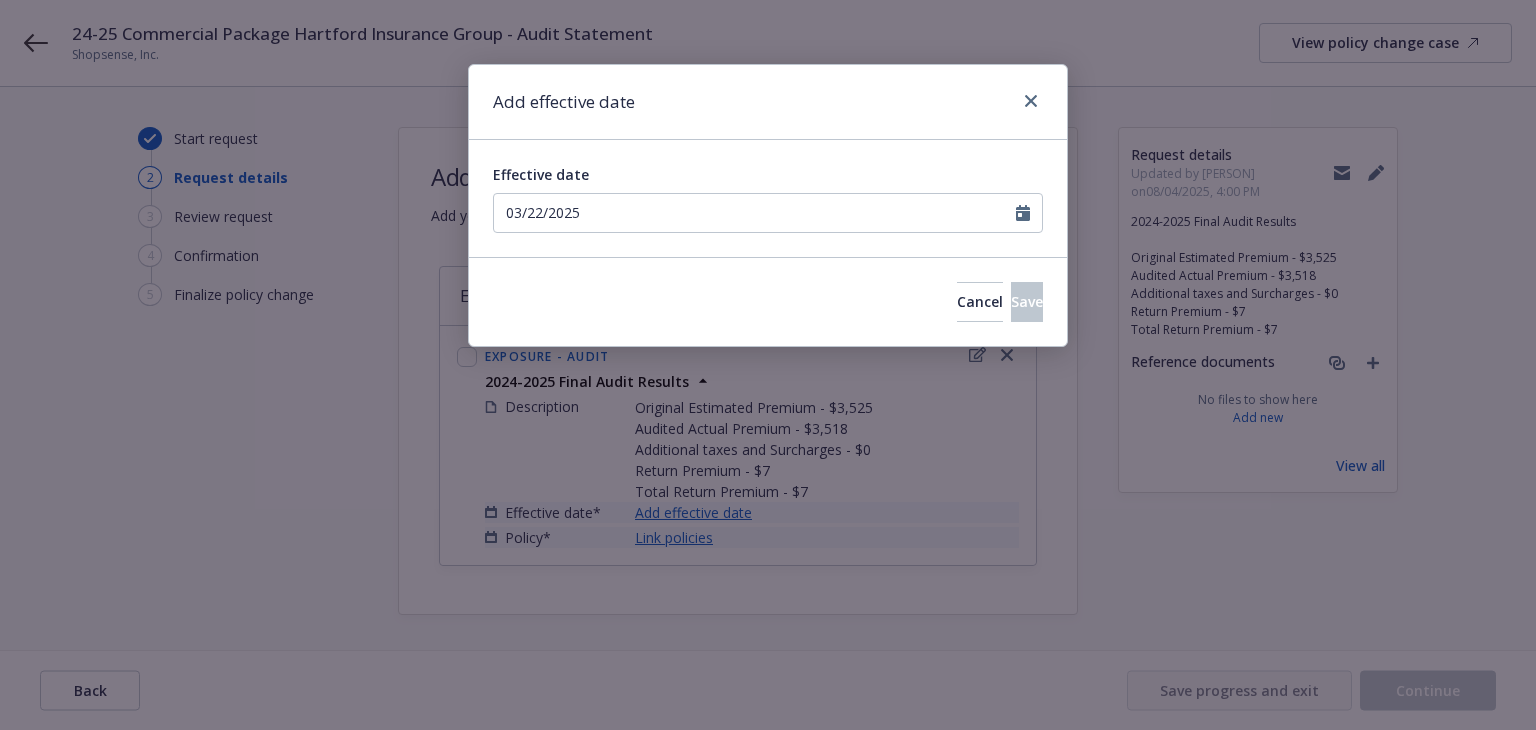 click on "Add effective date" at bounding box center [768, 102] 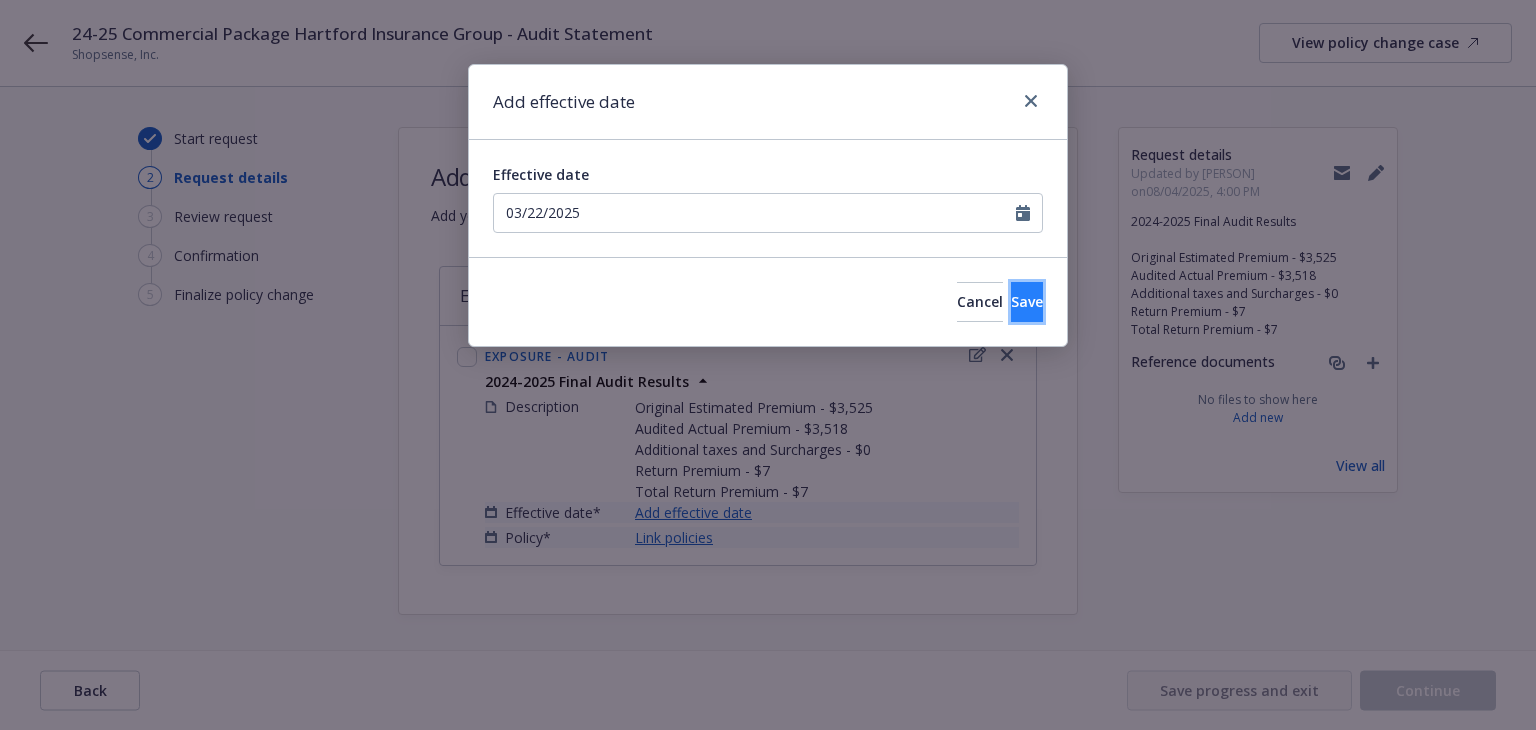 click on "Save" at bounding box center [1027, 302] 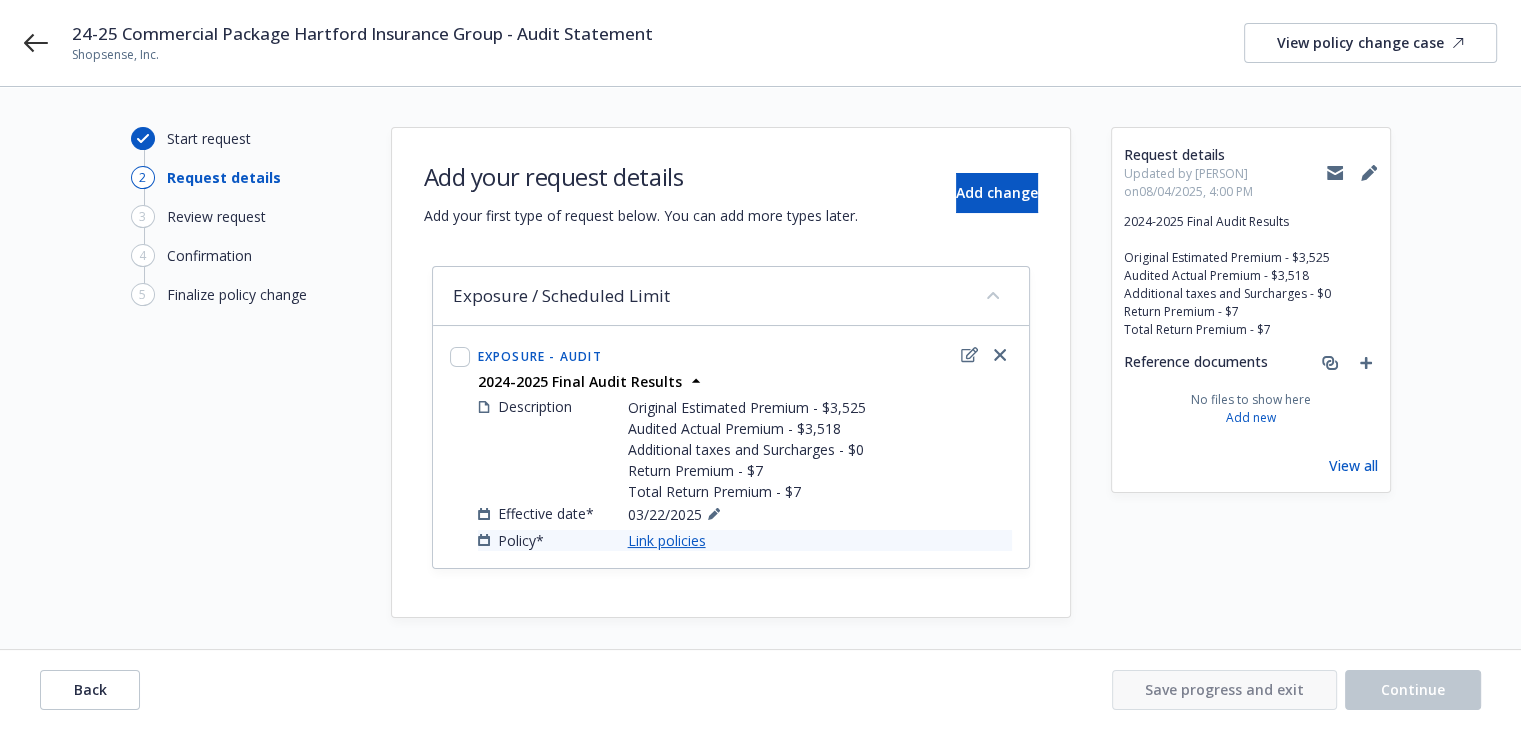 click on "Link policies" at bounding box center (667, 540) 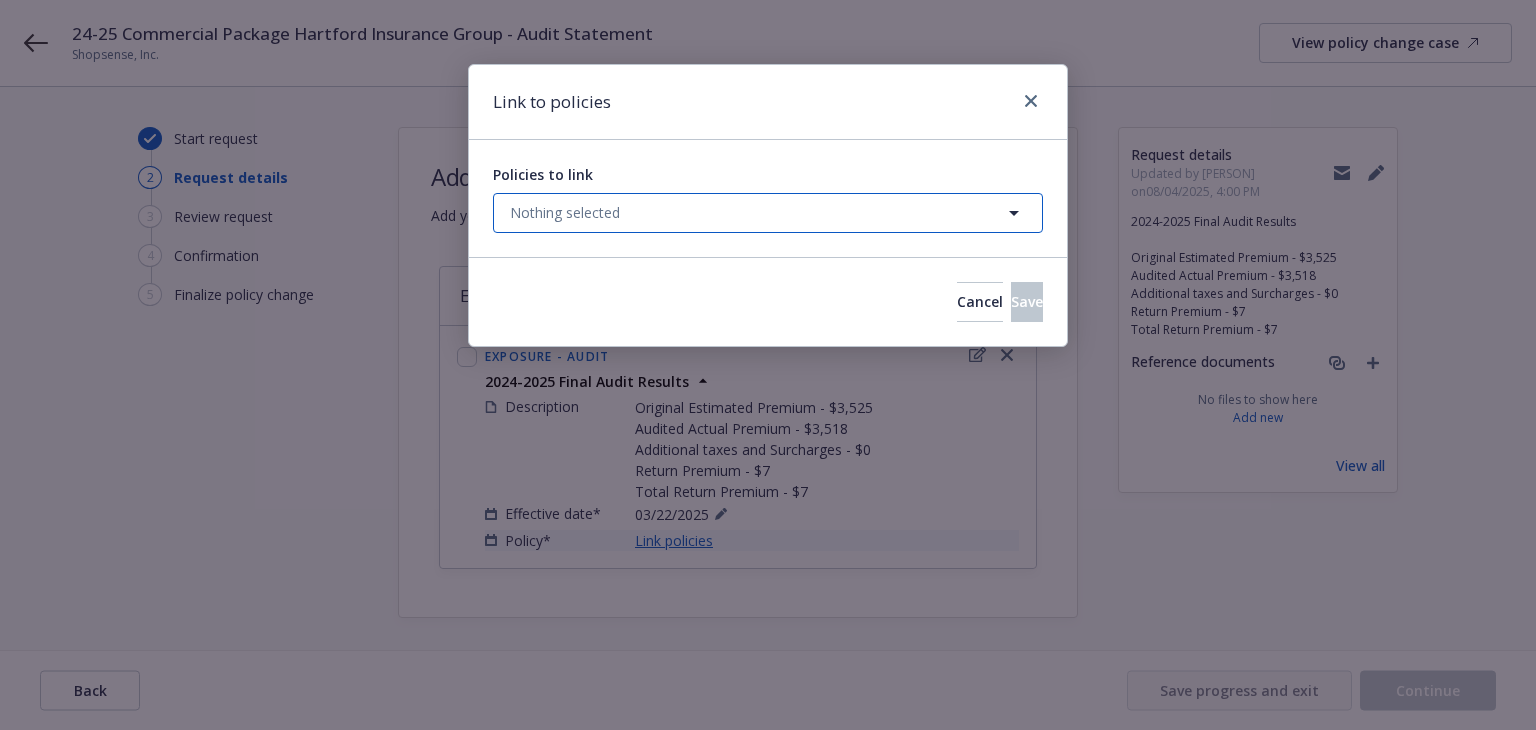 click on "Nothing selected" at bounding box center (768, 213) 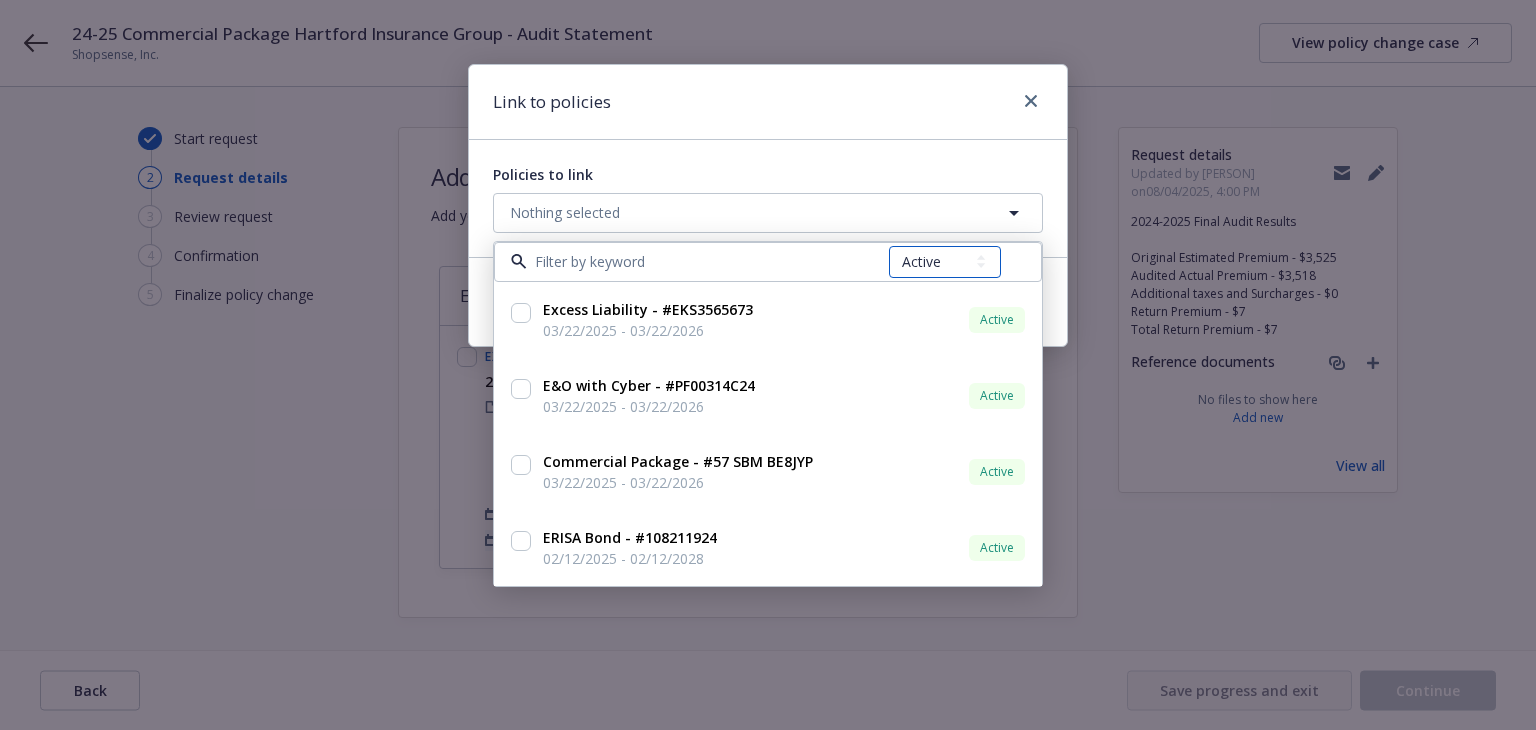 click on "All Active Upcoming Expired Cancelled" at bounding box center [945, 262] 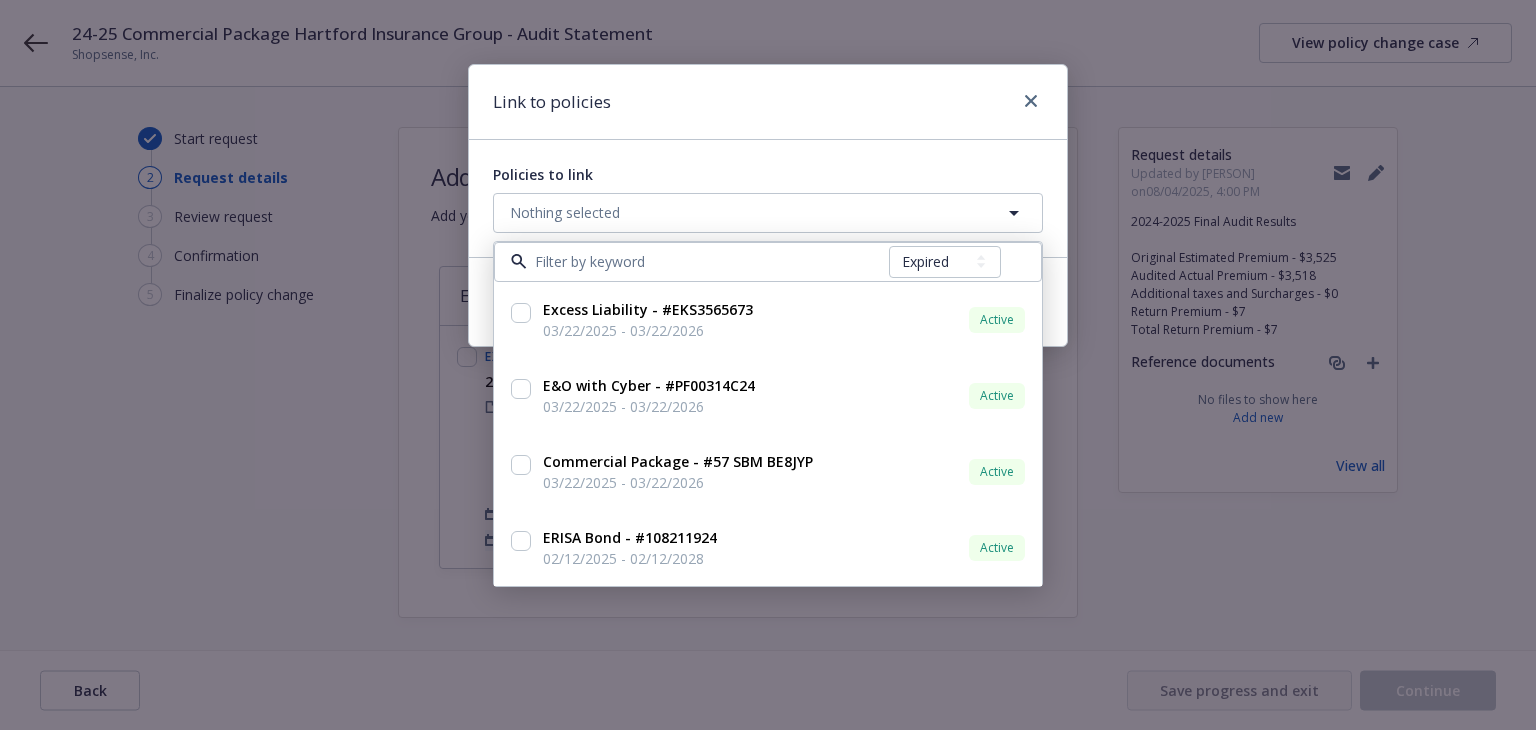 click on "All Active Upcoming Expired Cancelled" at bounding box center (945, 262) 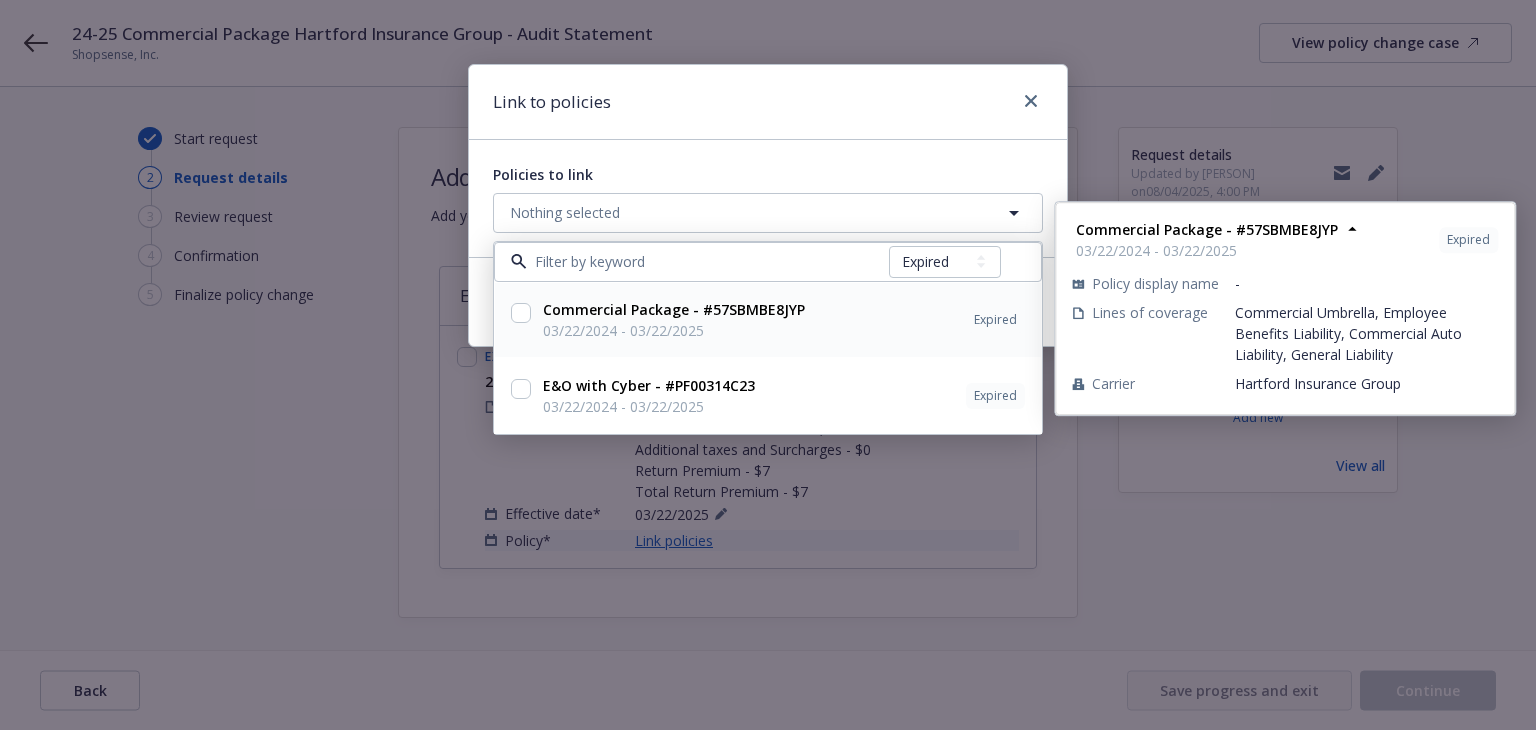 click on "03/22/2024 - 03/22/2025" at bounding box center [674, 330] 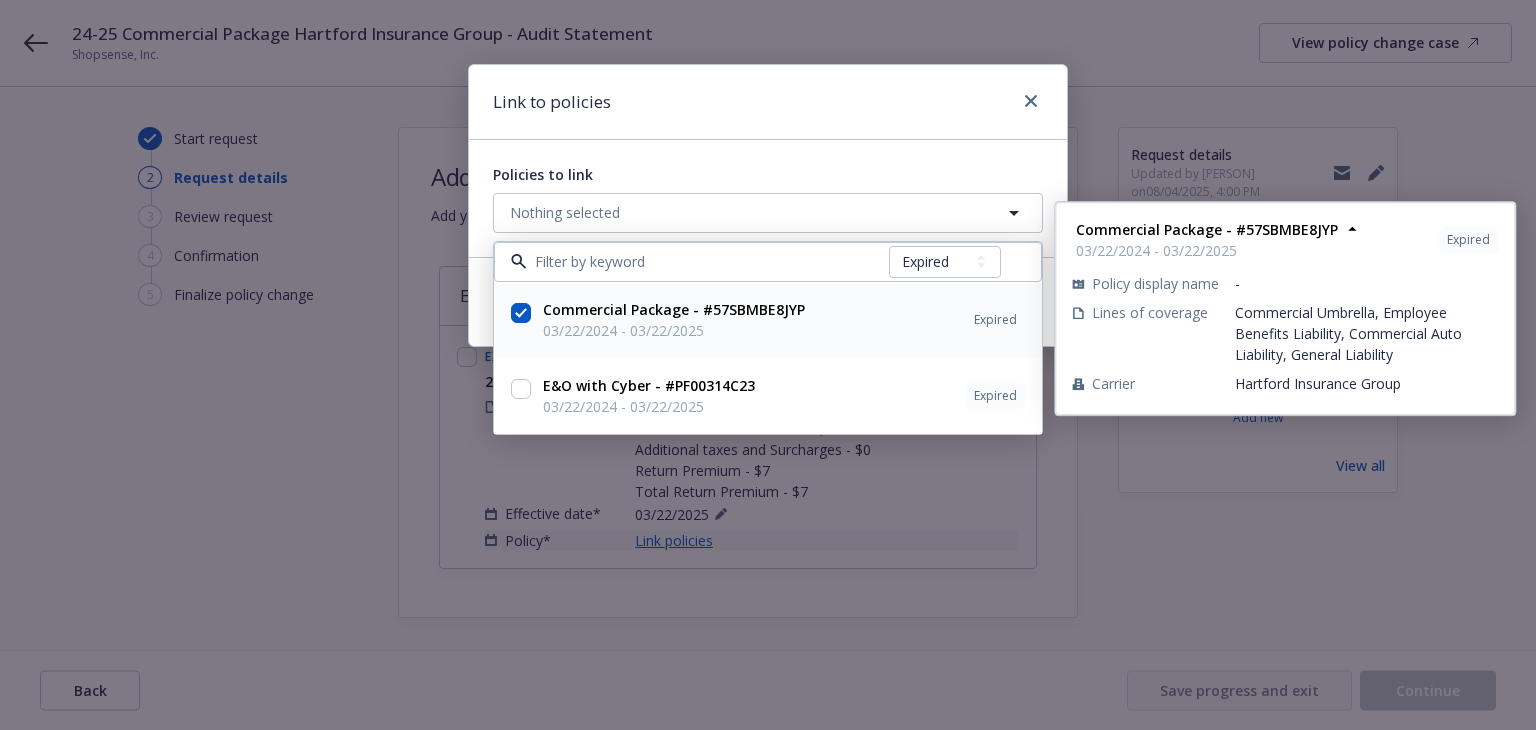 checkbox on "true" 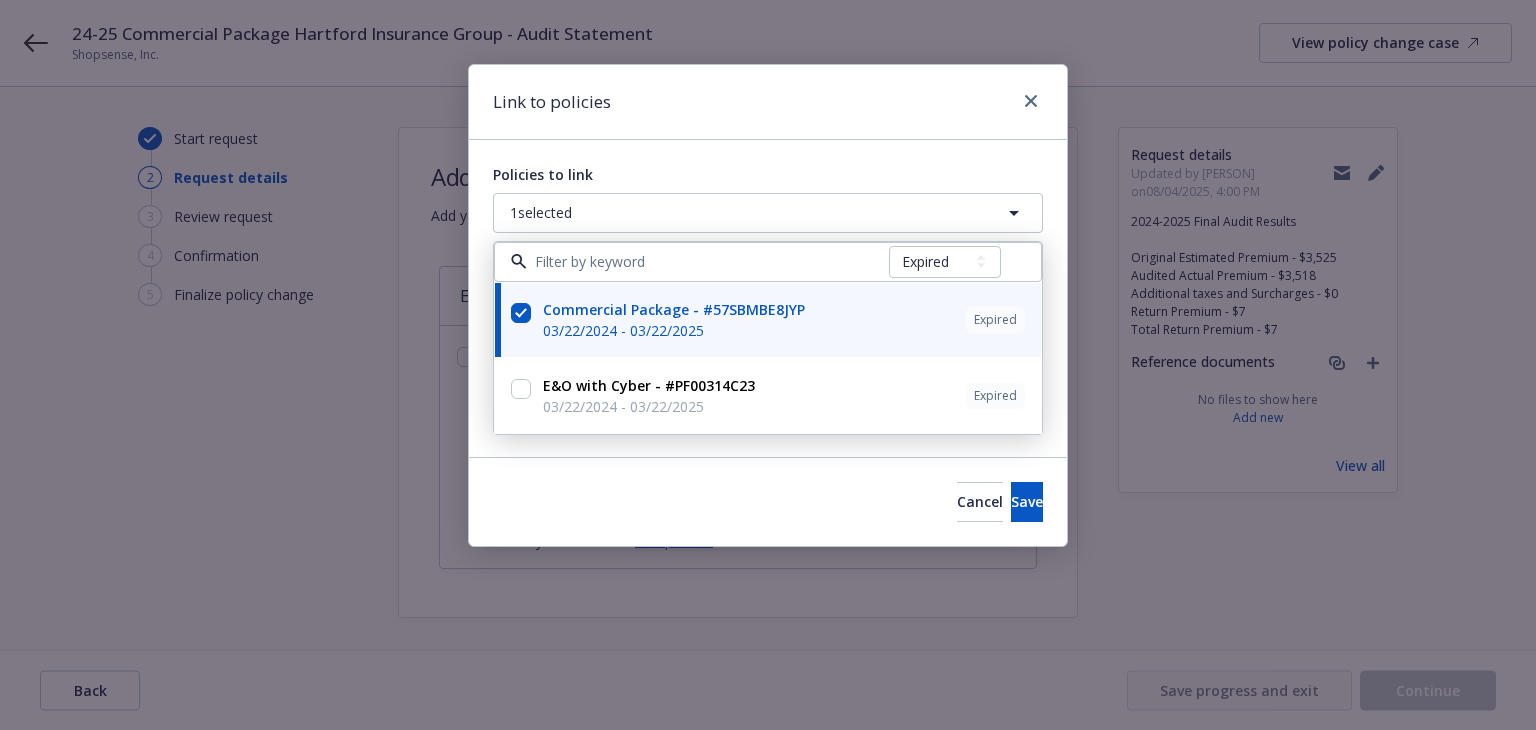 click on "Link to policies" at bounding box center [768, 102] 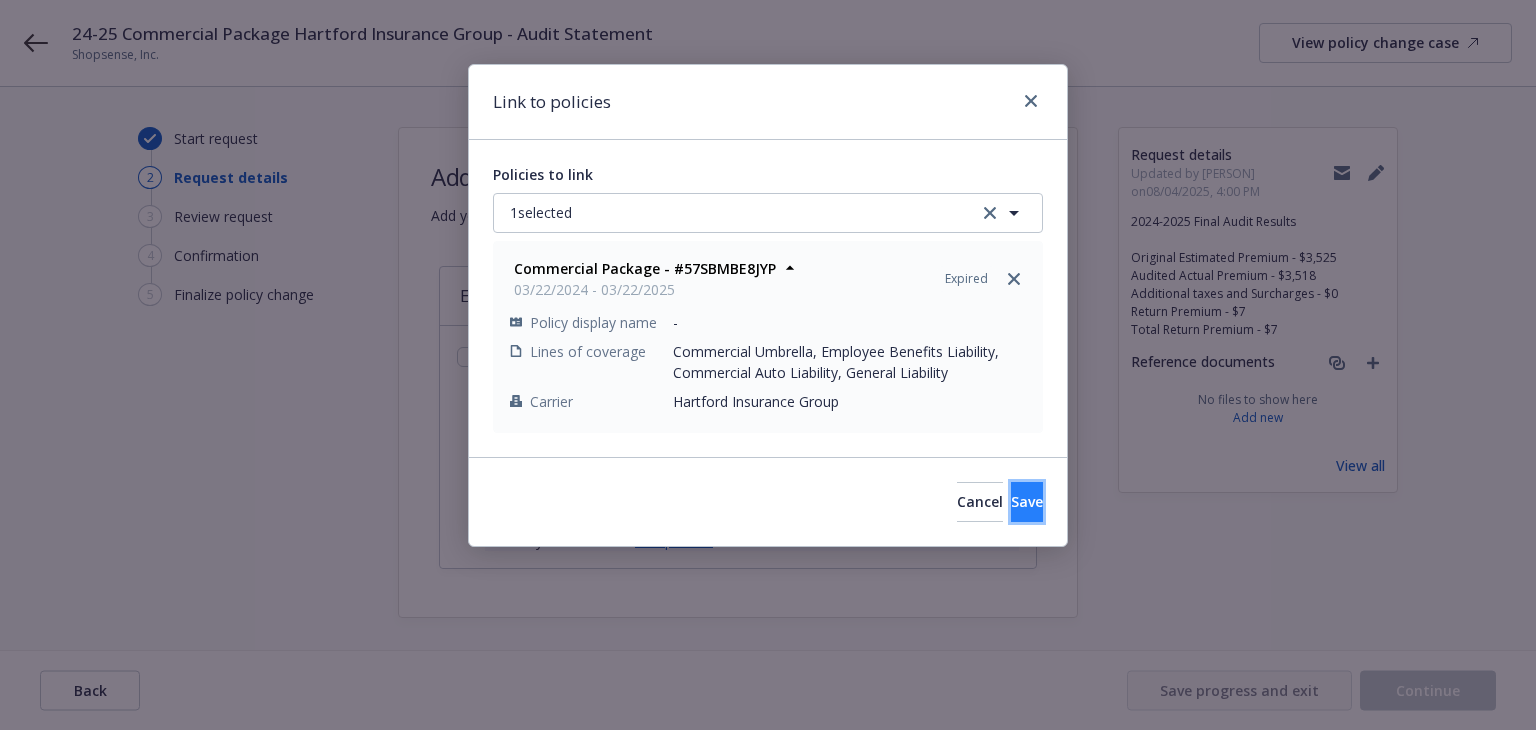 click on "Save" at bounding box center (1027, 501) 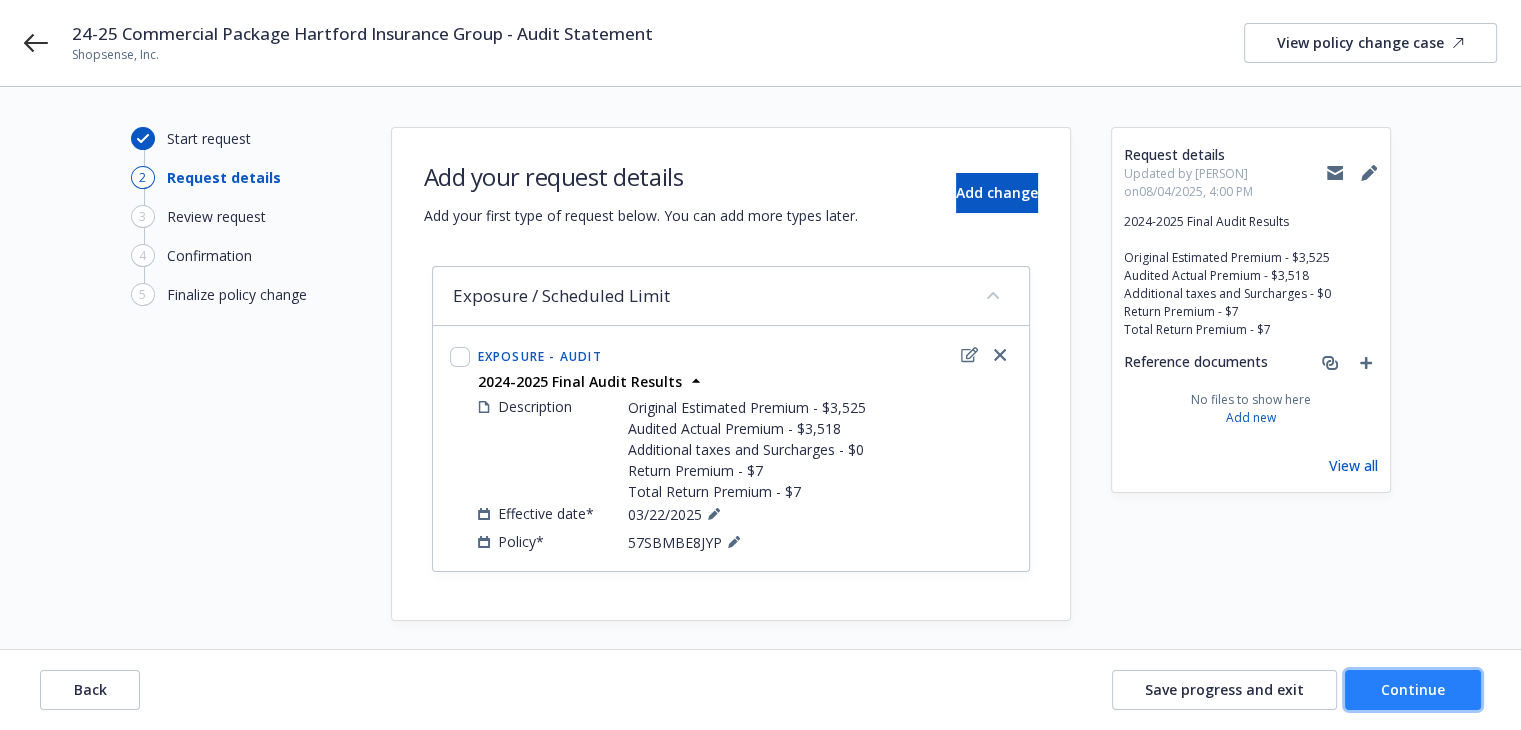 click on "Continue" at bounding box center [1413, 689] 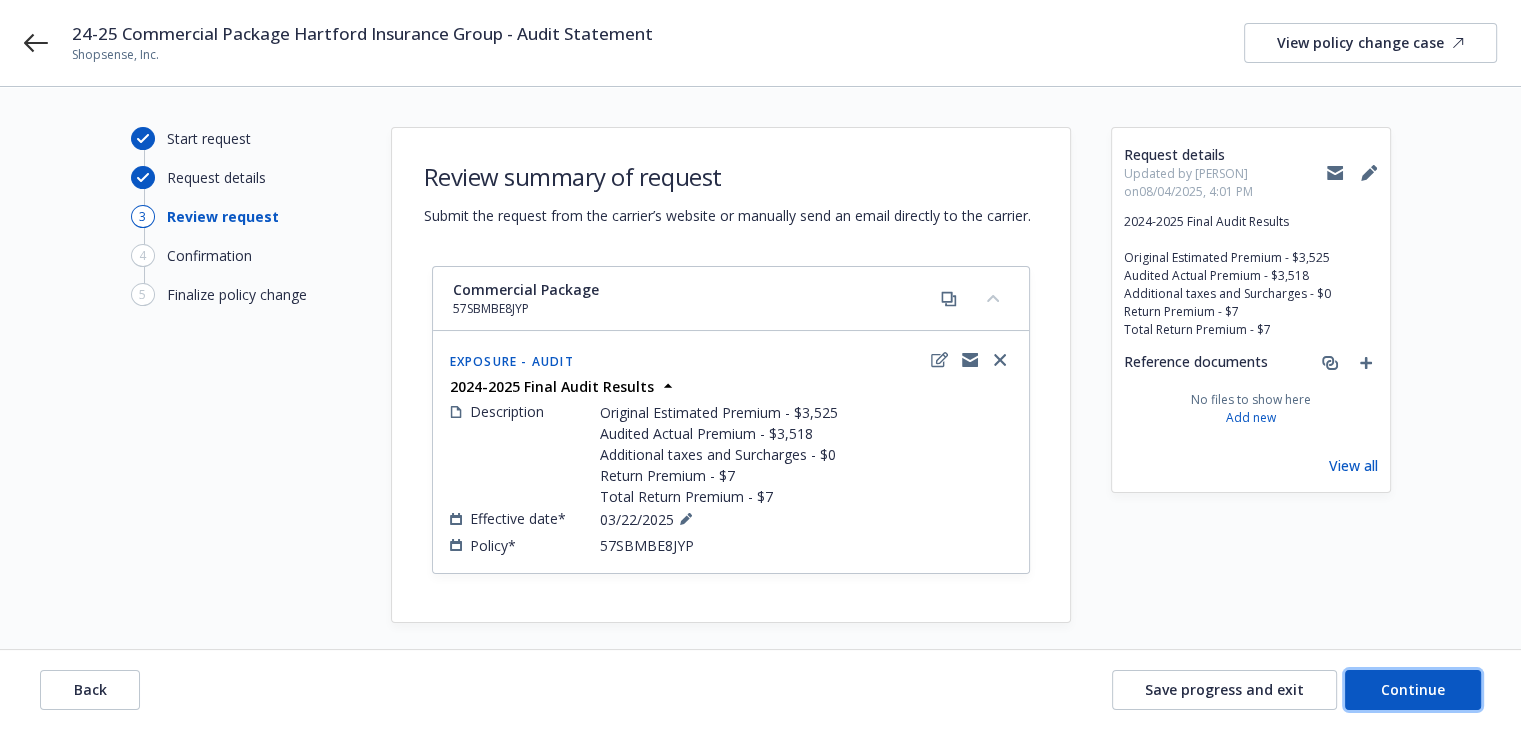 click on "Continue" at bounding box center [1413, 689] 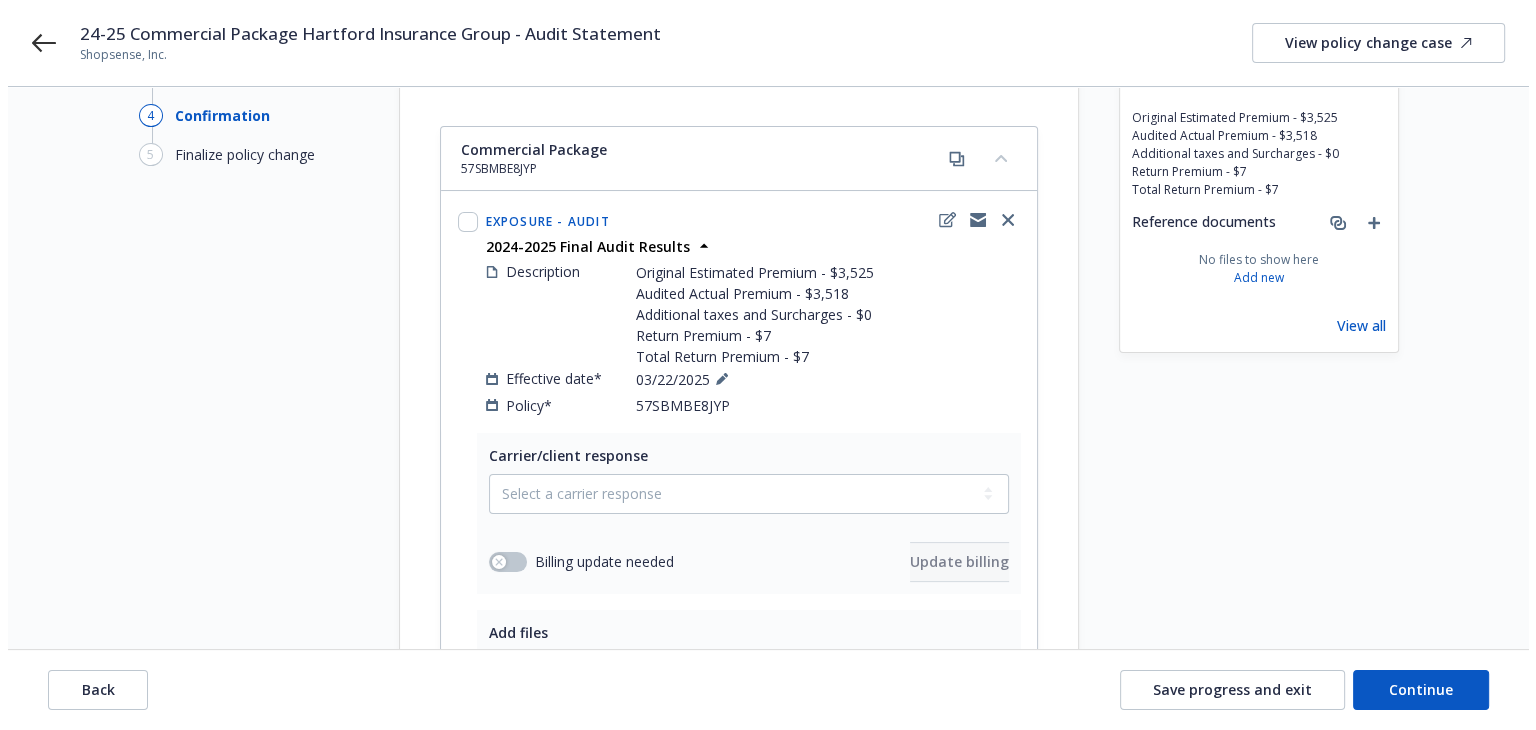 scroll, scrollTop: 200, scrollLeft: 0, axis: vertical 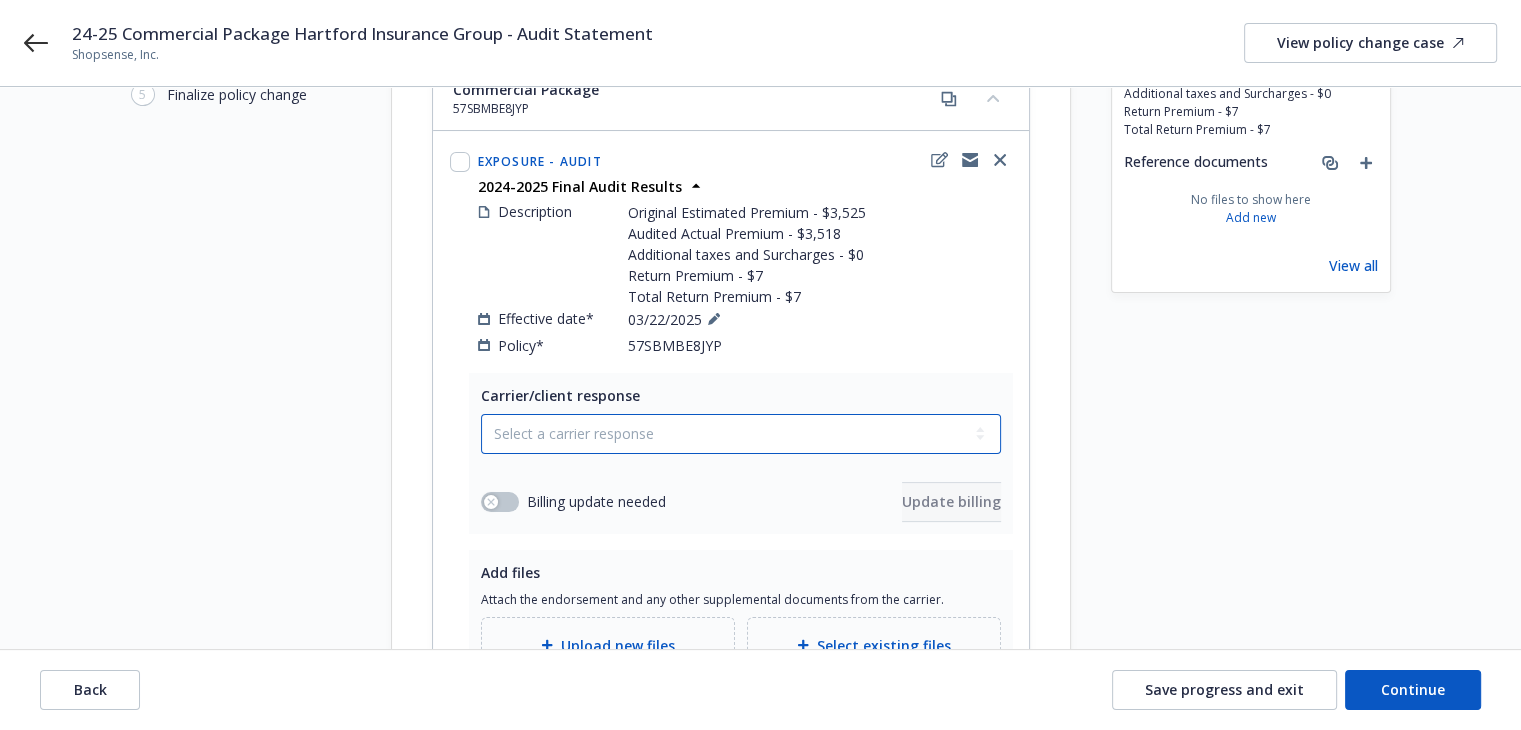 click on "Select a carrier response Accepted Accepted with revision No endorsement needed Declined by carrier Rejected by client" at bounding box center (741, 434) 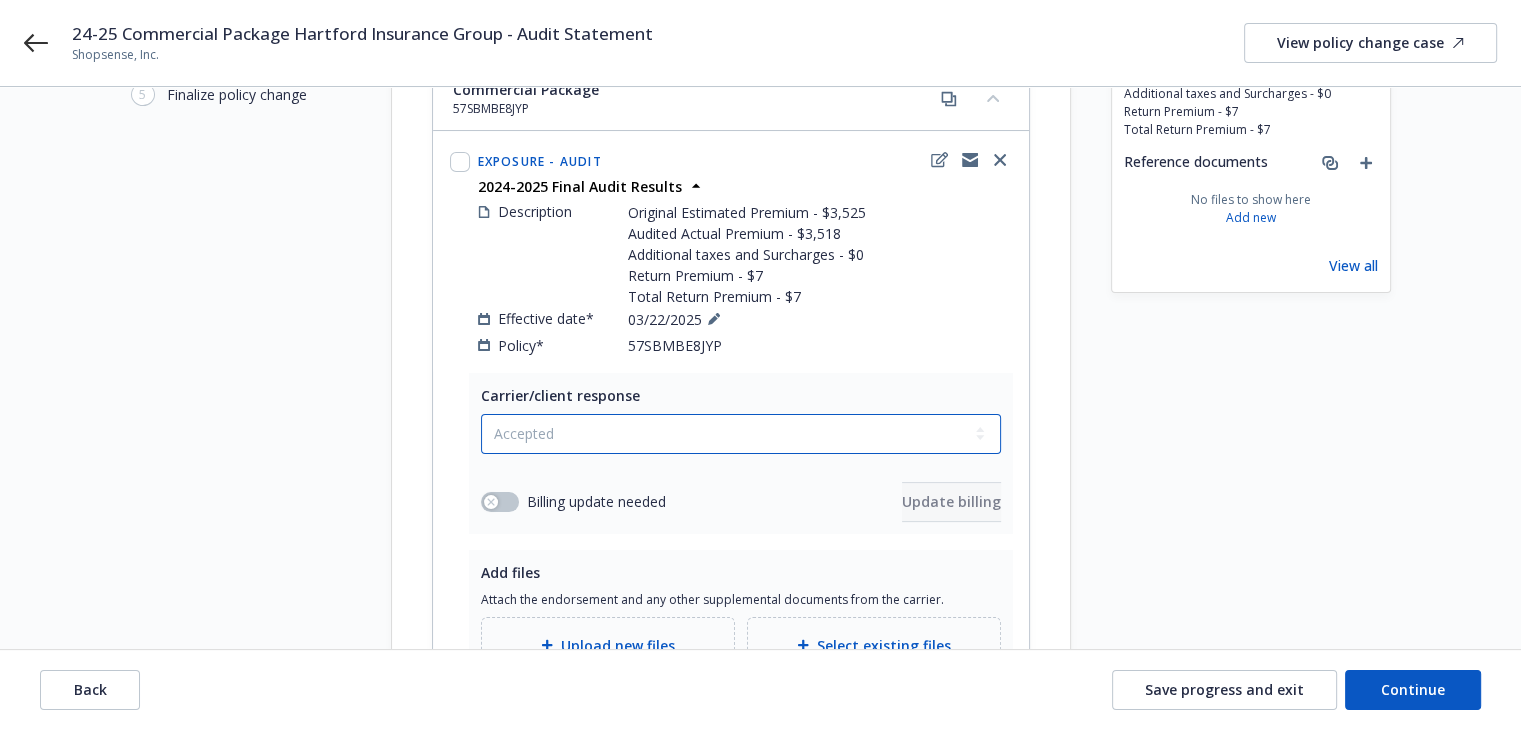 click on "Select a carrier response Accepted Accepted with revision No endorsement needed Declined by carrier Rejected by client" at bounding box center [741, 434] 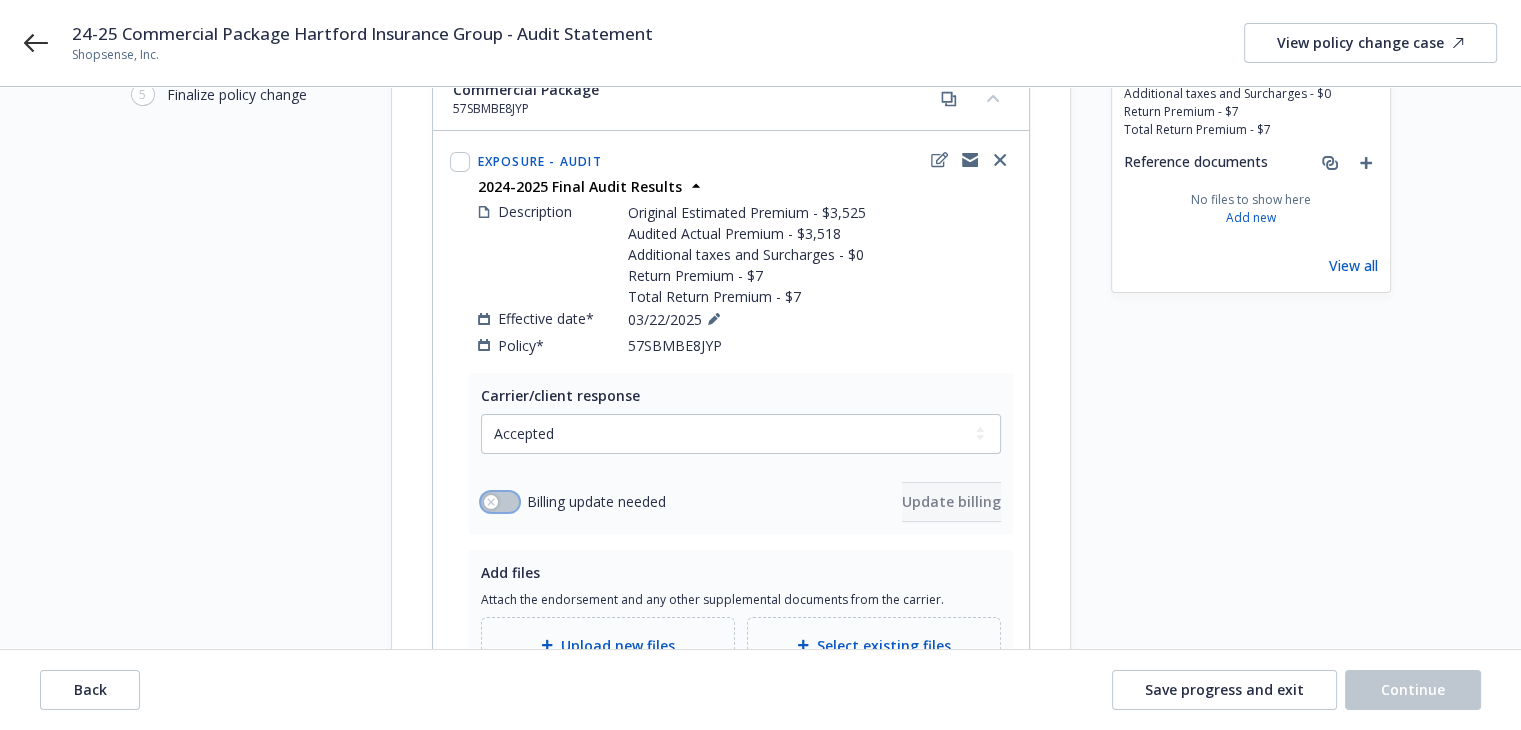 click 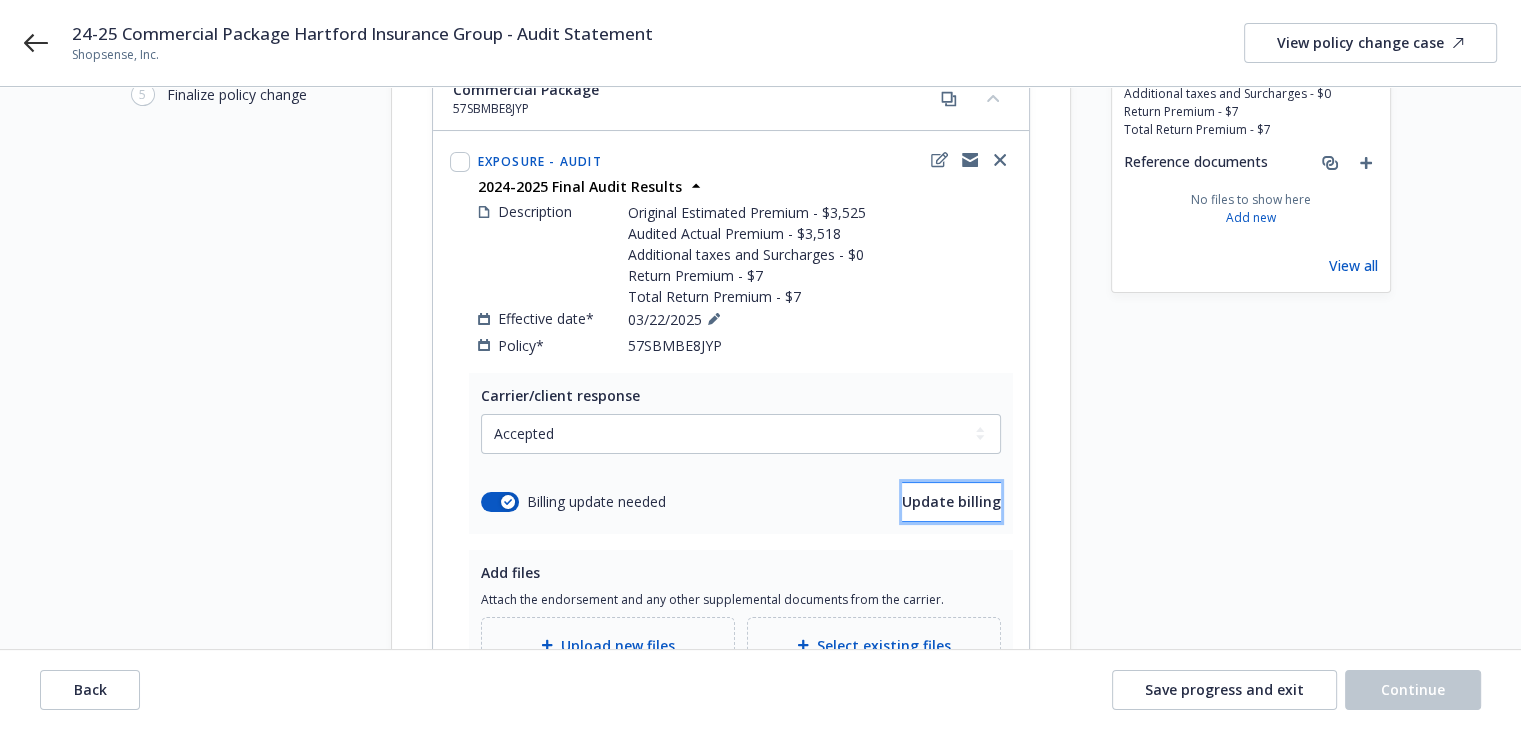 click on "Update billing" at bounding box center (951, 501) 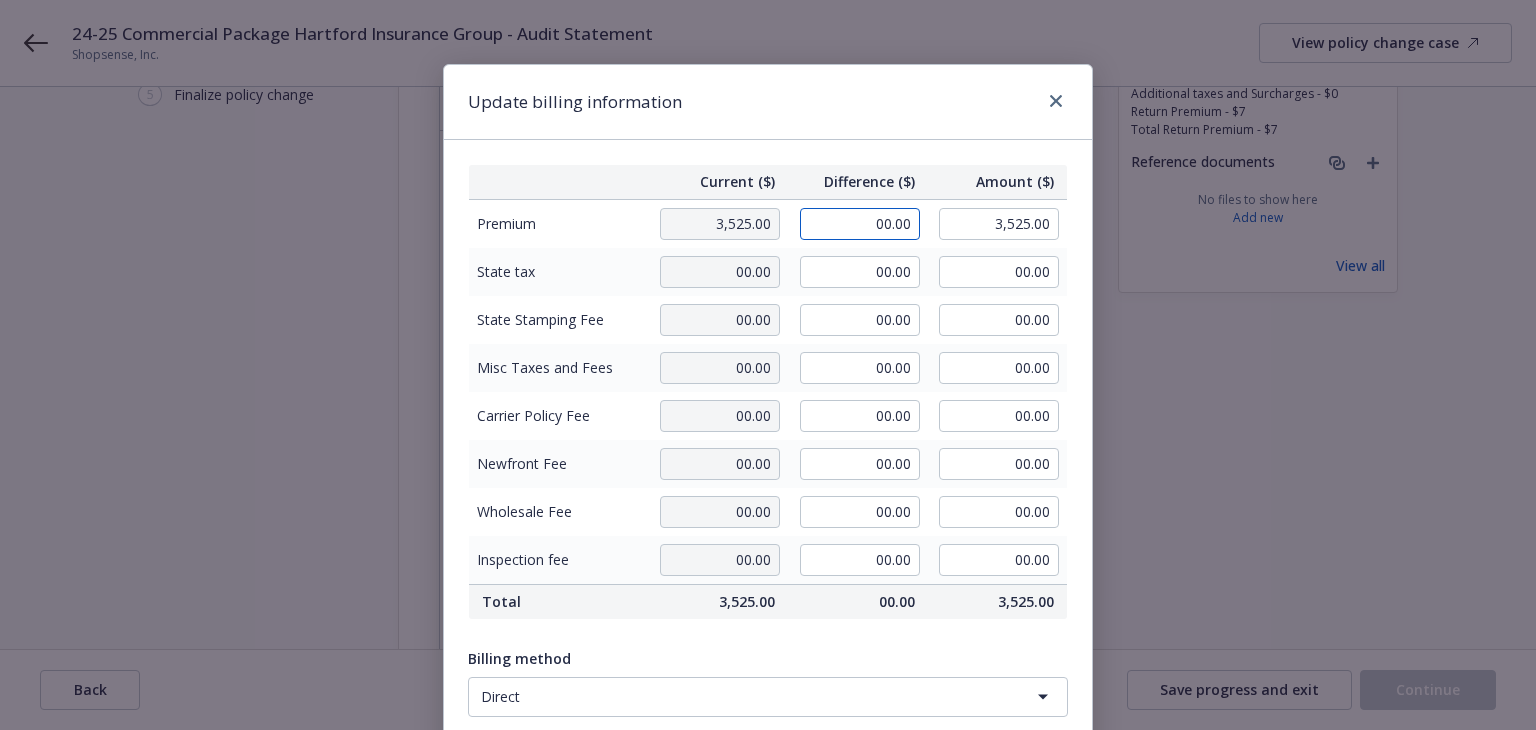 click on "00.00" at bounding box center [860, 224] 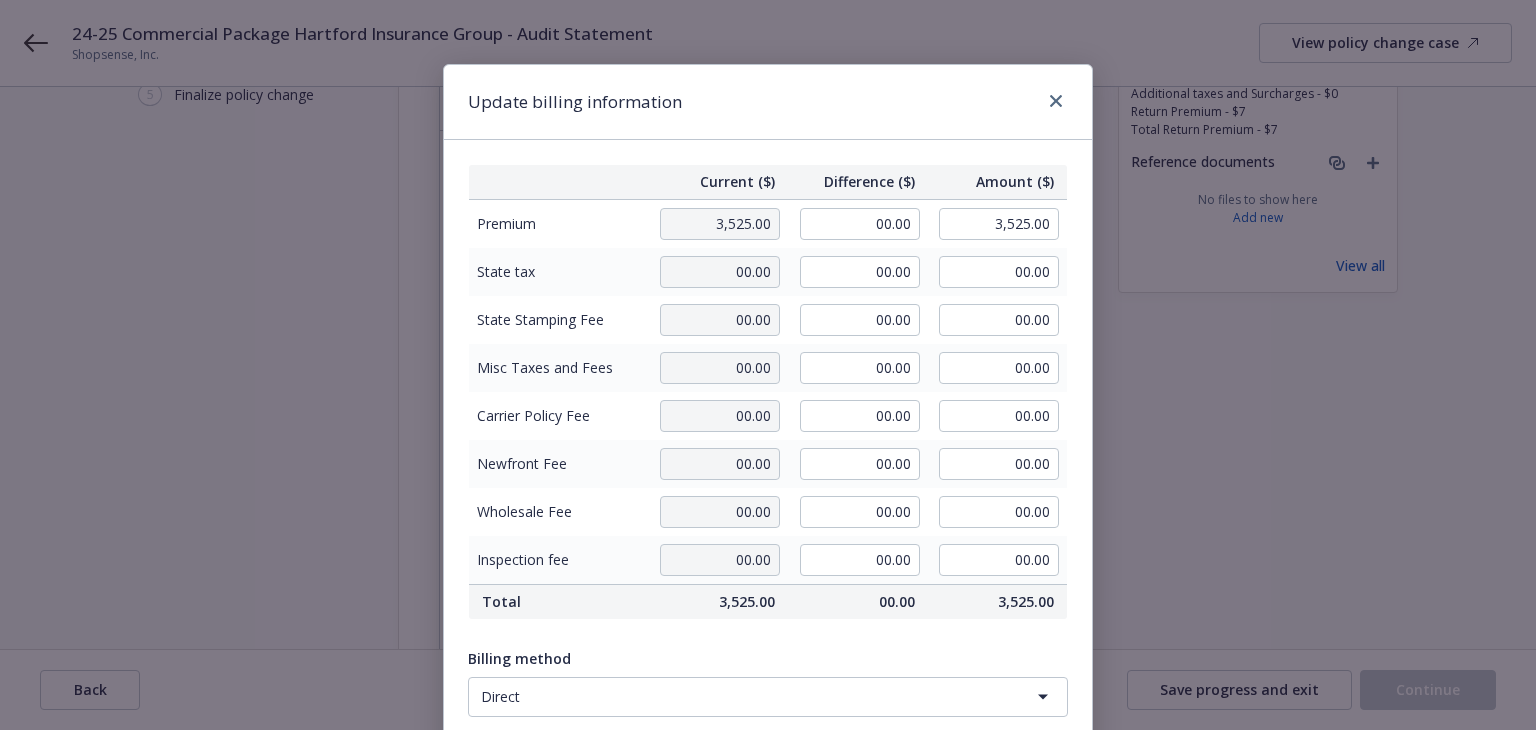 click on "Update billing information" at bounding box center [768, 102] 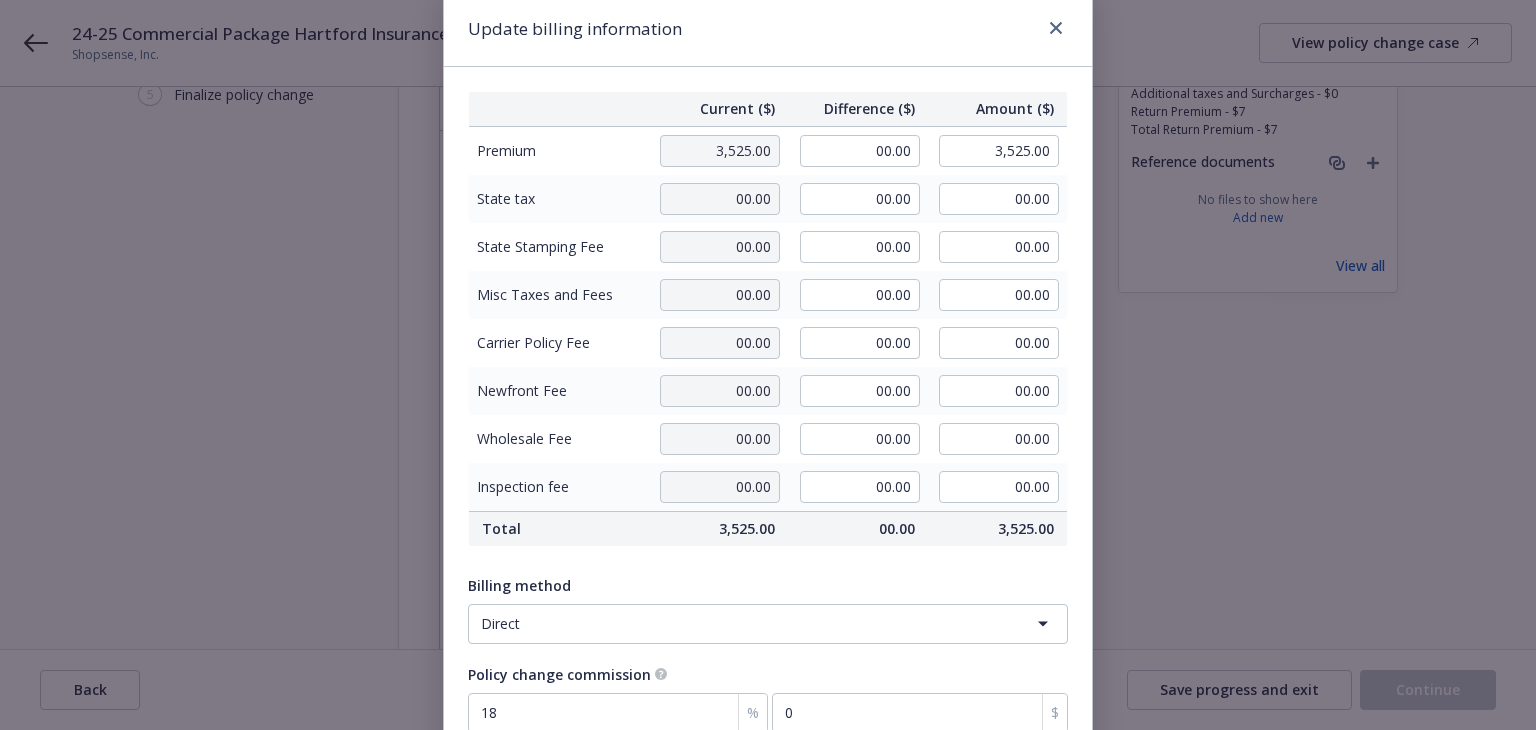 scroll, scrollTop: 0, scrollLeft: 0, axis: both 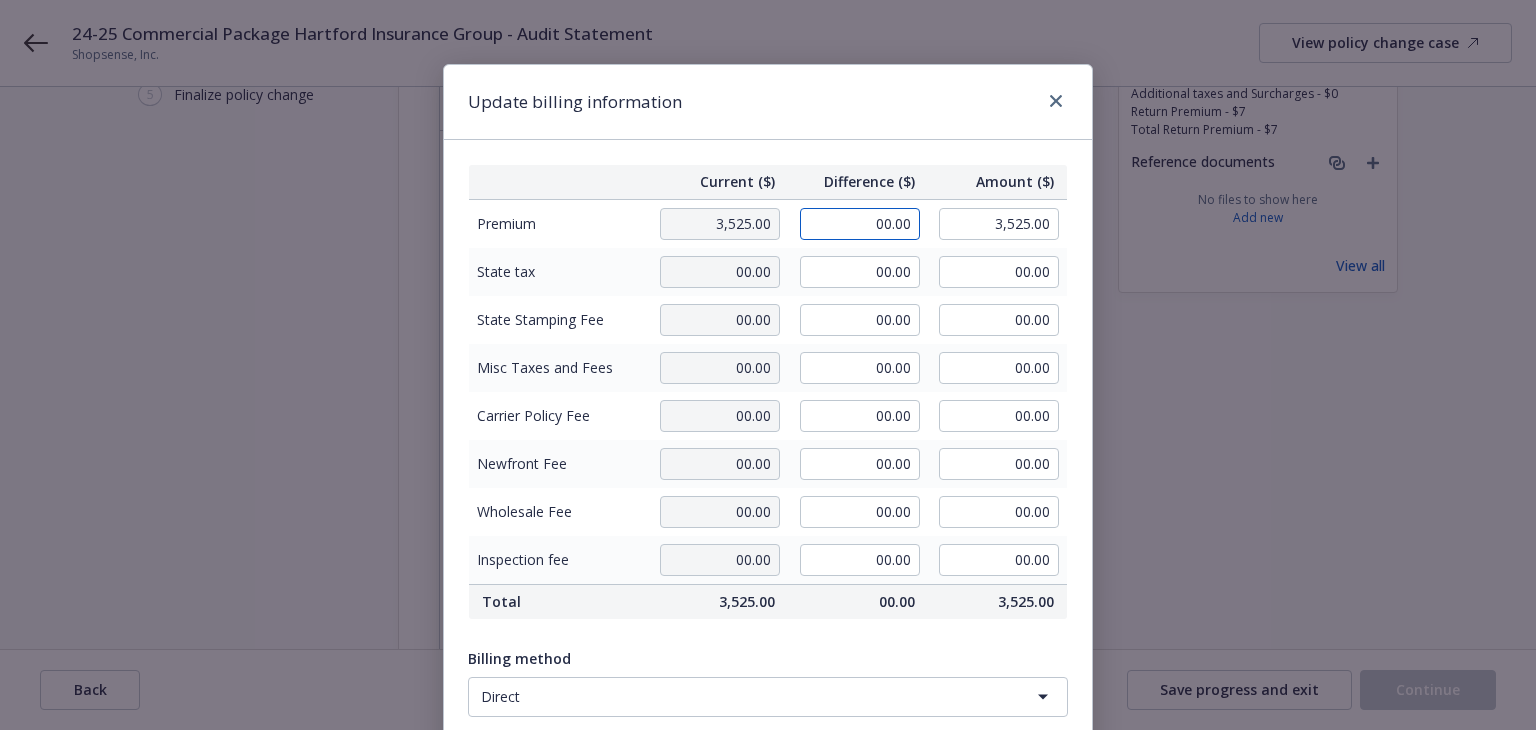 click on "00.00" at bounding box center [860, 224] 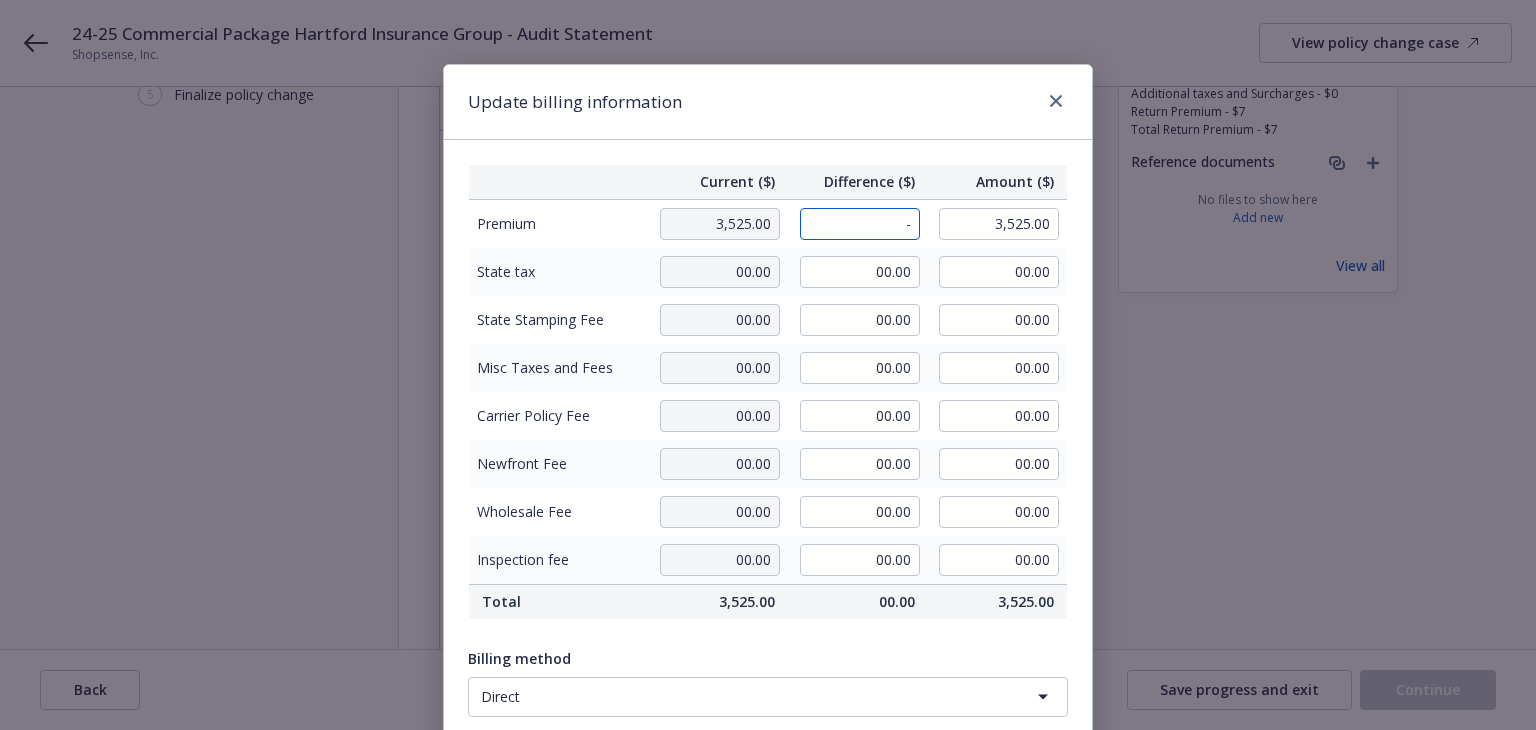 drag, startPoint x: 885, startPoint y: 228, endPoint x: 936, endPoint y: 238, distance: 51.971146 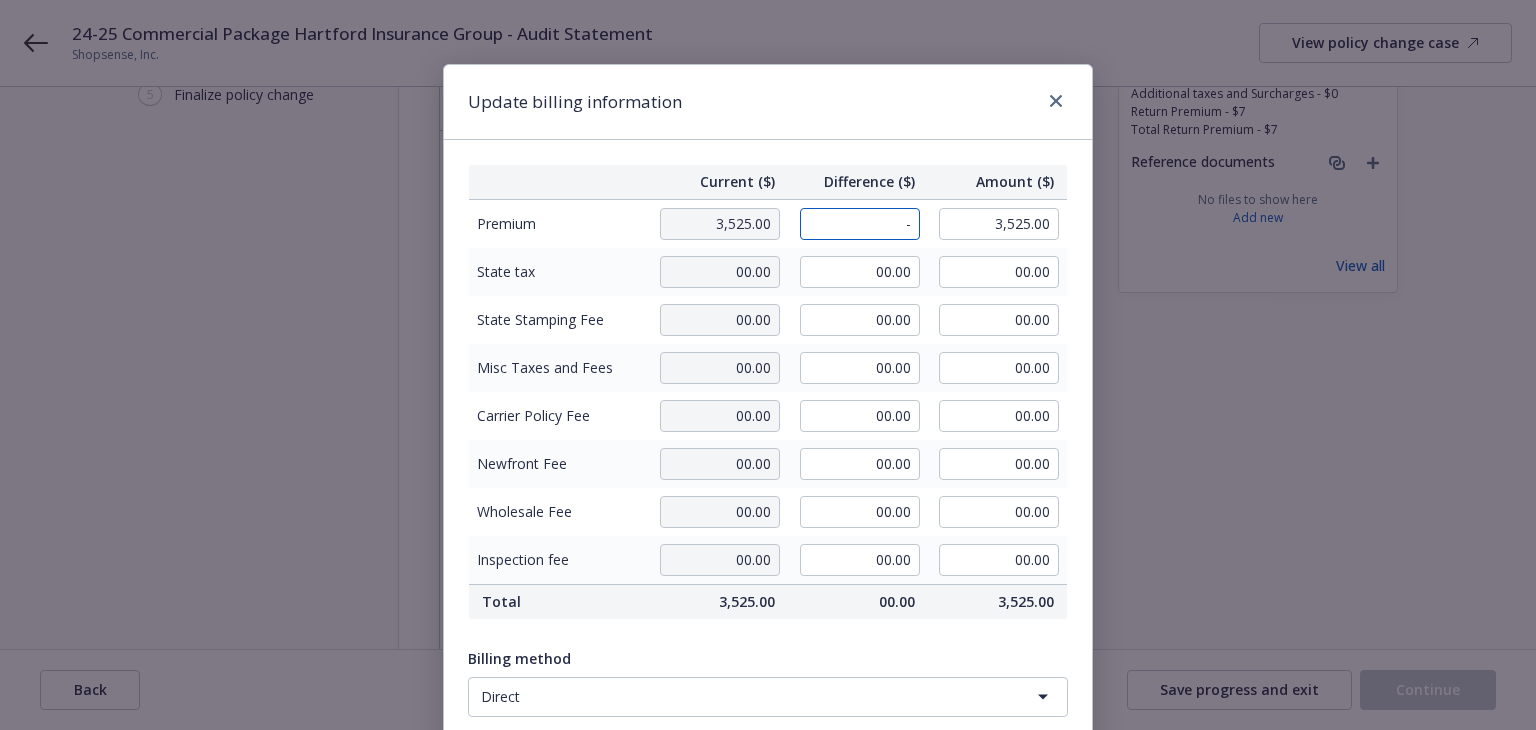click on "Premium 3,525.00 - 3,525.00" at bounding box center [768, 223] 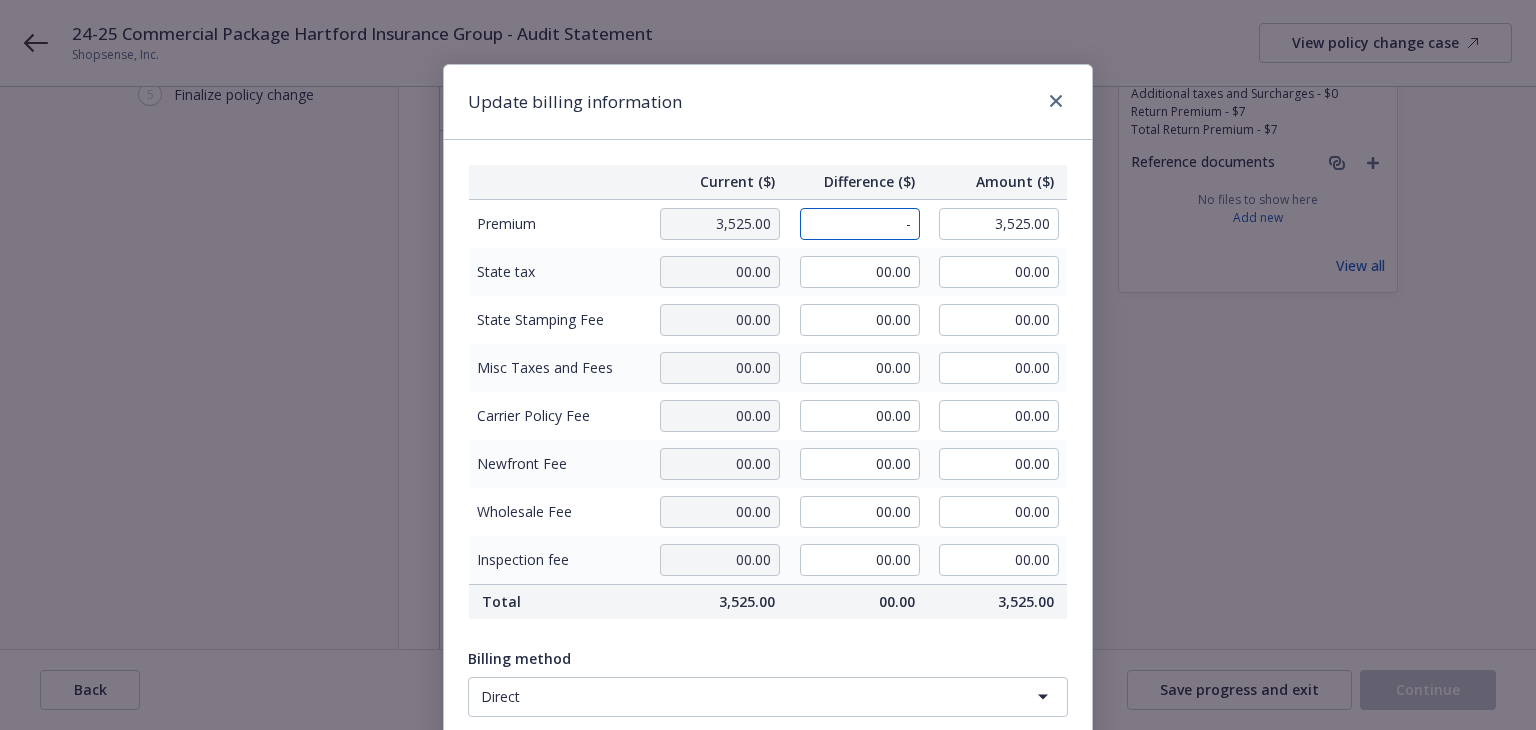 click on "-" at bounding box center [860, 224] 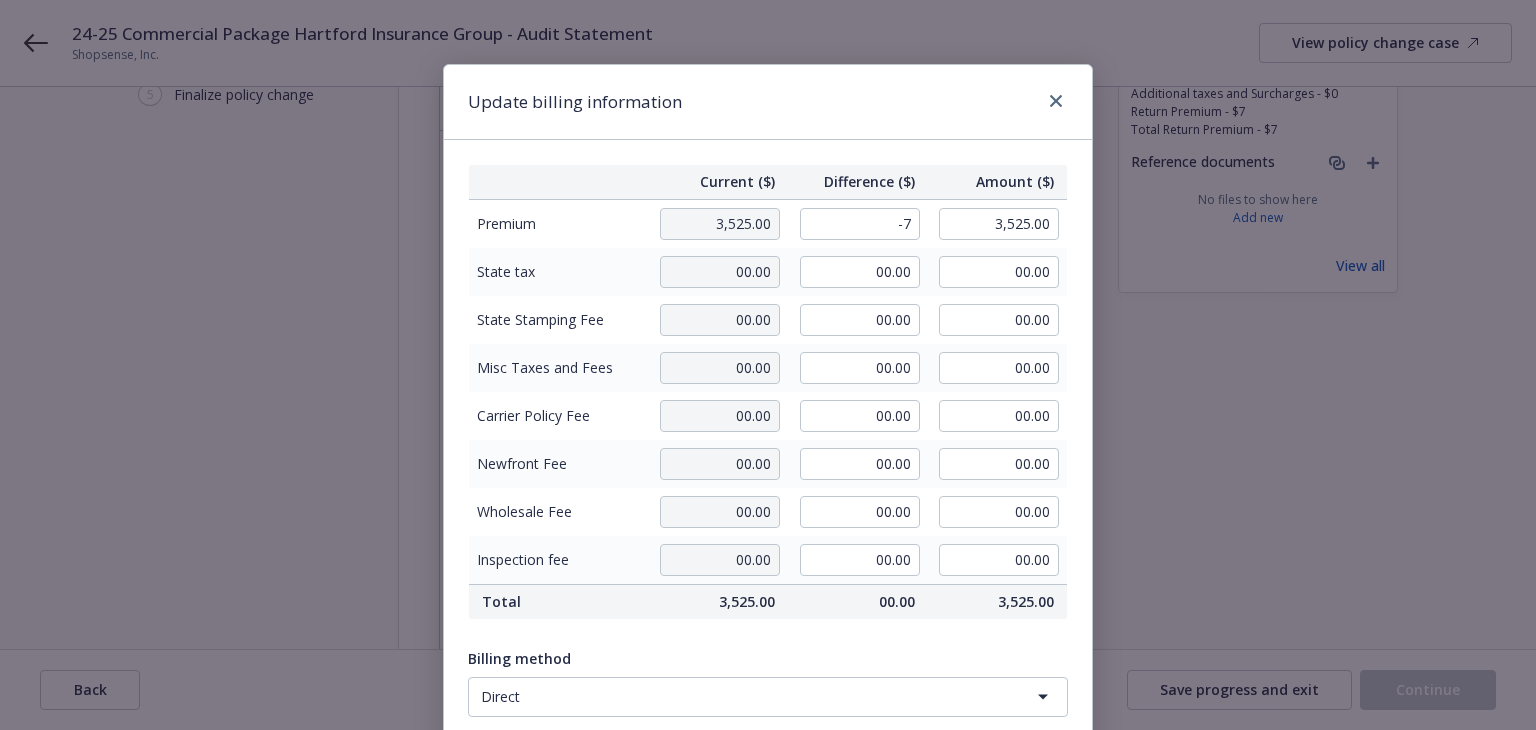 type on "-7.00" 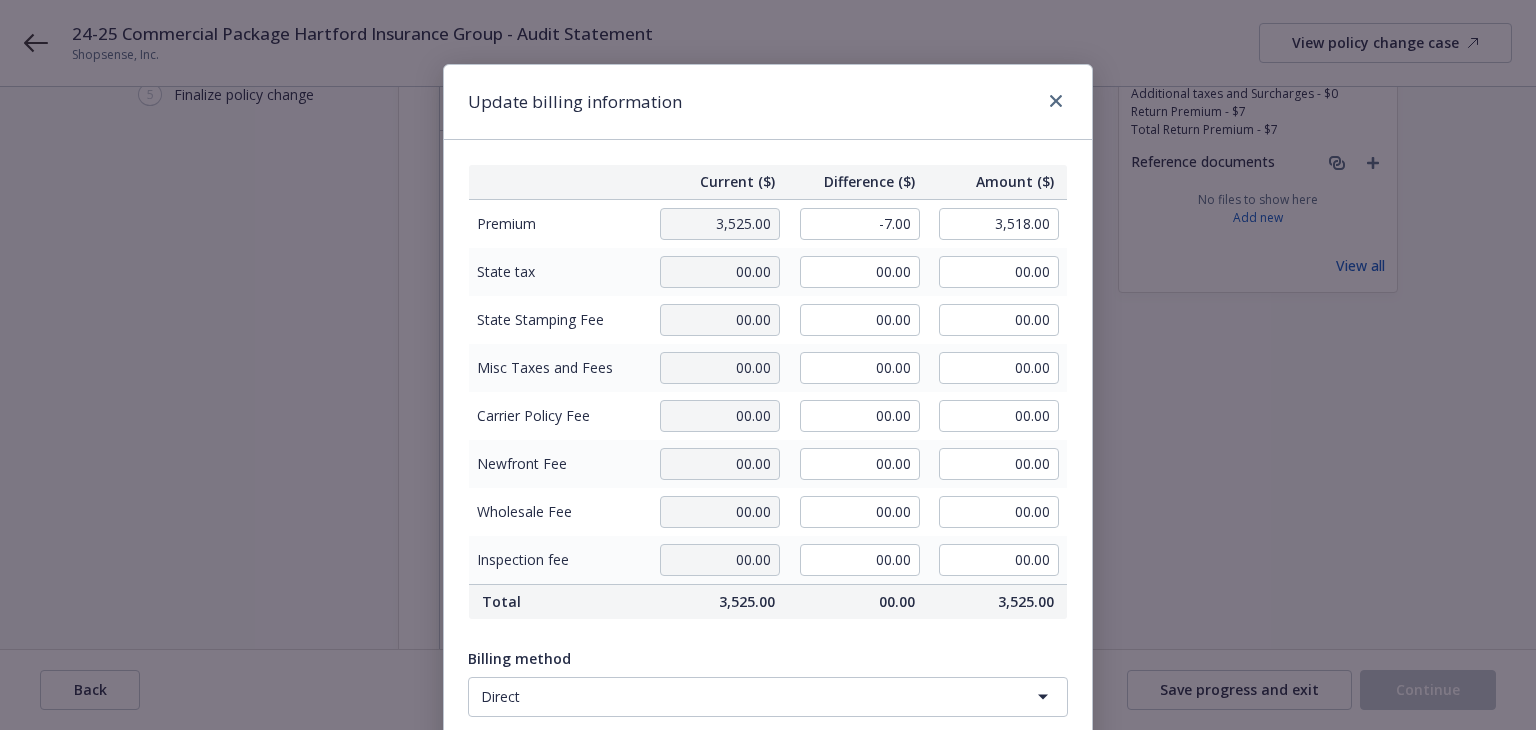 click on "Update billing information" at bounding box center [768, 102] 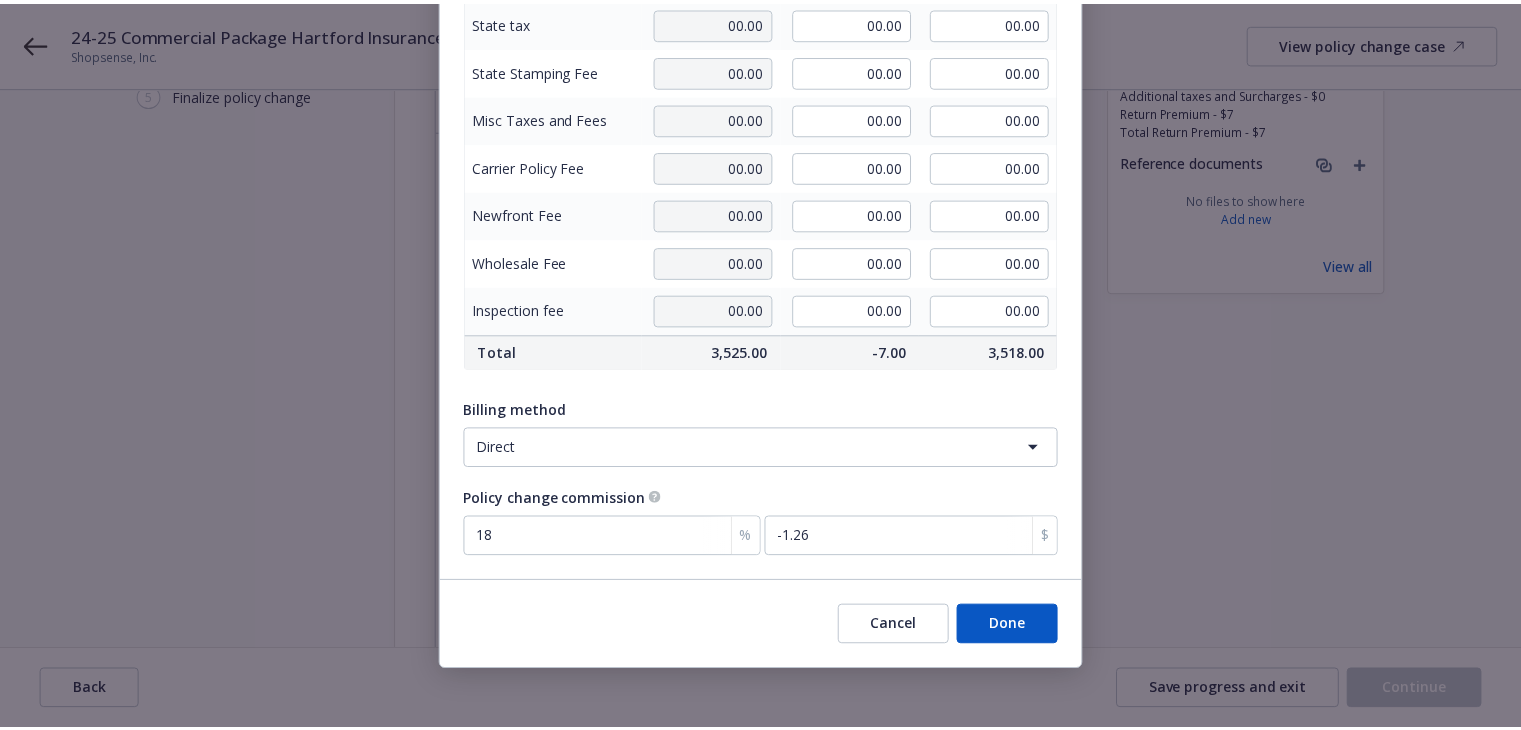scroll, scrollTop: 252, scrollLeft: 0, axis: vertical 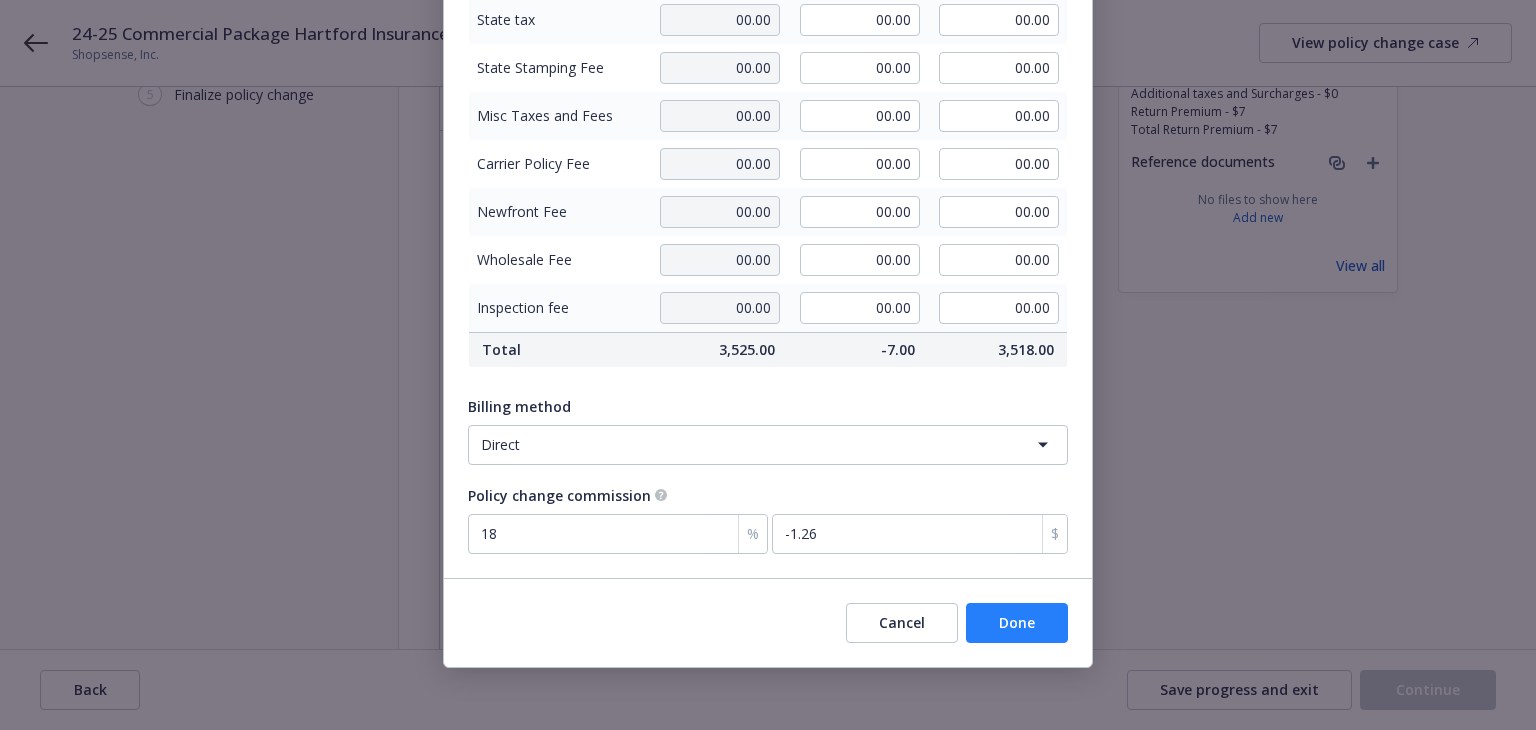 click on "Done" at bounding box center [1017, 623] 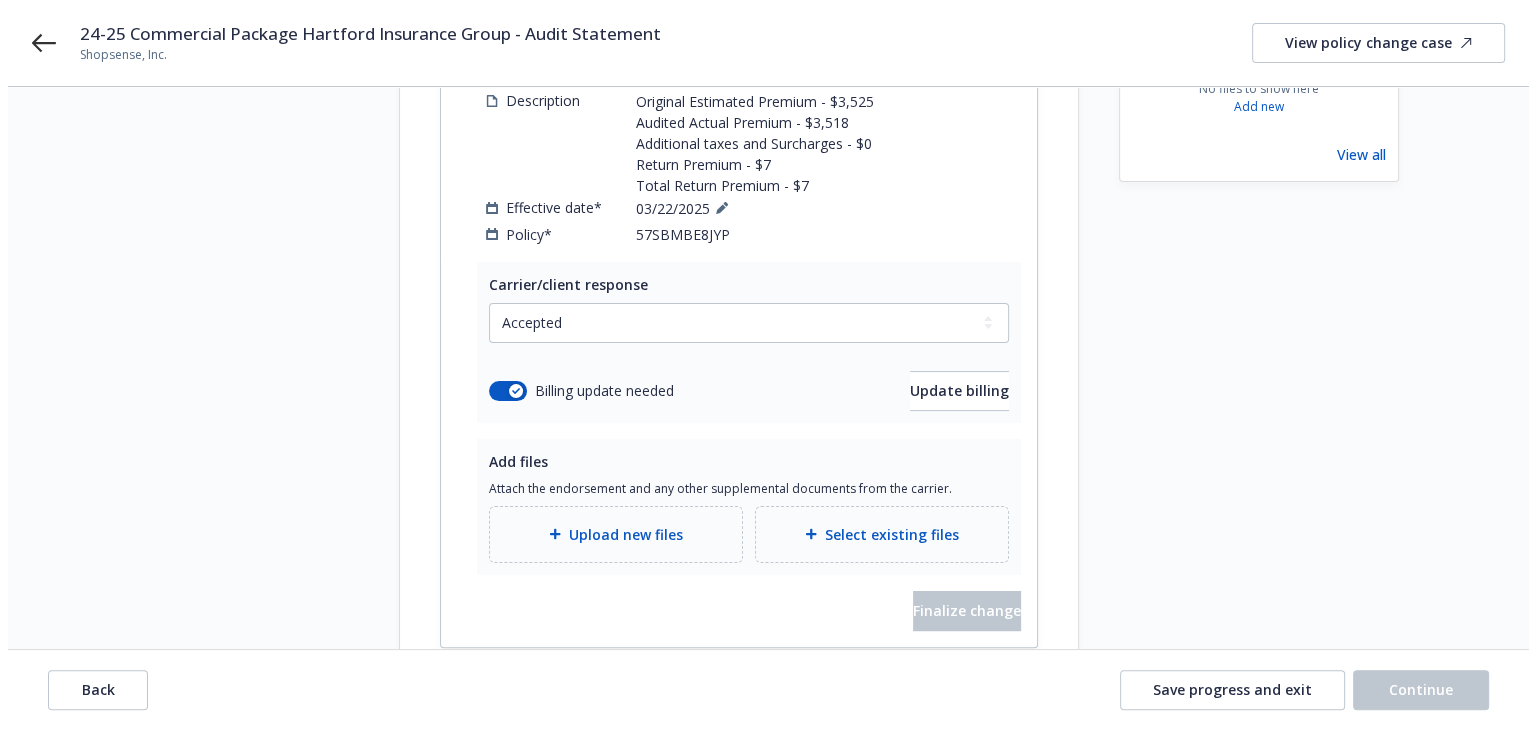 scroll, scrollTop: 396, scrollLeft: 0, axis: vertical 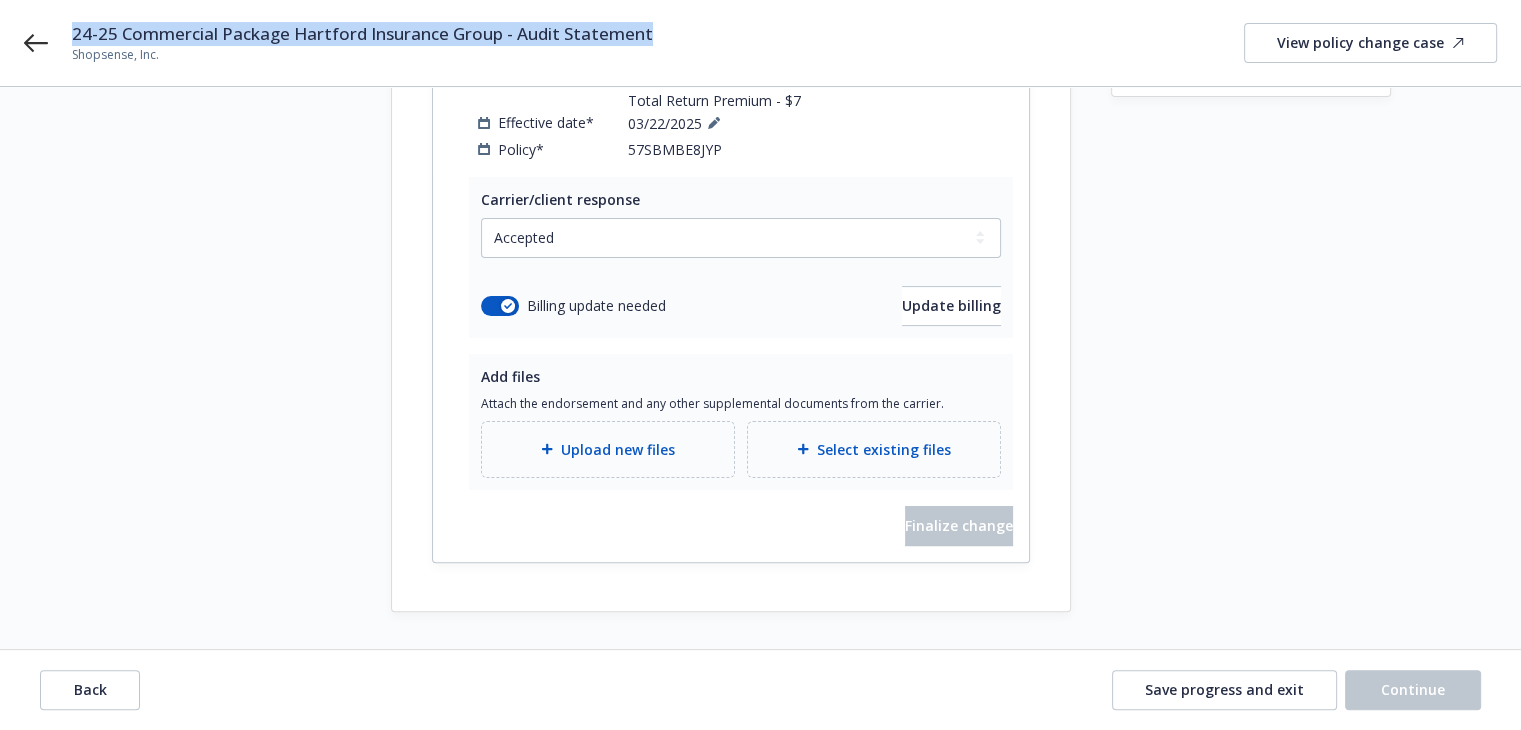 drag, startPoint x: 72, startPoint y: 37, endPoint x: 664, endPoint y: 27, distance: 592.0845 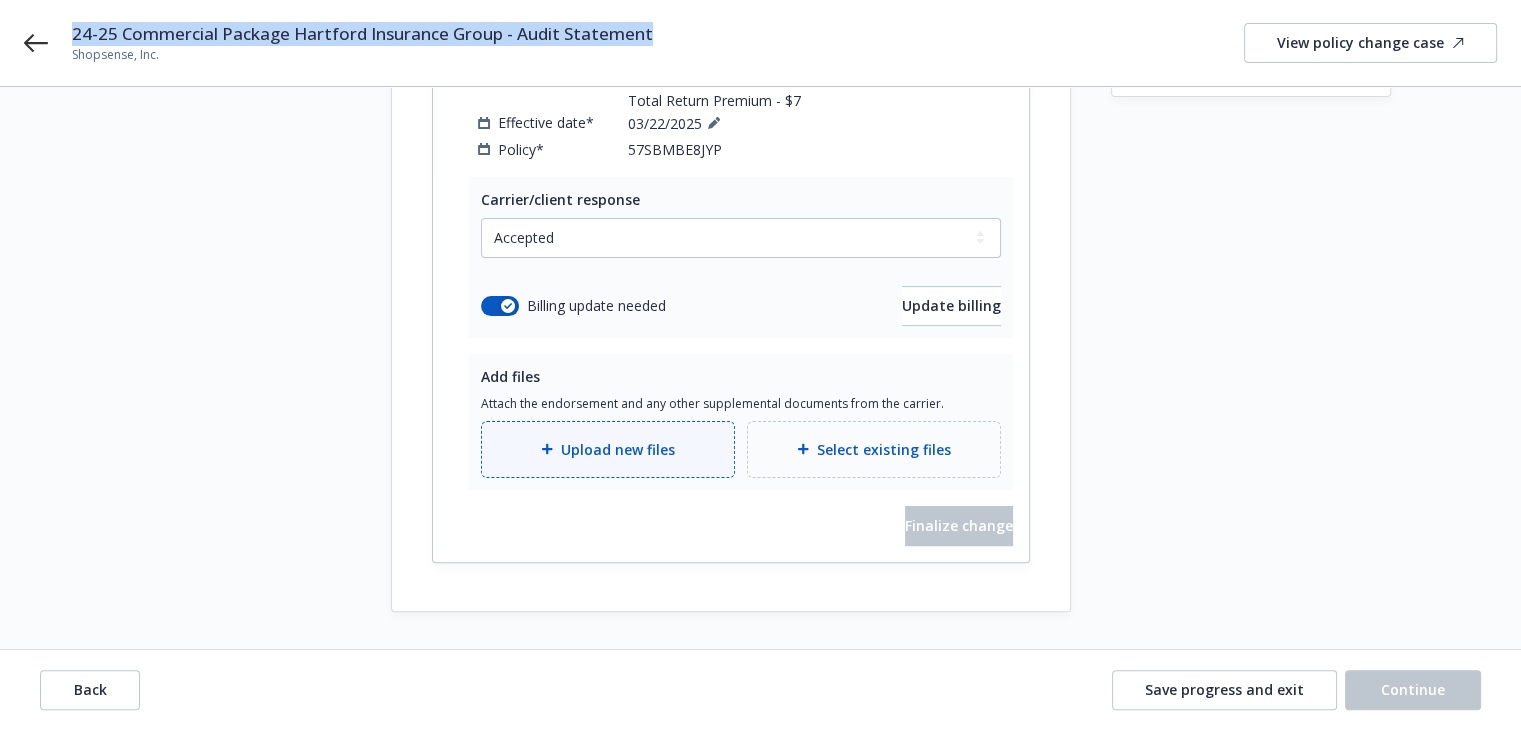 click on "Upload new files" at bounding box center (608, 449) 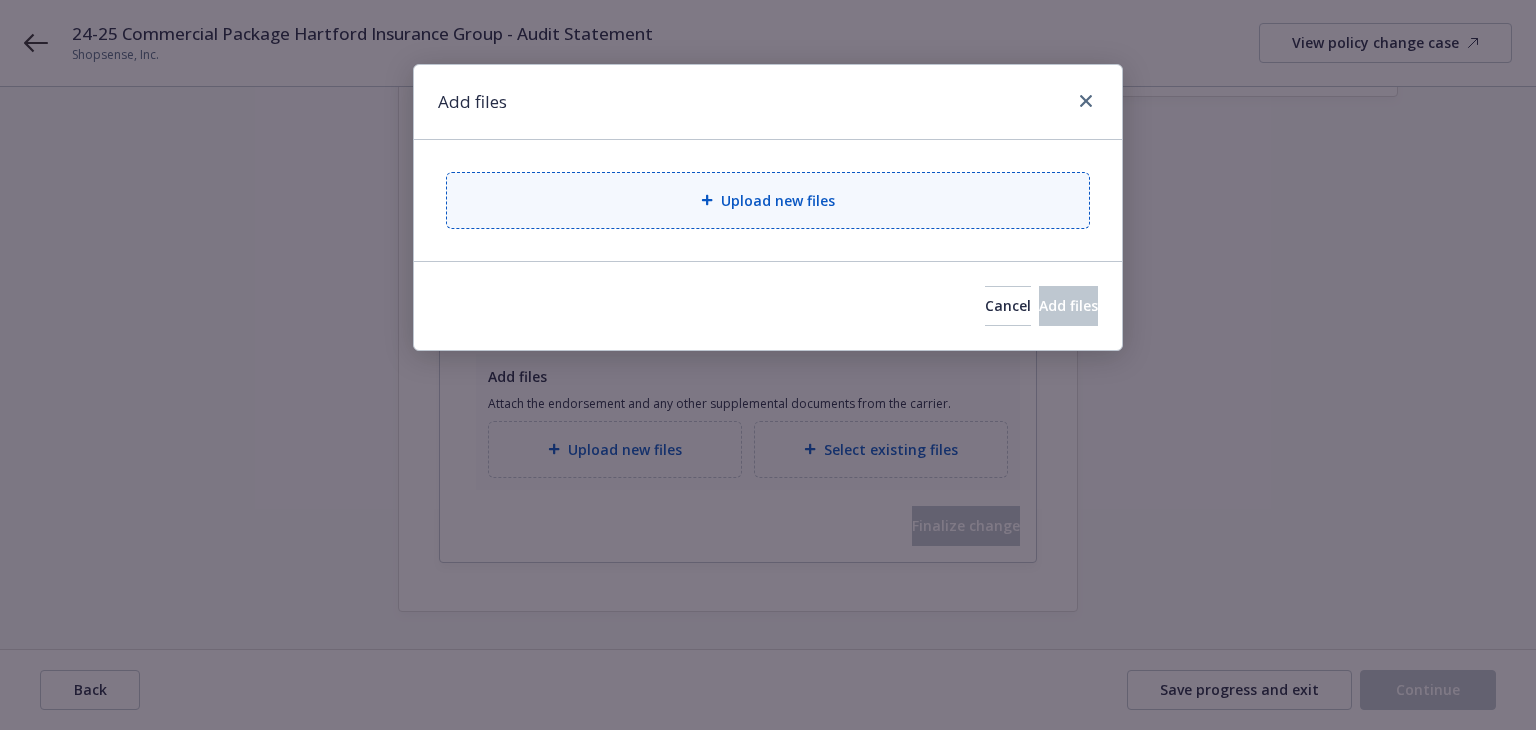 click on "Upload new files" at bounding box center (768, 200) 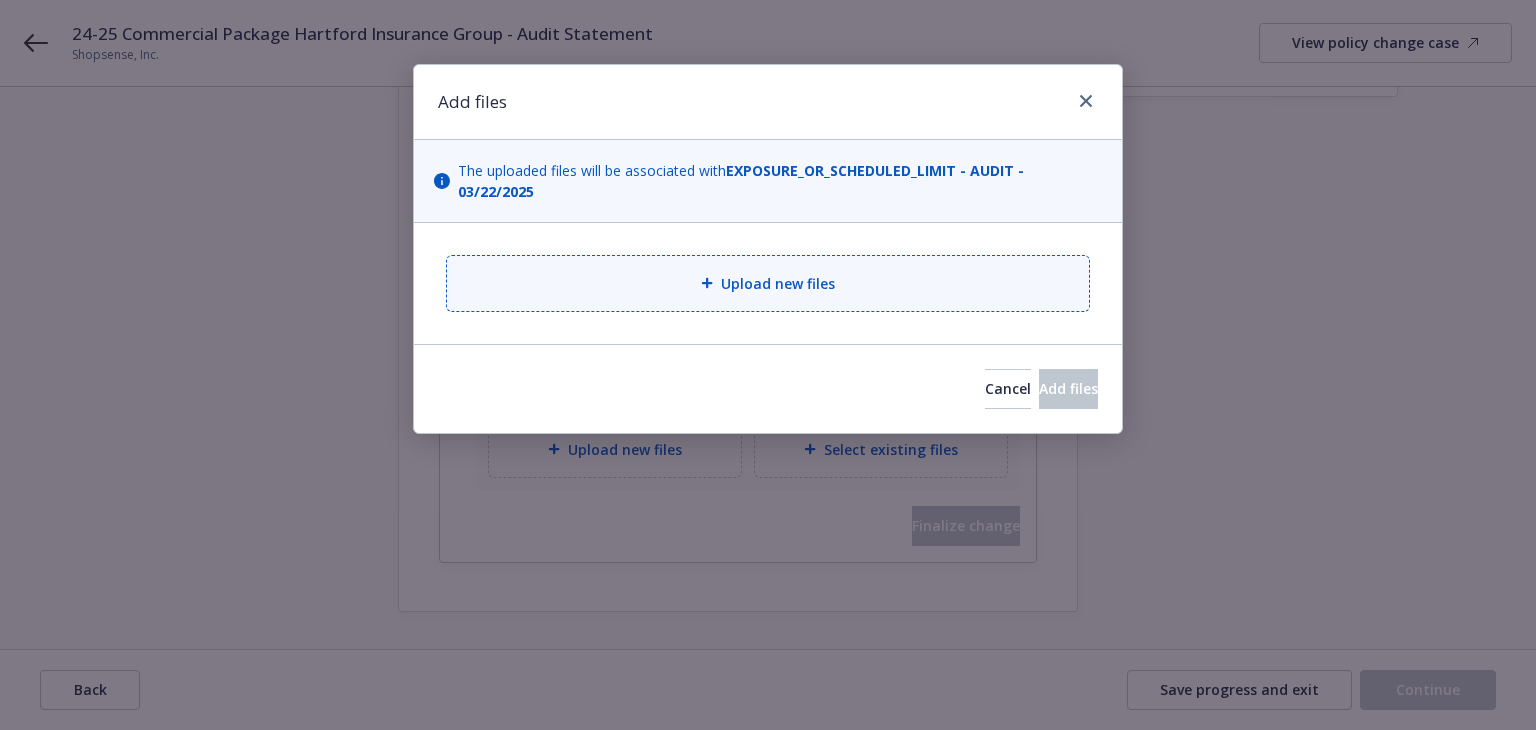 type on "x" 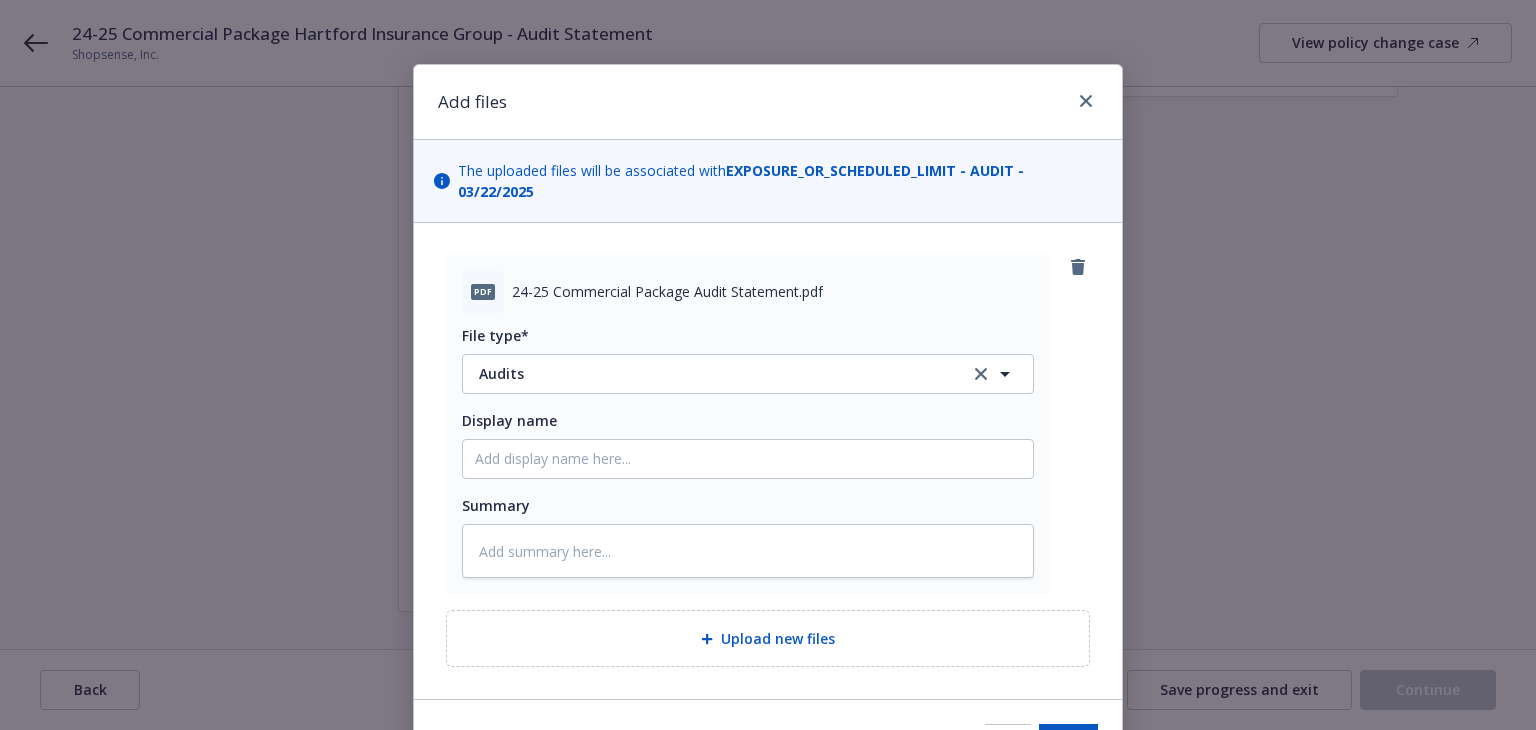 scroll, scrollTop: 100, scrollLeft: 0, axis: vertical 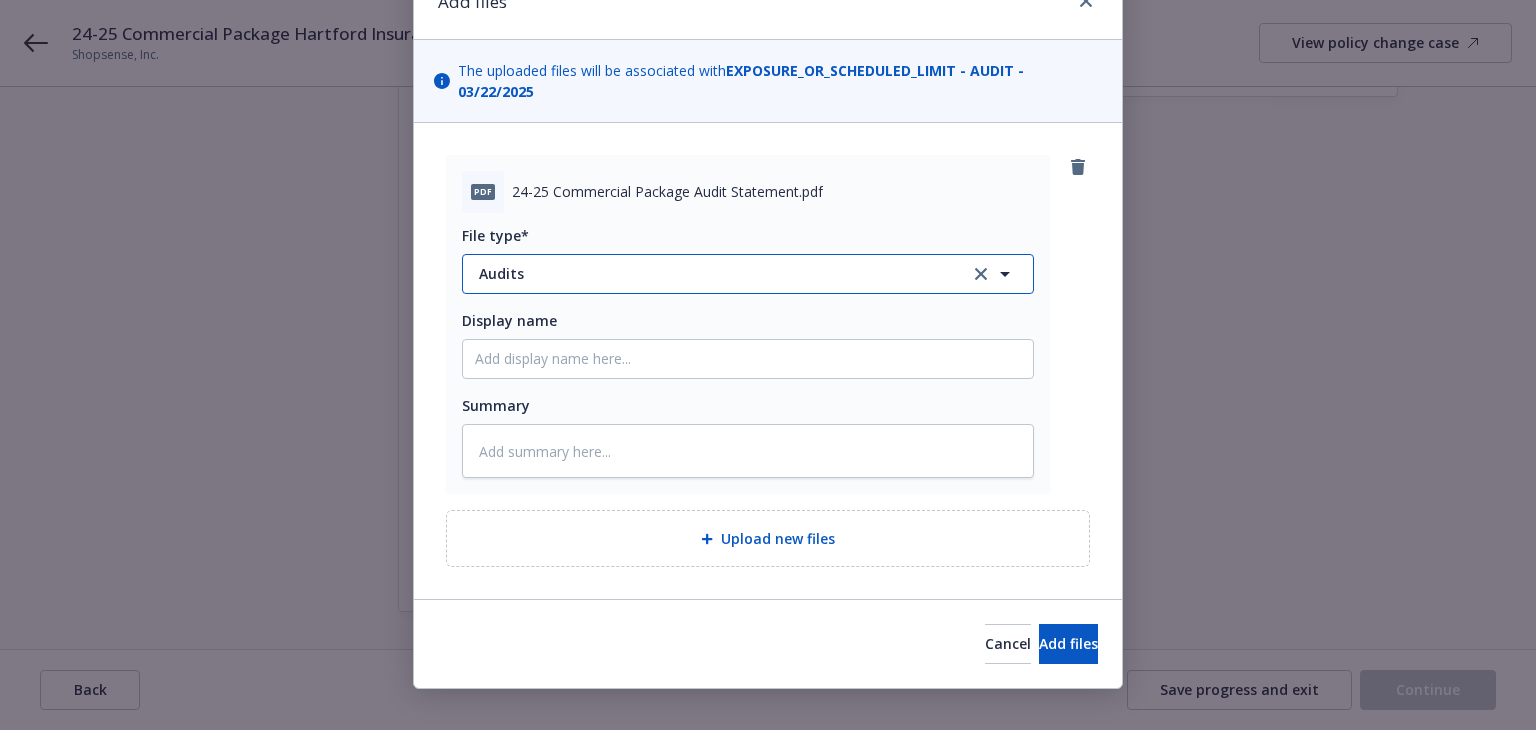 click on "Audits" at bounding box center (710, 273) 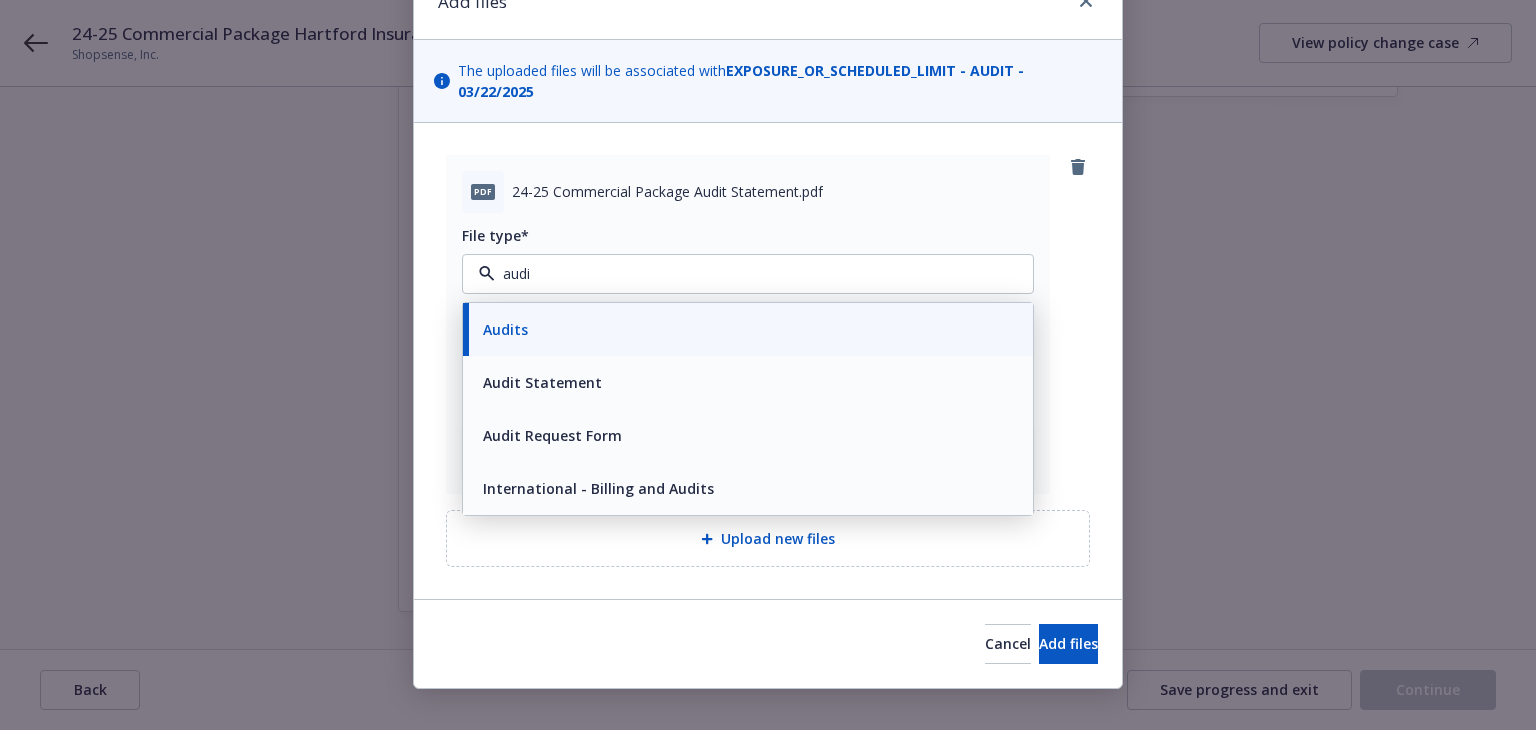 type on "audit" 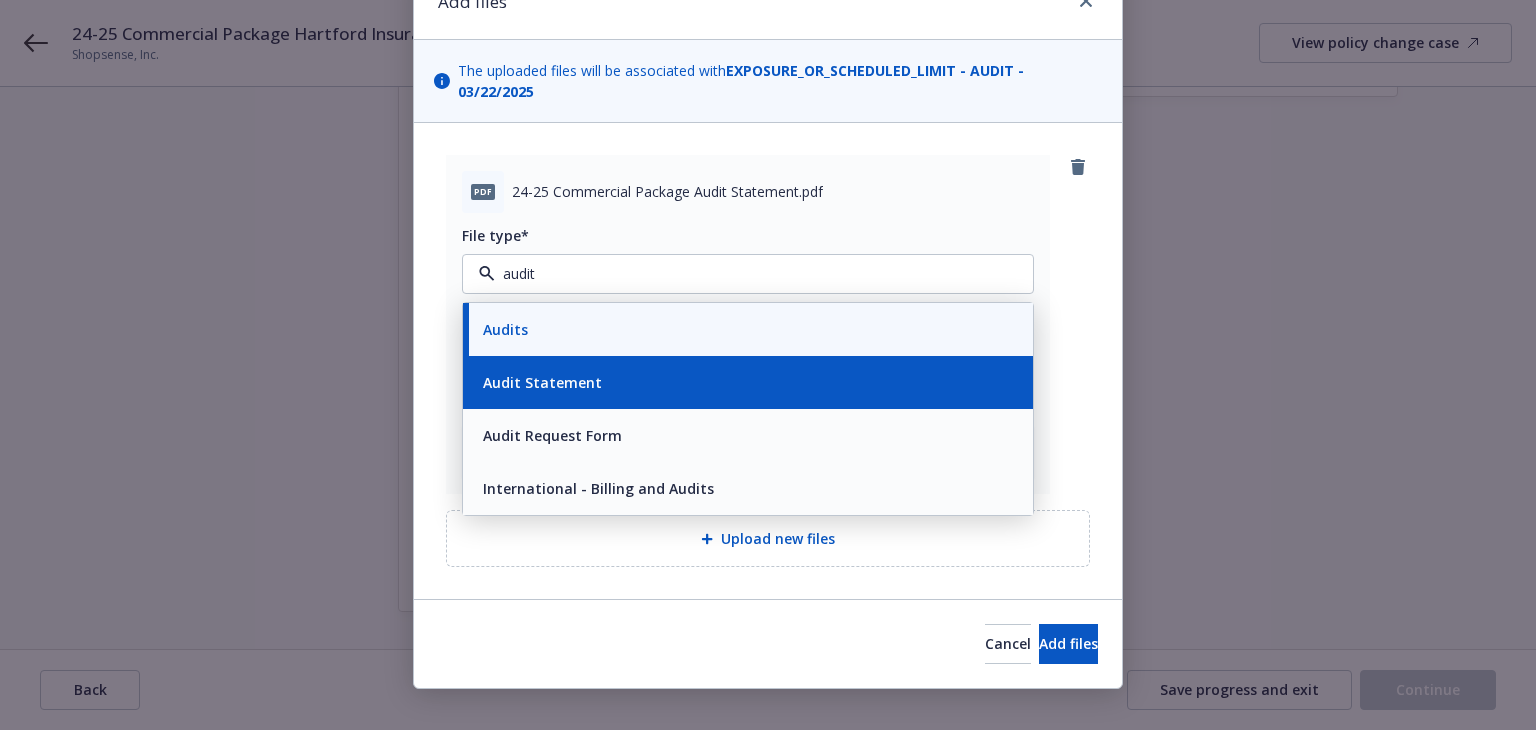 click on "Audit Statement" at bounding box center (542, 382) 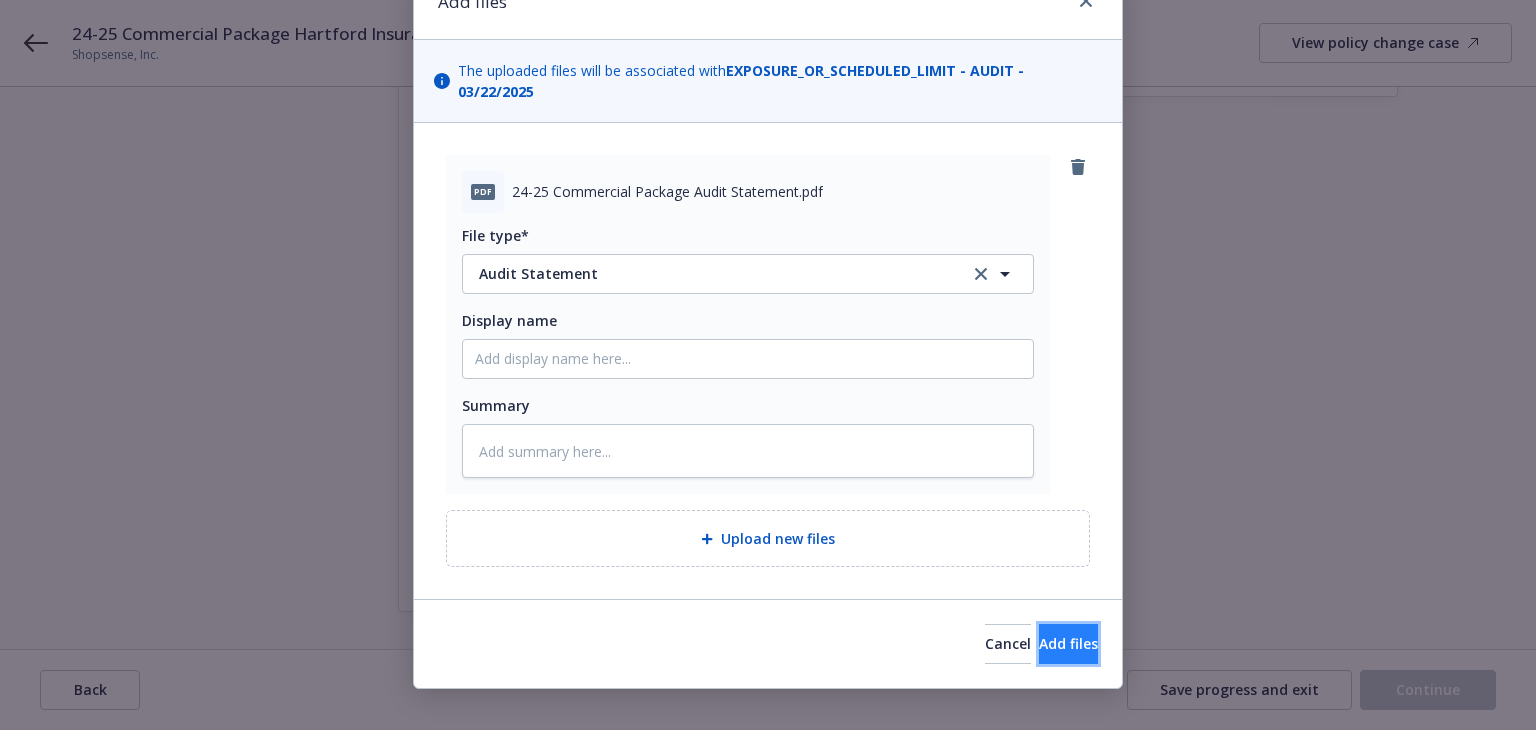 click on "Add files" at bounding box center (1068, 644) 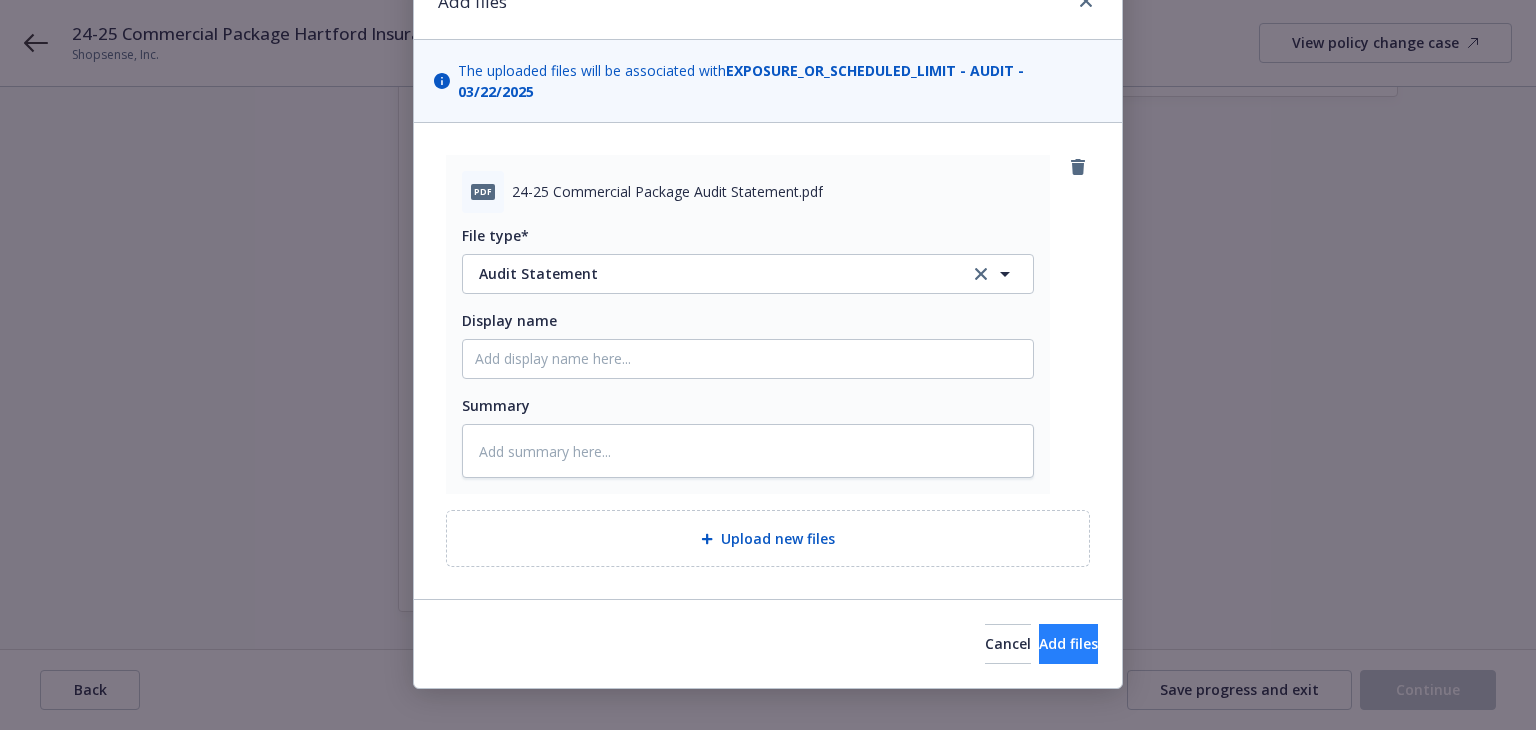 scroll, scrollTop: 49, scrollLeft: 0, axis: vertical 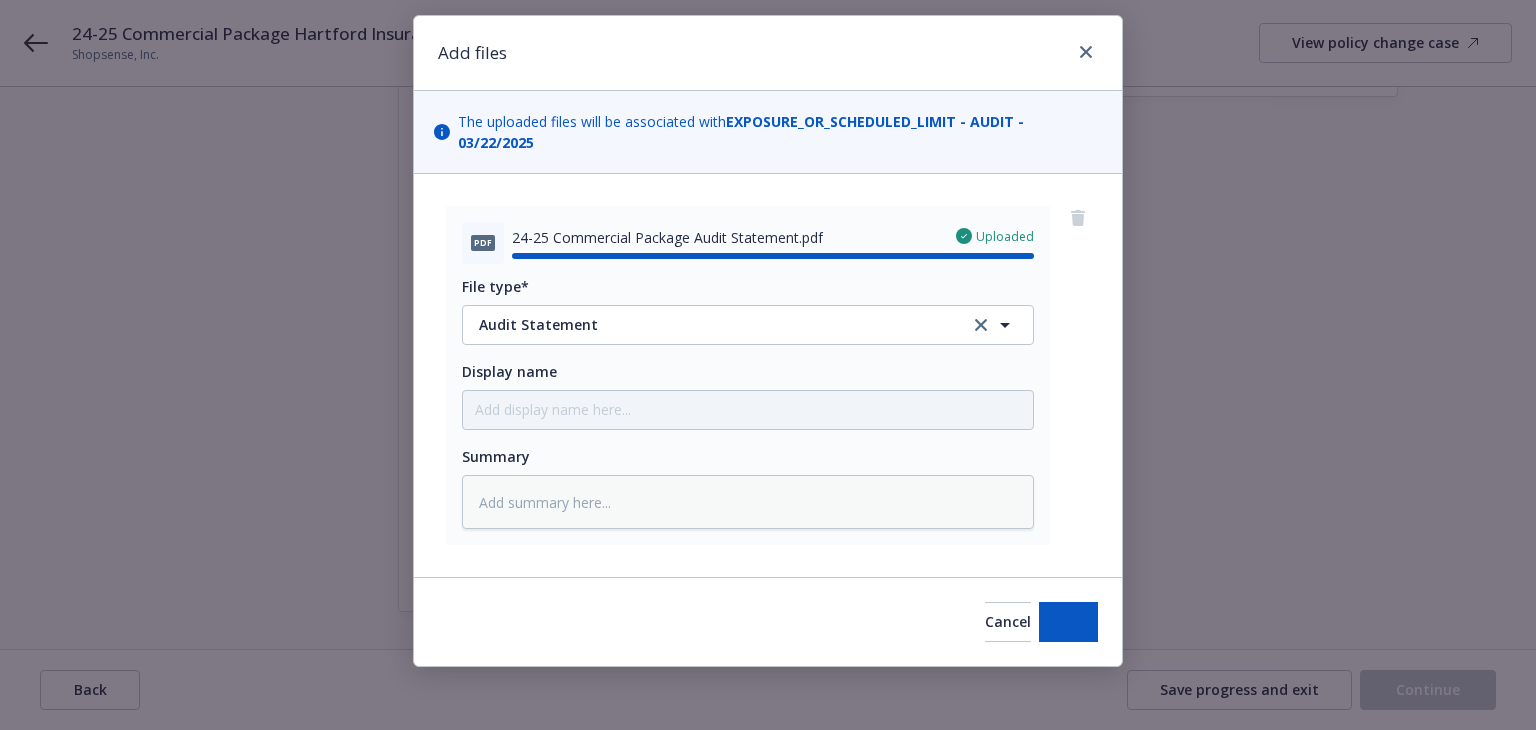 type on "x" 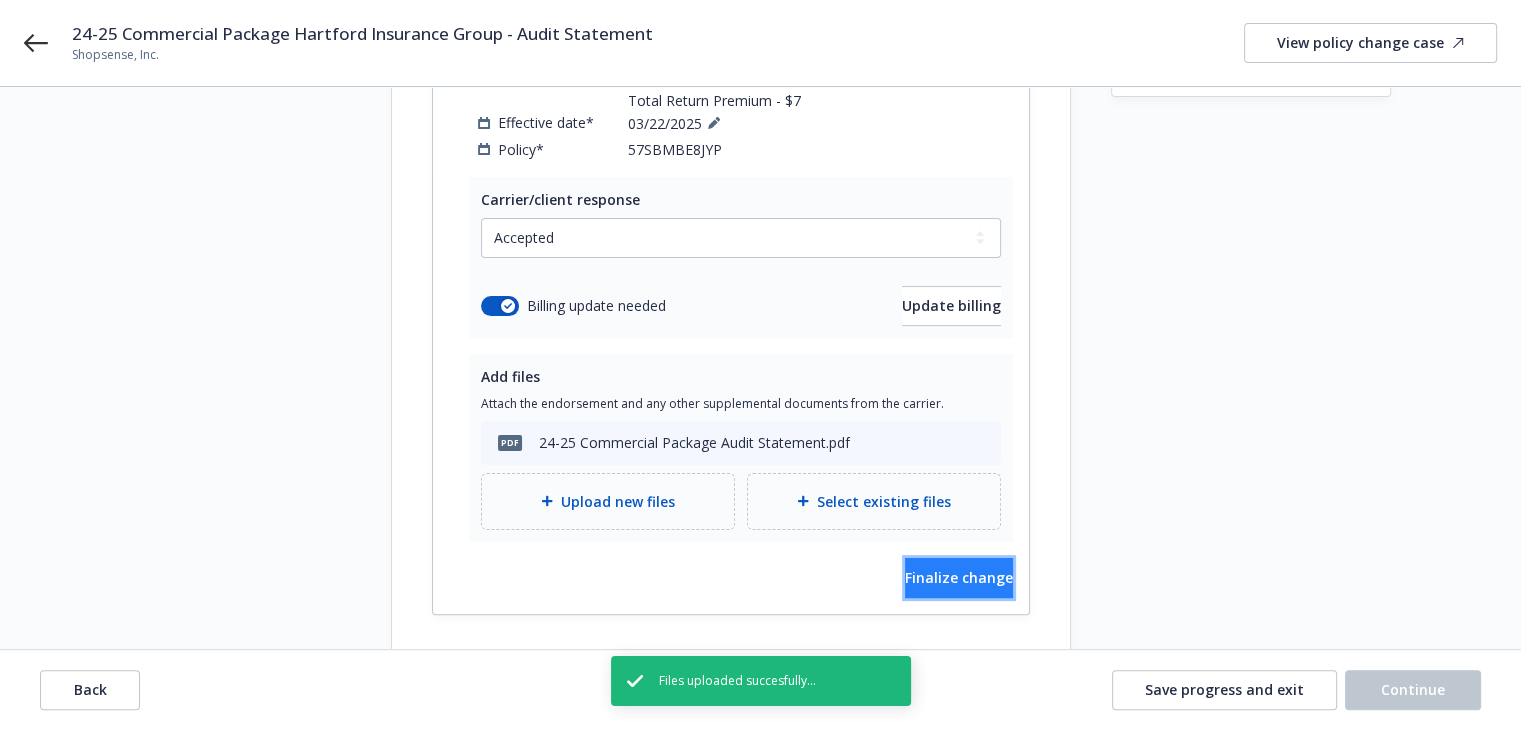 click on "Finalize change" at bounding box center [959, 578] 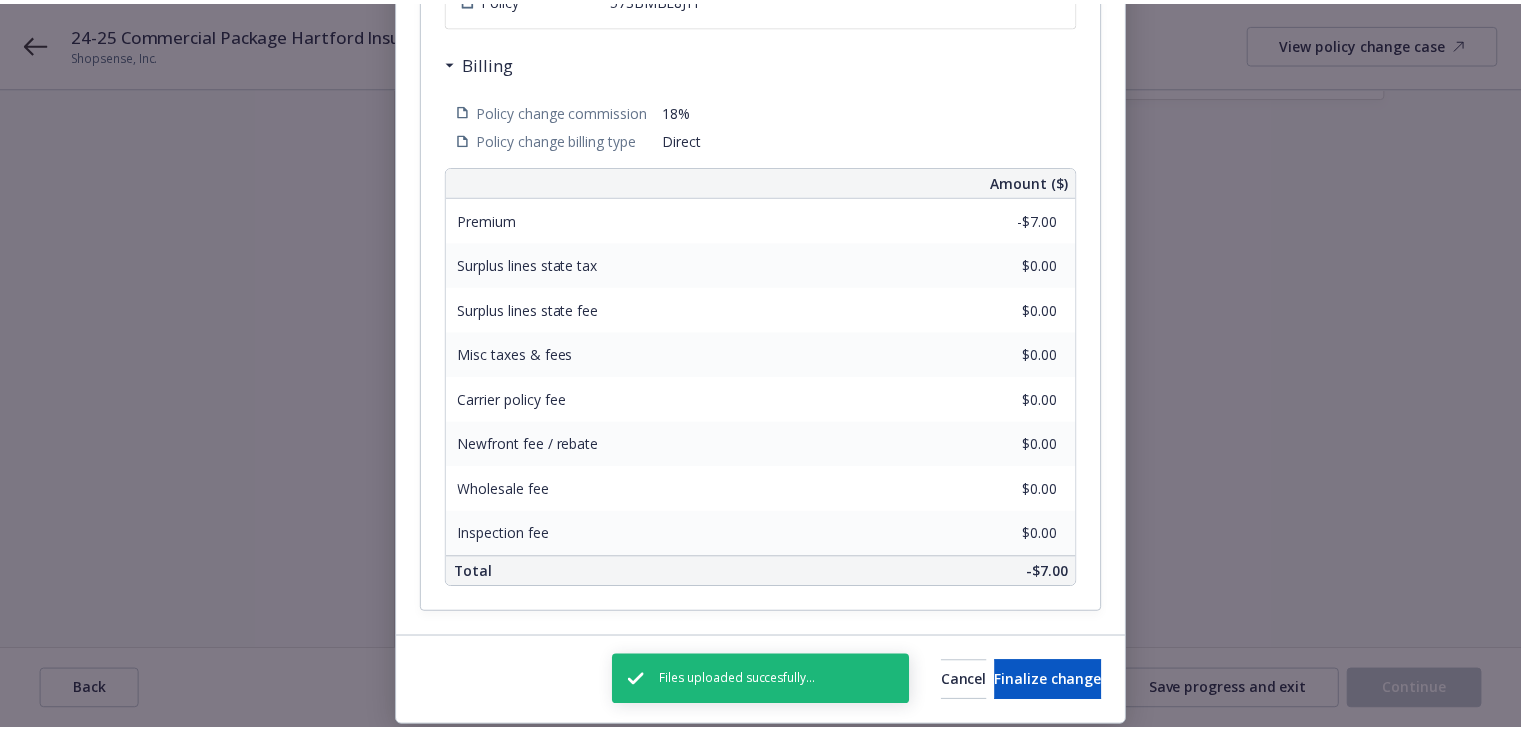 scroll, scrollTop: 700, scrollLeft: 0, axis: vertical 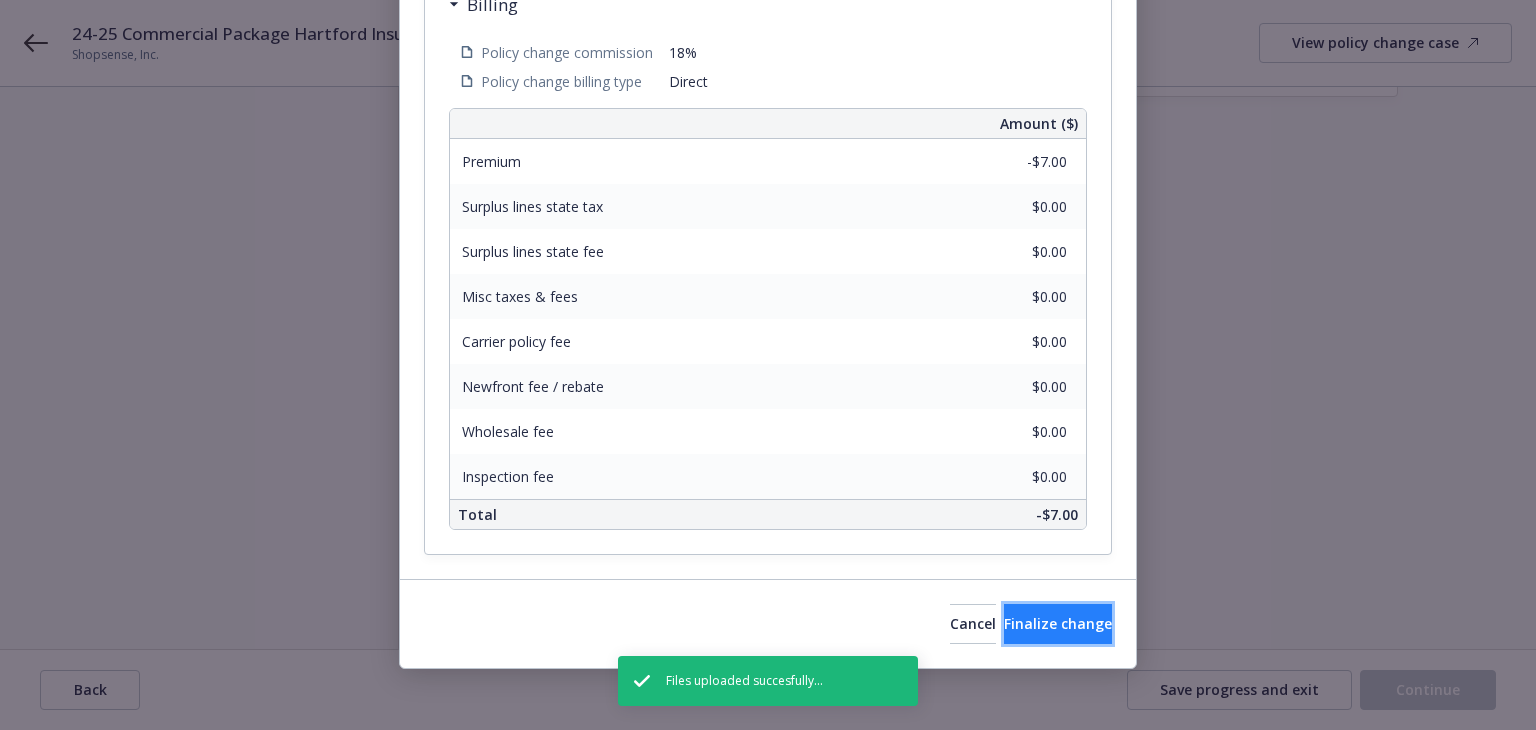 click on "Finalize change" at bounding box center [1058, 623] 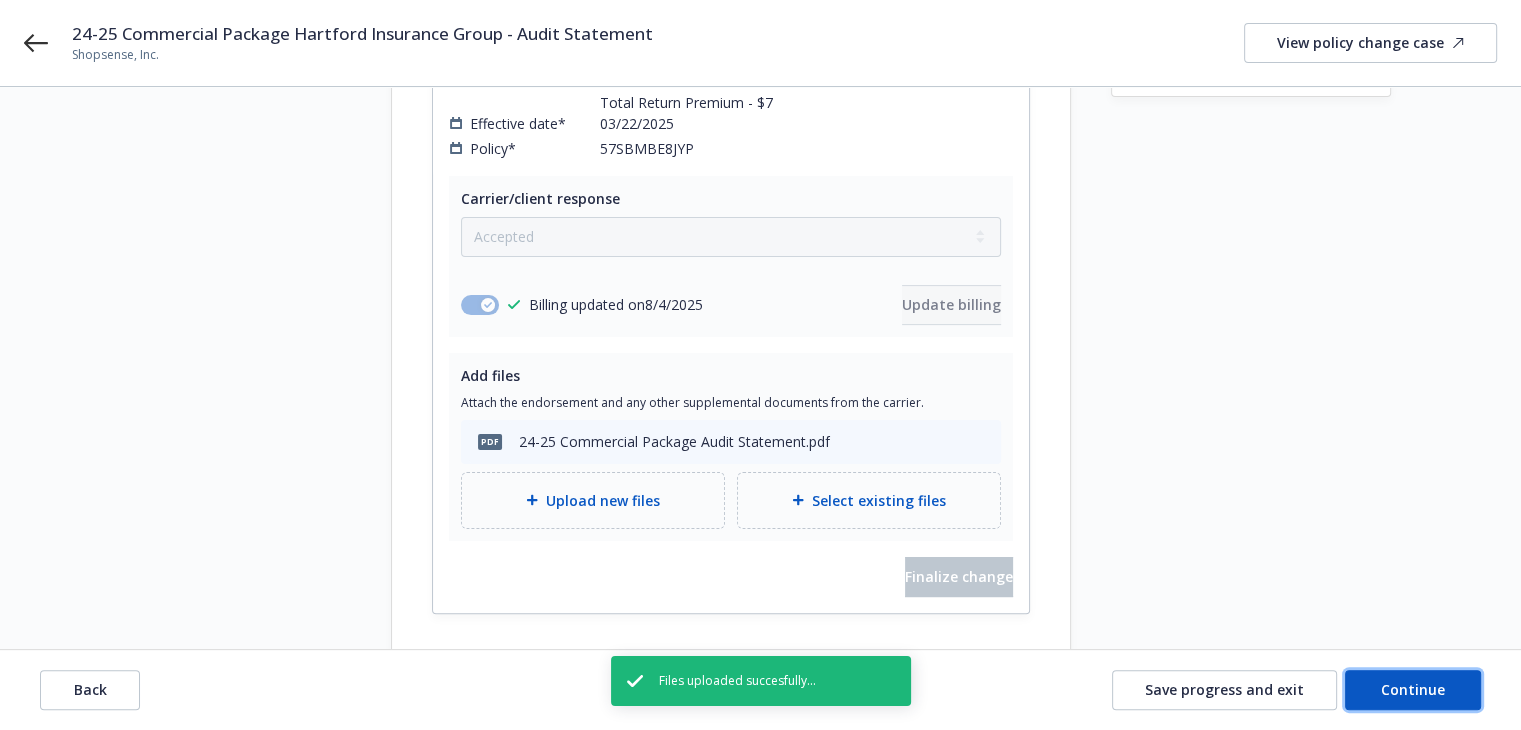 click on "Continue" at bounding box center [1413, 689] 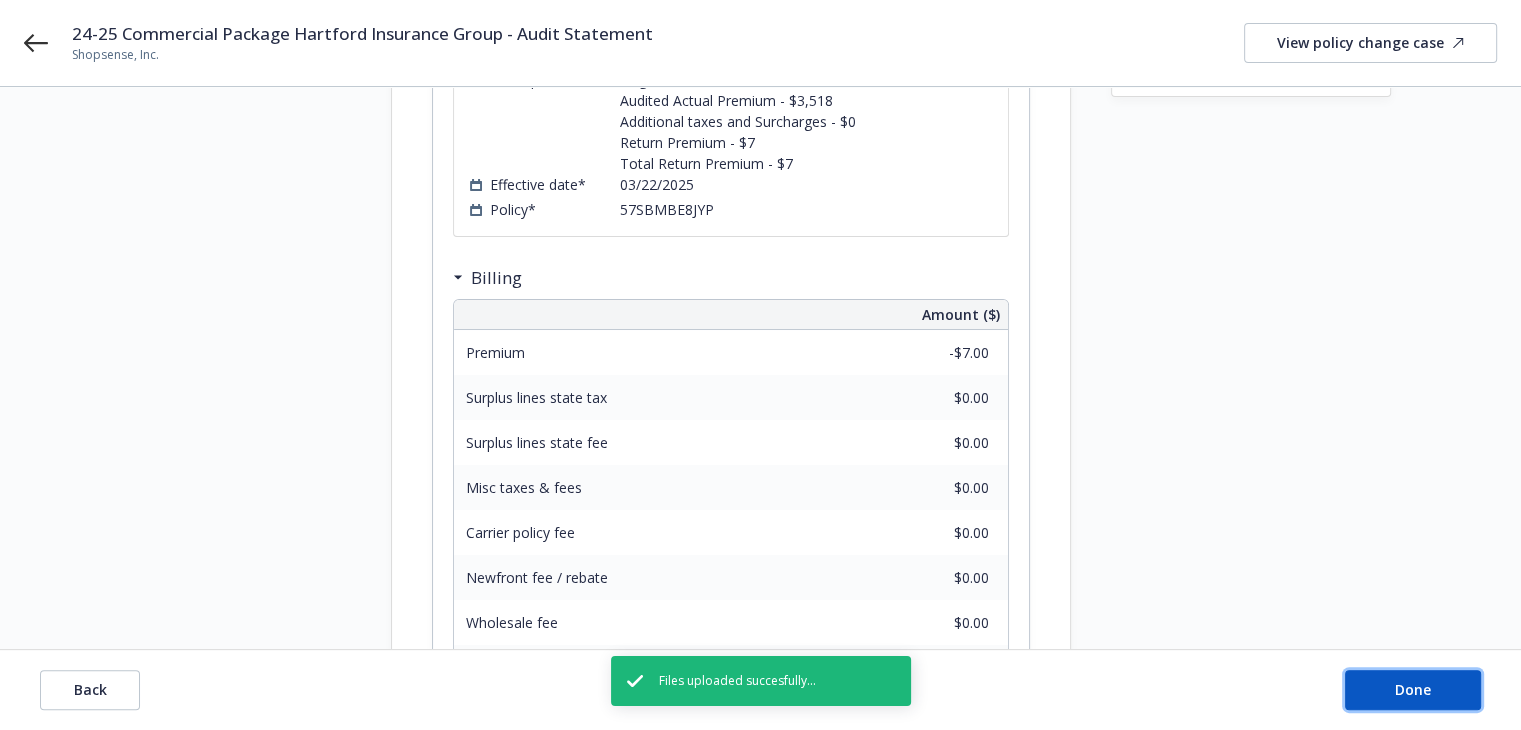 click on "Done" at bounding box center [1413, 689] 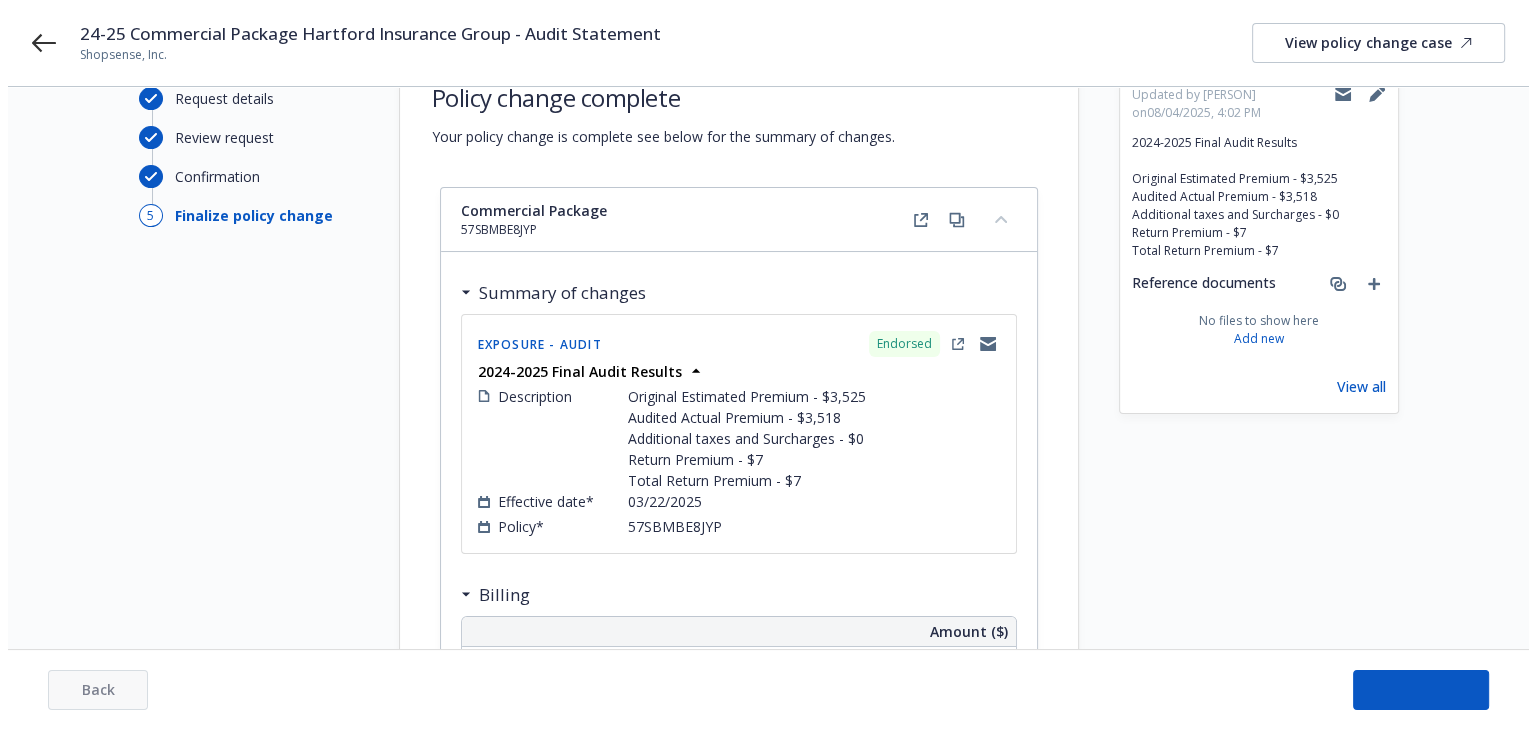 scroll, scrollTop: 0, scrollLeft: 0, axis: both 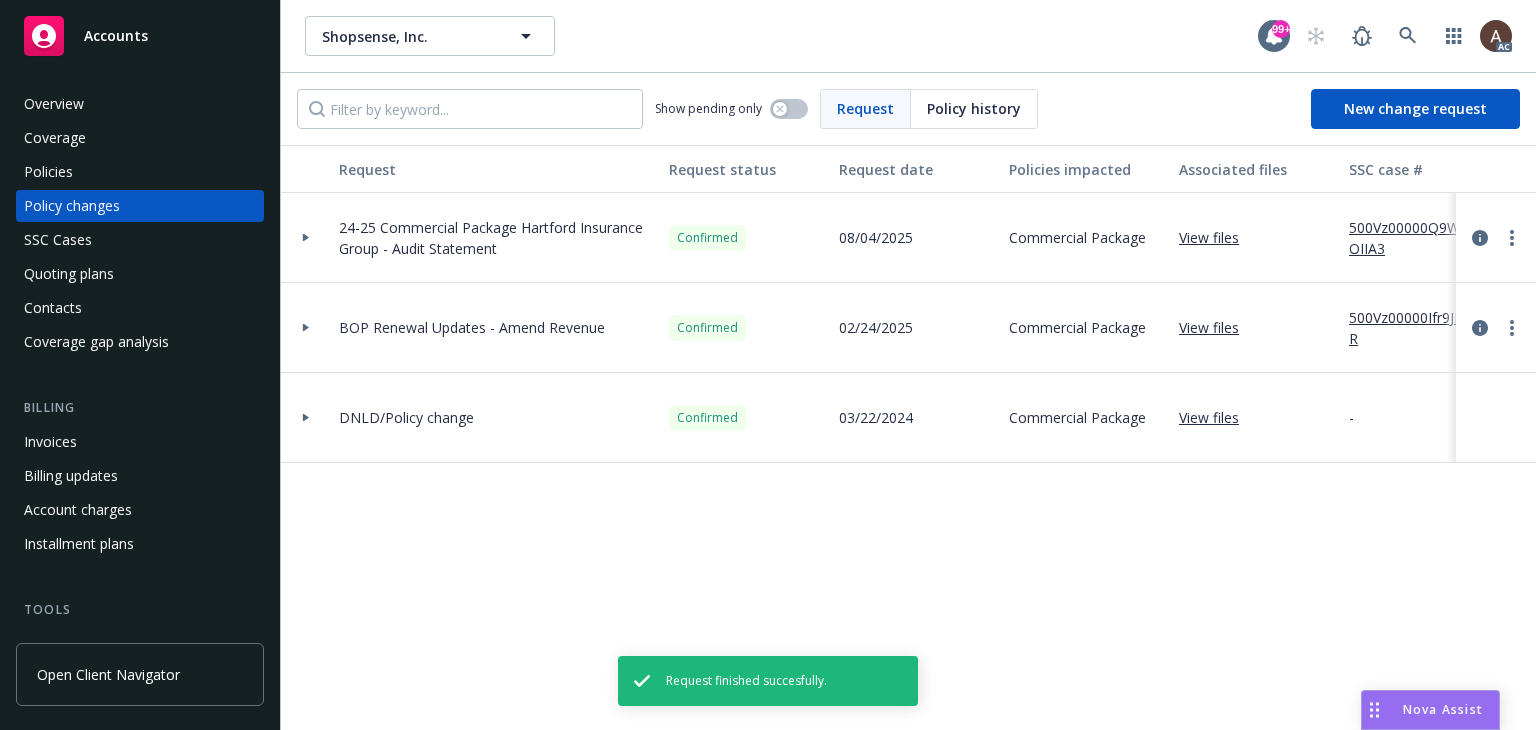click at bounding box center [306, 238] 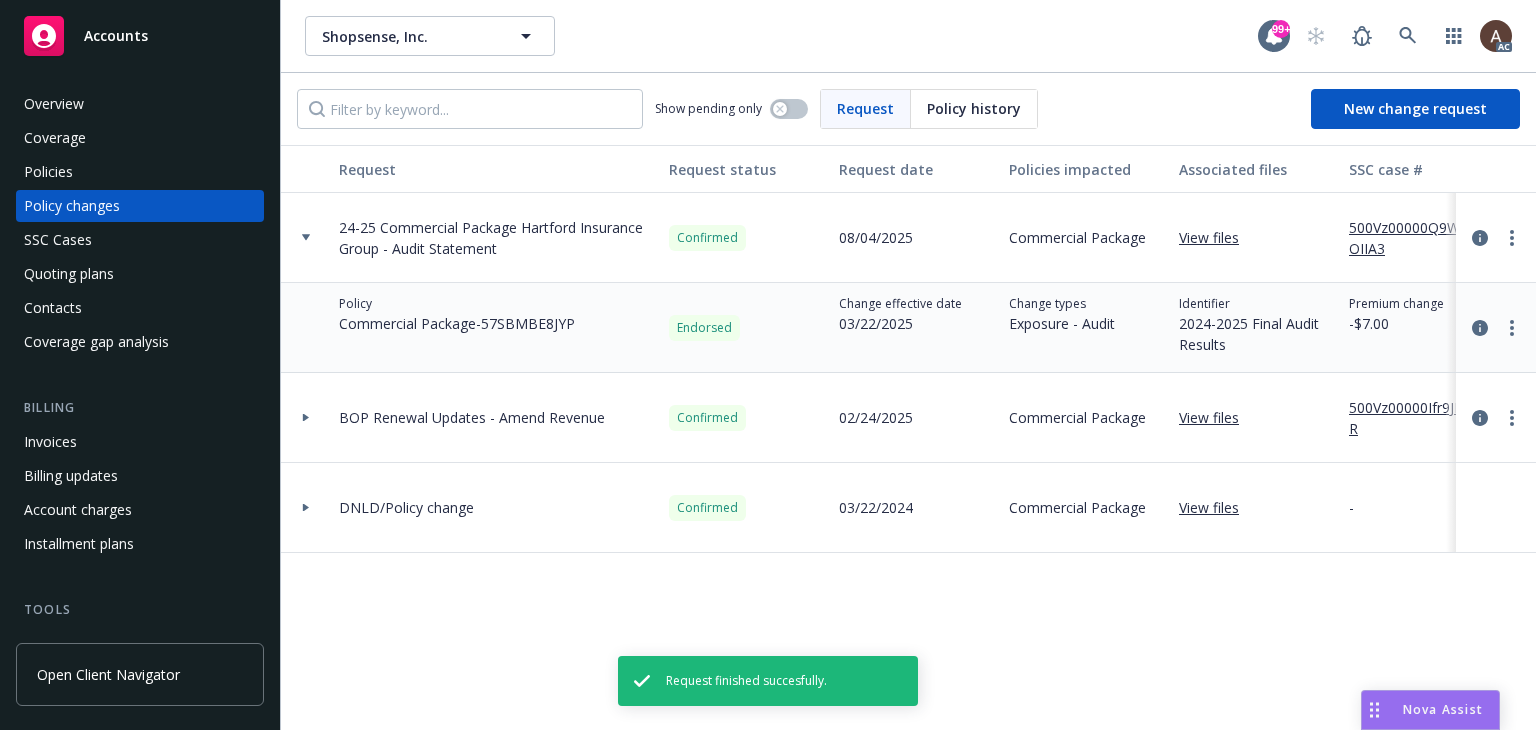 click on "500Vz00000Q9WOIIA3" at bounding box center (1416, 238) 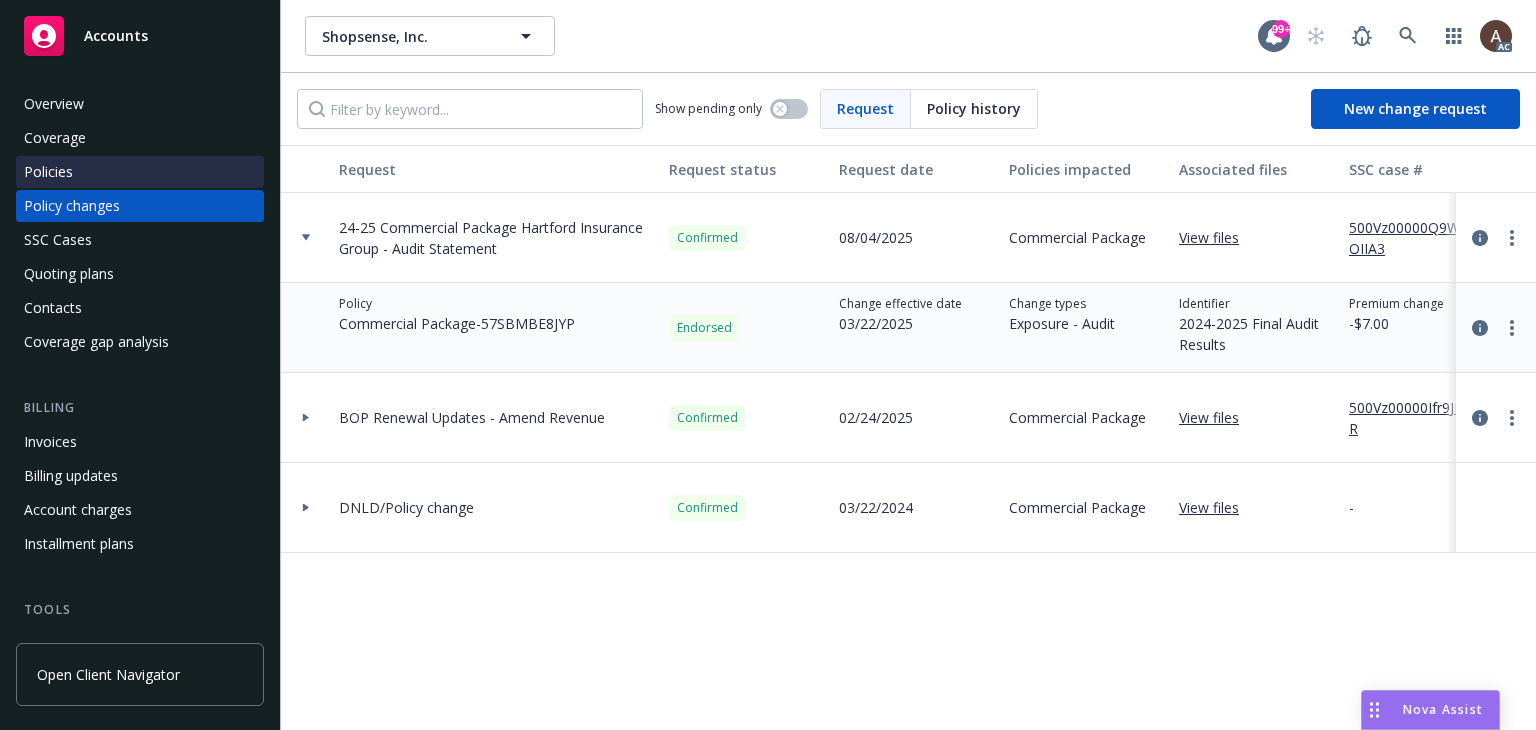 click on "Policies" at bounding box center (140, 172) 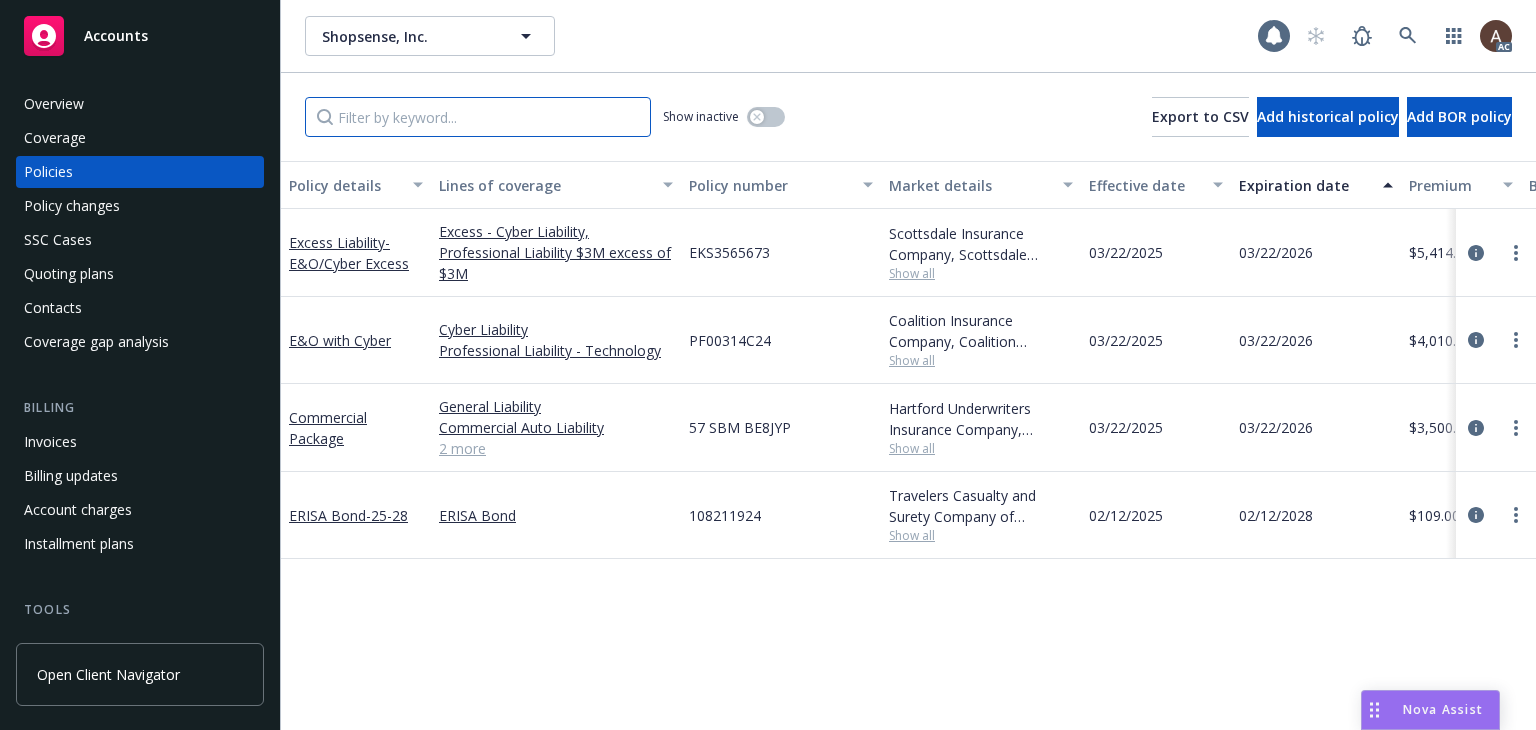 click at bounding box center (478, 117) 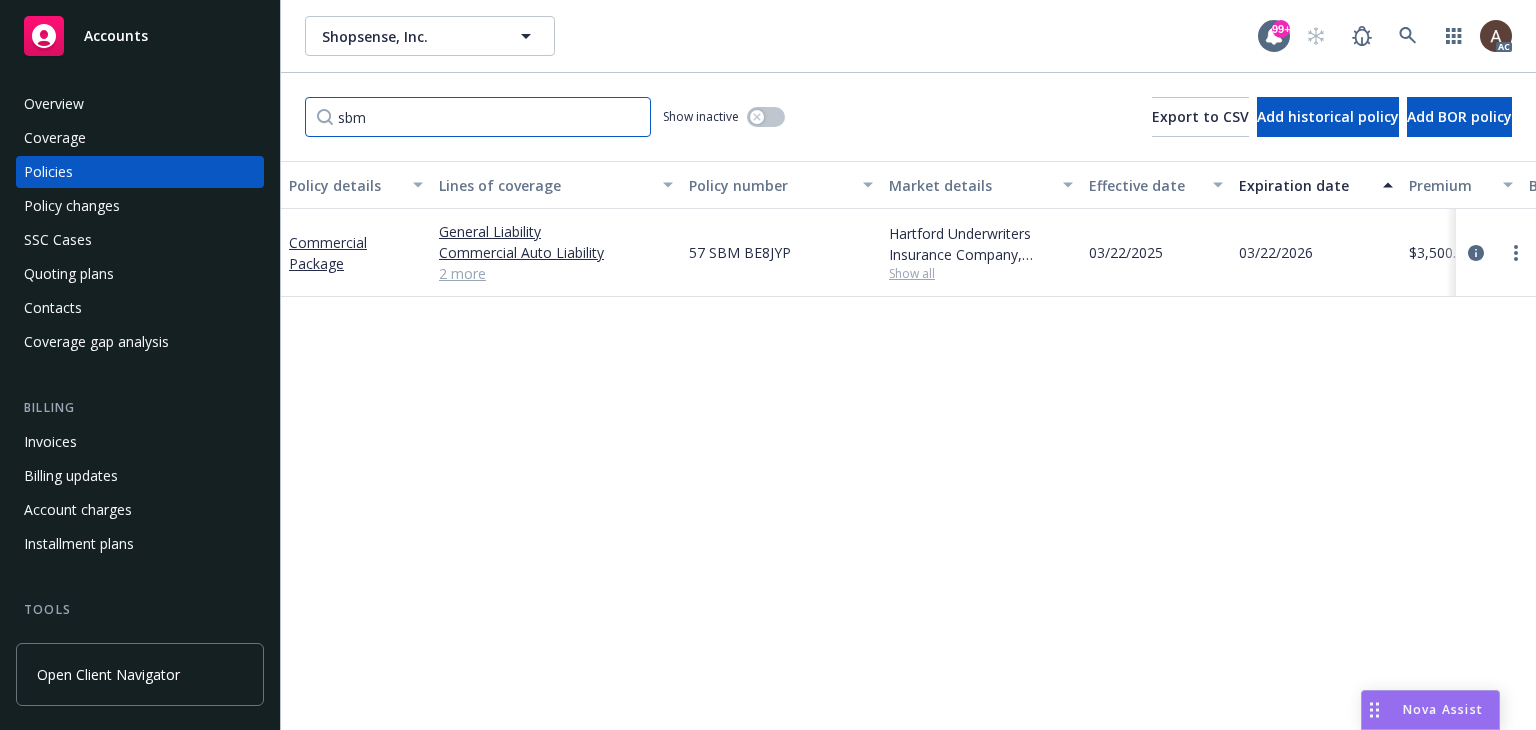 type on "sbm" 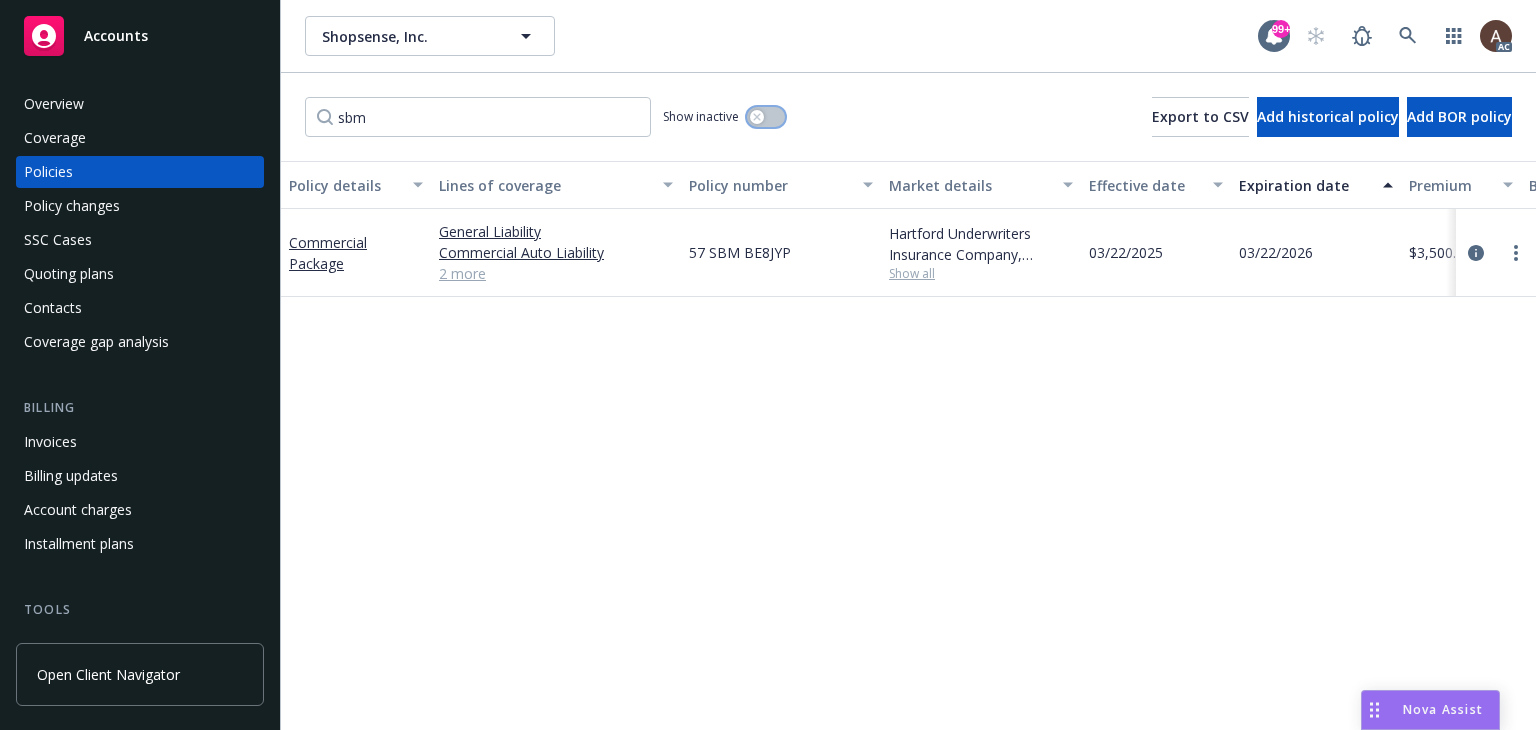 click at bounding box center [757, 117] 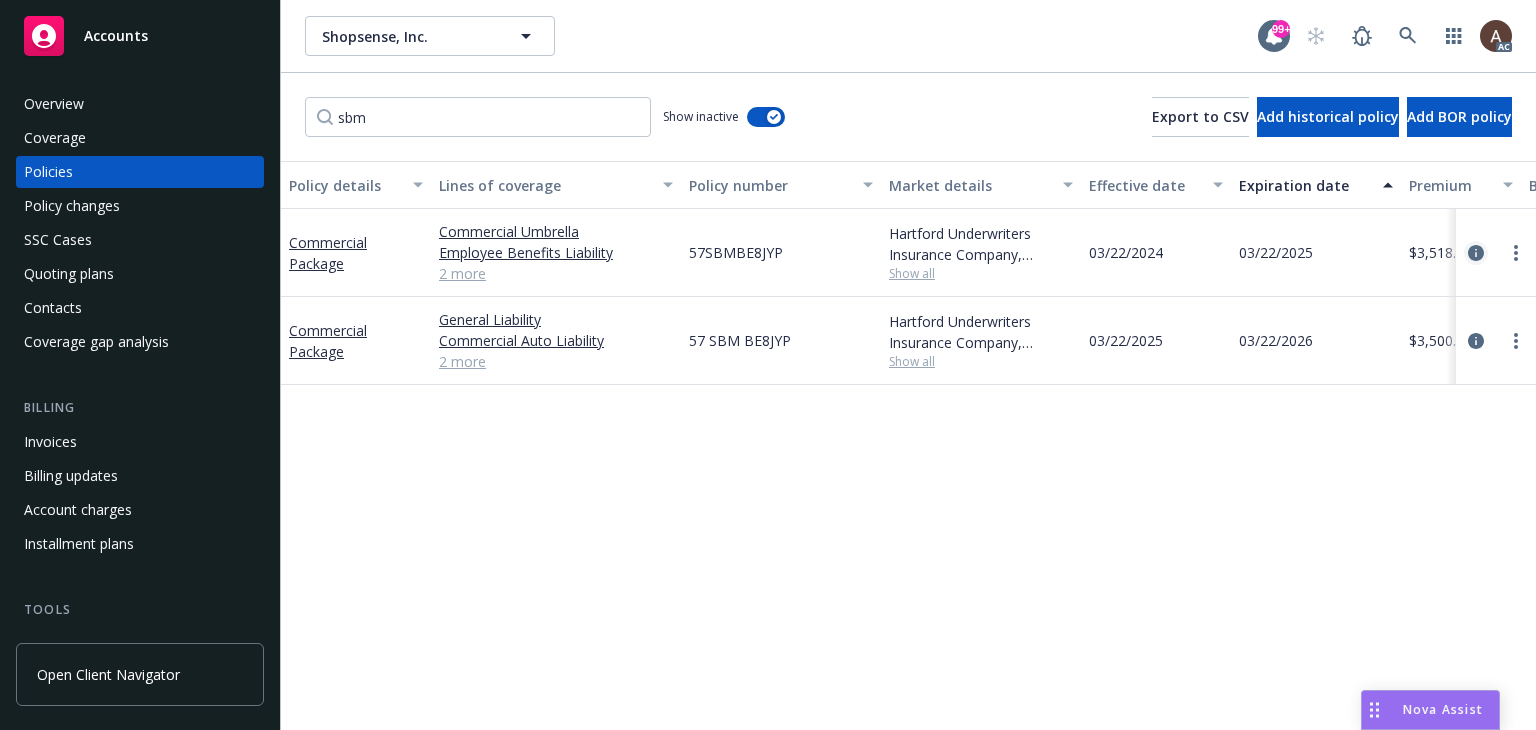 click 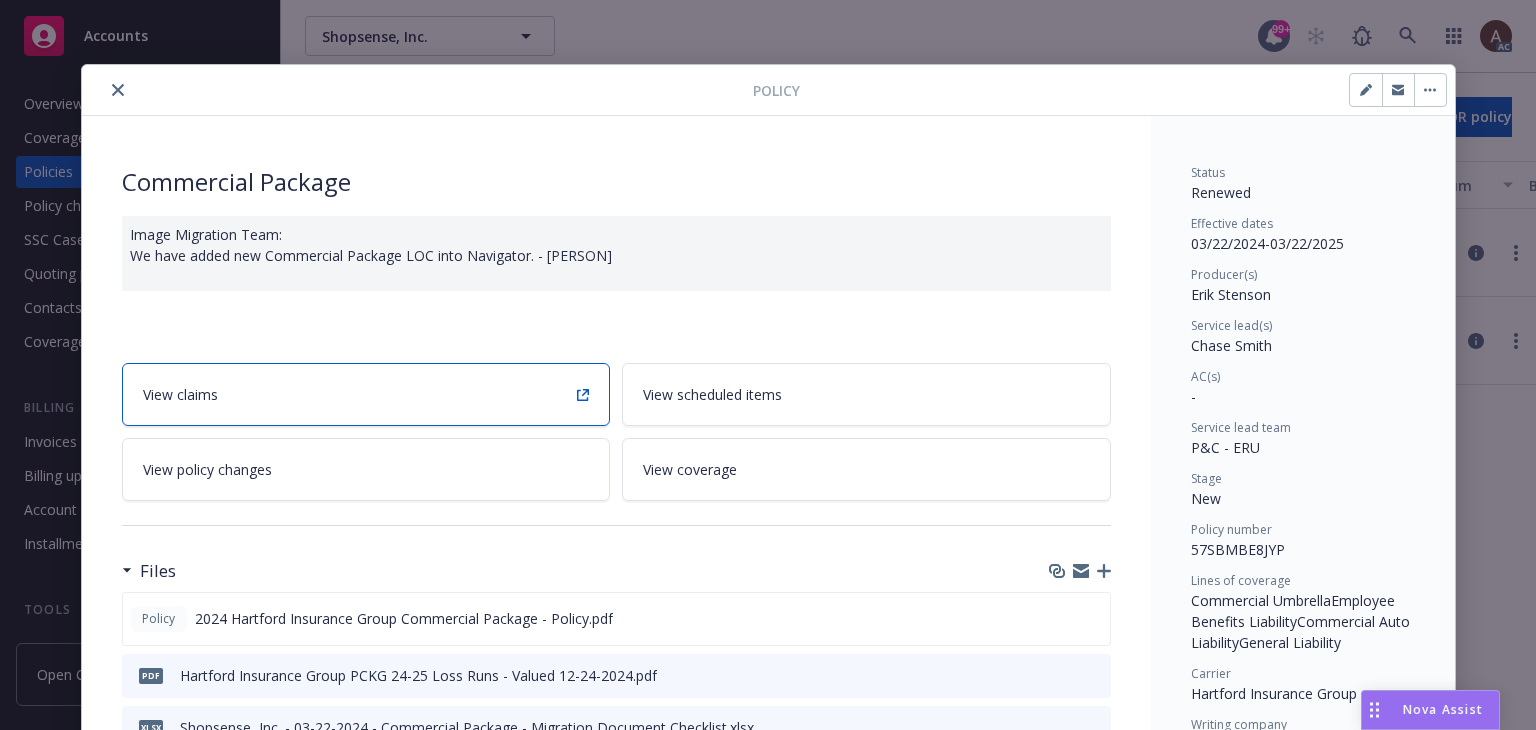 scroll, scrollTop: 60, scrollLeft: 0, axis: vertical 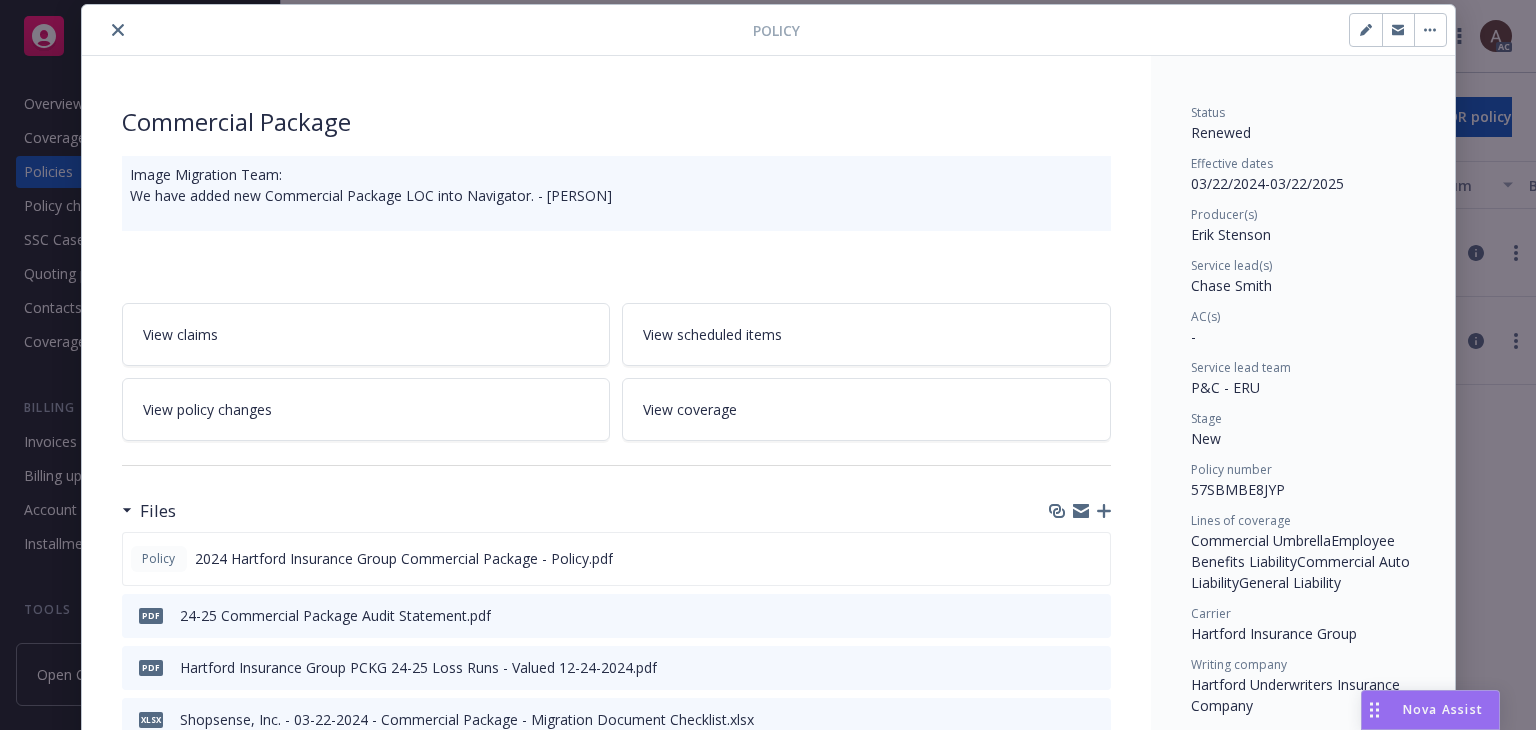click on "Image Migration Team:
We have added new Commercial Package LOC into Navigator. - [PERSON]" at bounding box center [616, 193] 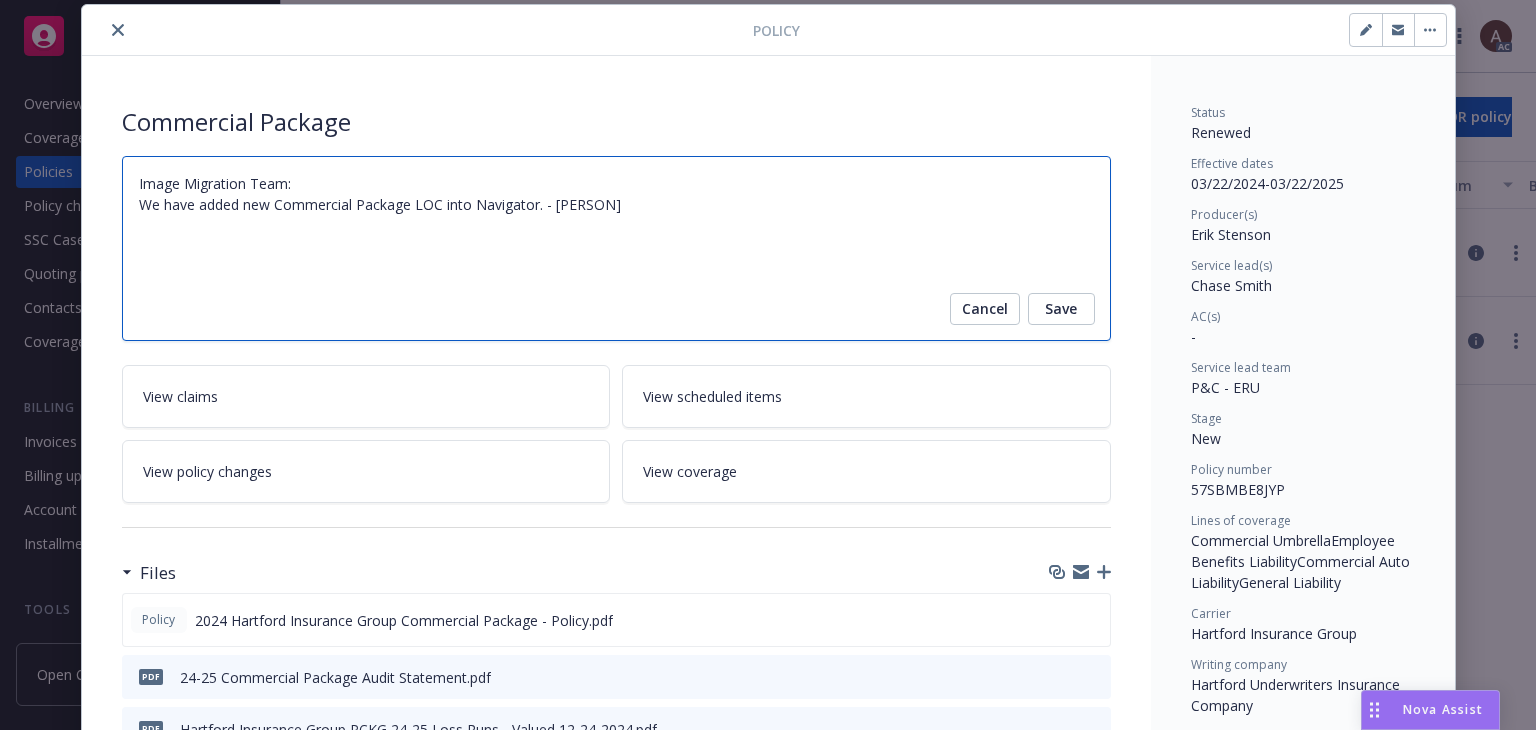 click on "Image Migration Team:
We have added new Commercial Package LOC into Navigator. - [PERSON]" at bounding box center (616, 248) 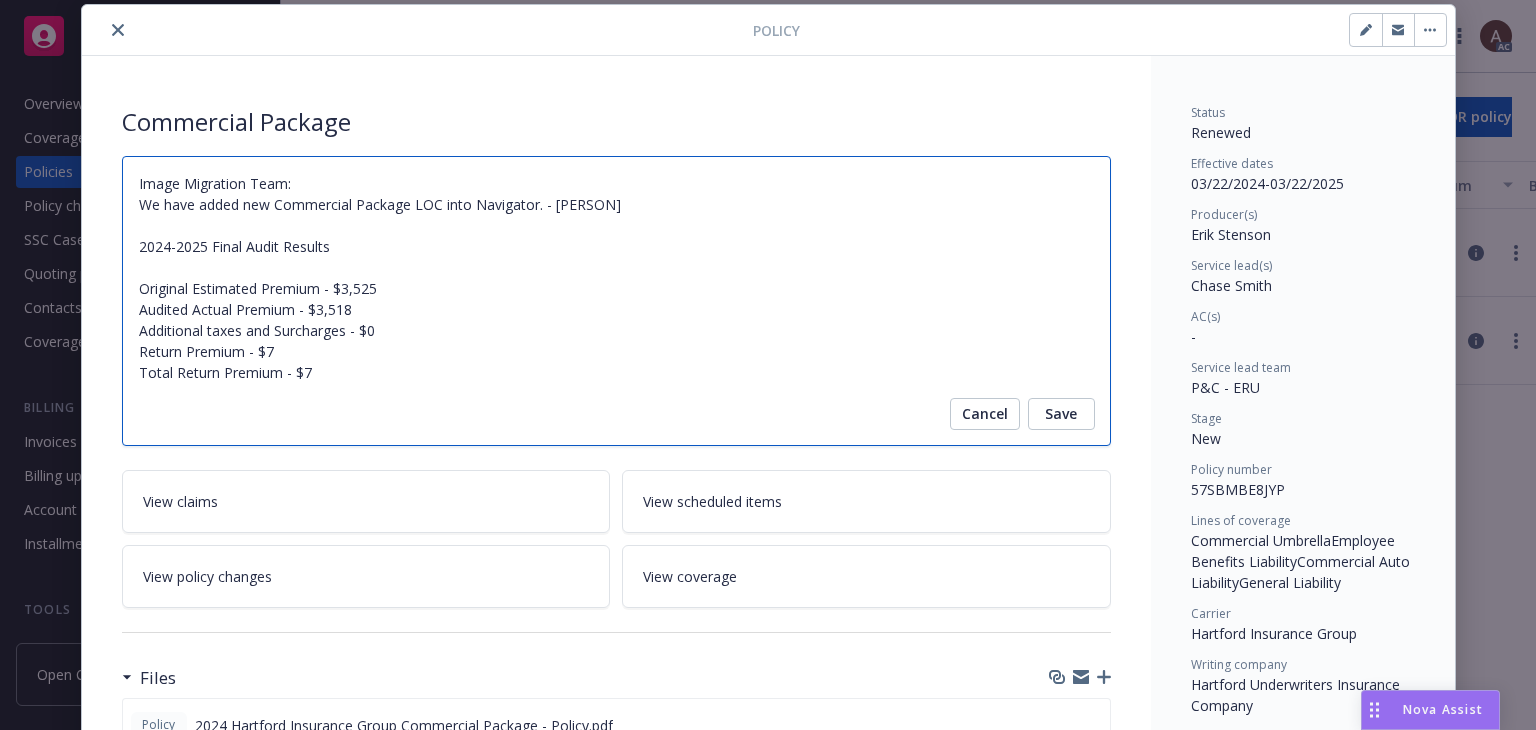 drag, startPoint x: 335, startPoint y: 246, endPoint x: 100, endPoint y: 245, distance: 235.00212 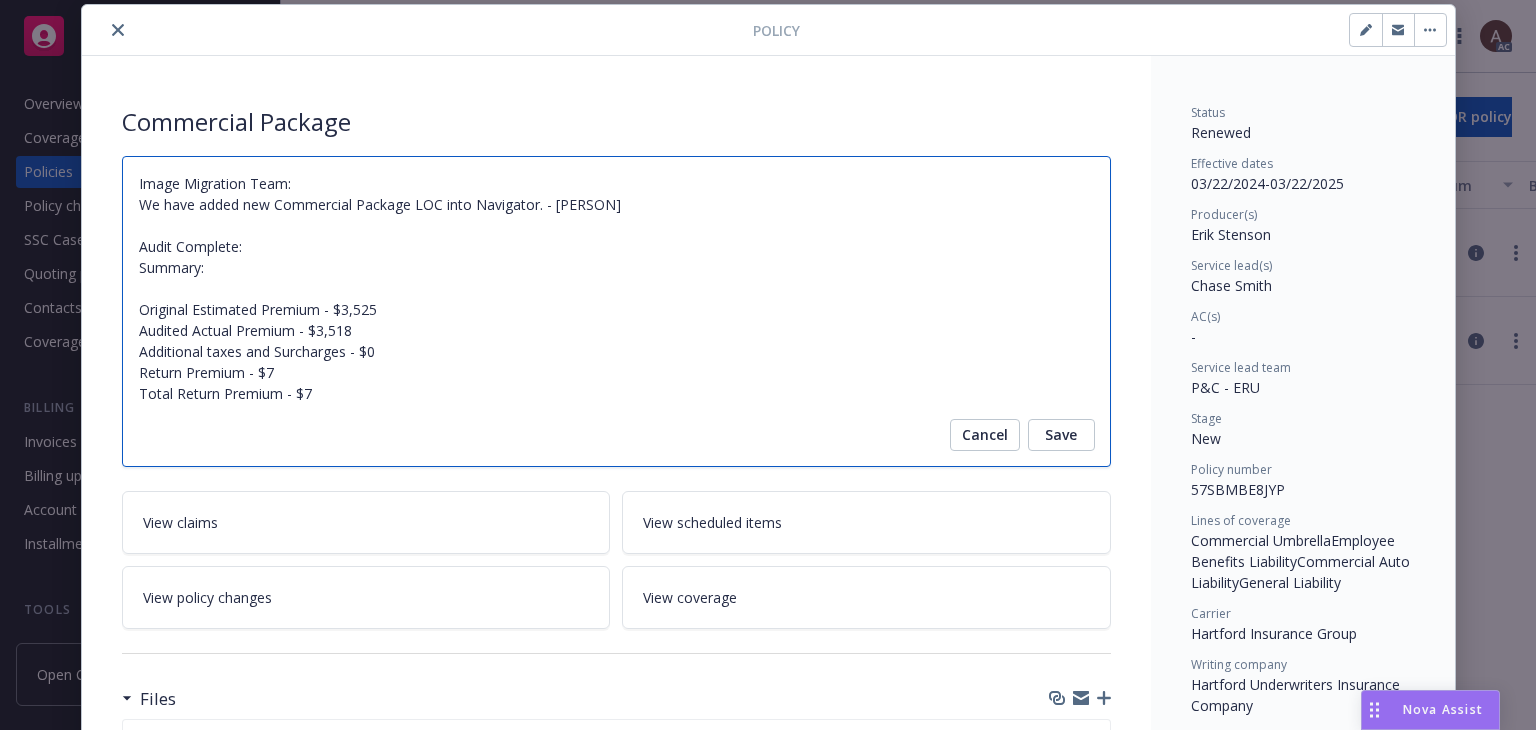 click on "Image Migration Team:
We have added new Commercial Package LOC into Navigator. - [PERSON]" at bounding box center (616, 311) 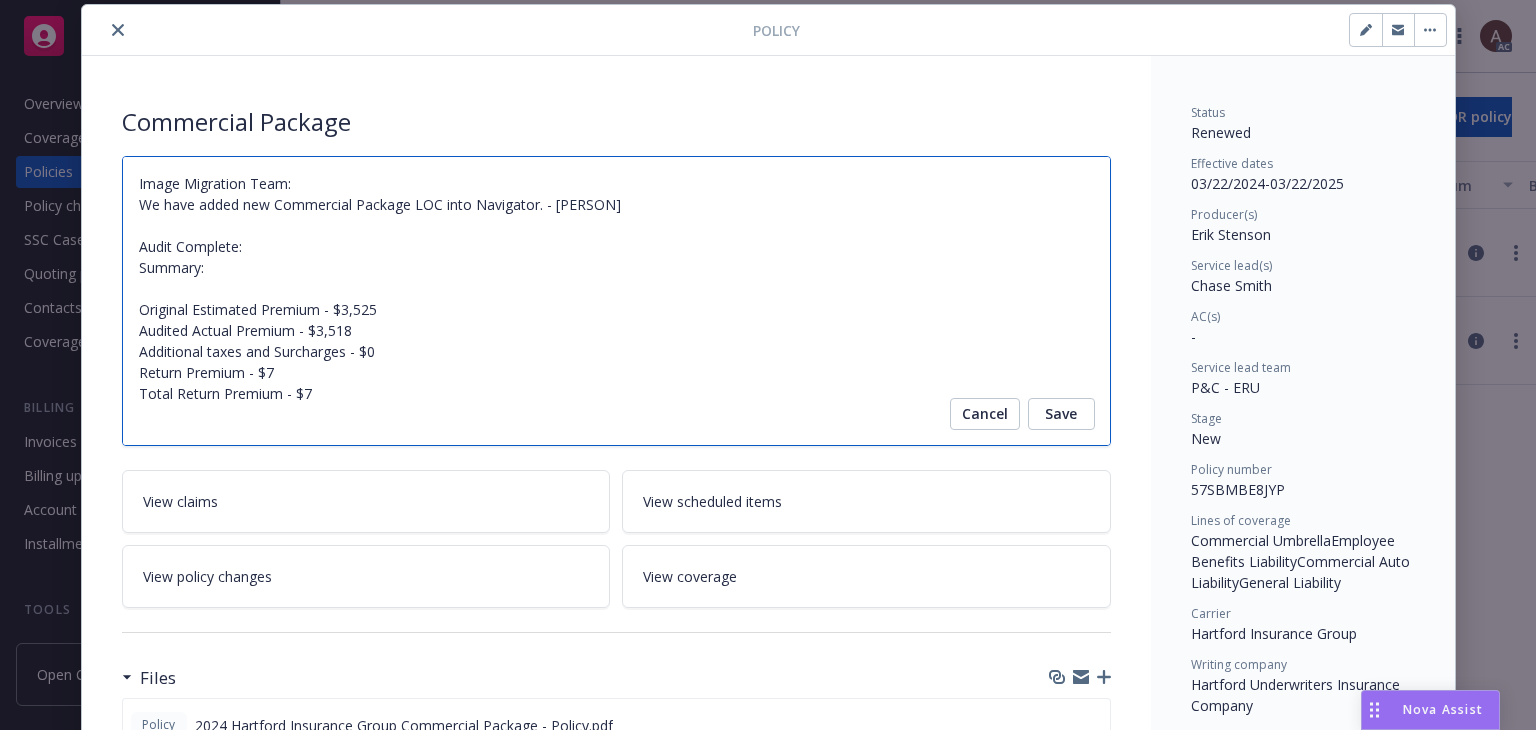 click on "Image Migration Team:
We have added new Commercial Package LOC into Navigator. - [PERSON]" at bounding box center (616, 301) 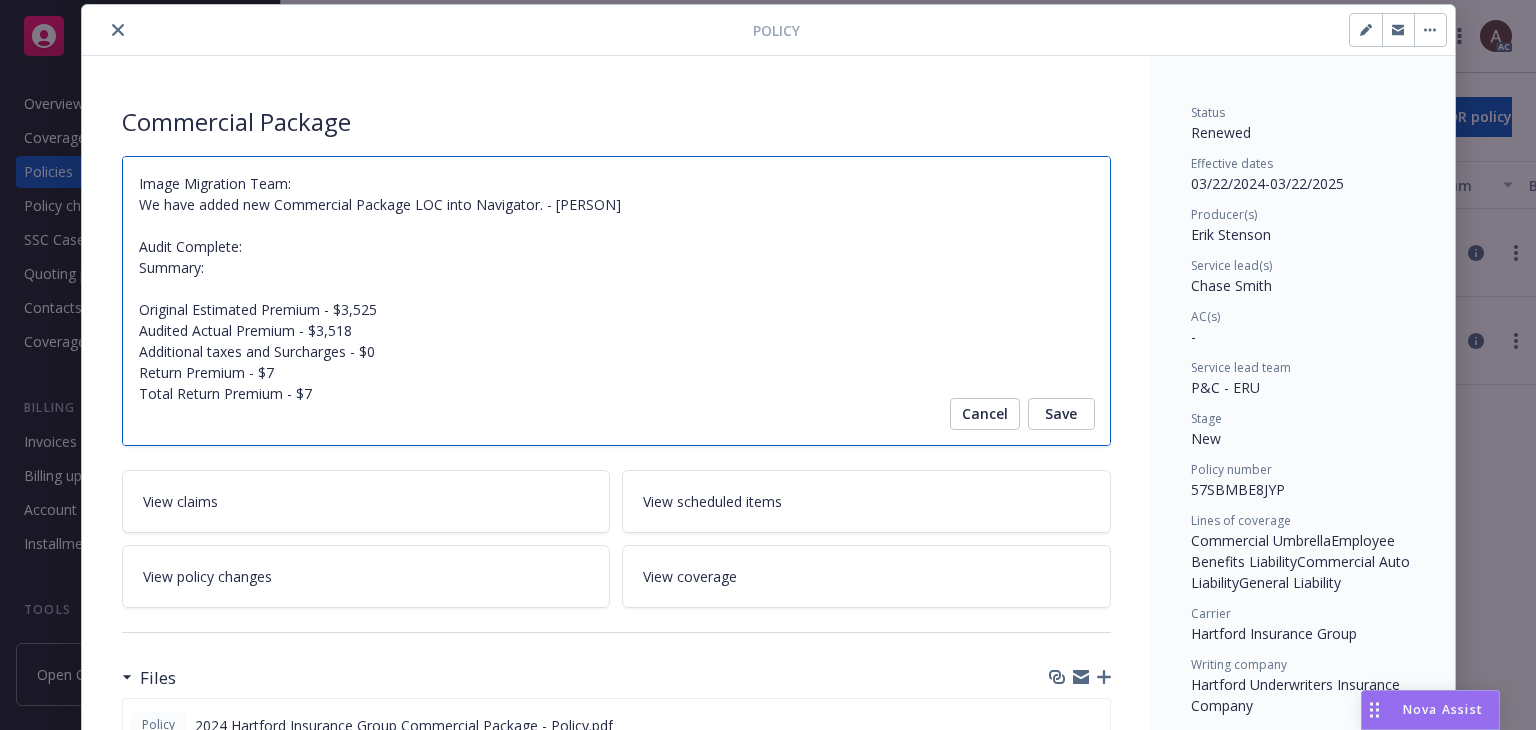 type on "x" 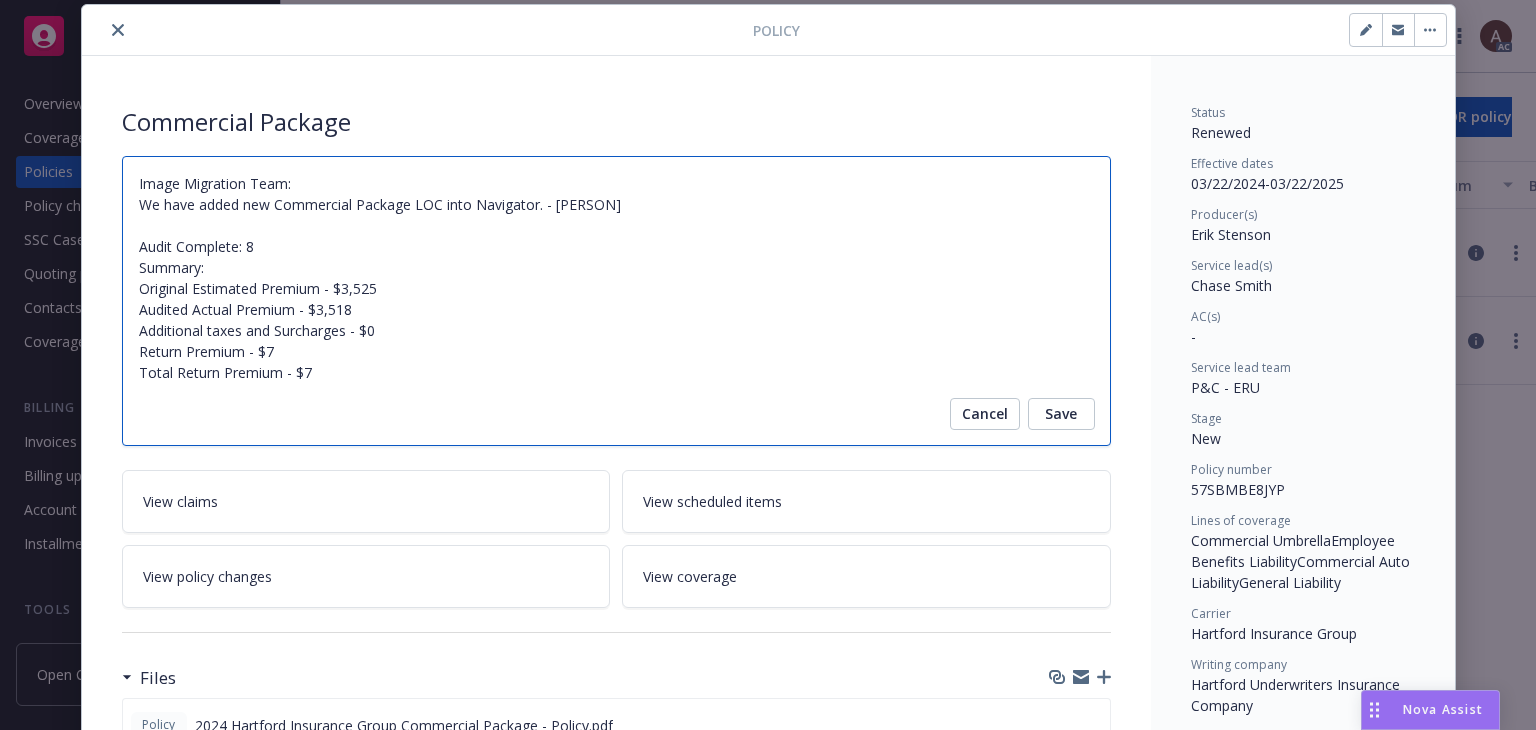 type on "x" 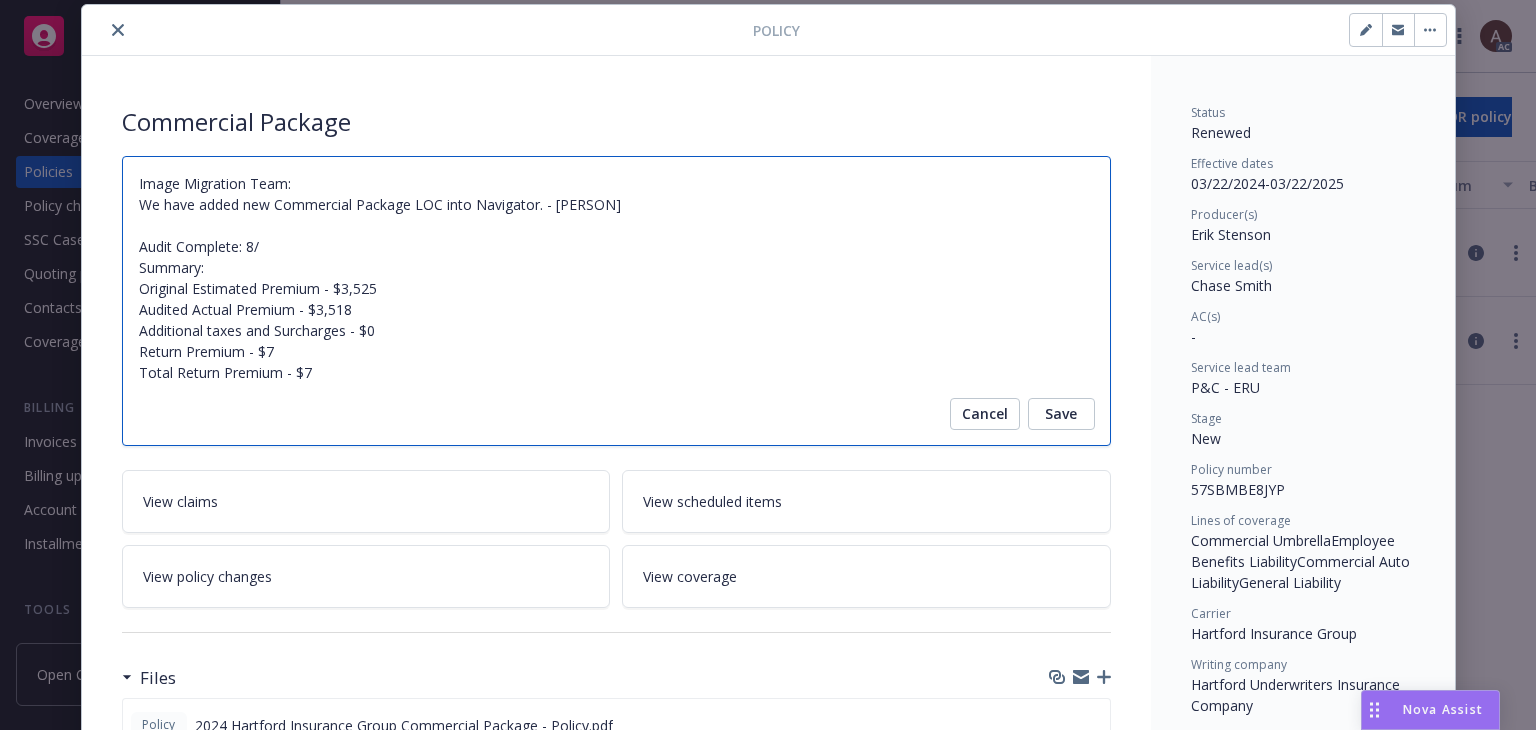type on "x" 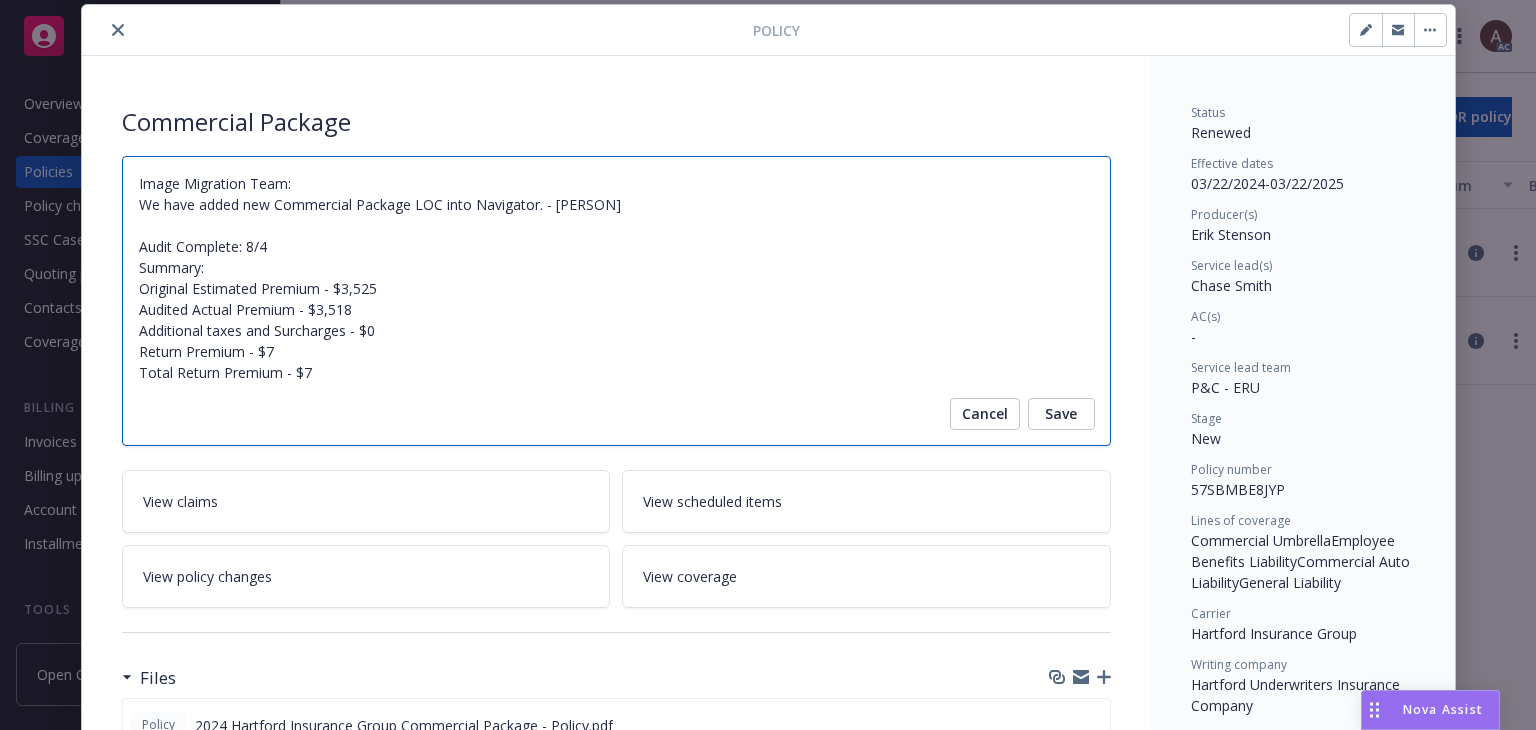 type on "x" 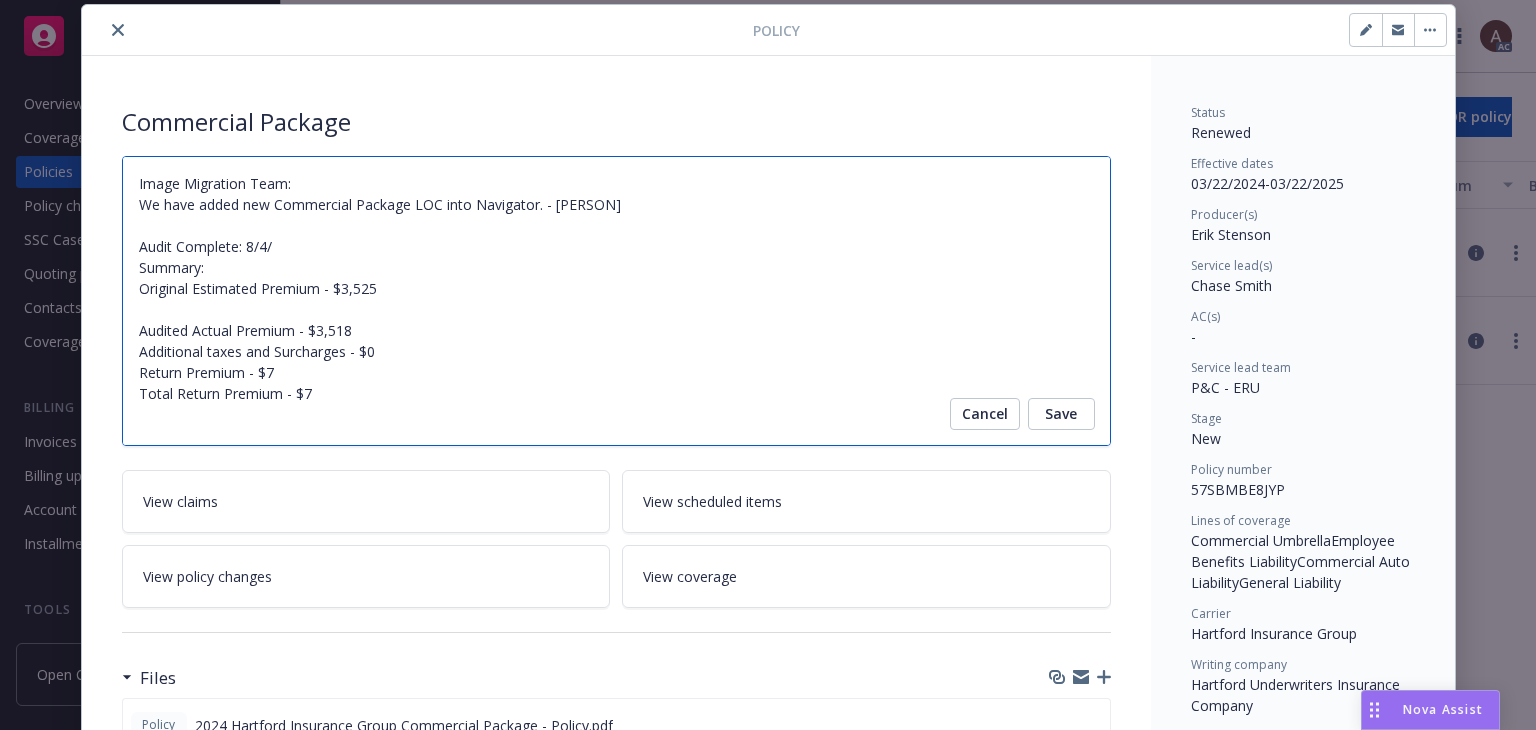 type on "x" 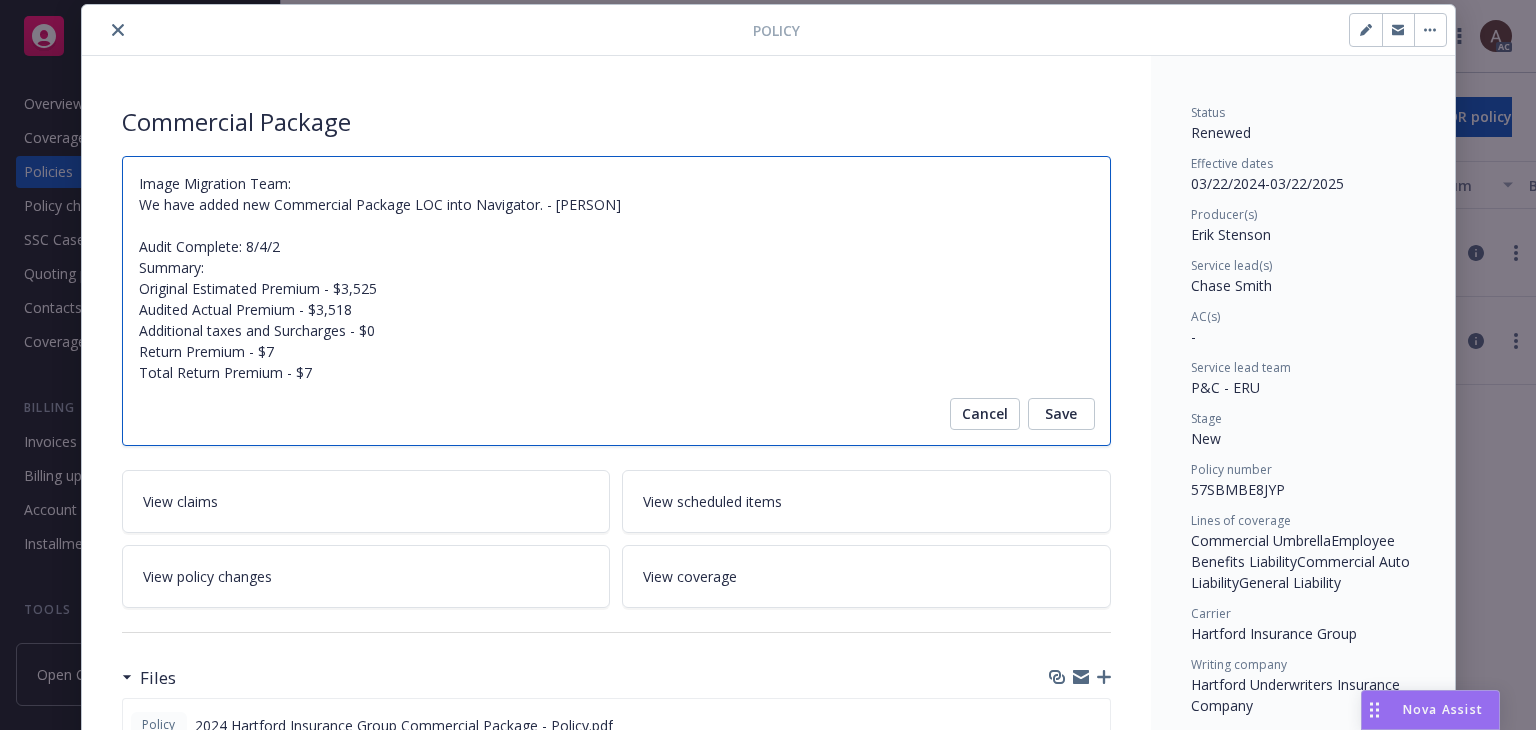 type on "x" 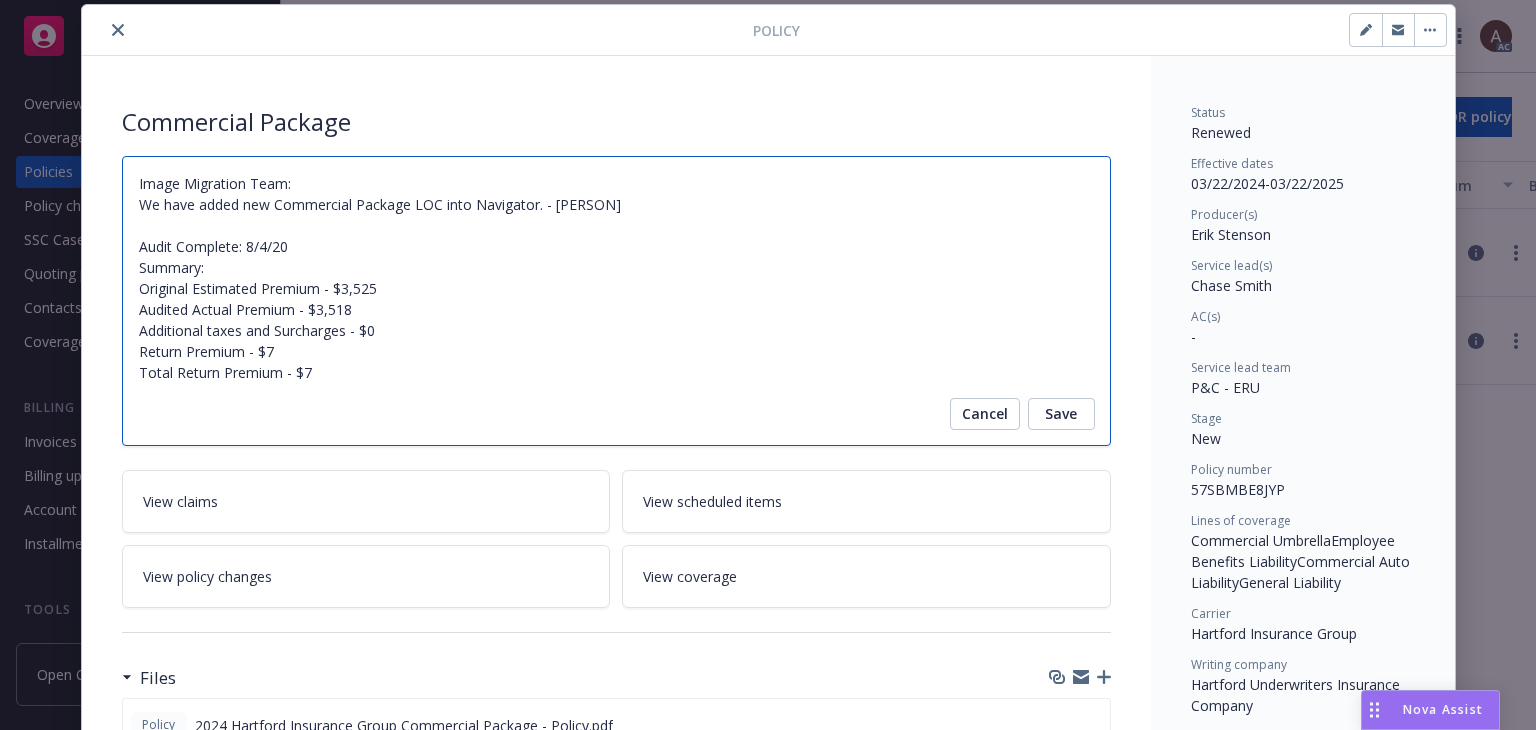 type on "x" 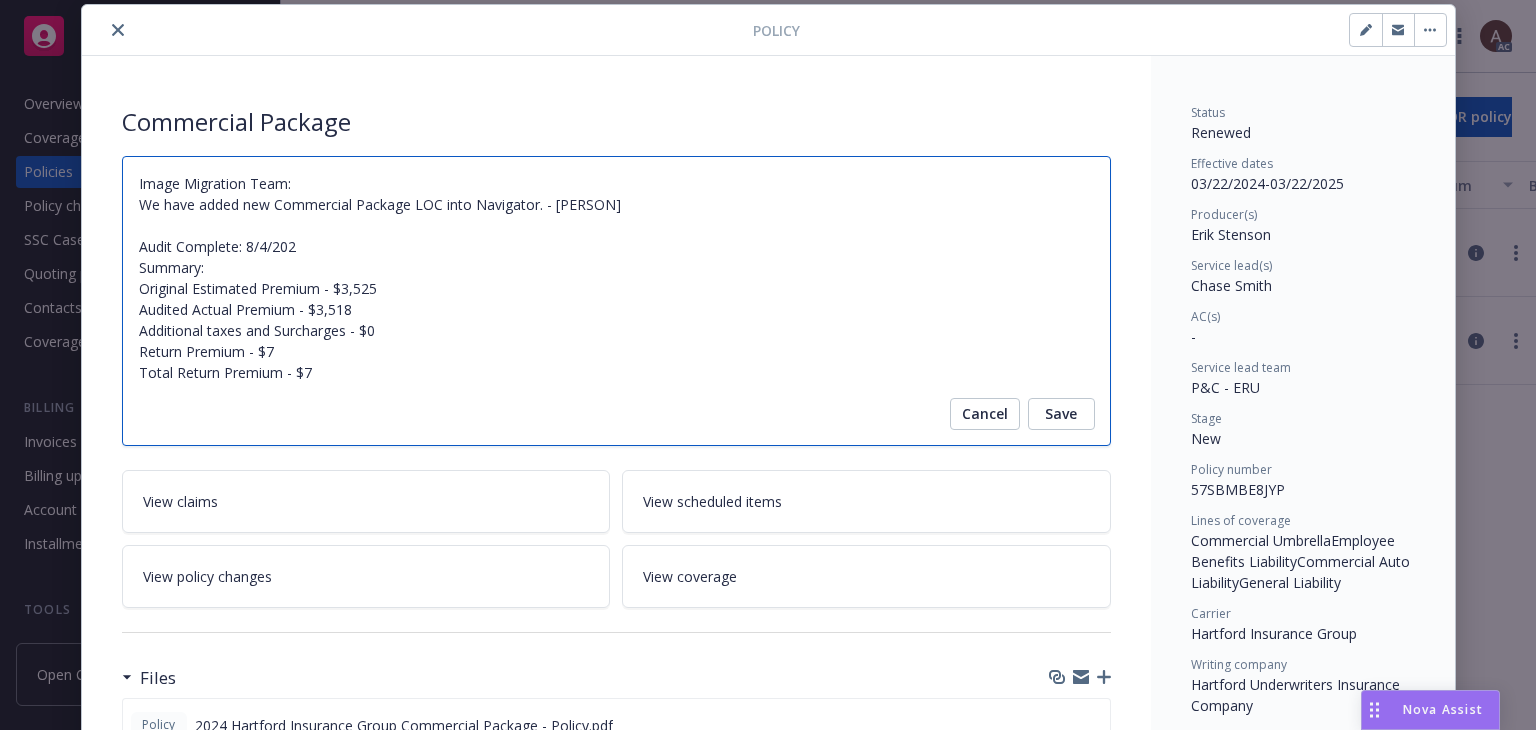 type on "x" 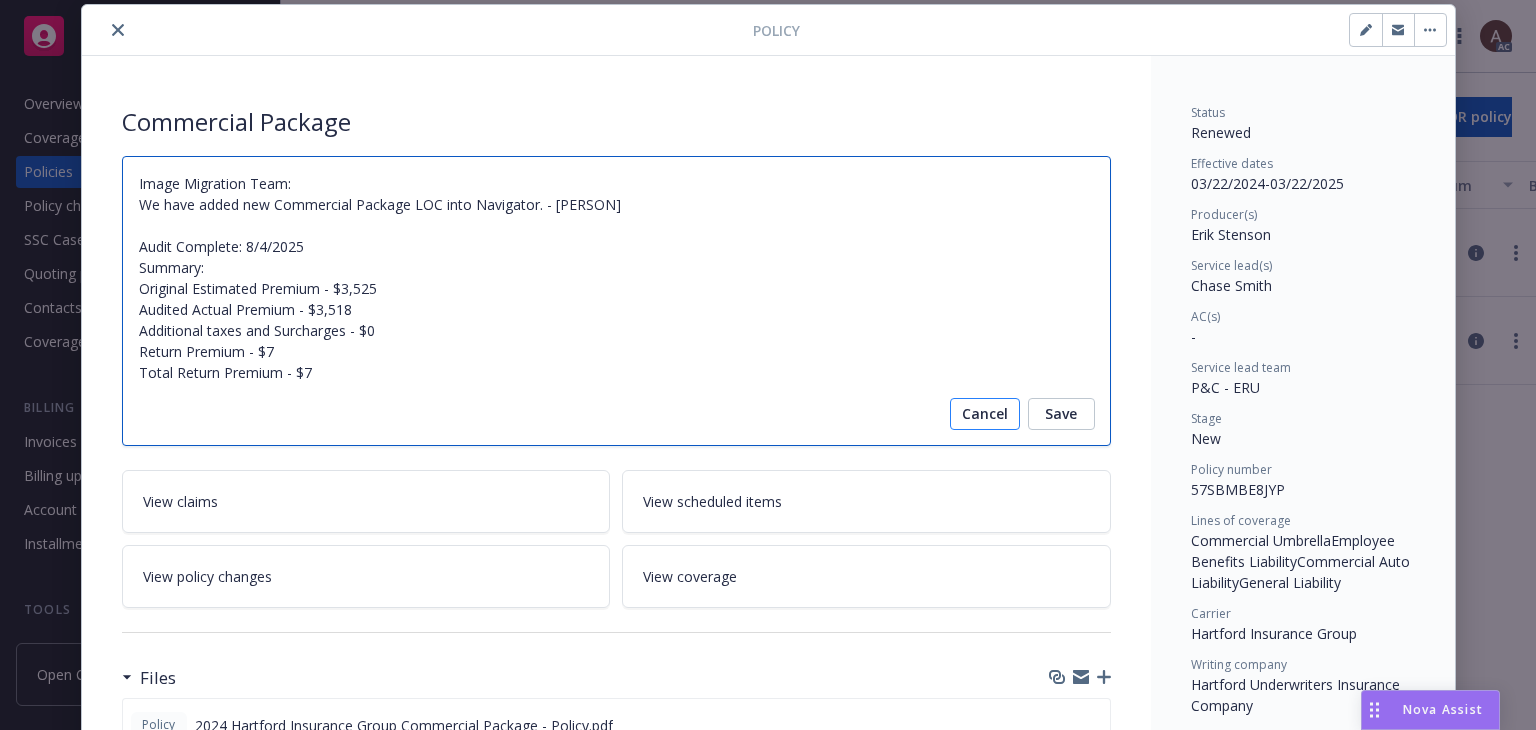 type on "Image Migration Team:
We have added new Commercial Package LOC into Navigator. - [PERSON]
Audit Complete: 8/4/2025
Summary:
Original Estimated Premium - $3,525
Audited Actual Premium - $3,518
Additional taxes and Surcharges - $0
Return Premium - $7
Total Return Premium - $7" 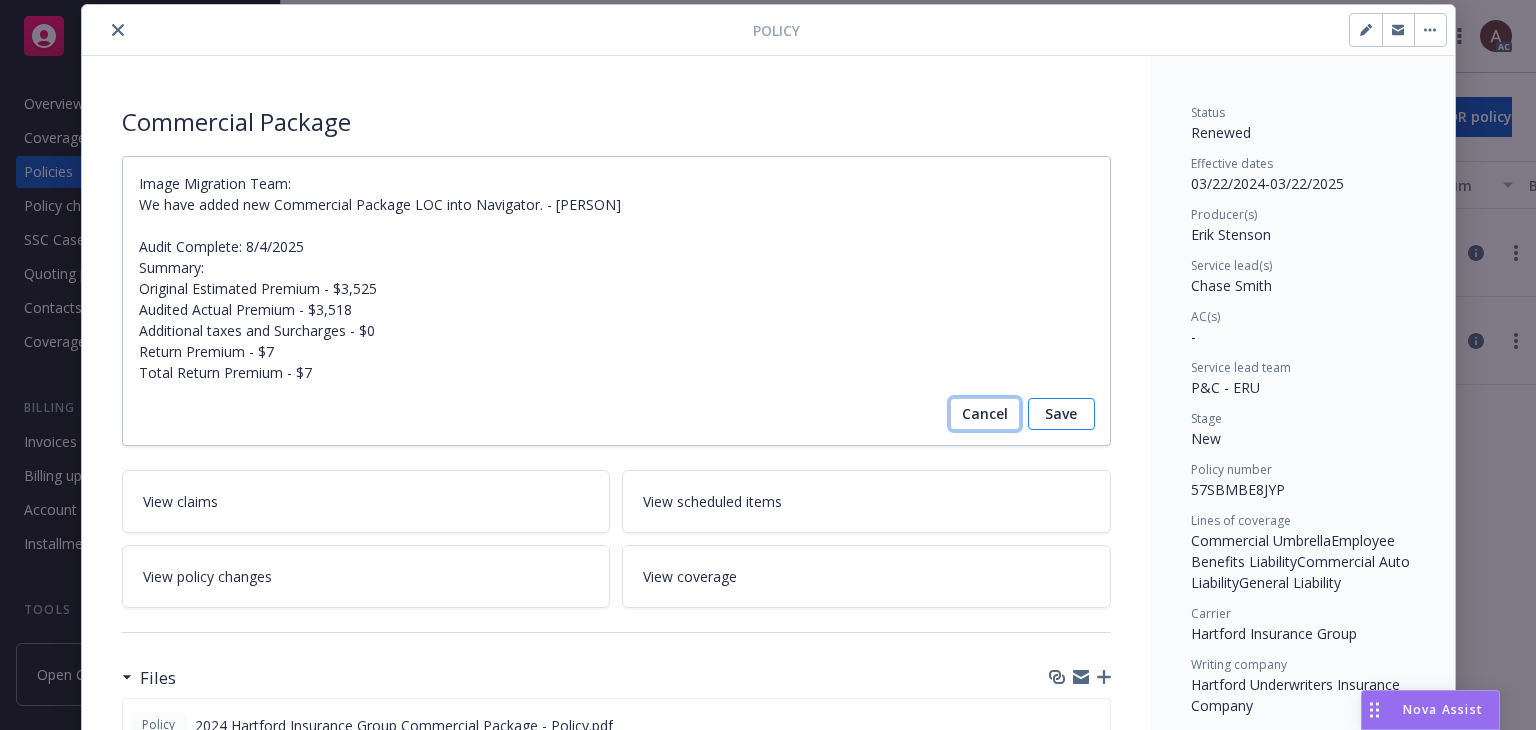 drag, startPoint x: 994, startPoint y: 414, endPoint x: 1044, endPoint y: 414, distance: 50 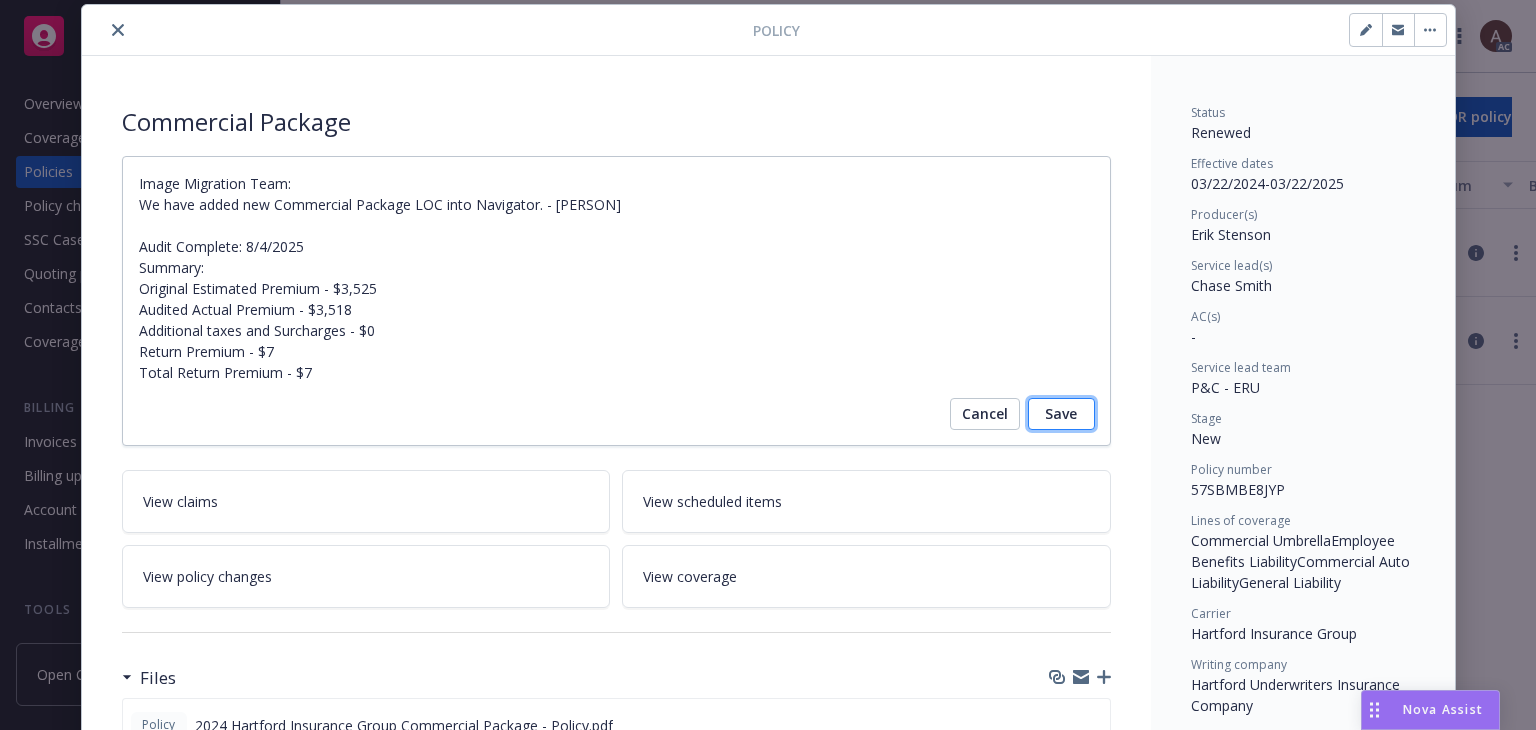 click on "Save" at bounding box center (1061, 414) 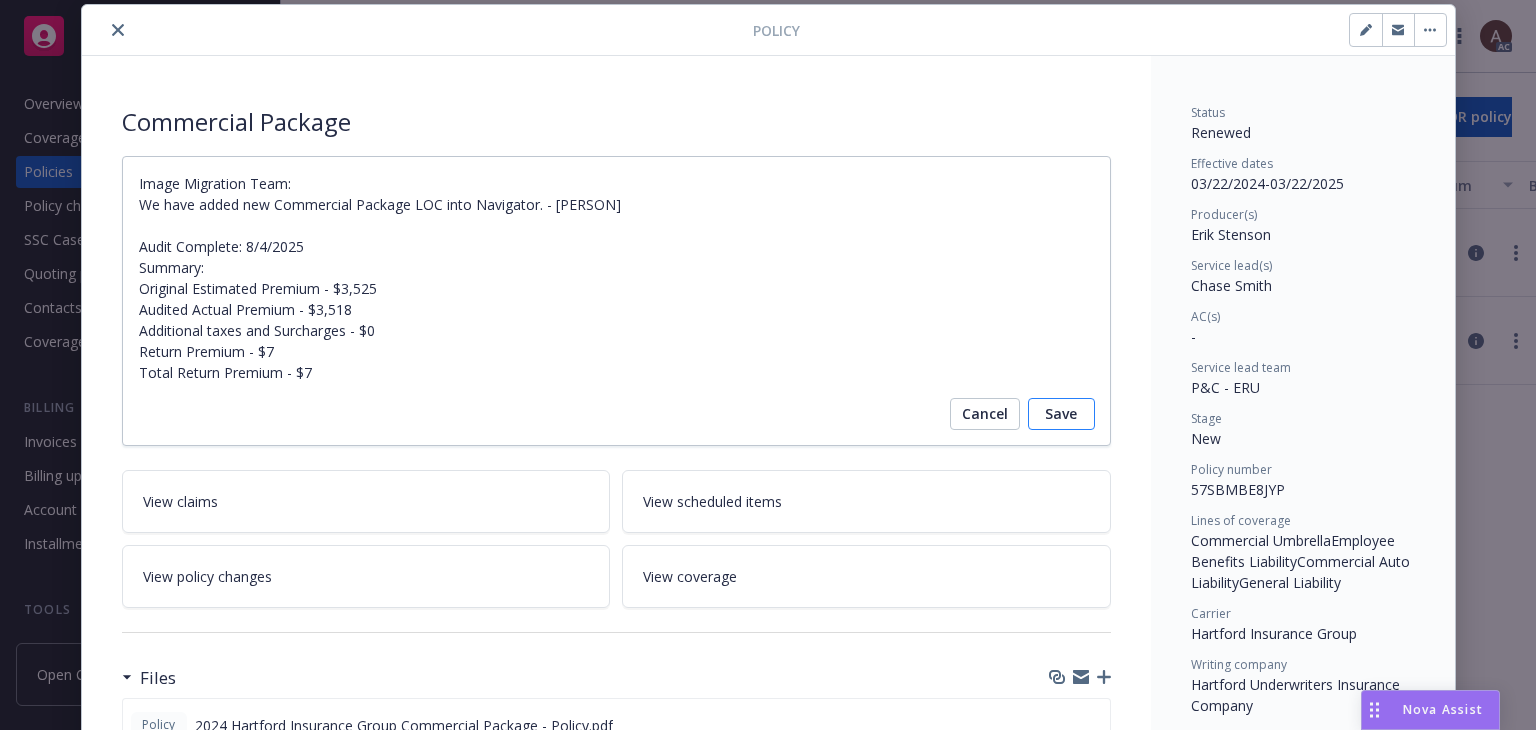 type on "x" 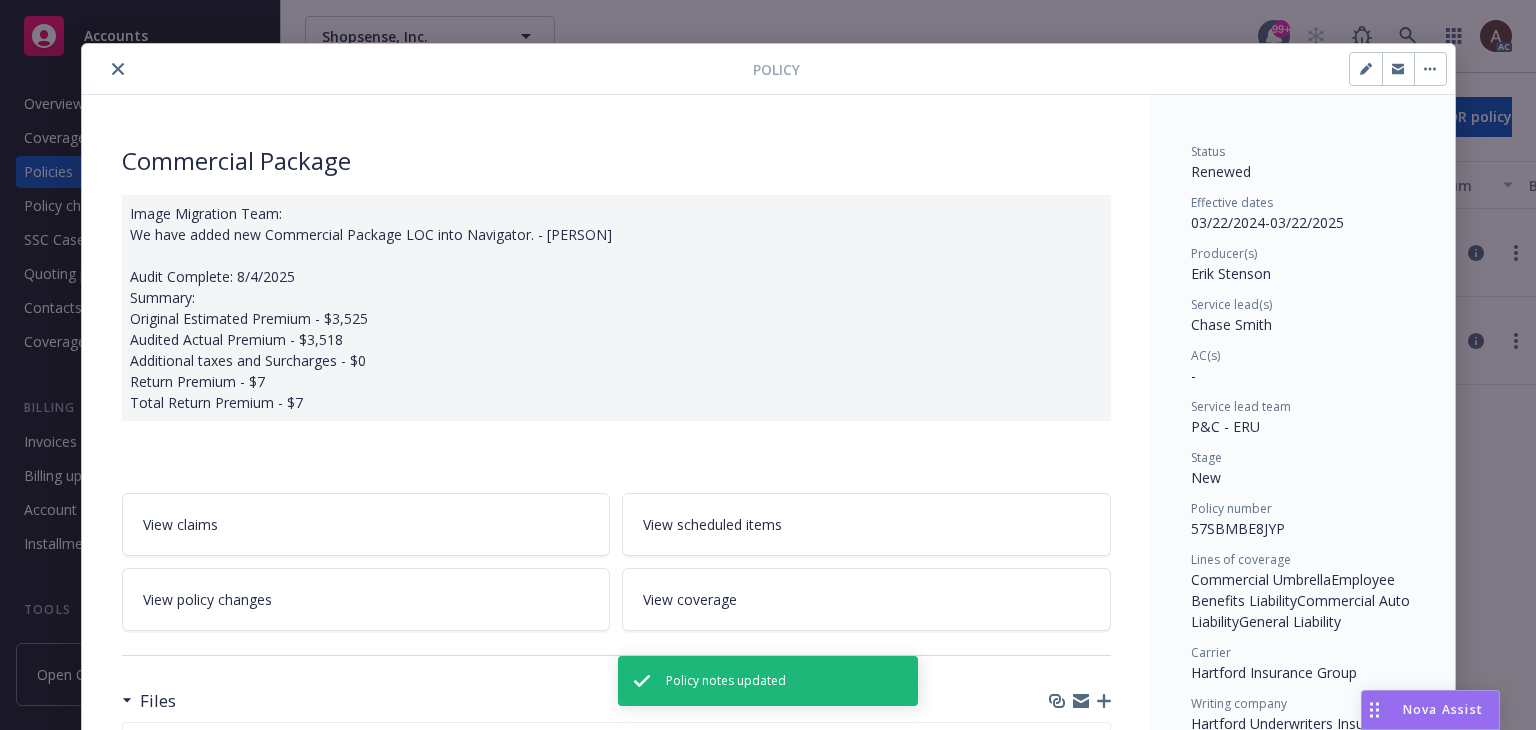 scroll, scrollTop: 0, scrollLeft: 0, axis: both 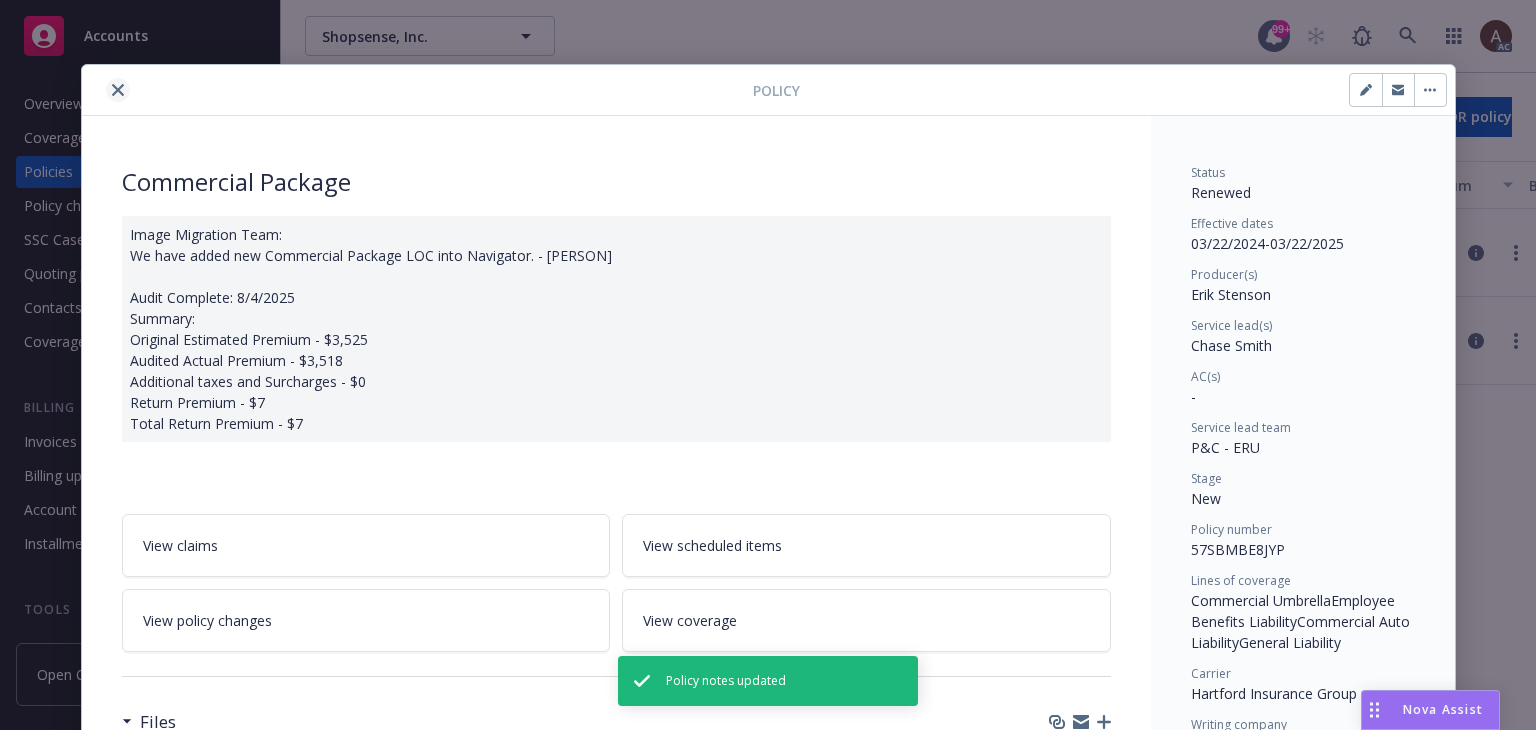 click 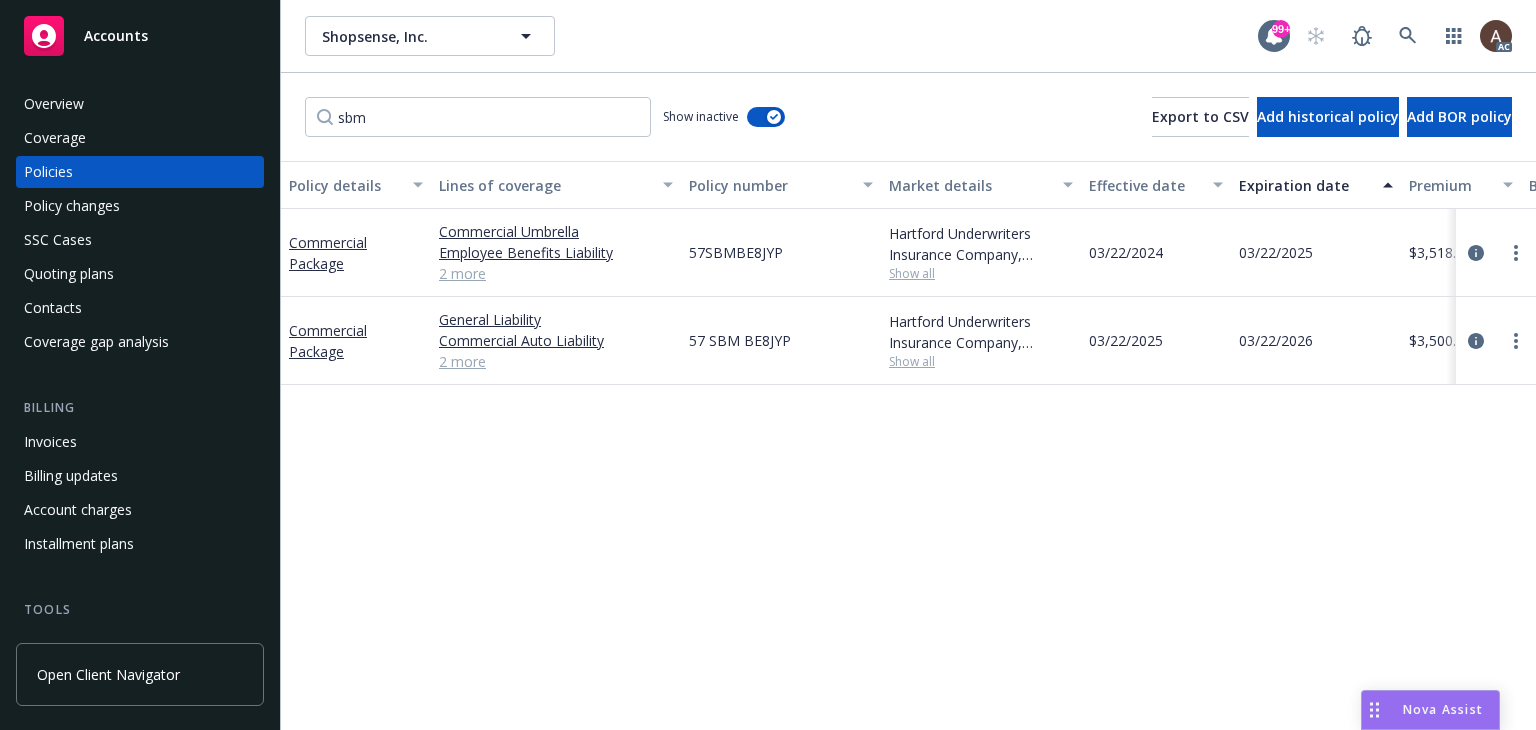 scroll, scrollTop: 0, scrollLeft: 640, axis: horizontal 